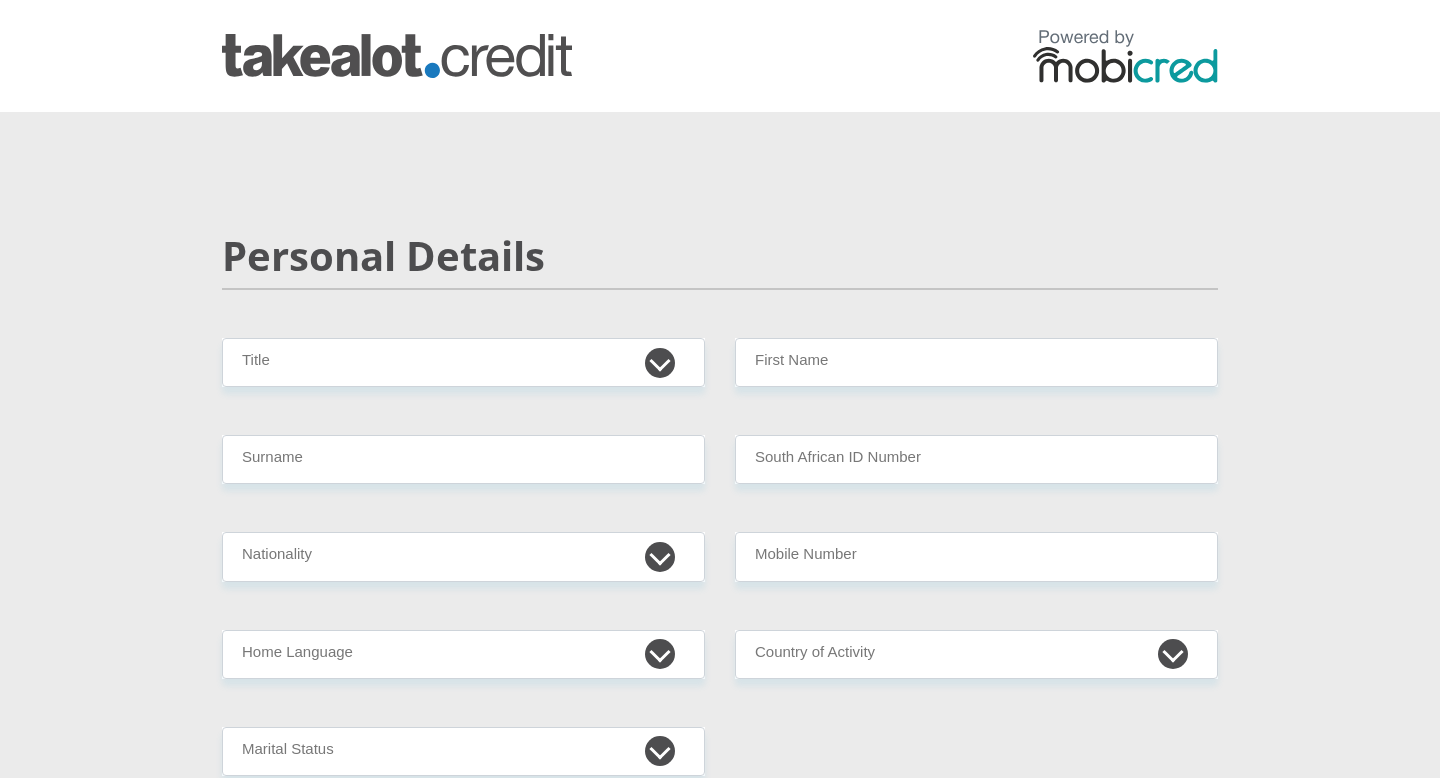 scroll, scrollTop: 0, scrollLeft: 0, axis: both 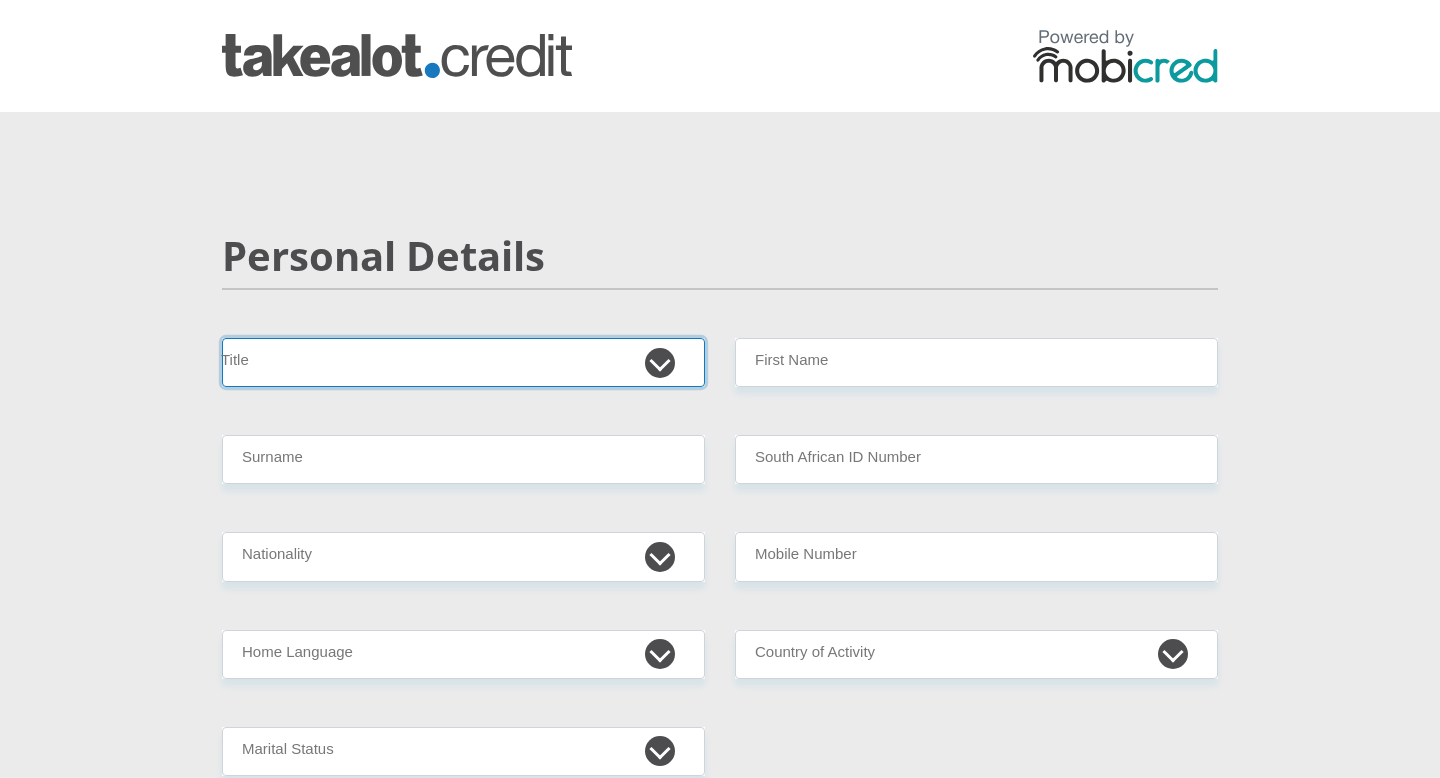 click on "Mr
Ms
Mrs
Dr
[PERSON_NAME]" at bounding box center (463, 362) 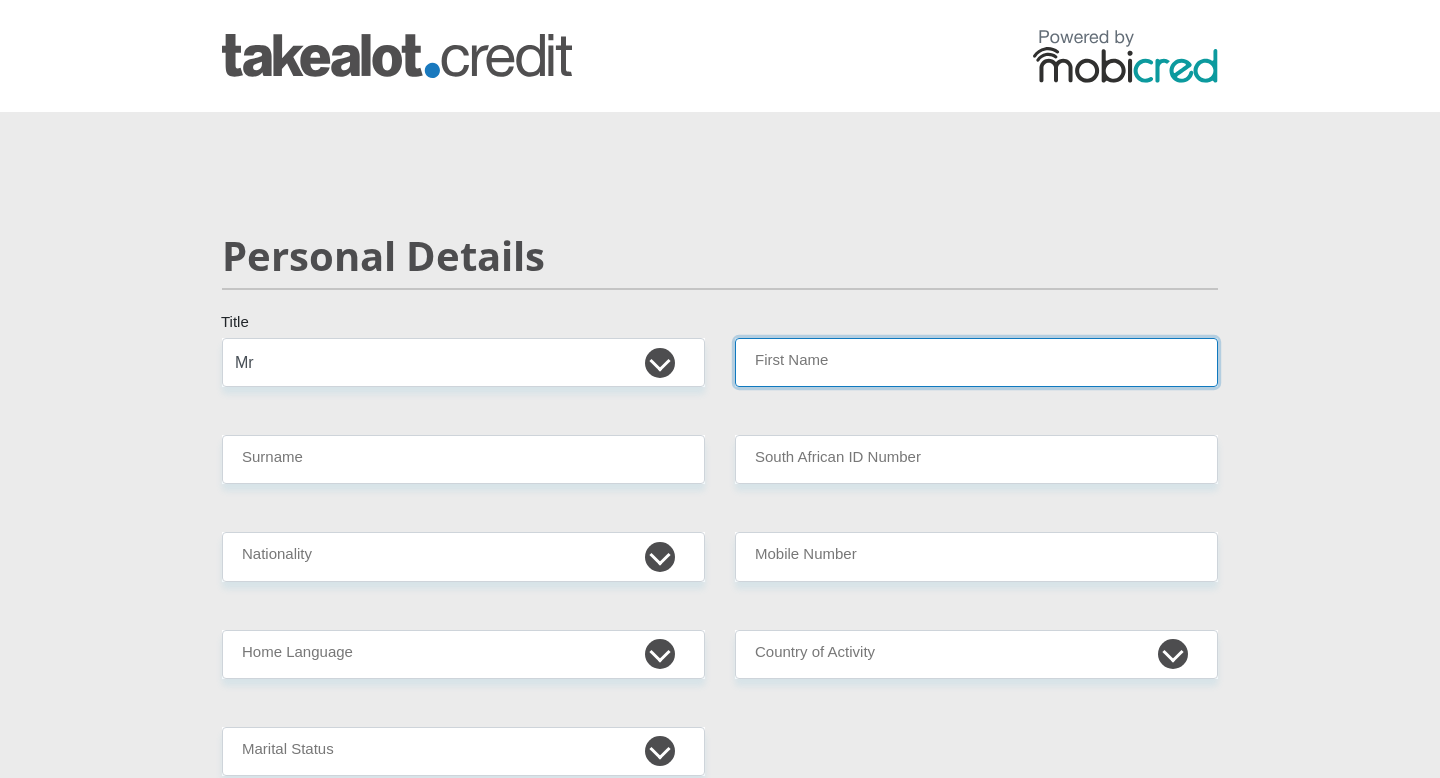 click on "First Name" at bounding box center [976, 362] 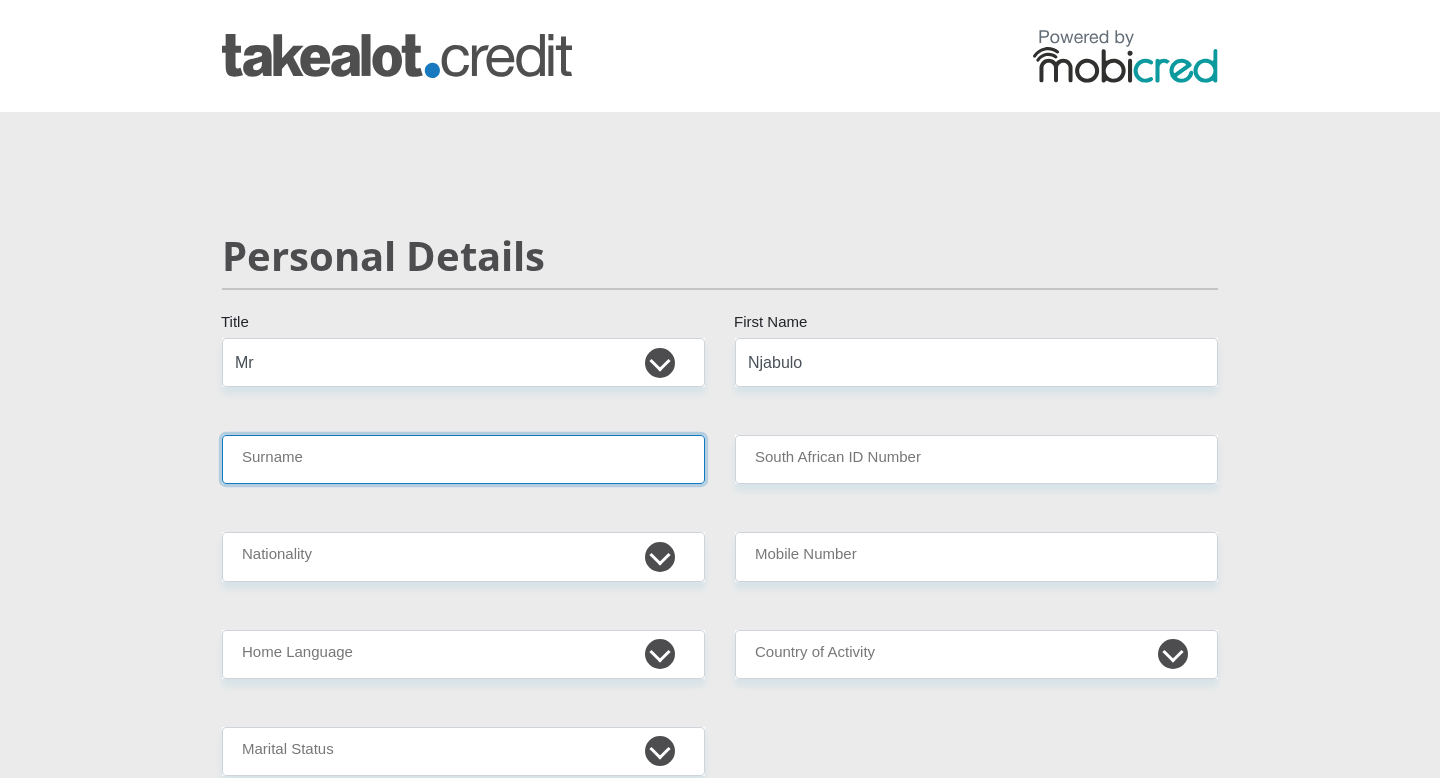 type on "Madlala" 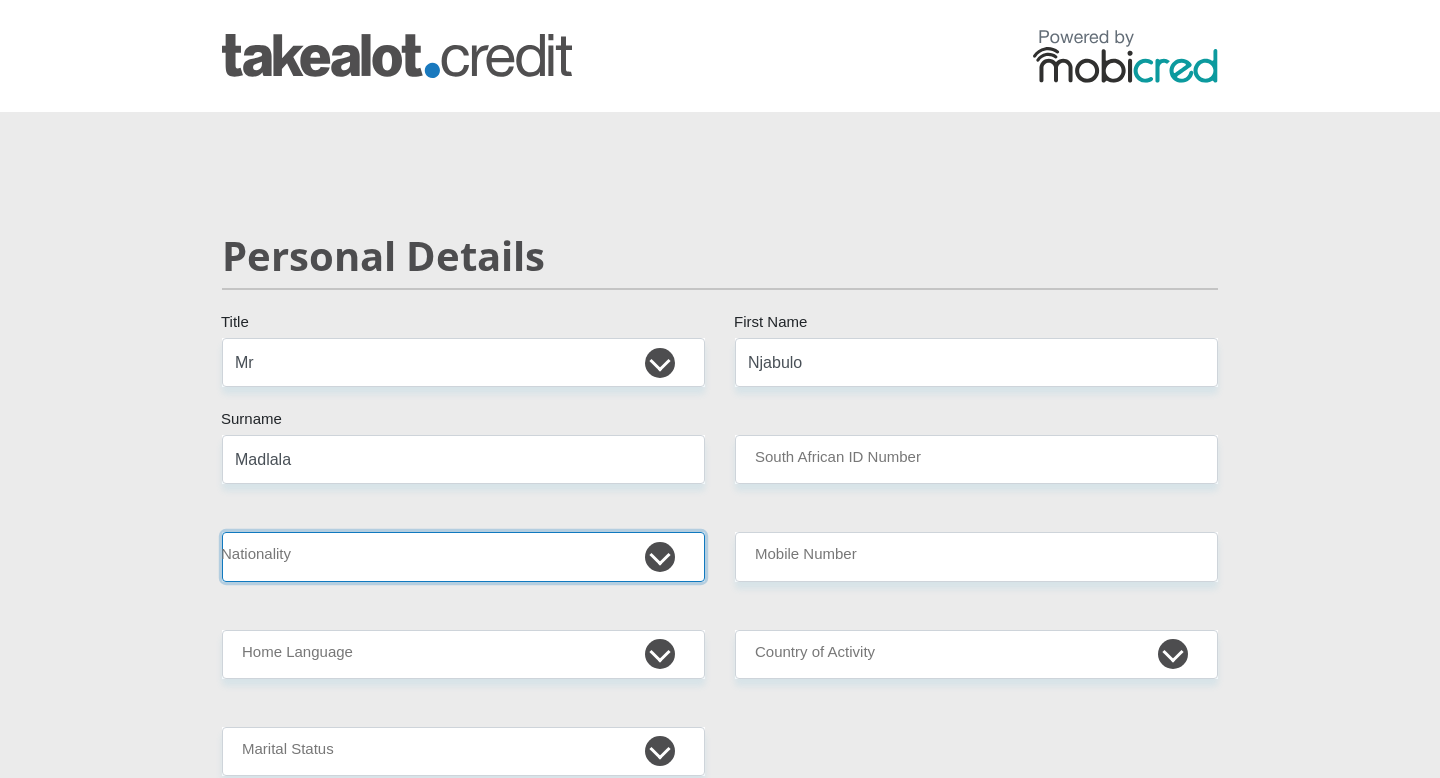 select on "ZAF" 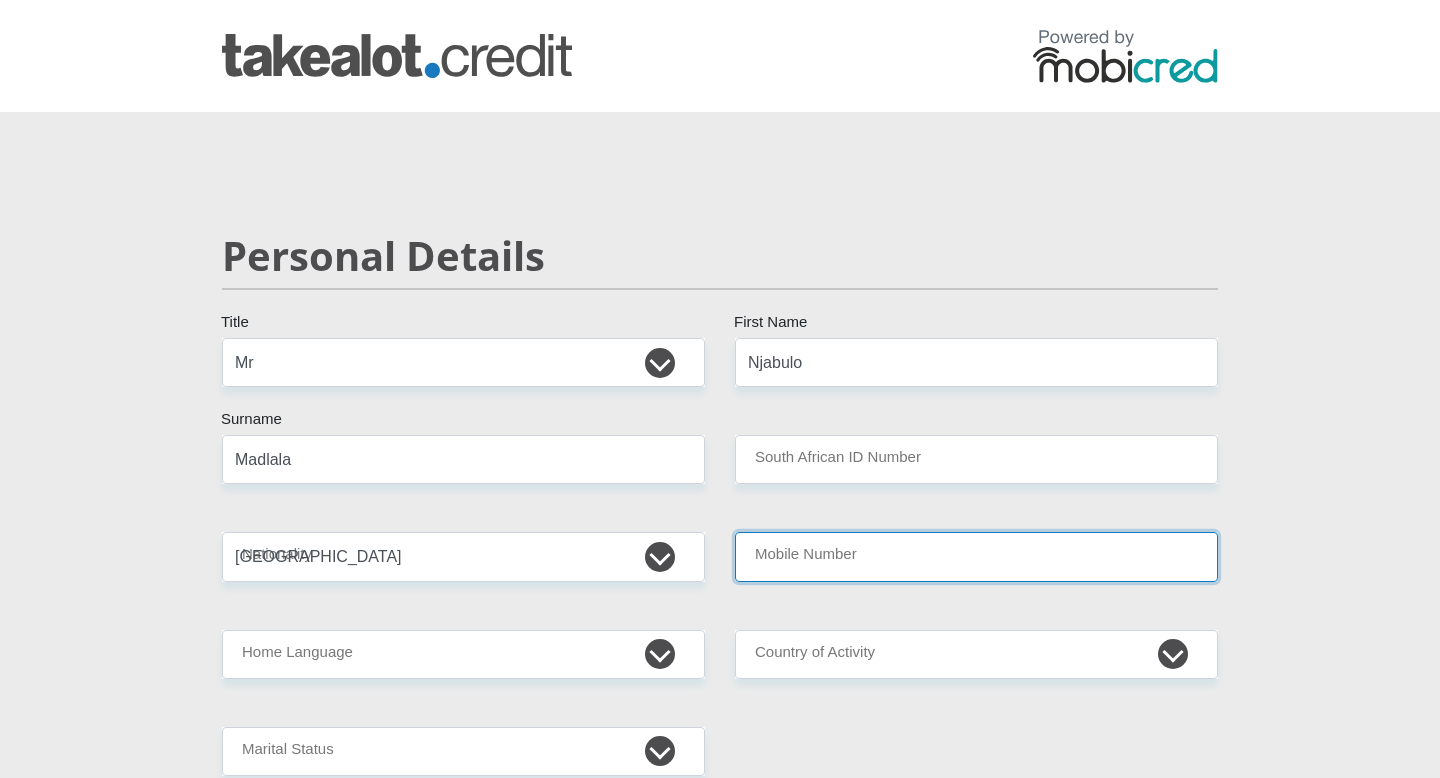 type on "0844938410" 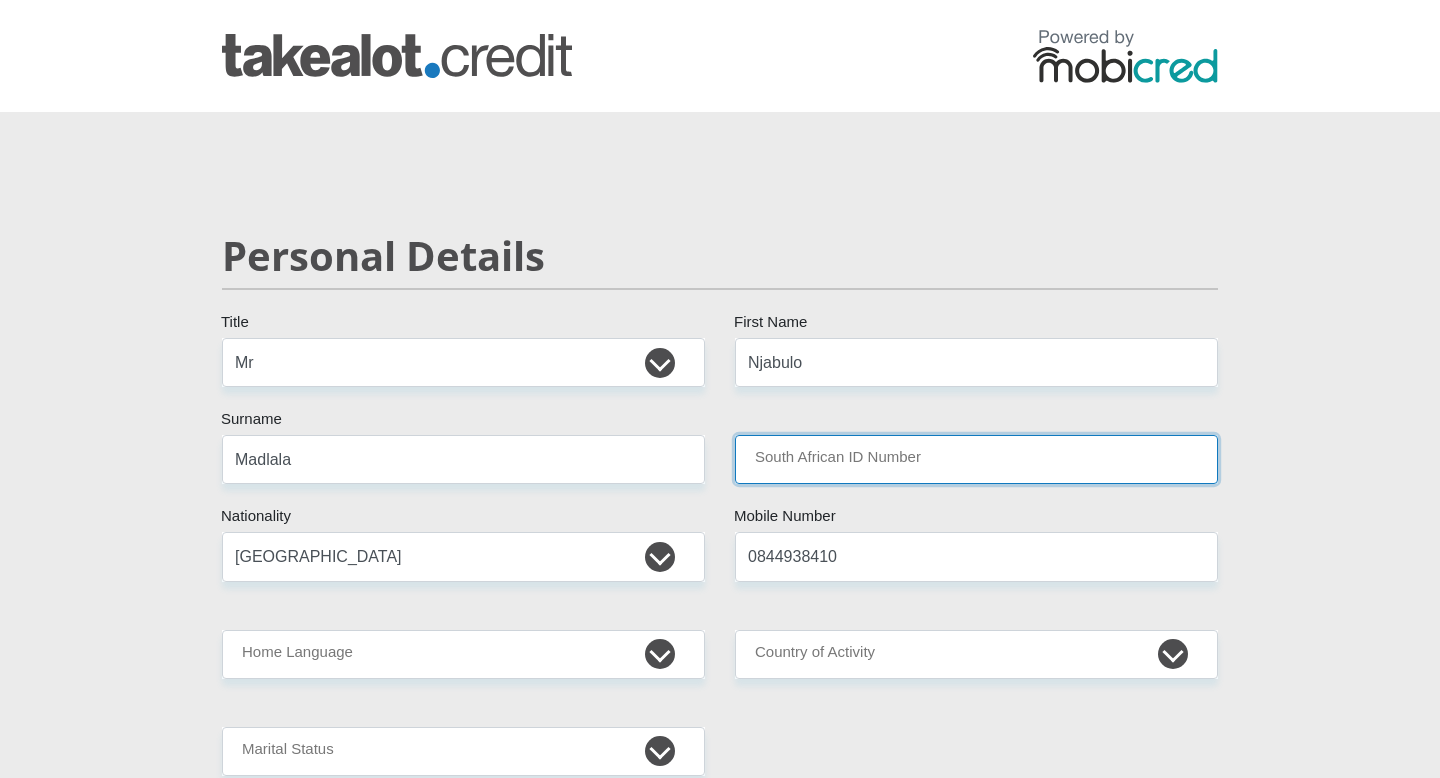 click on "South African ID Number" at bounding box center [976, 459] 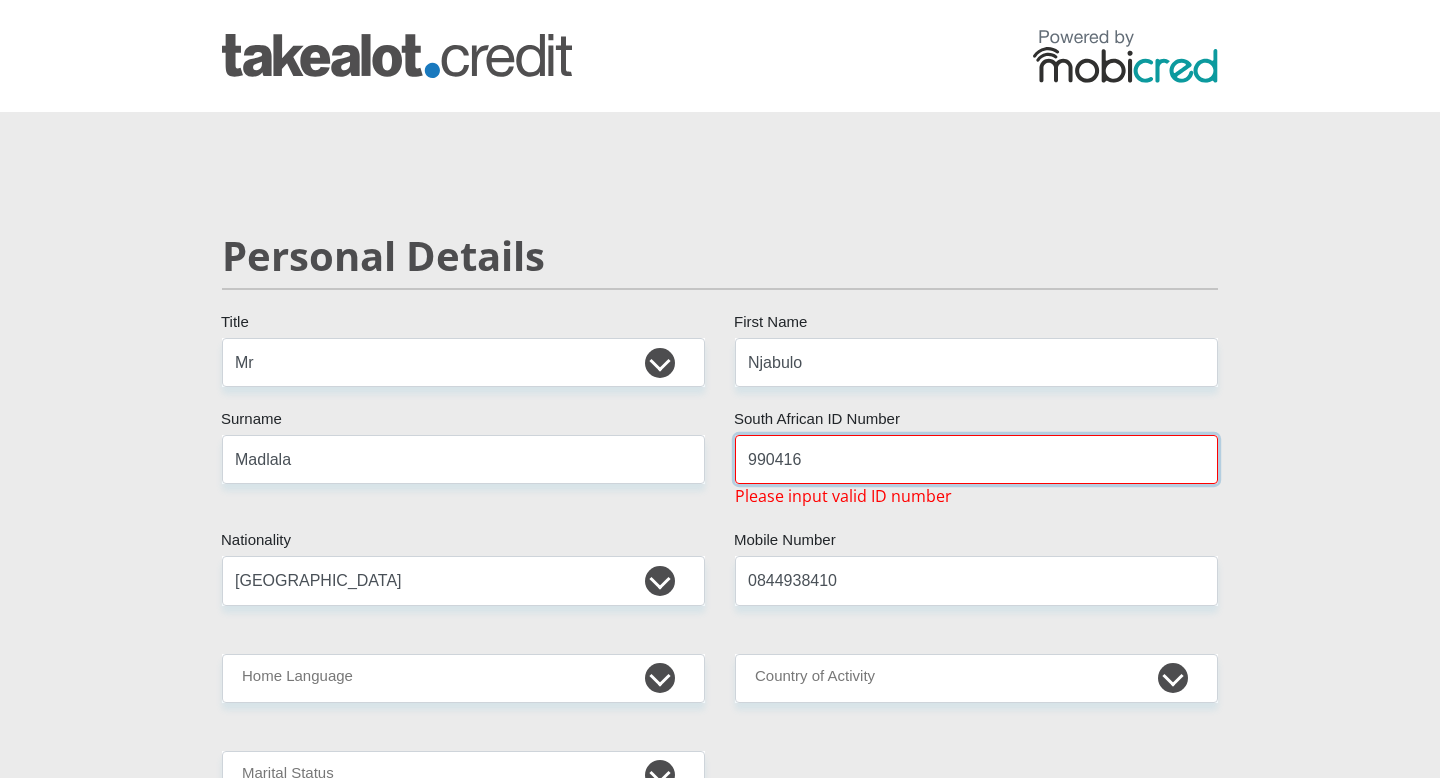 click on "990416" at bounding box center [976, 459] 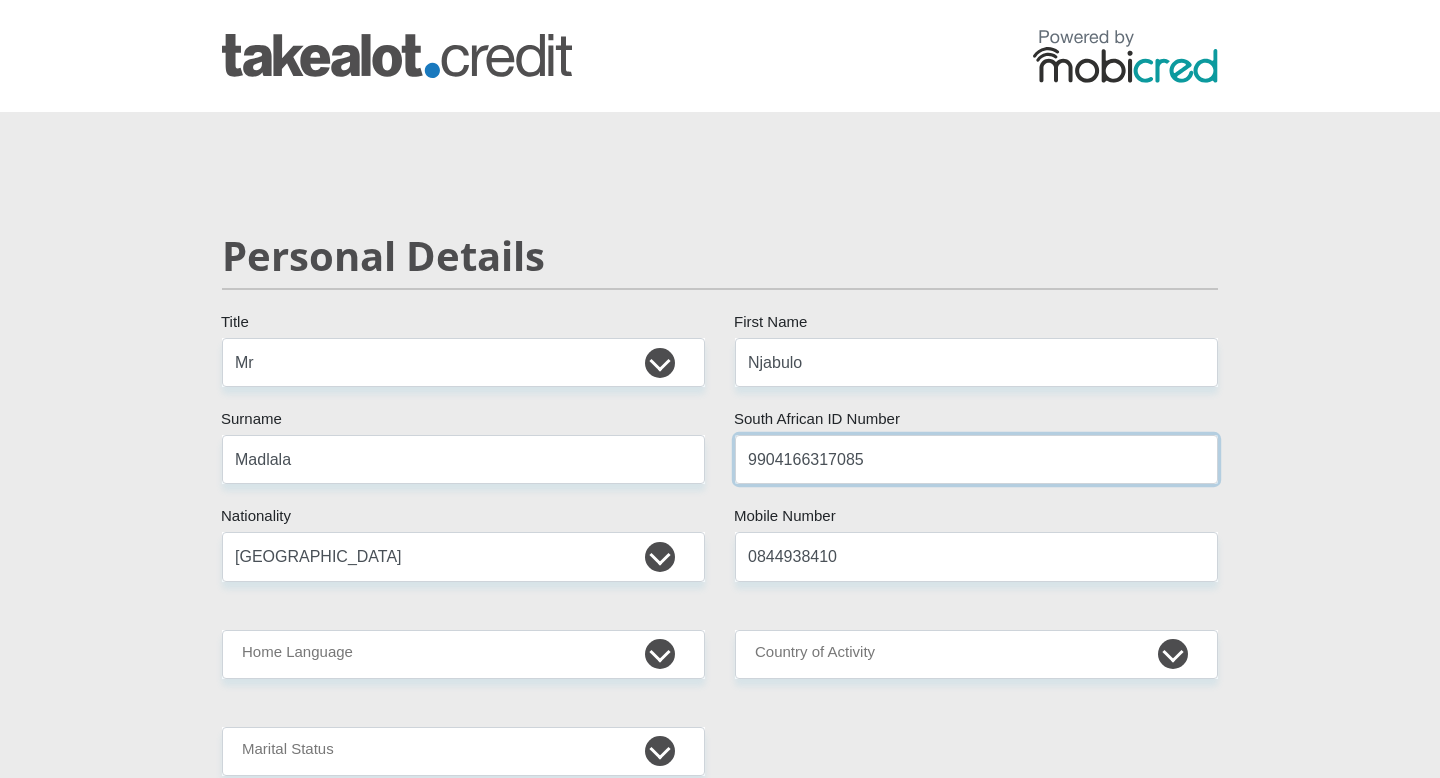 type on "9904166317085" 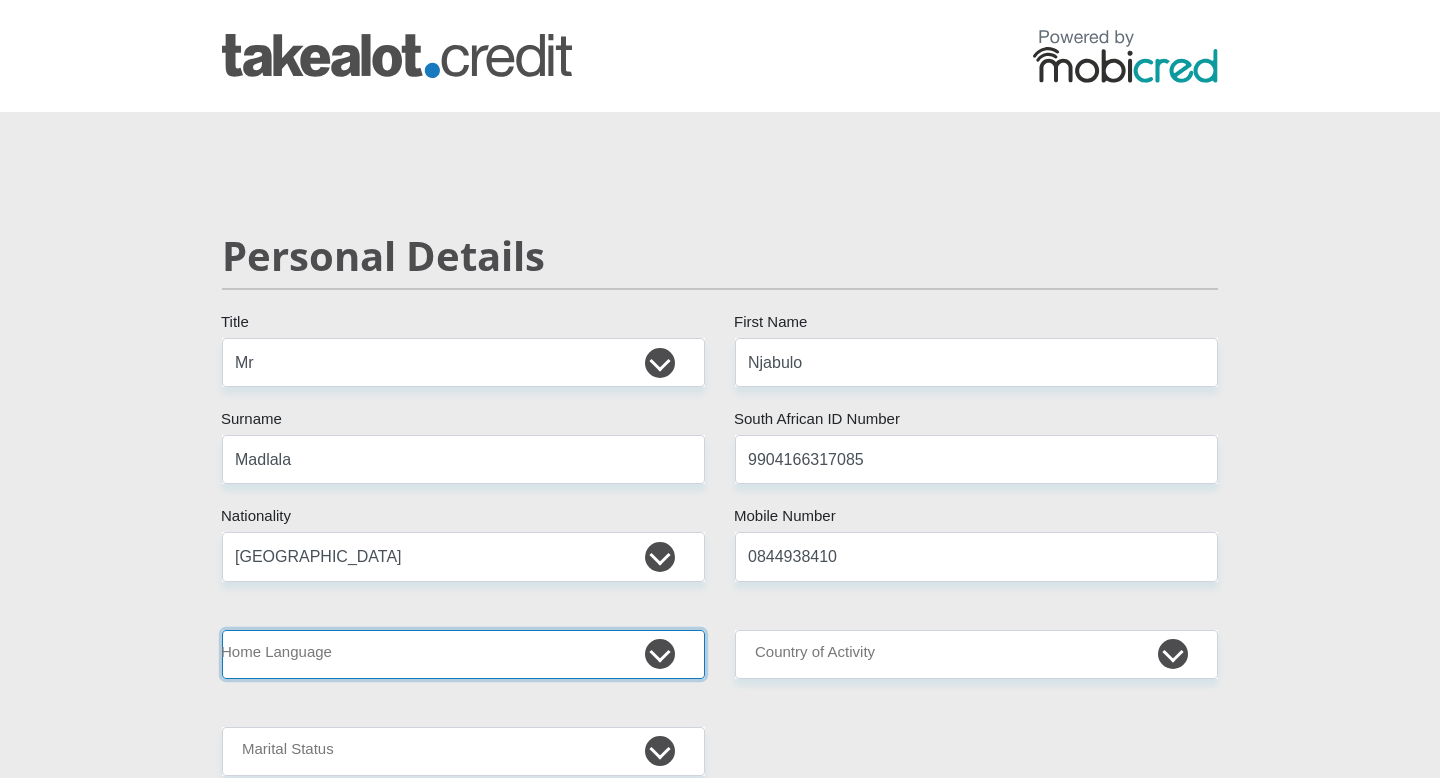 click on "Afrikaans
English
Sepedi
South Ndebele
Southern Sotho
Swati
Tsonga
Tswana
Venda
Xhosa
Zulu
Other" at bounding box center (463, 654) 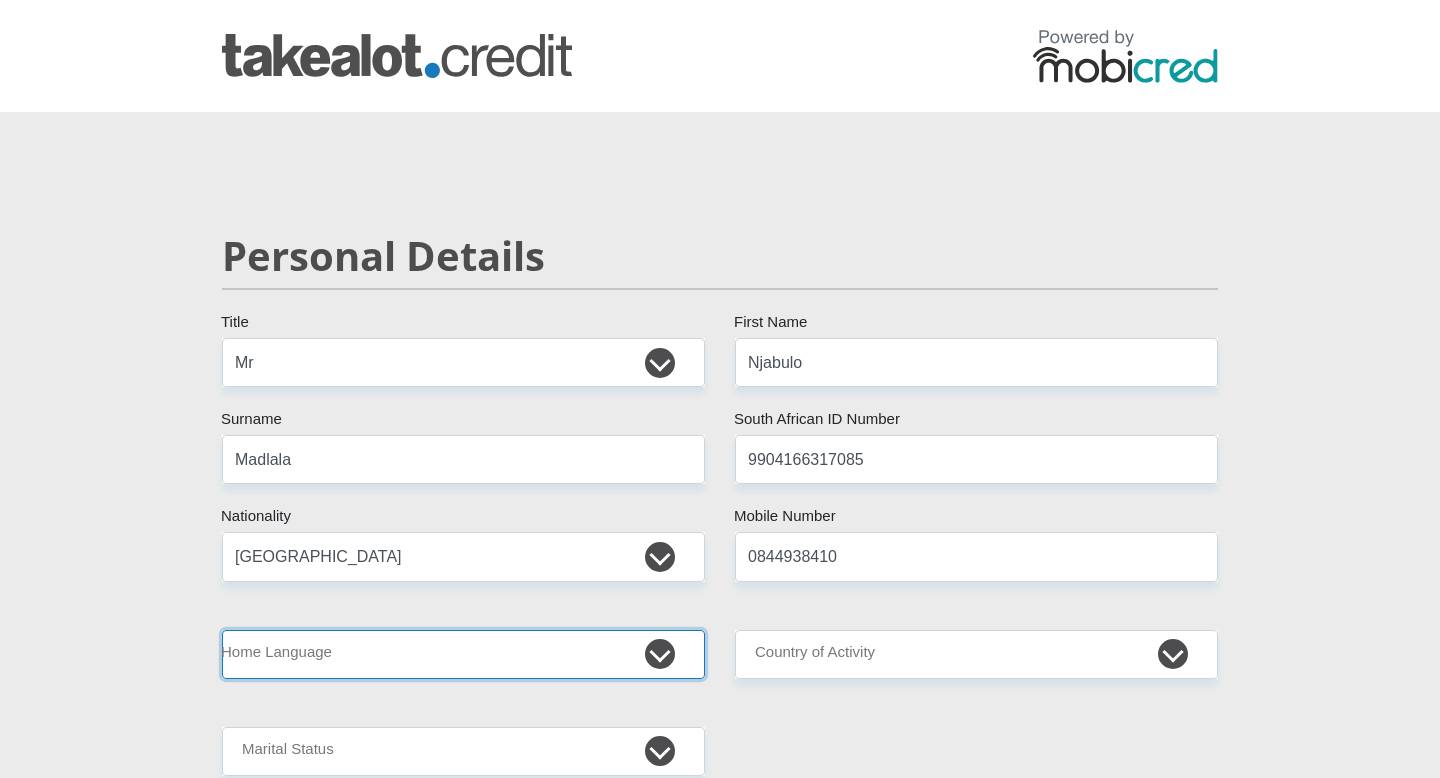select on "zul" 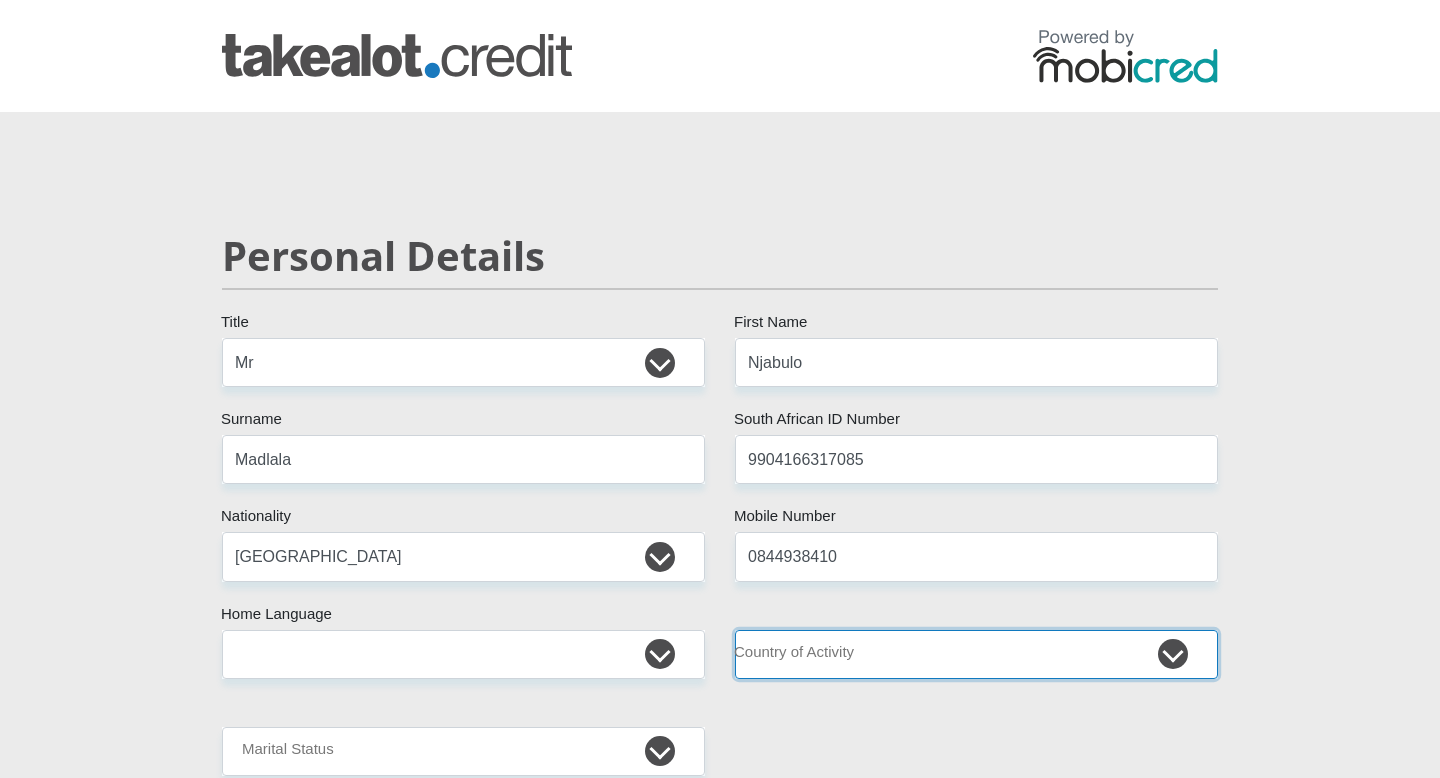 click on "South Africa
Afghanistan
Aland Islands
Albania
Algeria
America Samoa
American Virgin Islands
Andorra
Angola
Anguilla
Antarctica
Antigua and Barbuda
Argentina
Armenia
Aruba
Ascension Island
Australia
Austria
Azerbaijan
Chad" at bounding box center [976, 654] 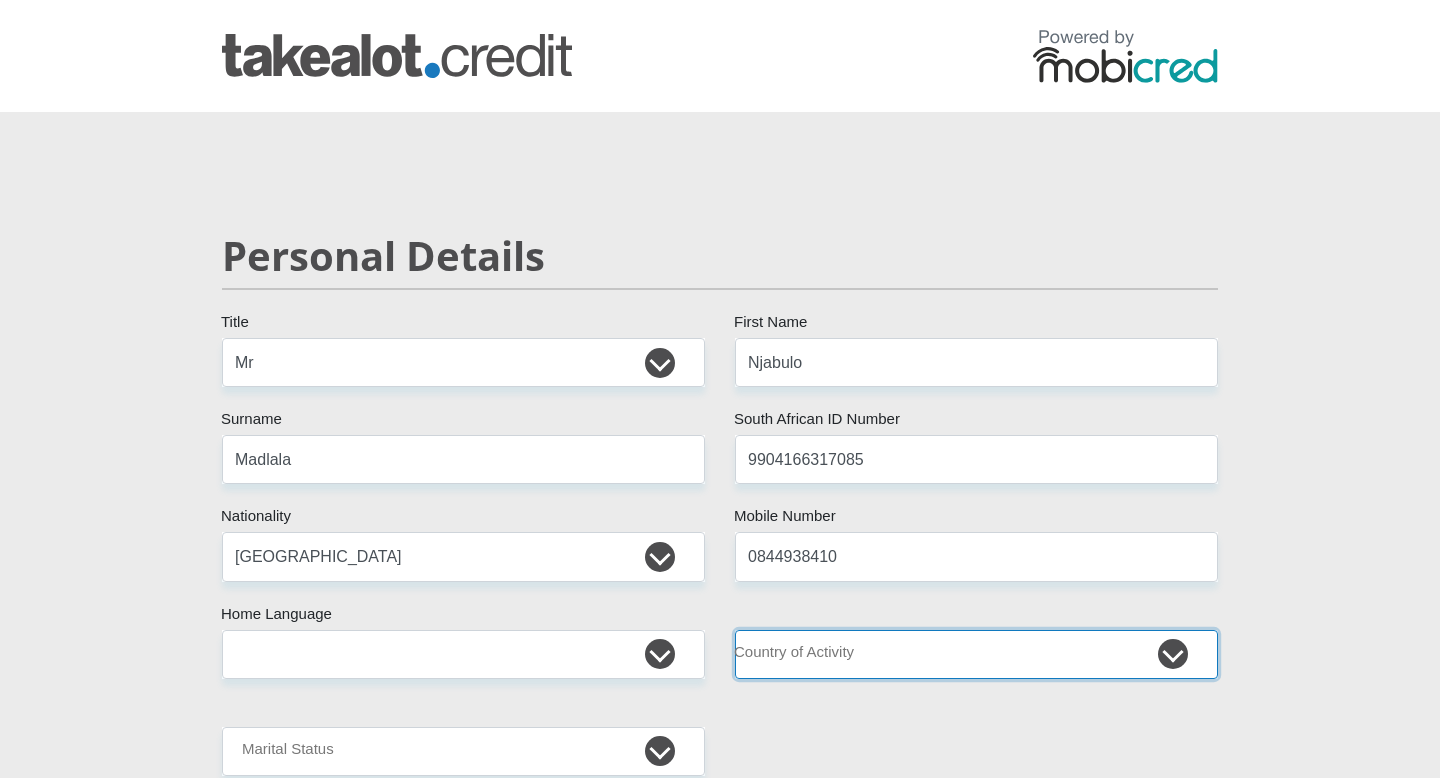 select on "ZAF" 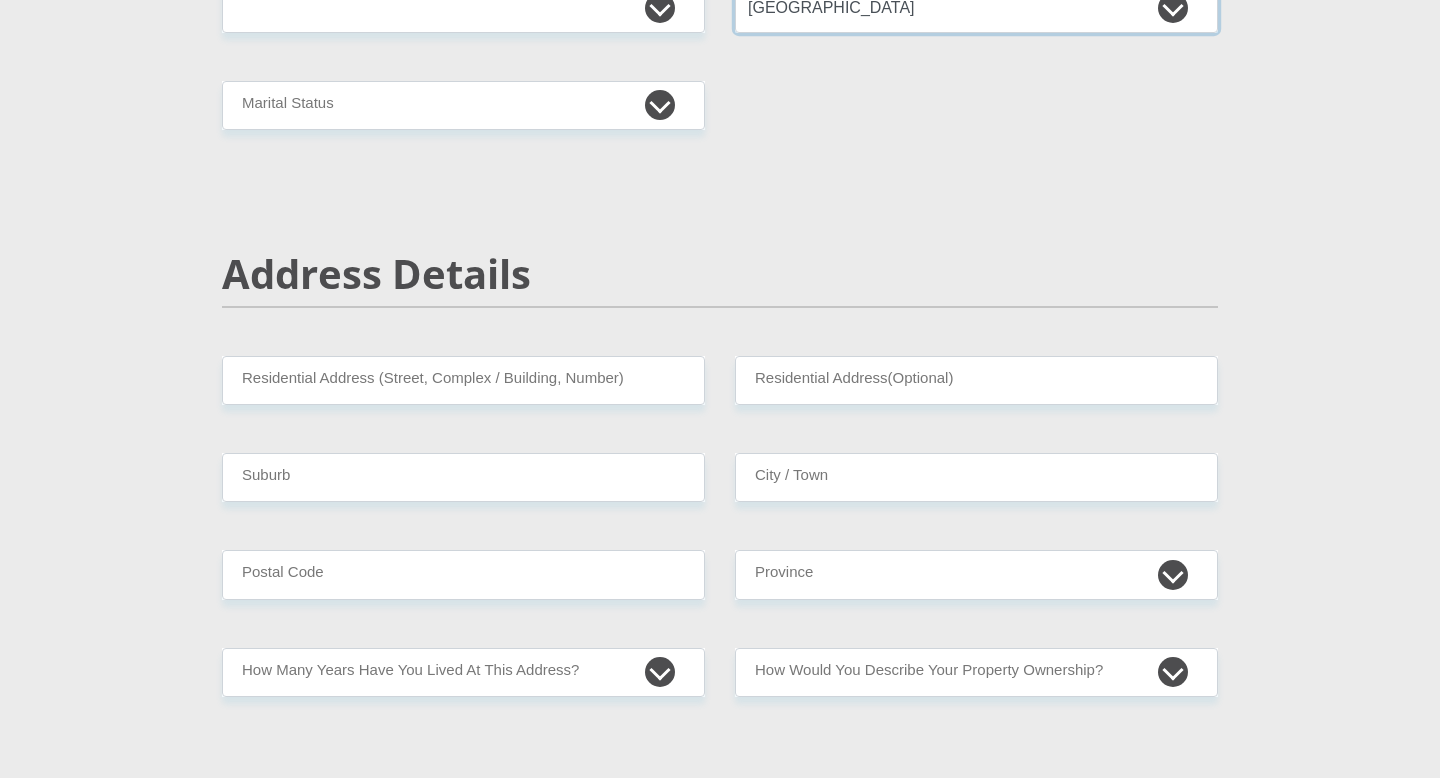 scroll, scrollTop: 649, scrollLeft: 0, axis: vertical 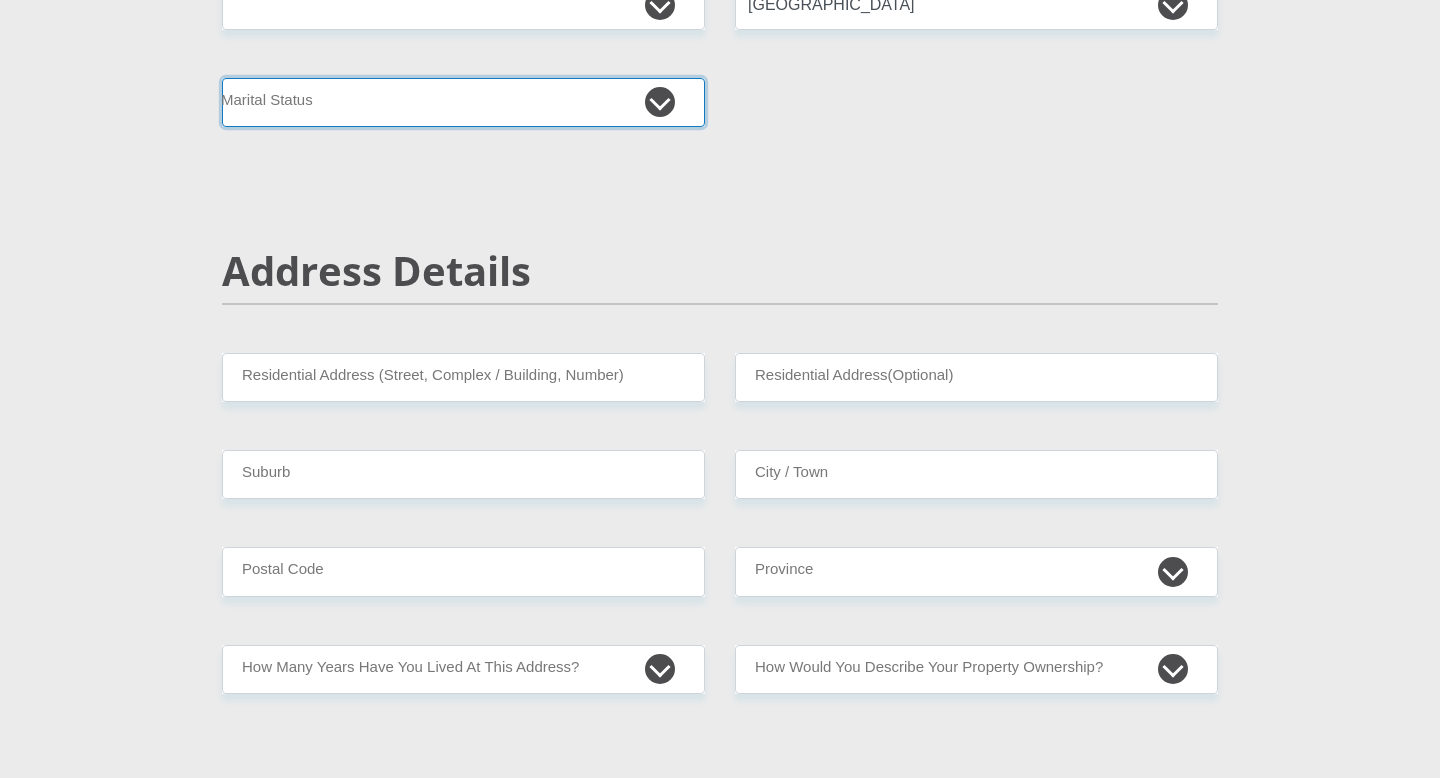 click on "Married ANC
Single
Divorced
Widowed
Married COP or Customary Law" at bounding box center (463, 102) 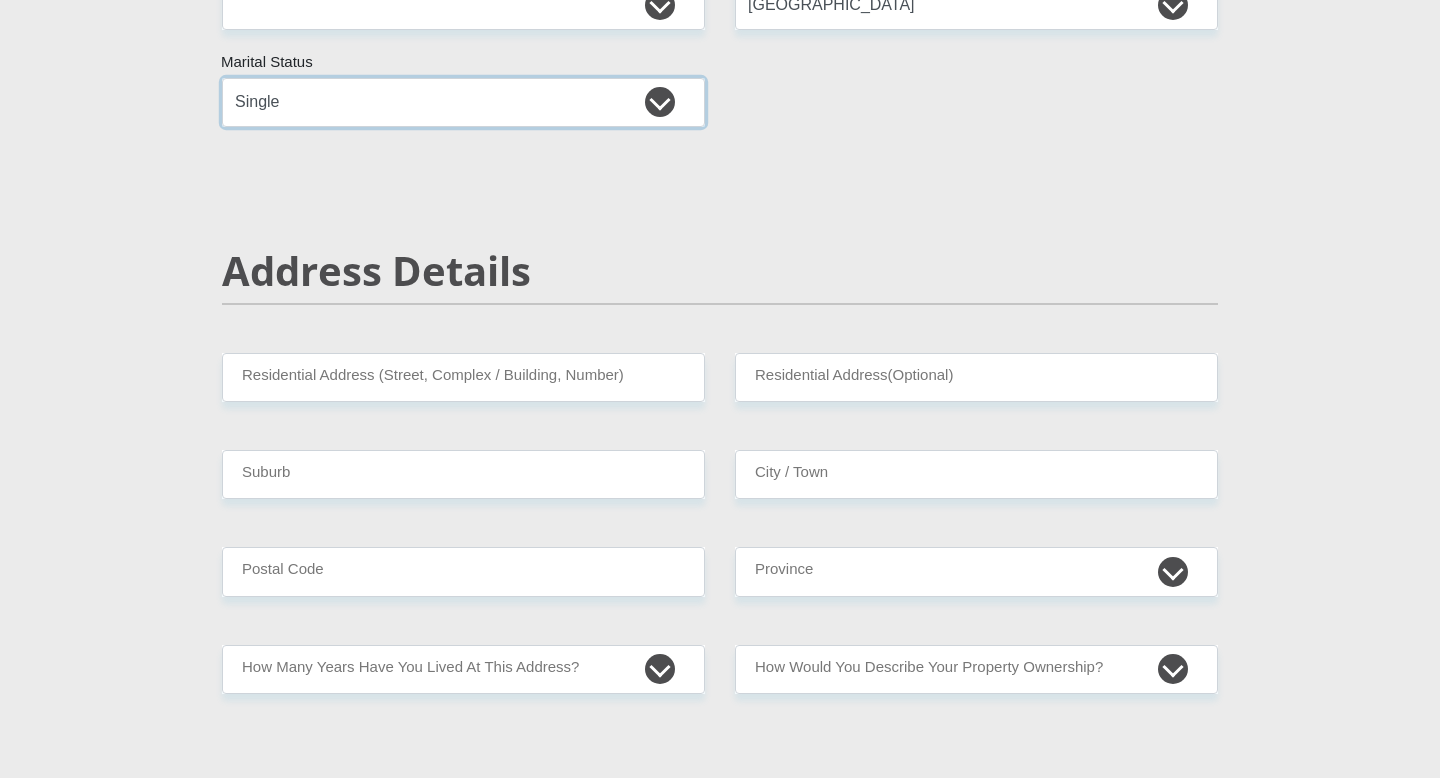 scroll, scrollTop: 694, scrollLeft: 0, axis: vertical 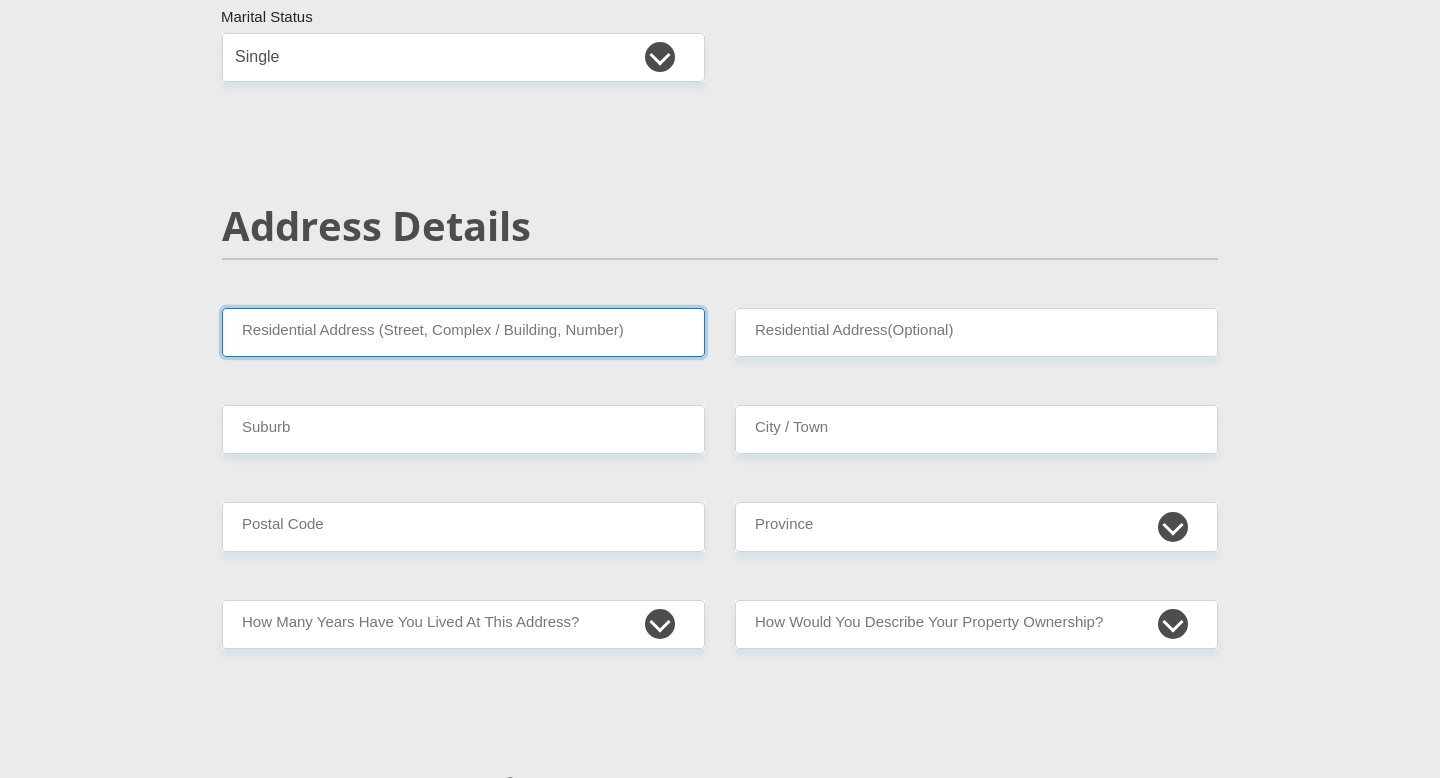 click on "Residential Address (Street, Complex / Building, Number)" at bounding box center (463, 332) 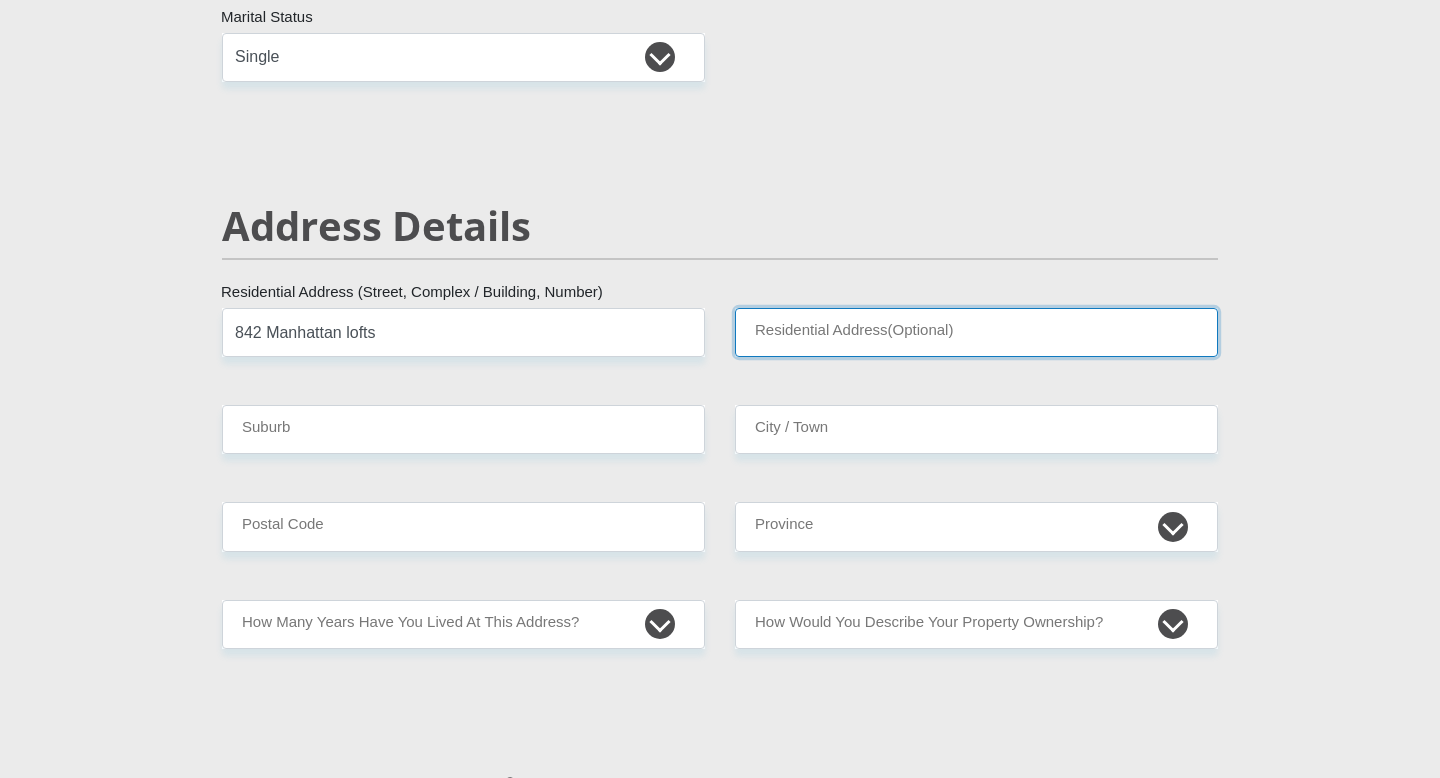 type on "Cnr Kliprivier Dr and, Vereeniging Rd," 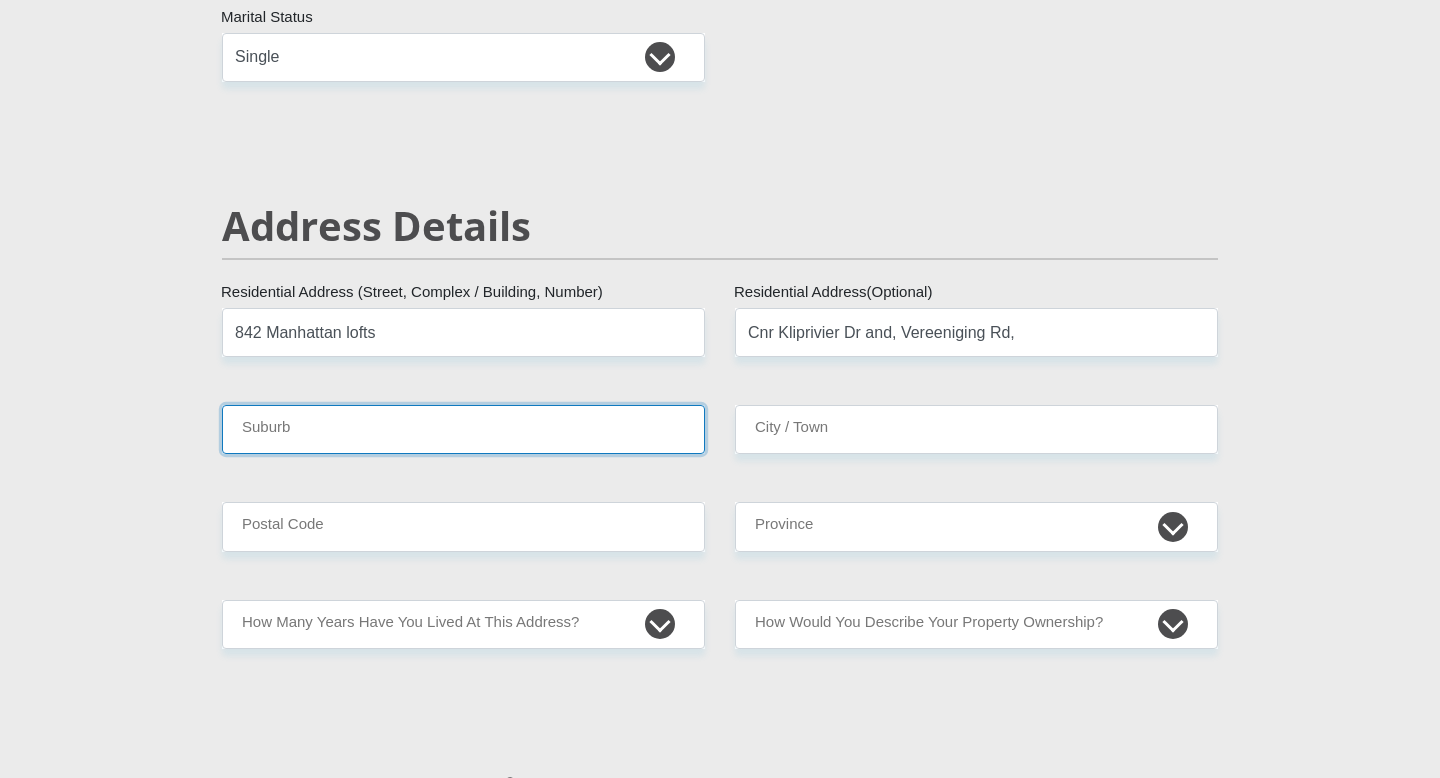 type on "Johannesburg" 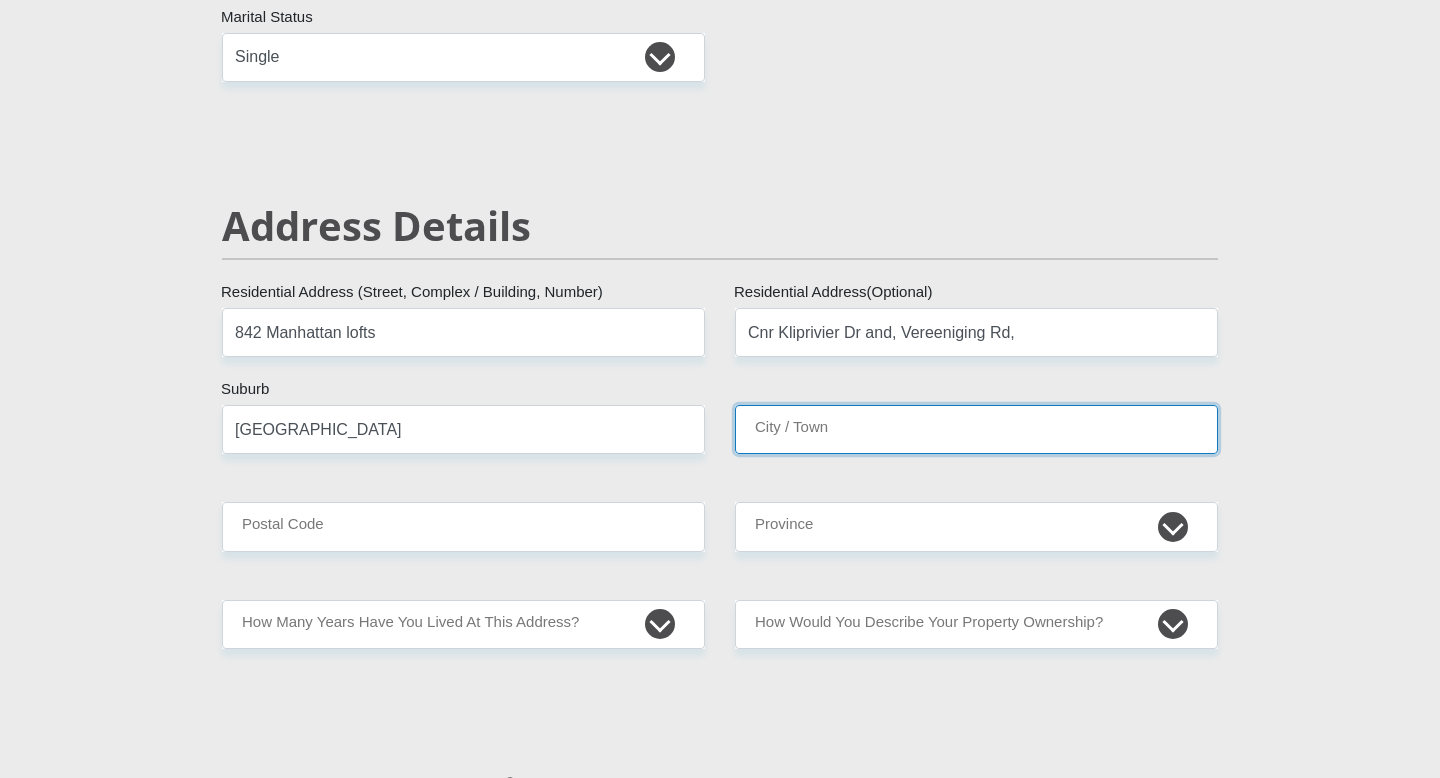 type on "Johannesburg" 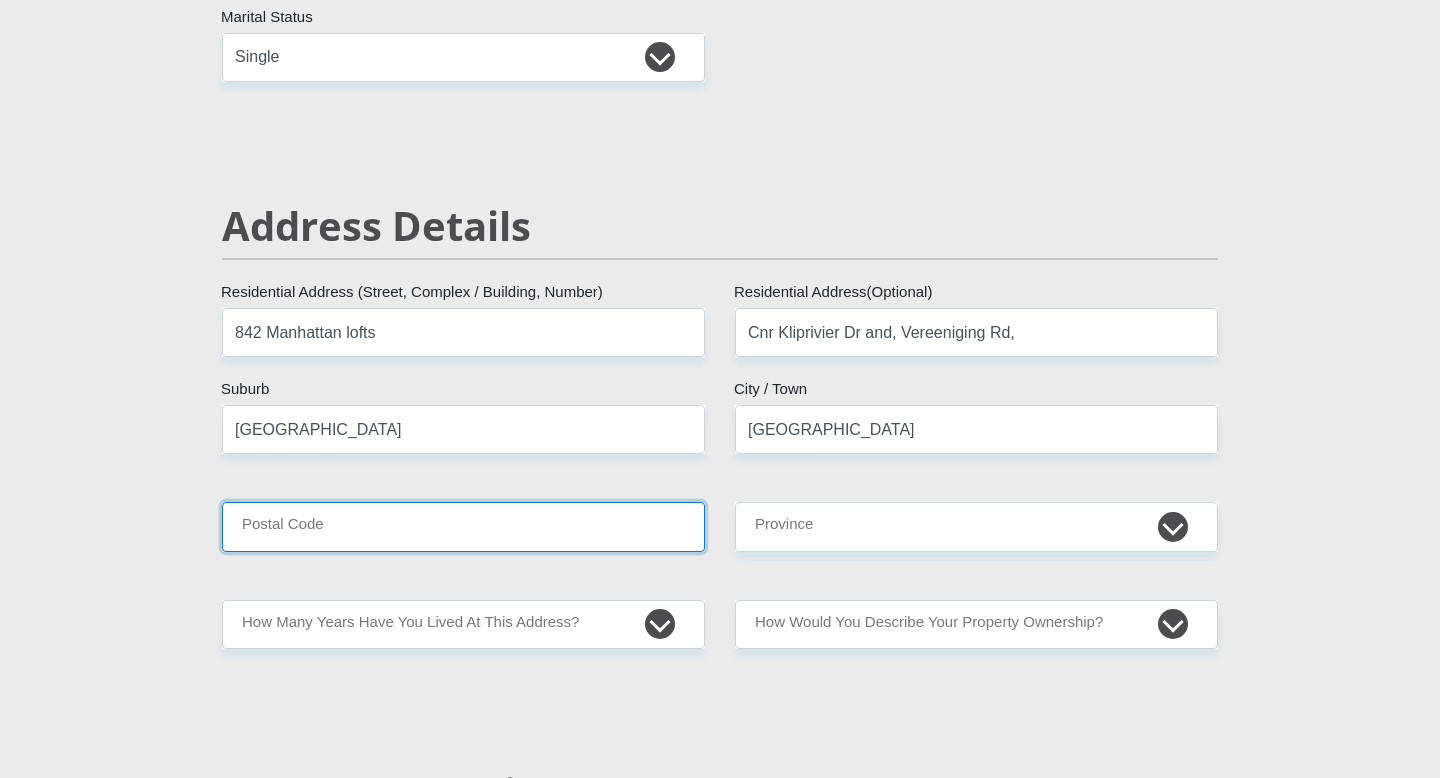 type on "1448" 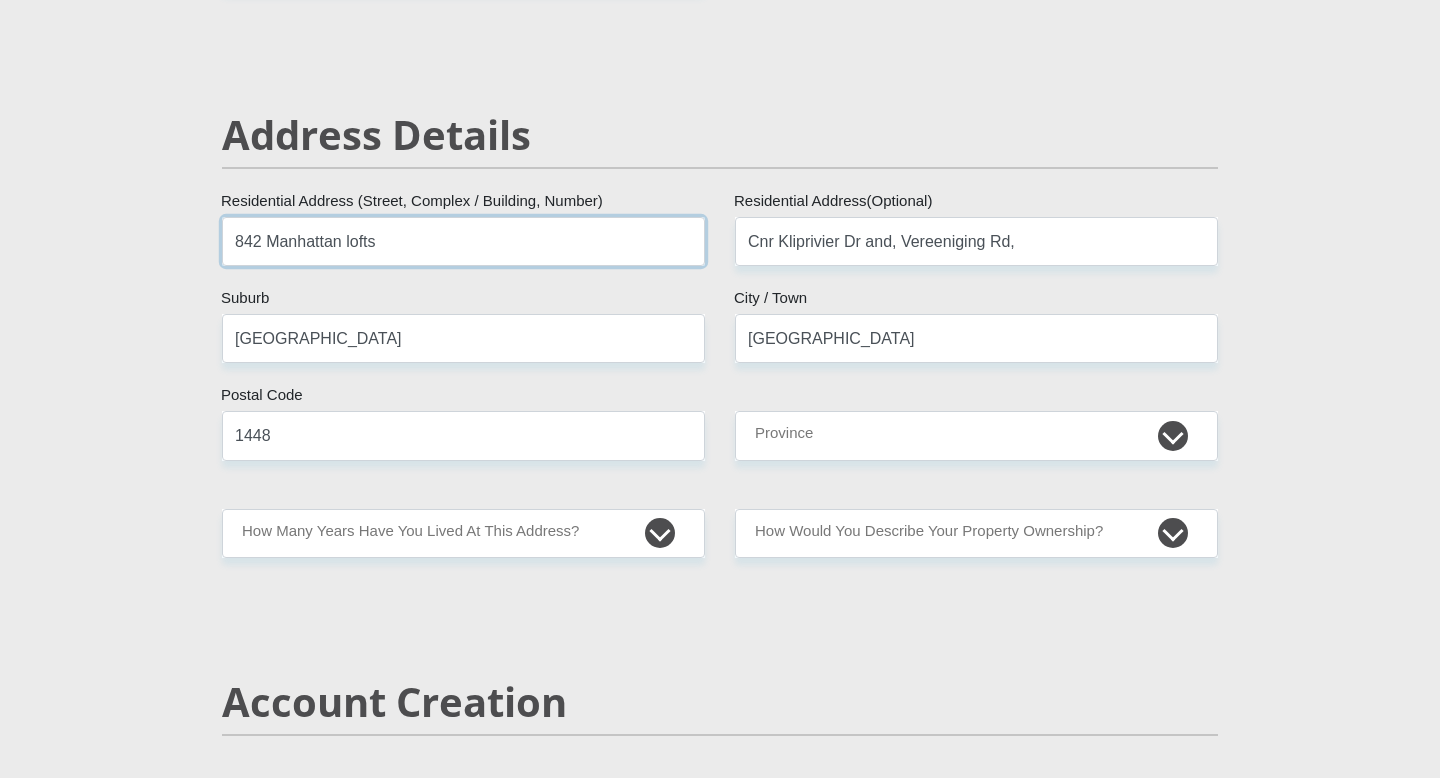 scroll, scrollTop: 797, scrollLeft: 0, axis: vertical 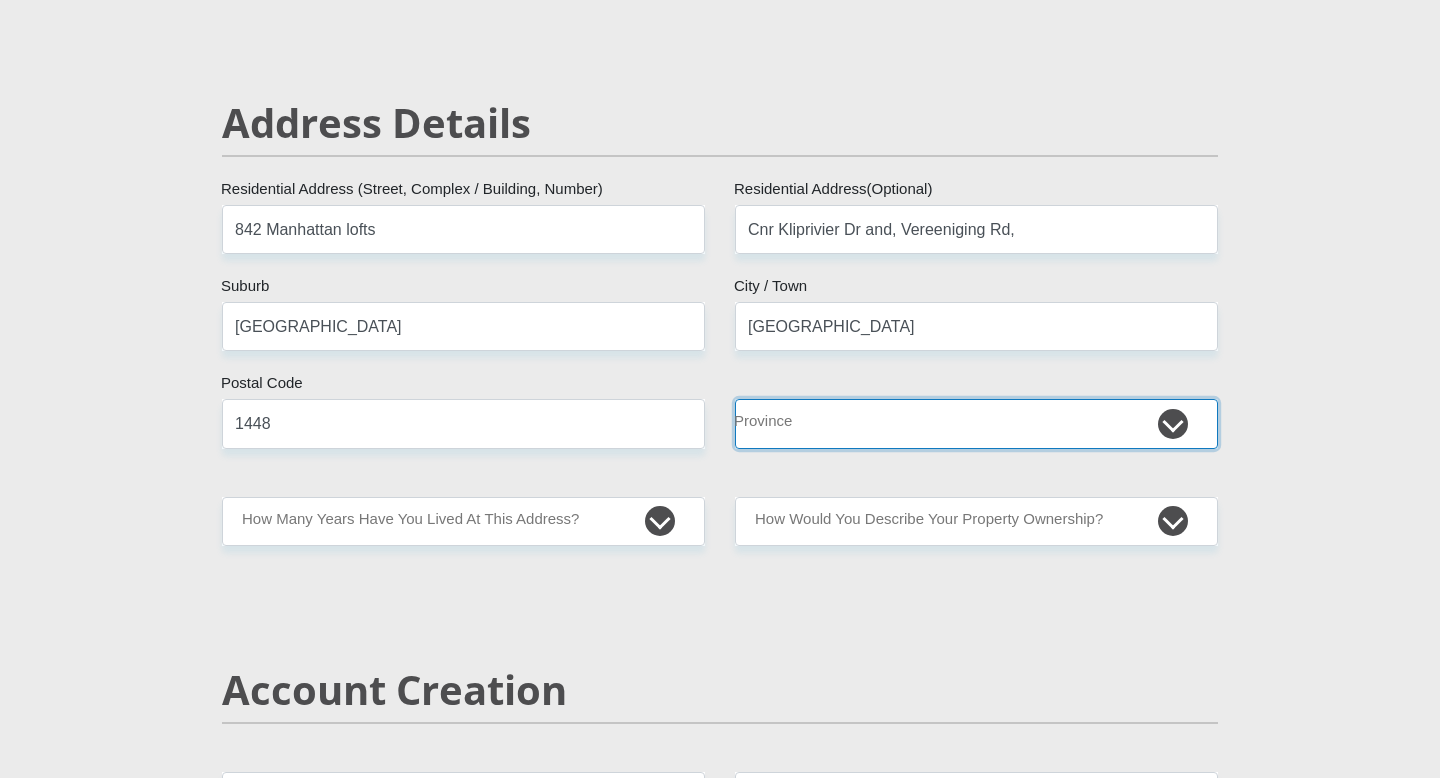 click on "Eastern Cape
Free State
Gauteng
KwaZulu-Natal
Limpopo
Mpumalanga
Northern Cape
North West
Western Cape" at bounding box center [976, 423] 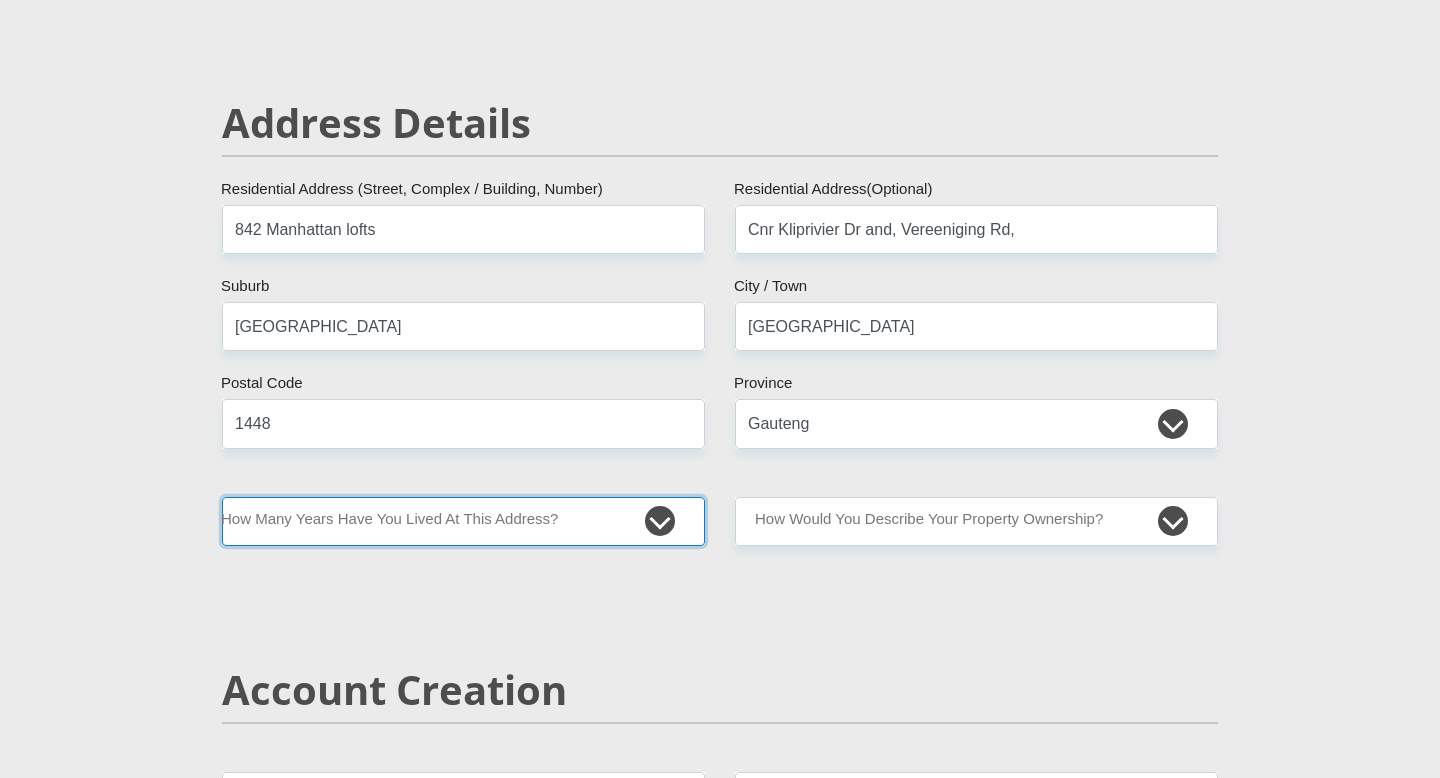 click on "less than 1 year
1-3 years
3-5 years
5+ years" at bounding box center [463, 521] 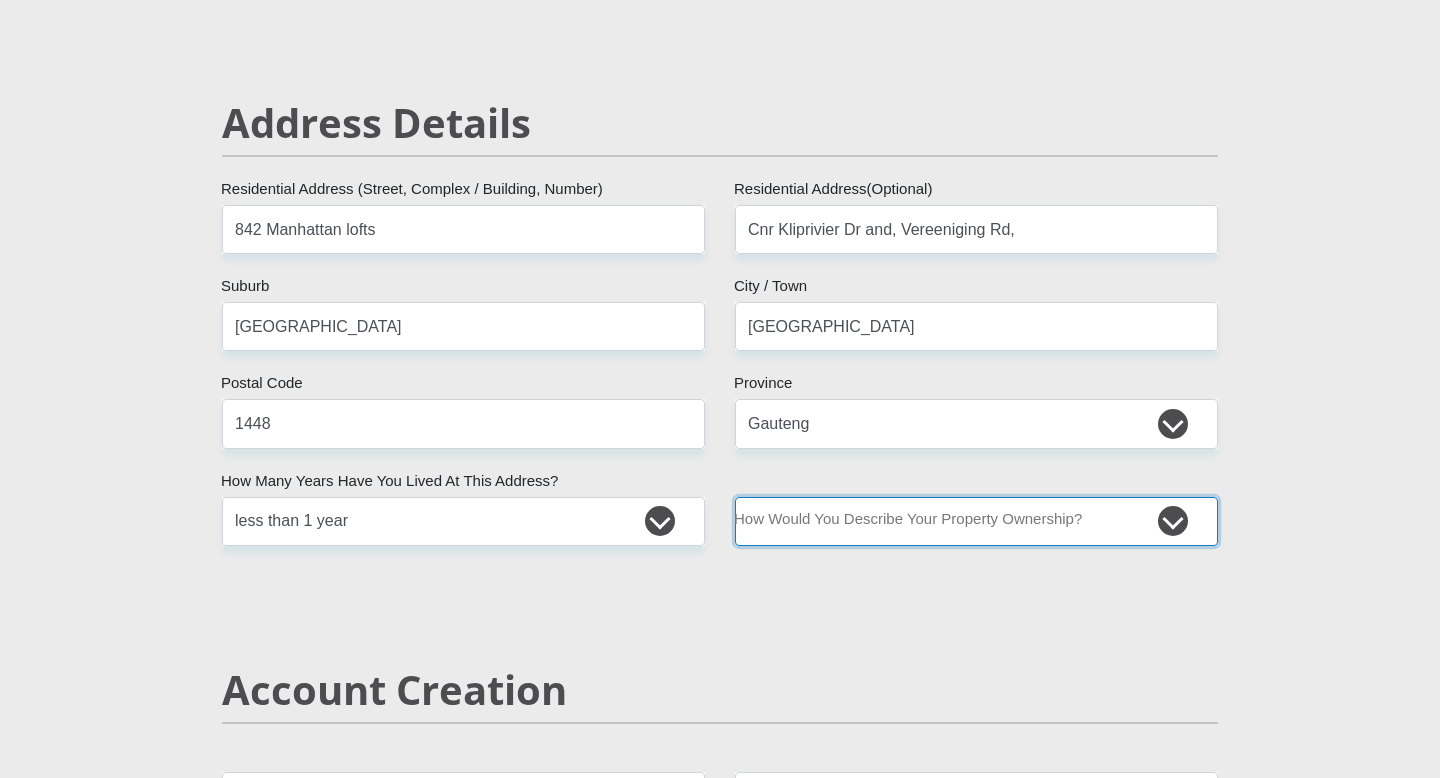 click on "Owned
Rented
Family Owned
Company Dwelling" at bounding box center [976, 521] 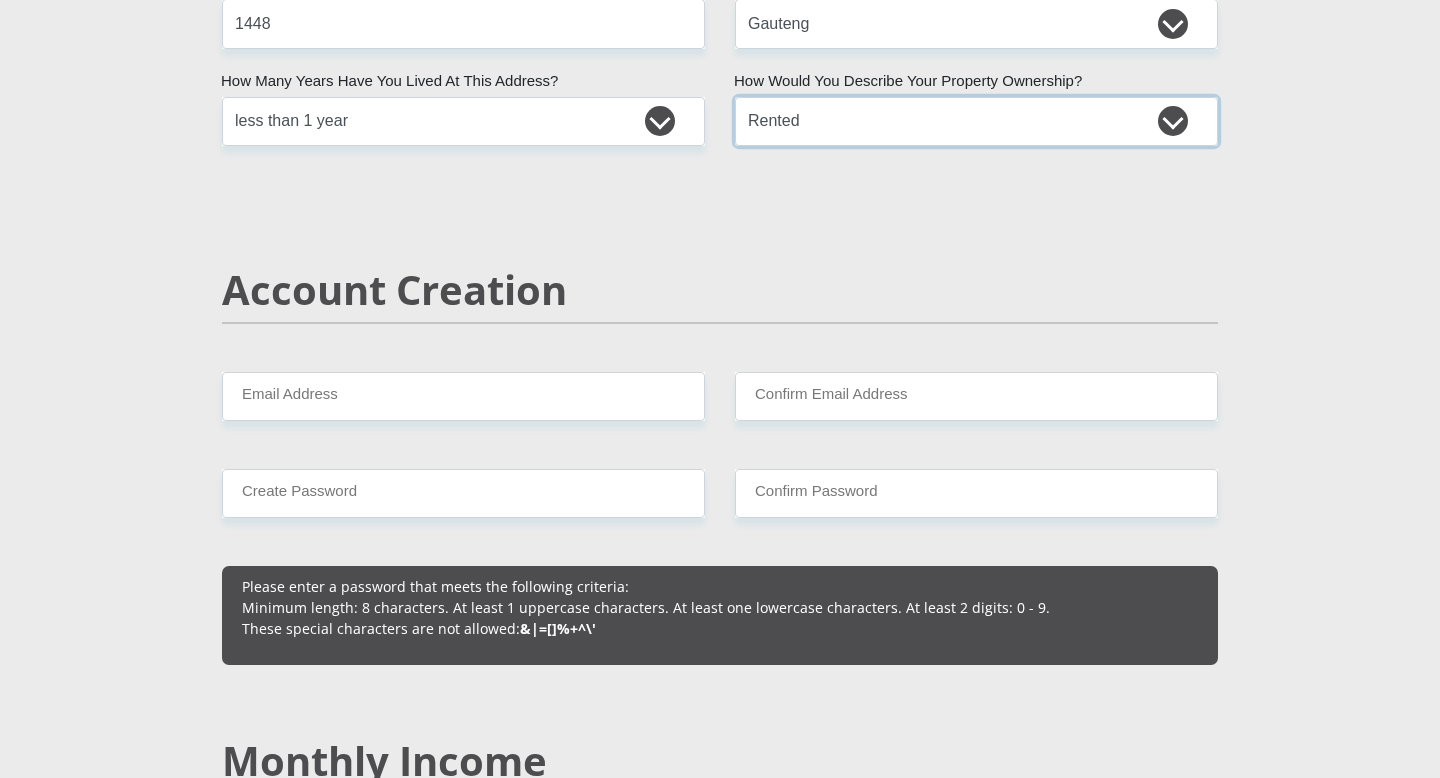 scroll, scrollTop: 1203, scrollLeft: 0, axis: vertical 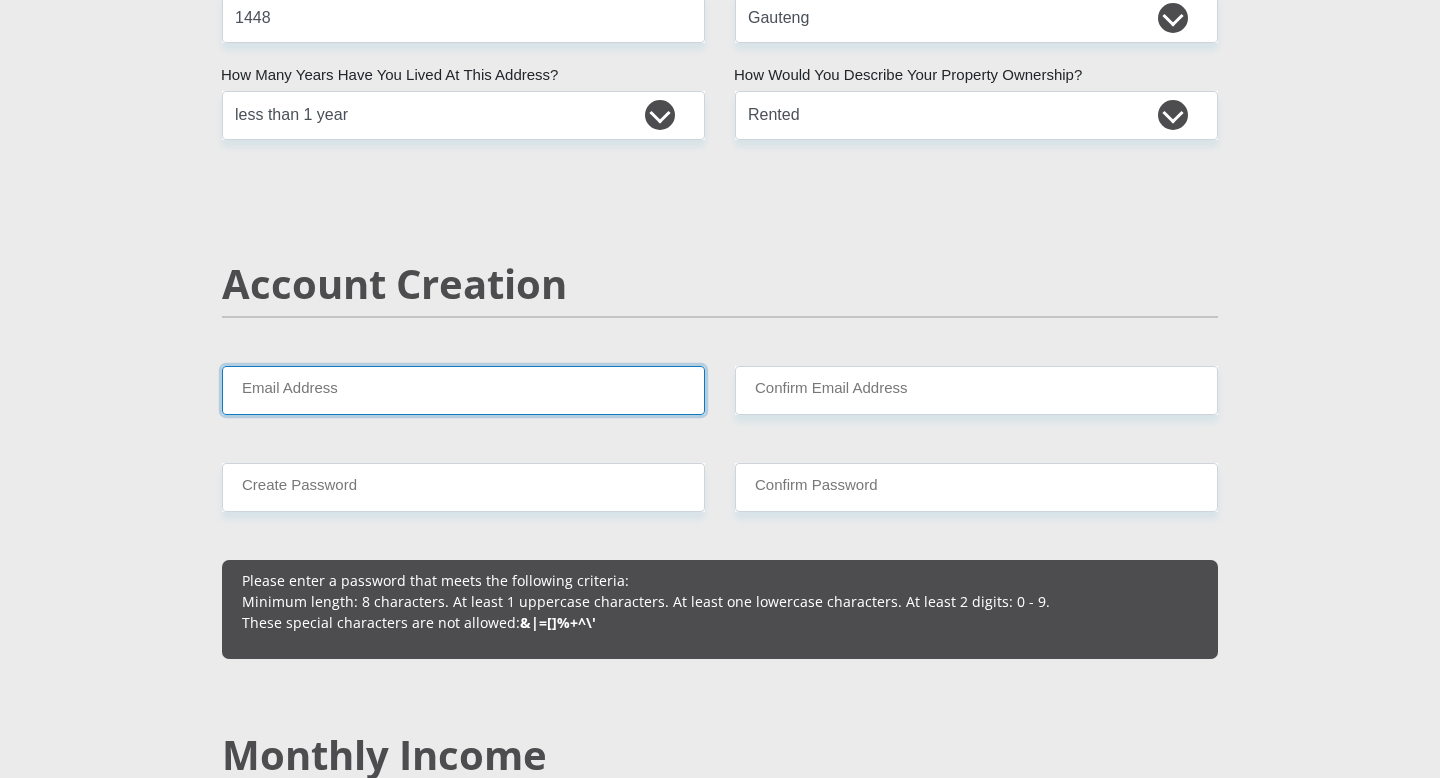 click on "Email Address" at bounding box center (463, 390) 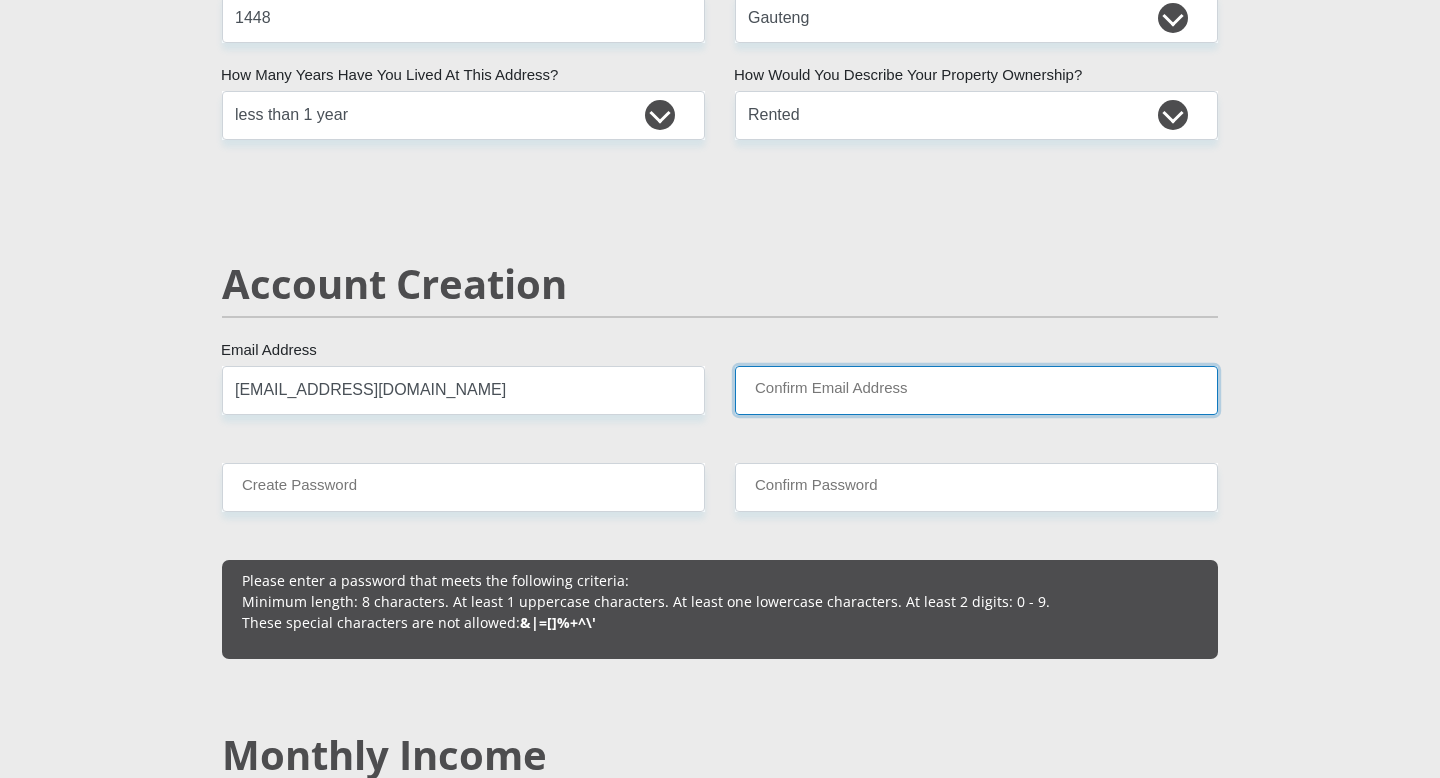 type on "nmadlala16@gmail.com" 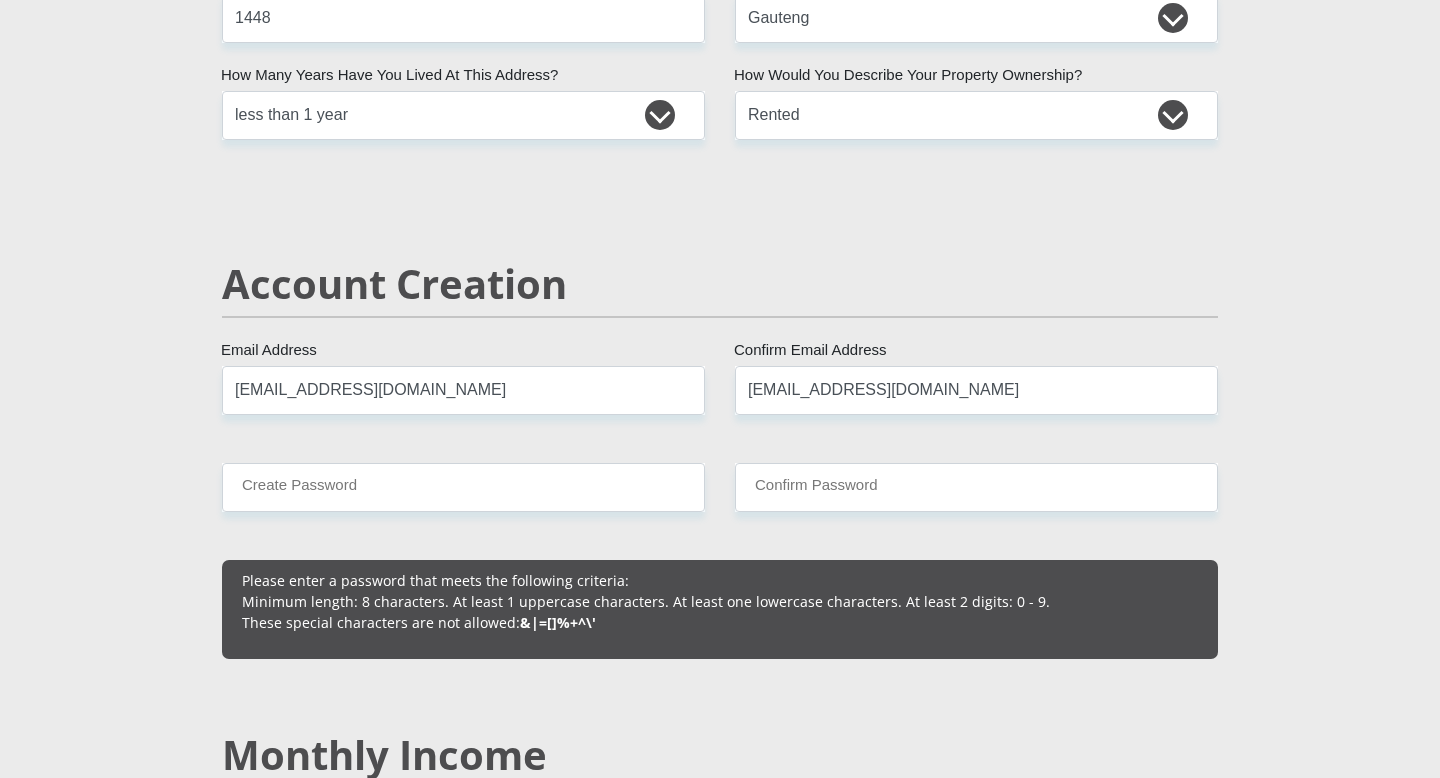 type 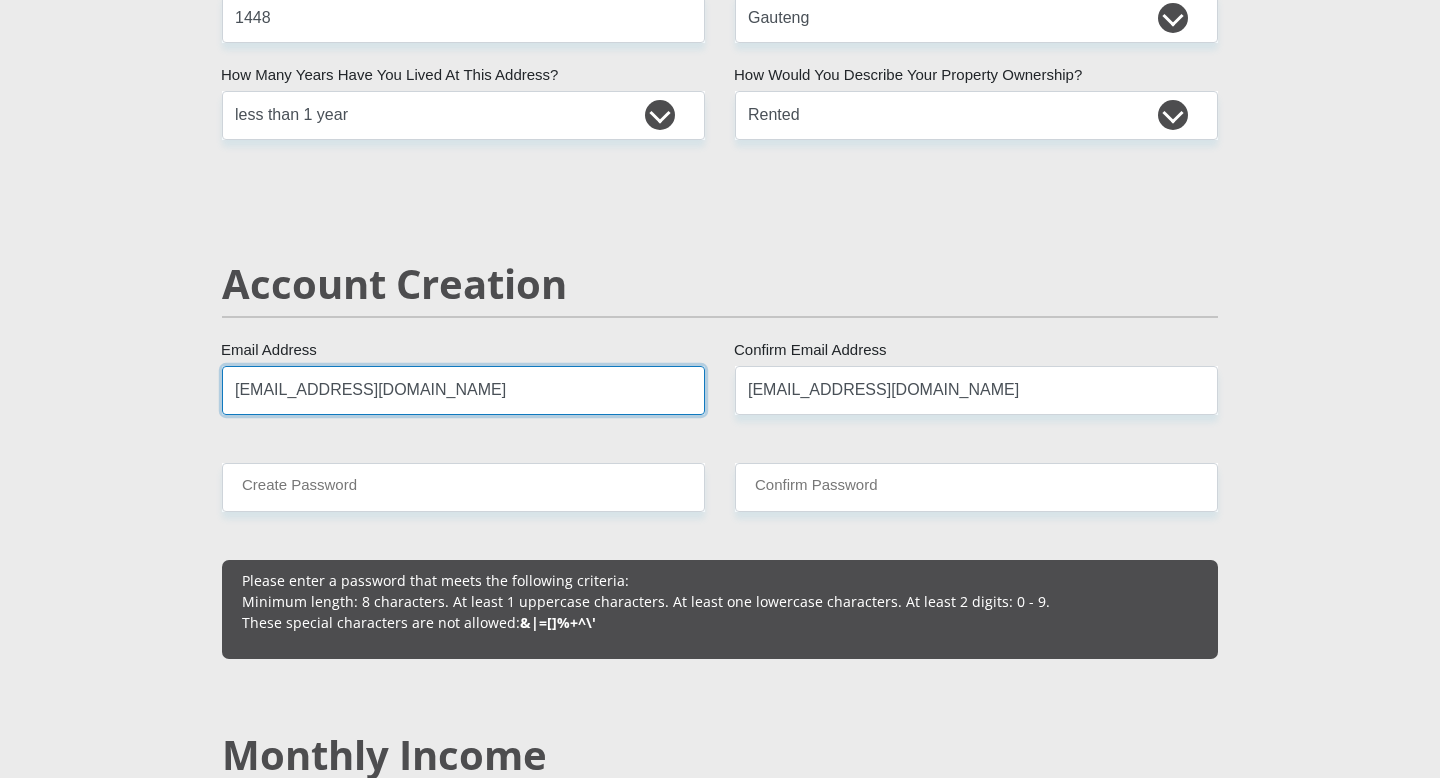 type 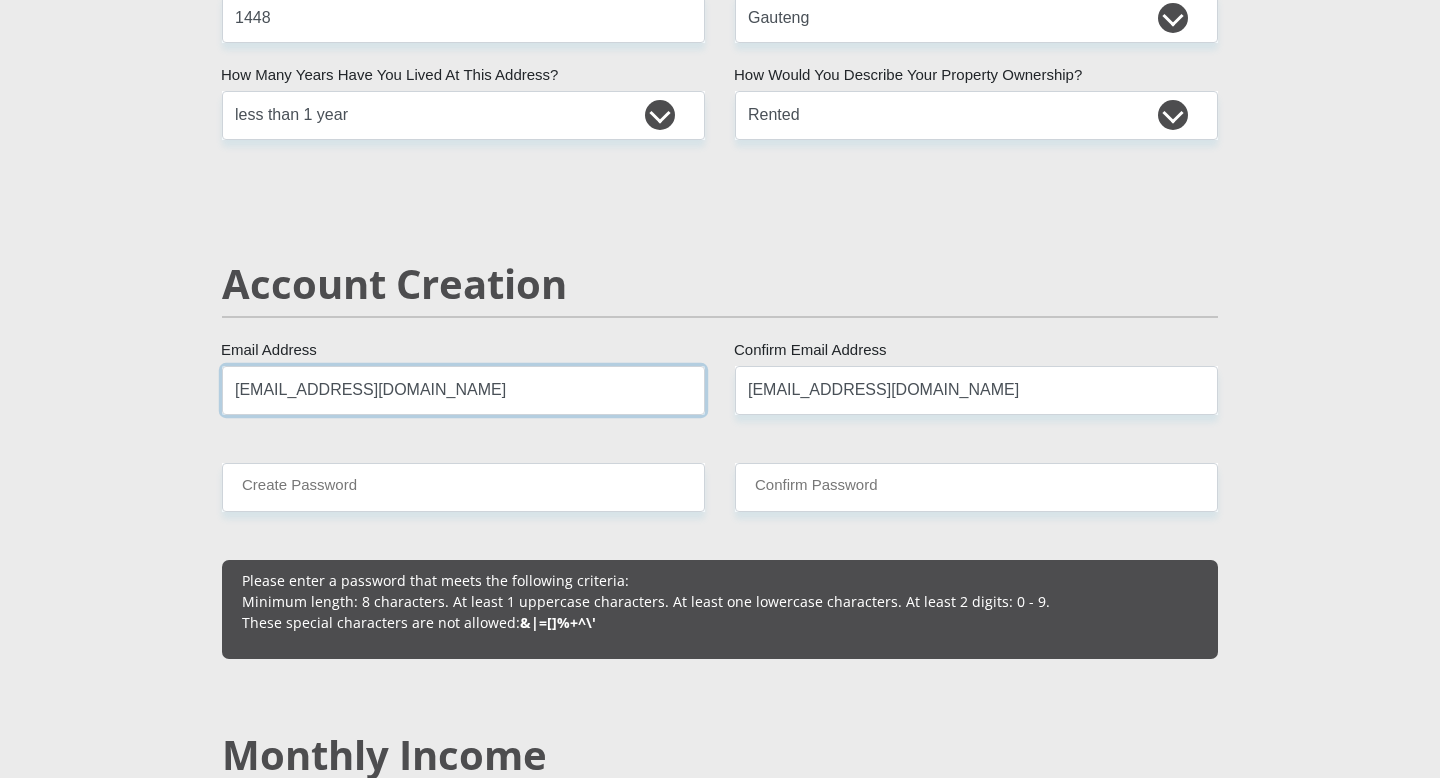click on "nmadlala16@gmail.com" at bounding box center [463, 390] 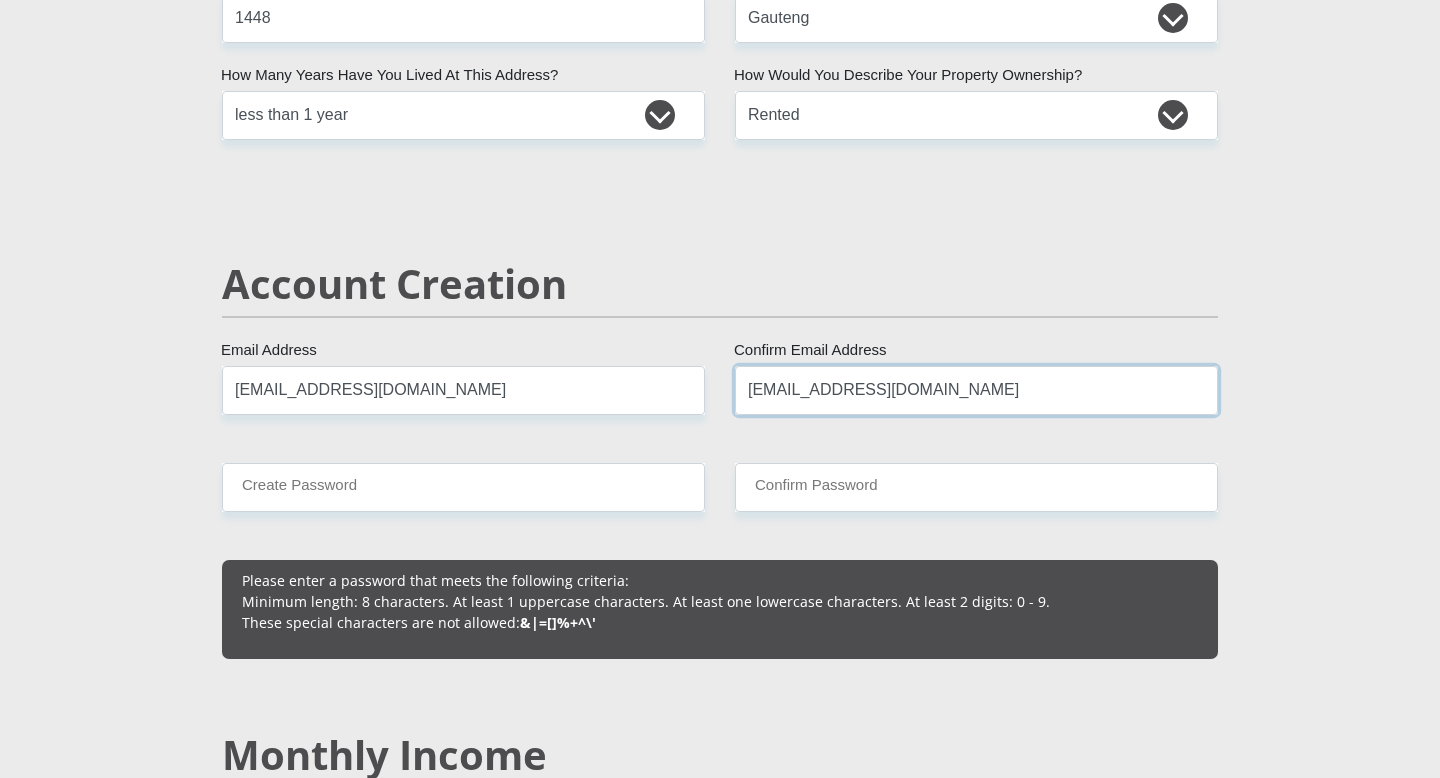 click on "nmadlala16@gmail.com" at bounding box center [976, 390] 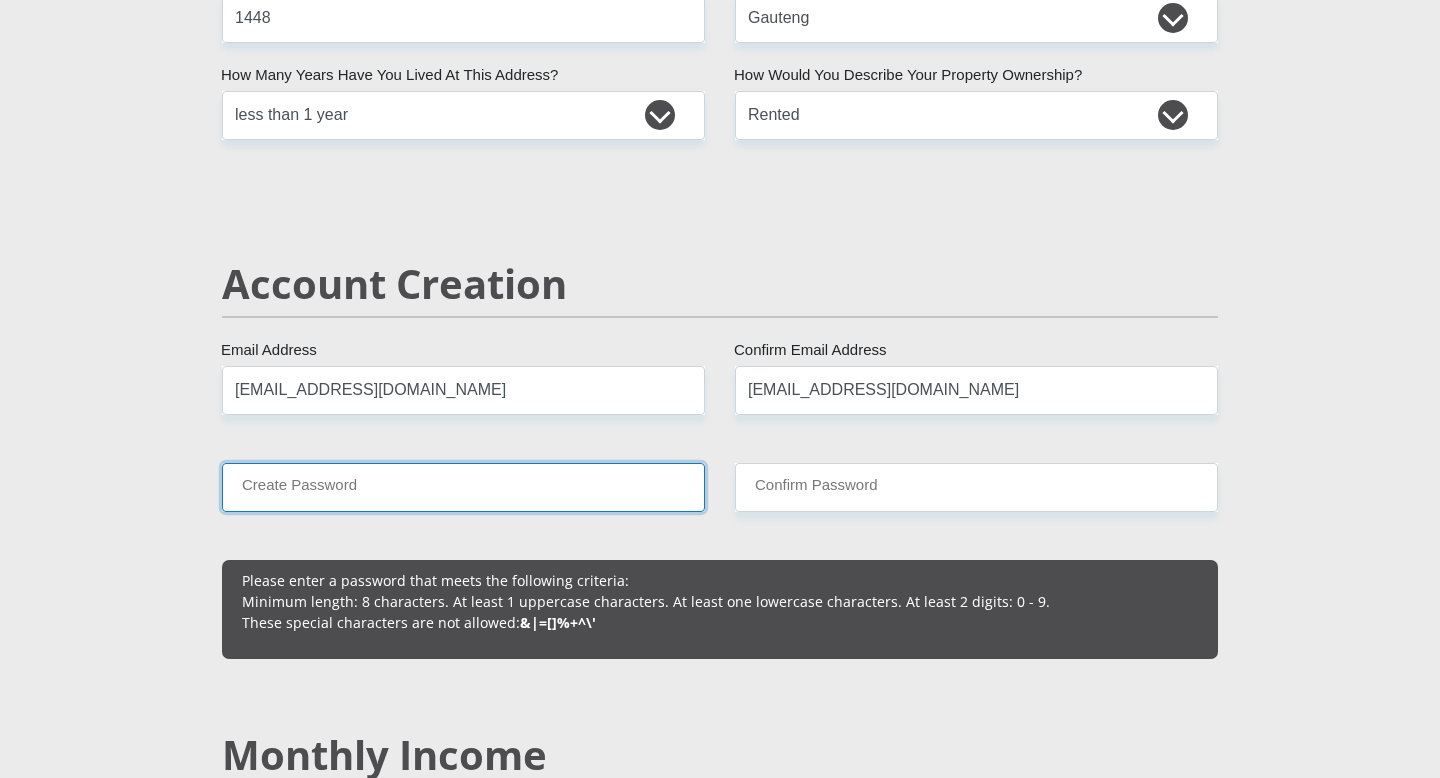 click on "Create Password" at bounding box center (463, 487) 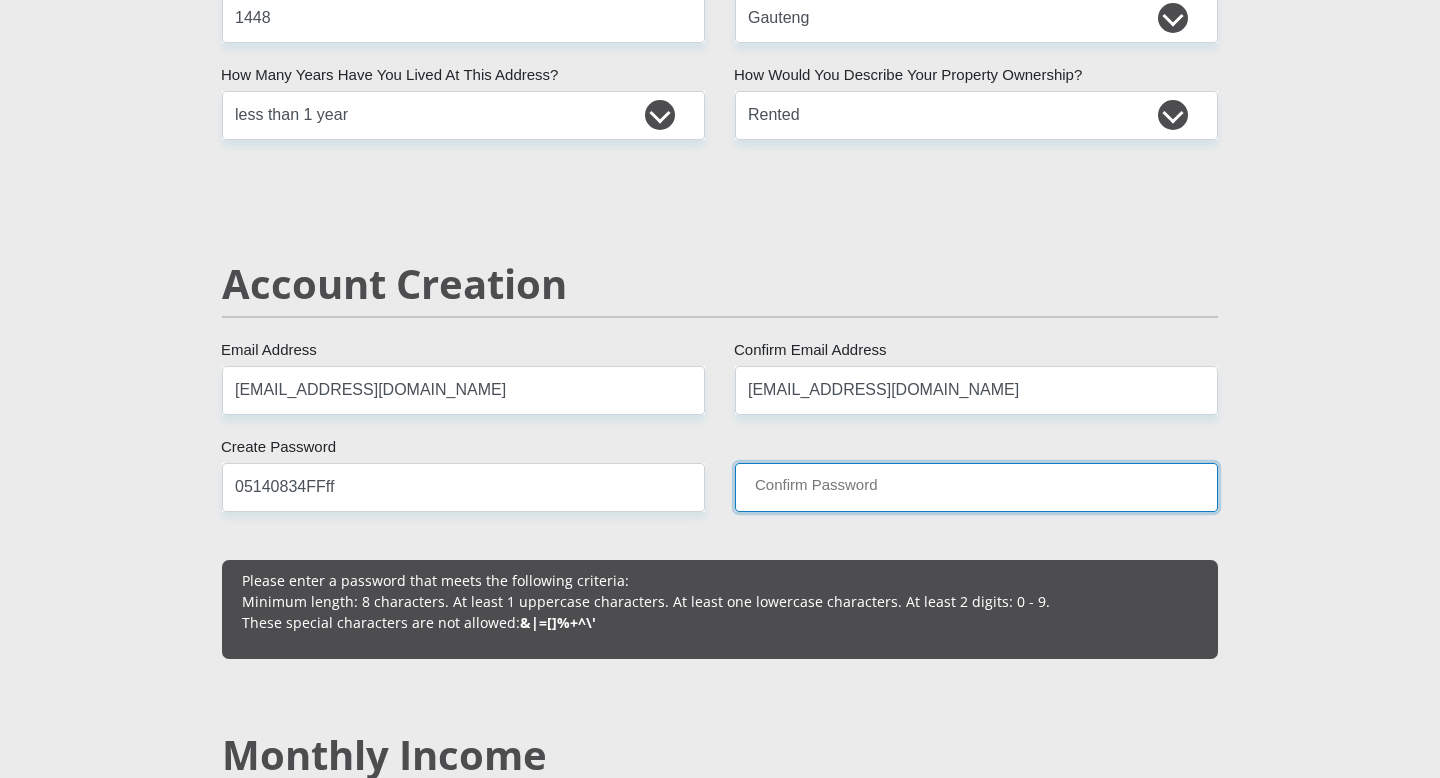 click on "Confirm Password" at bounding box center (976, 487) 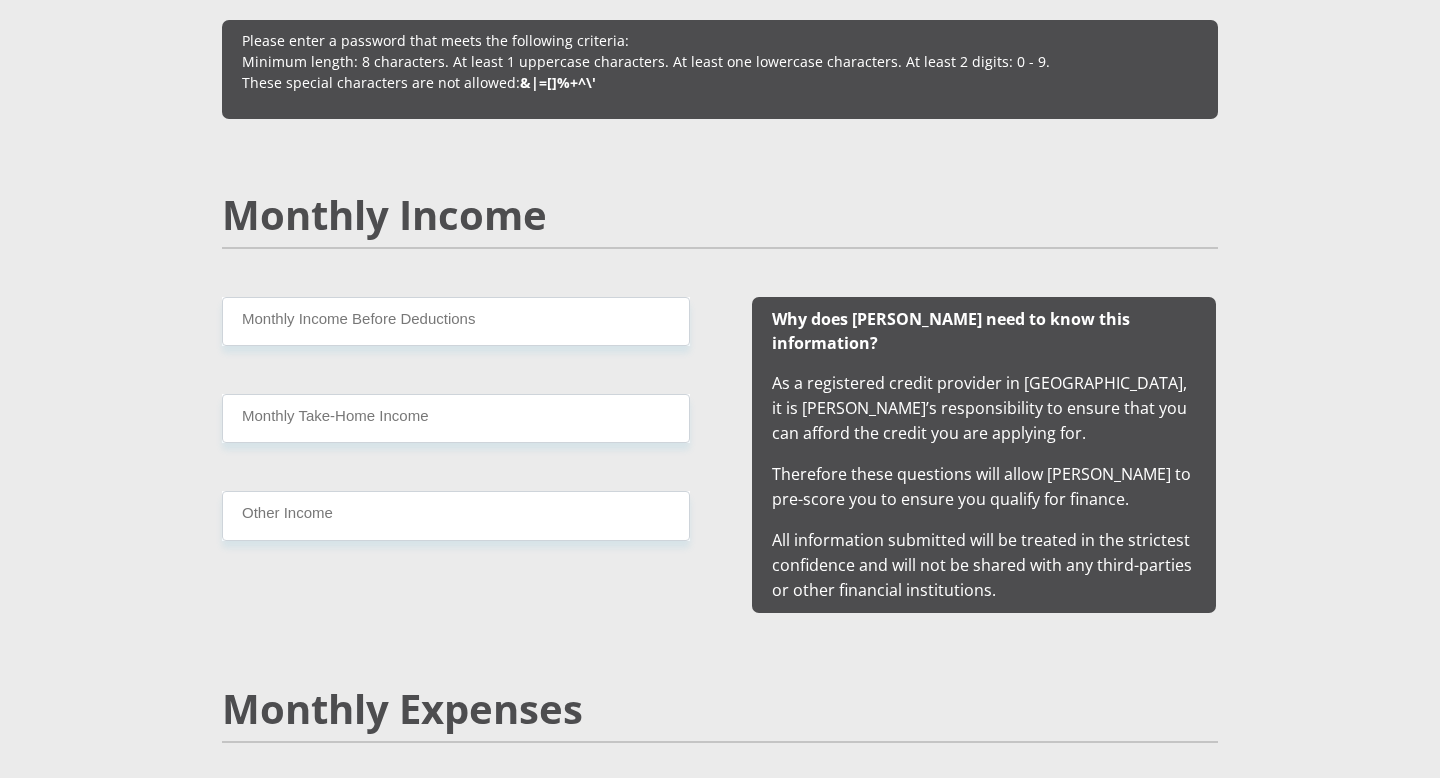 scroll, scrollTop: 1745, scrollLeft: 0, axis: vertical 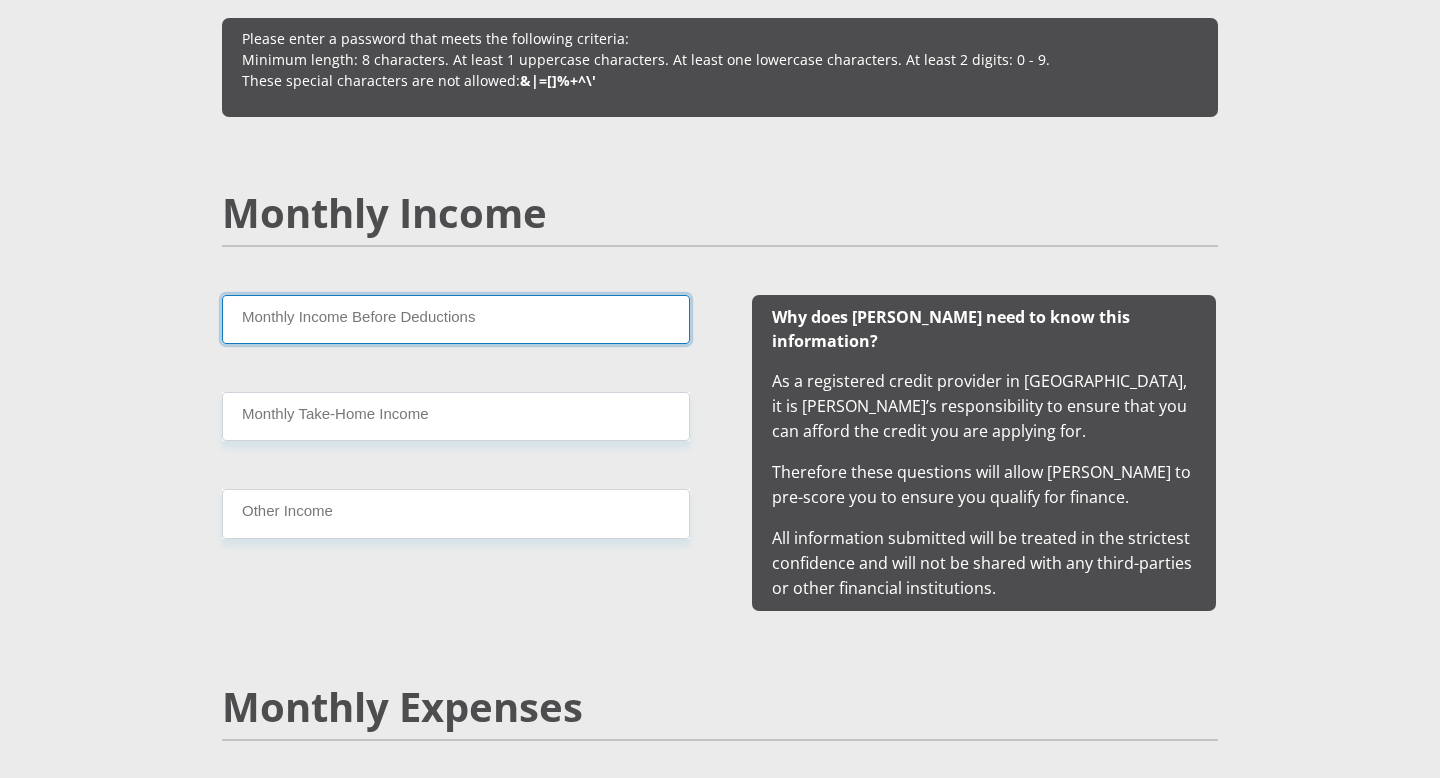 click on "Monthly Income Before Deductions" at bounding box center [456, 319] 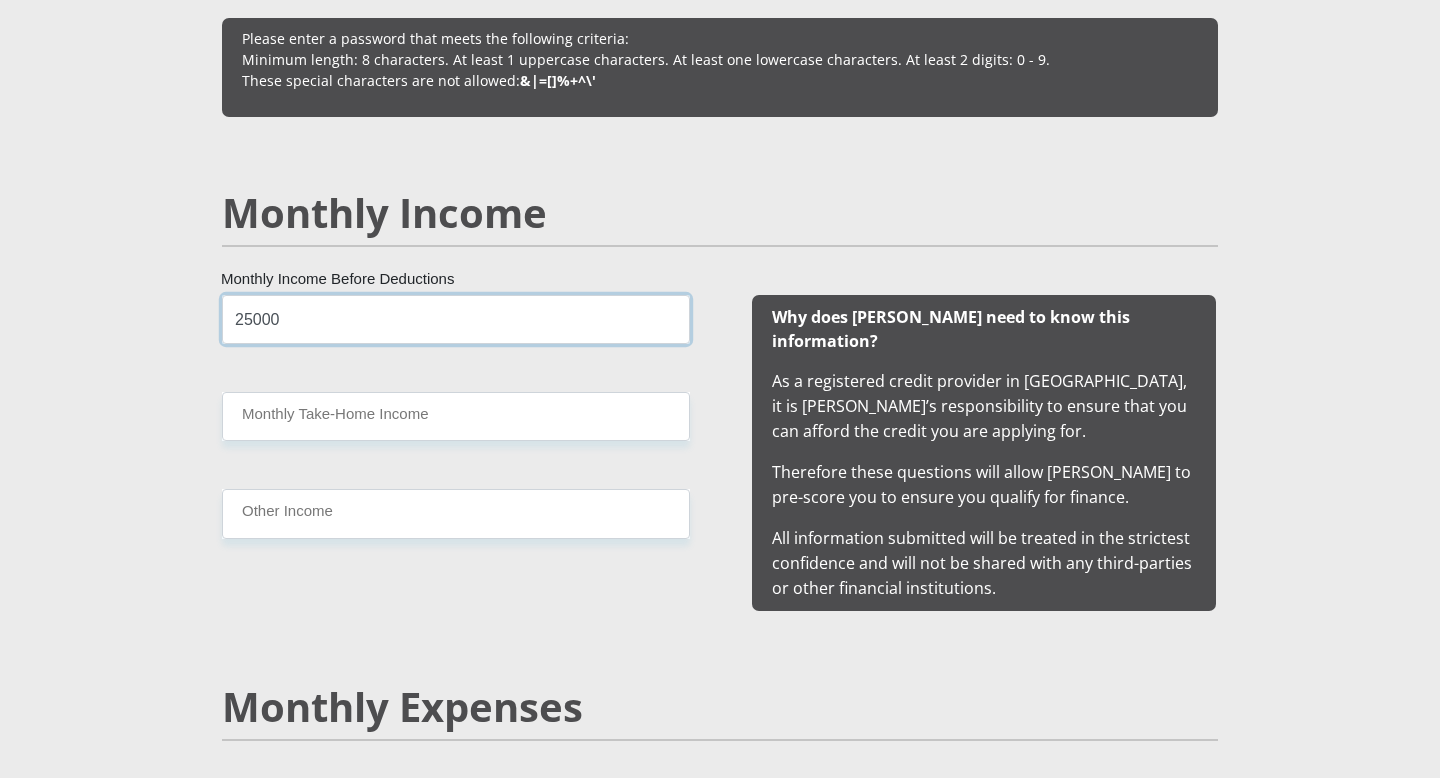 type on "25000" 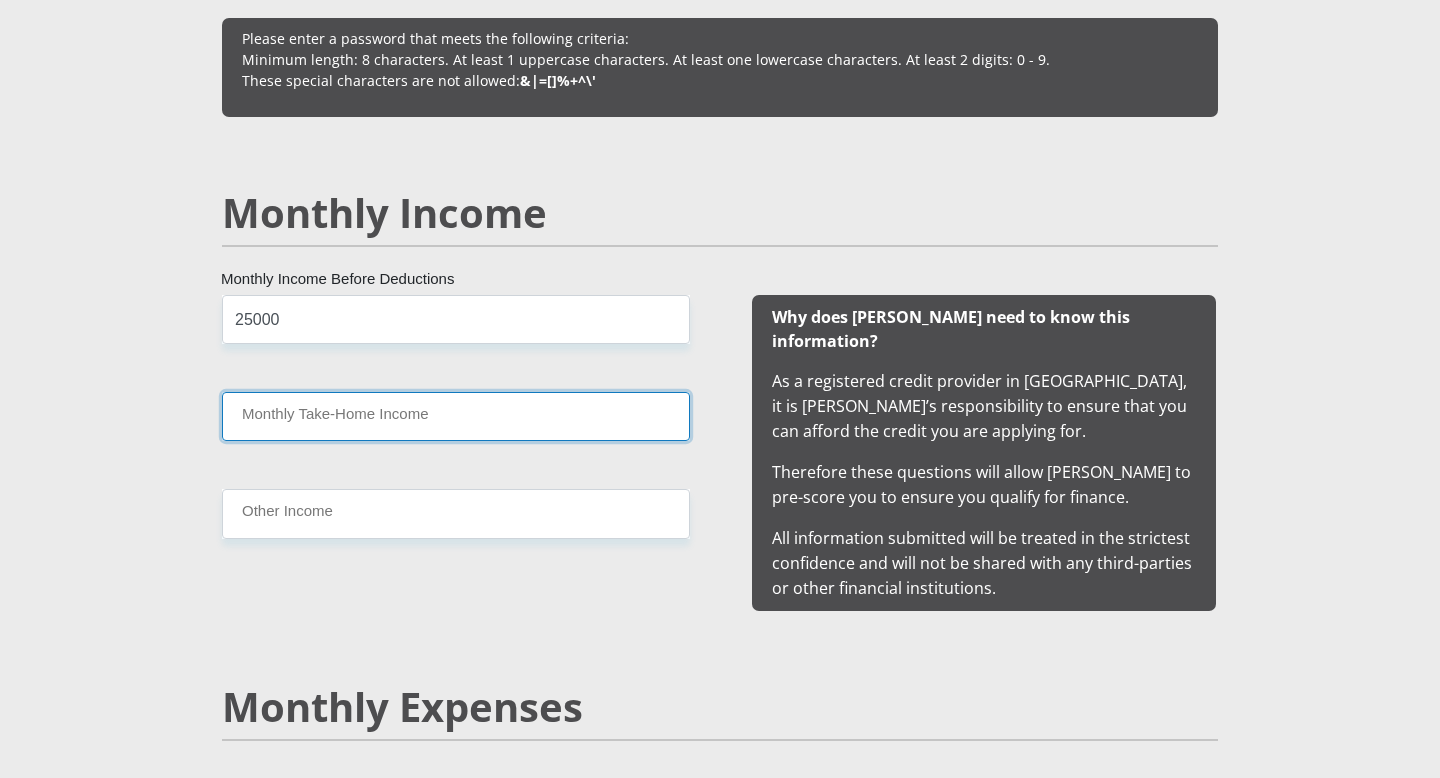 click on "Monthly Take-Home Income" at bounding box center [456, 416] 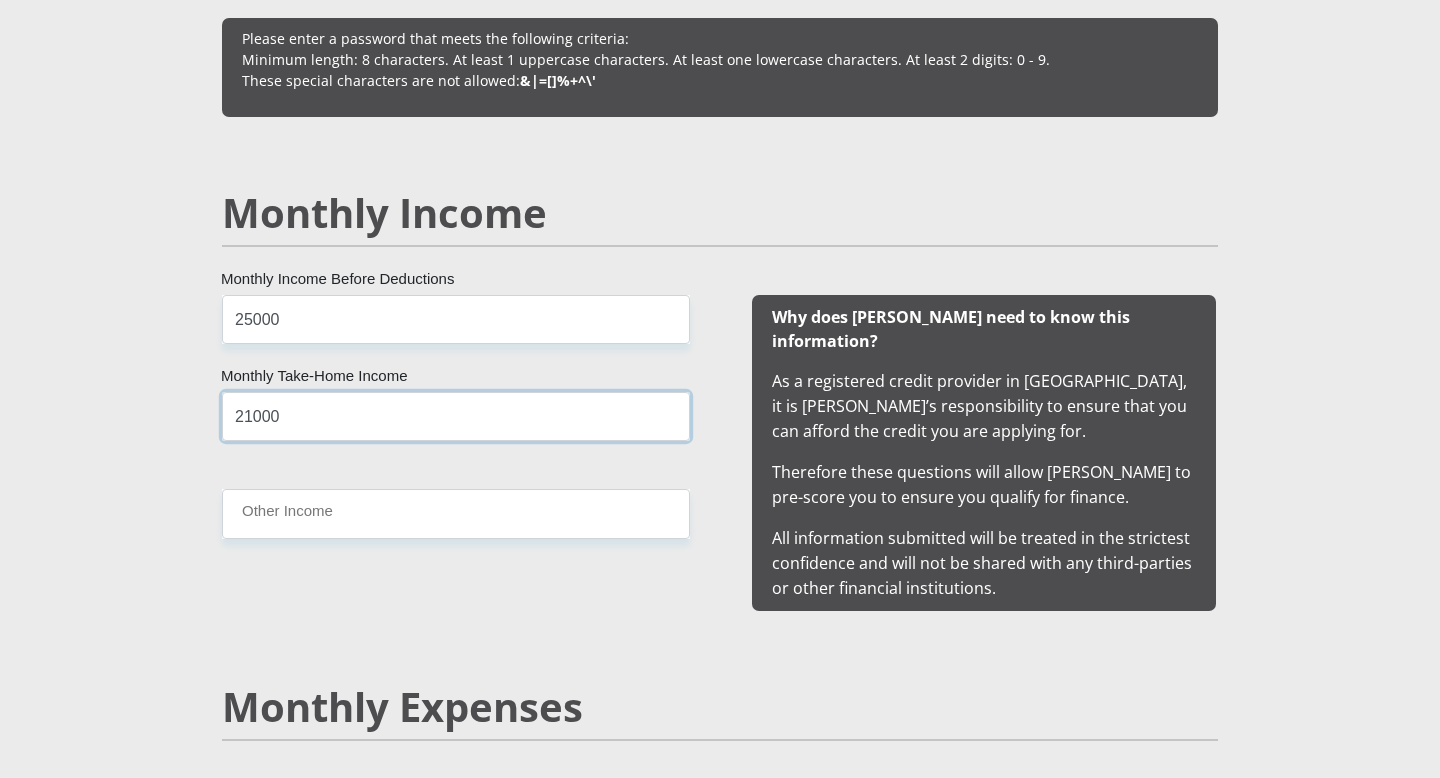 type on "21000" 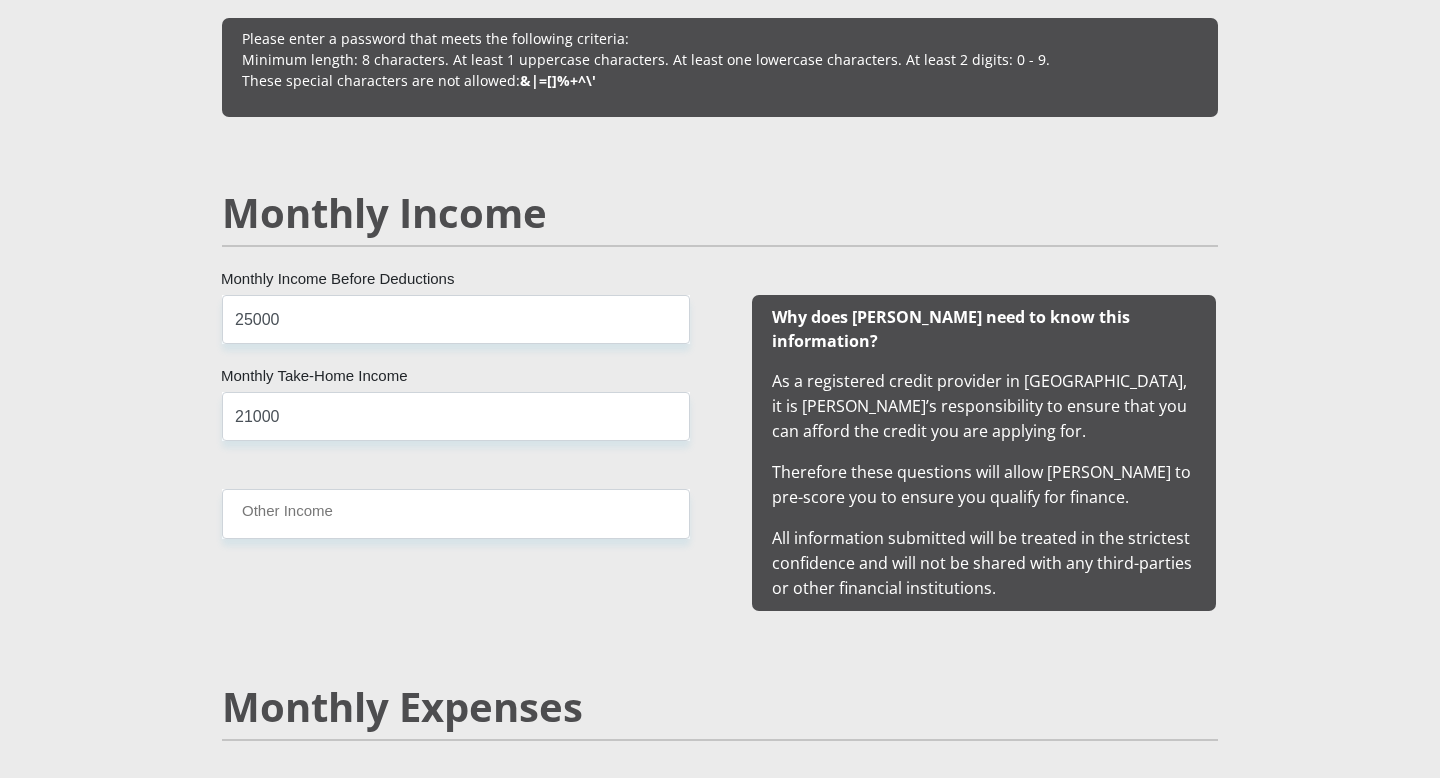 click on "Personal Details
Mr
Ms
Mrs
Dr
Other
Title
Njabulo
First Name
Madlala
Surname
9904166317085
South African ID Number
Please input valid ID number
South Africa
Afghanistan
Aland Islands
Albania
Algeria
America Samoa
American Virgin Islands
Andorra
Angola
Anguilla  Antarctica" at bounding box center (720, 1471) 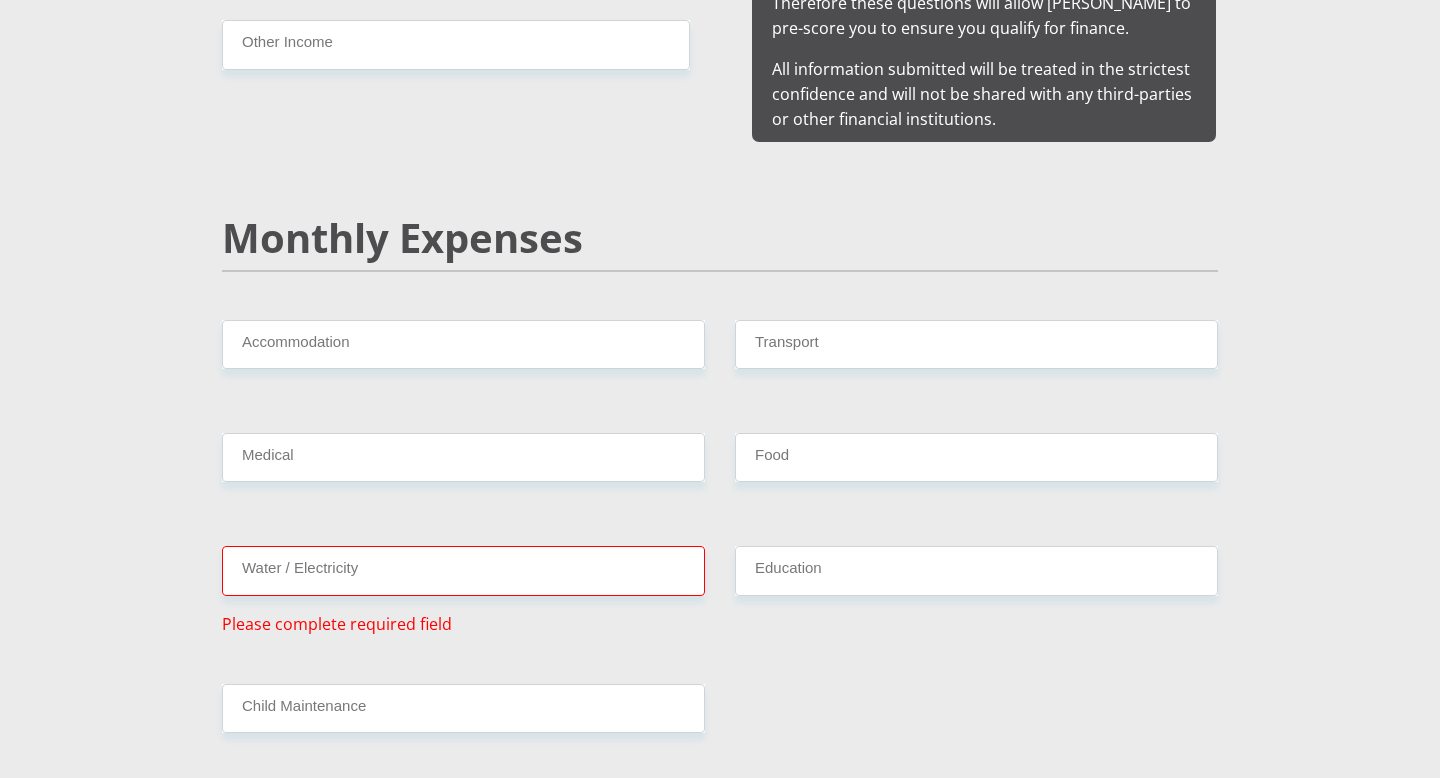 scroll, scrollTop: 2222, scrollLeft: 0, axis: vertical 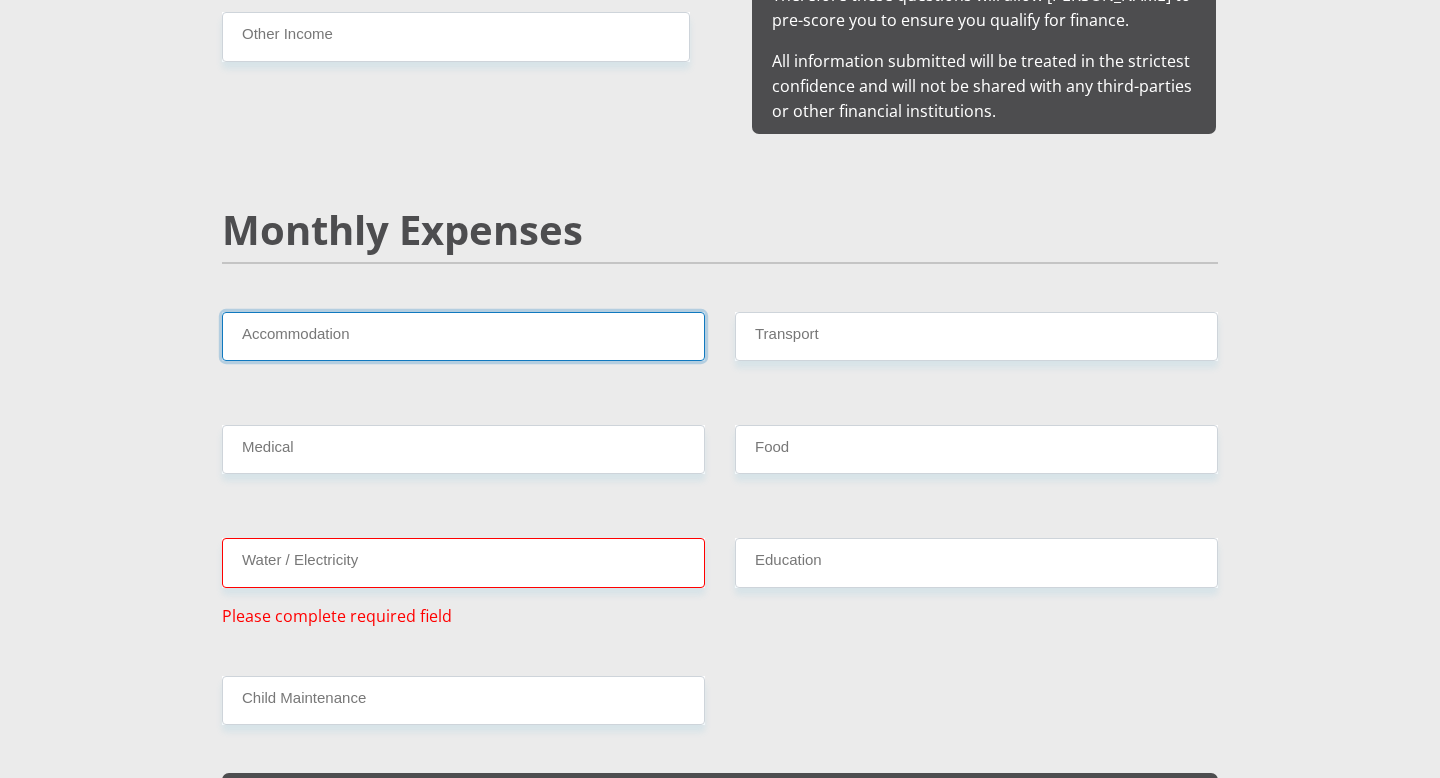 click on "Accommodation" at bounding box center (463, 336) 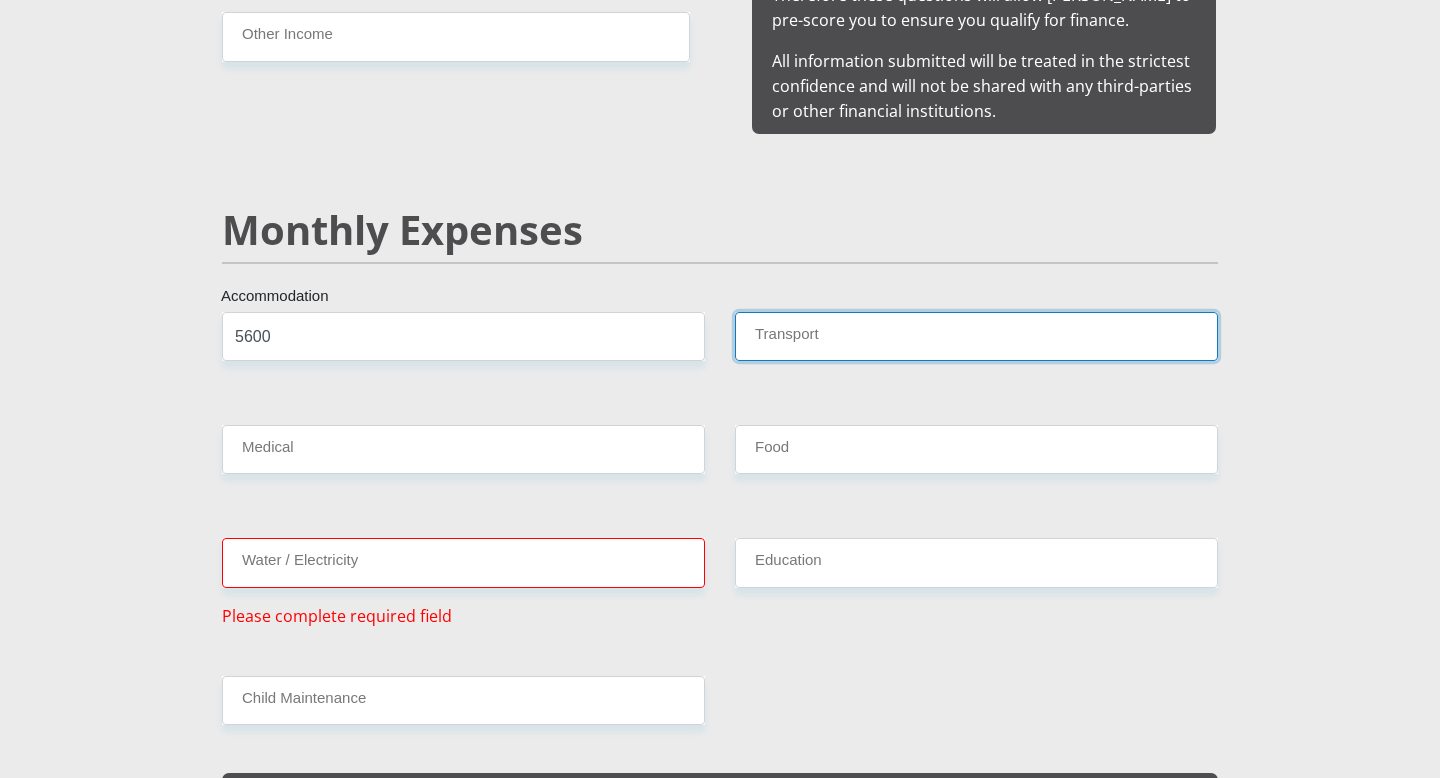 click on "Transport" at bounding box center [976, 336] 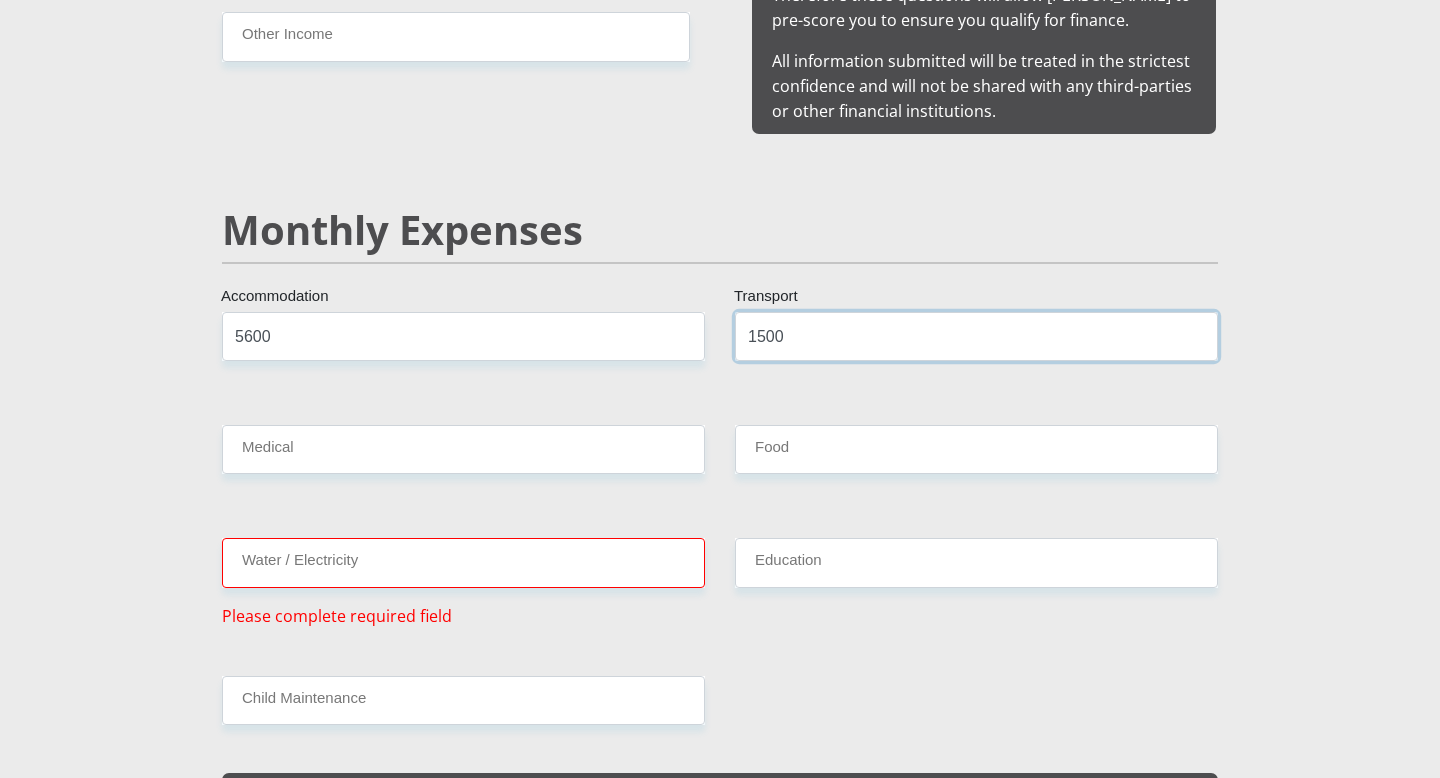 type on "1500" 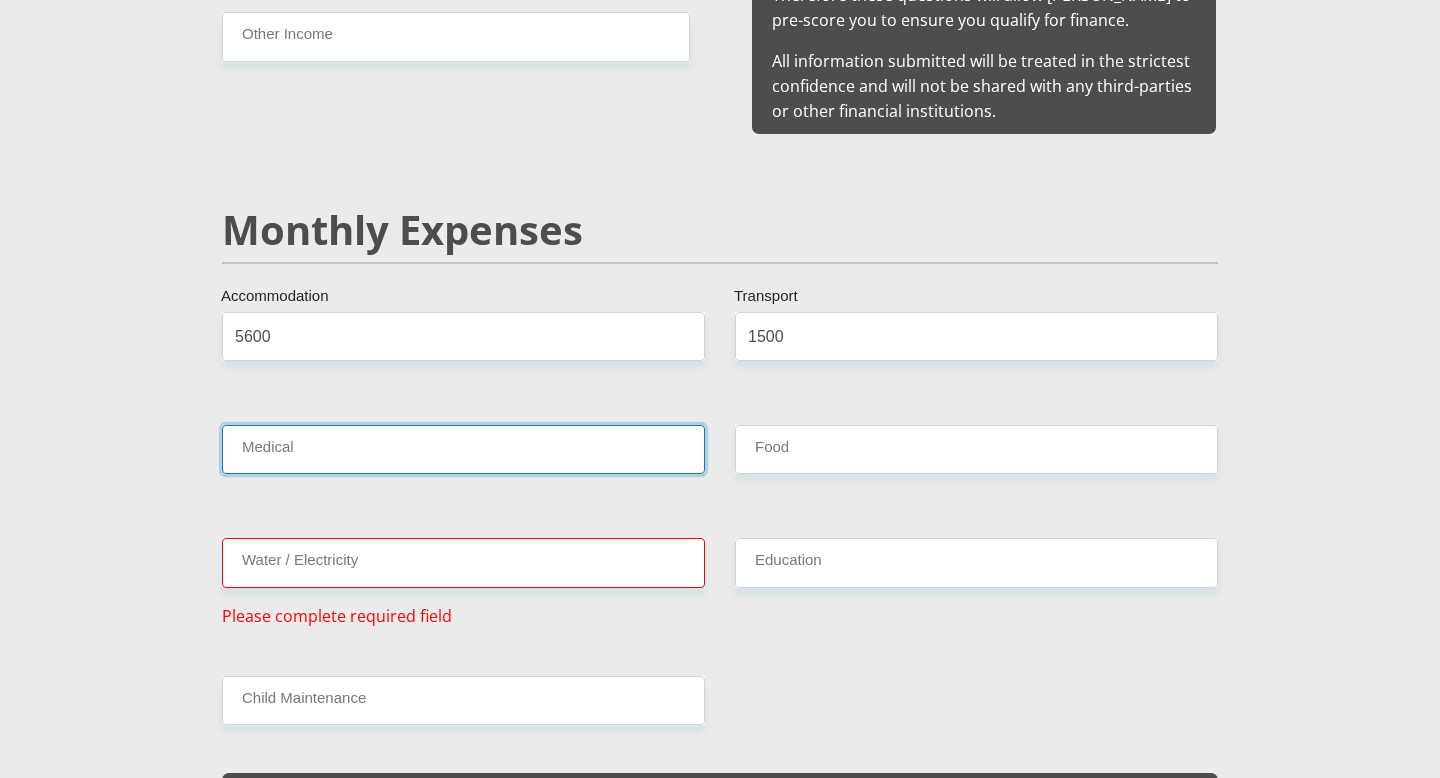 click on "Medical" at bounding box center [463, 449] 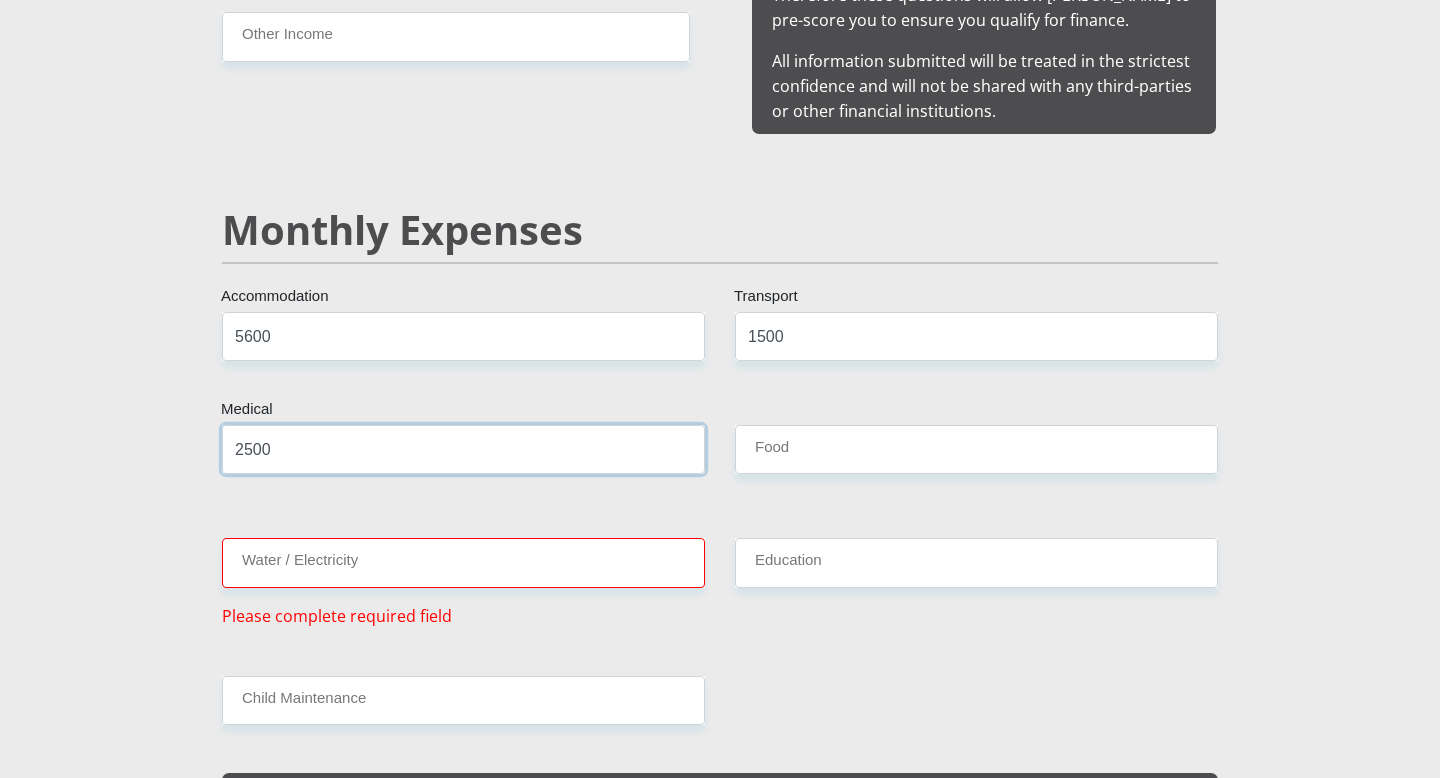 type on "2500" 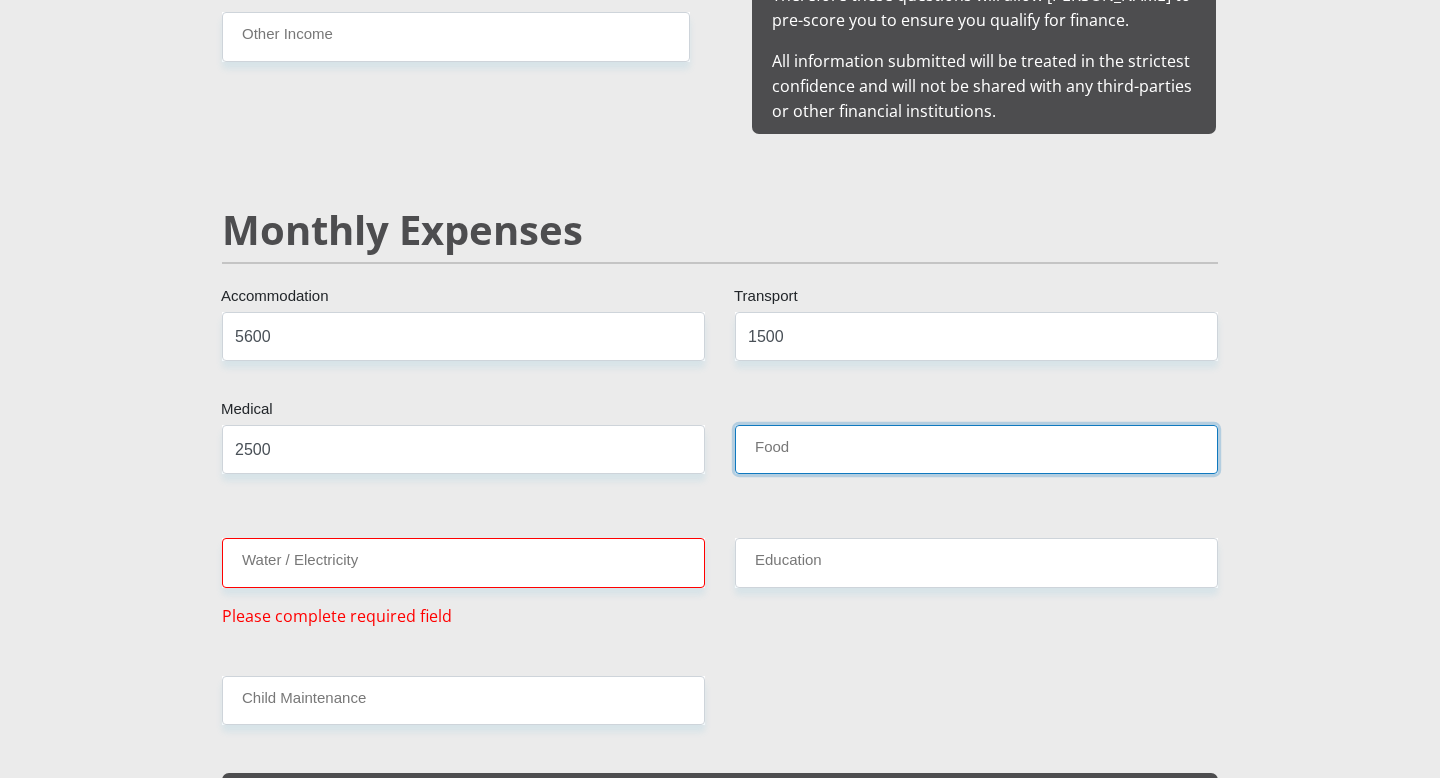 click on "Food" at bounding box center (976, 449) 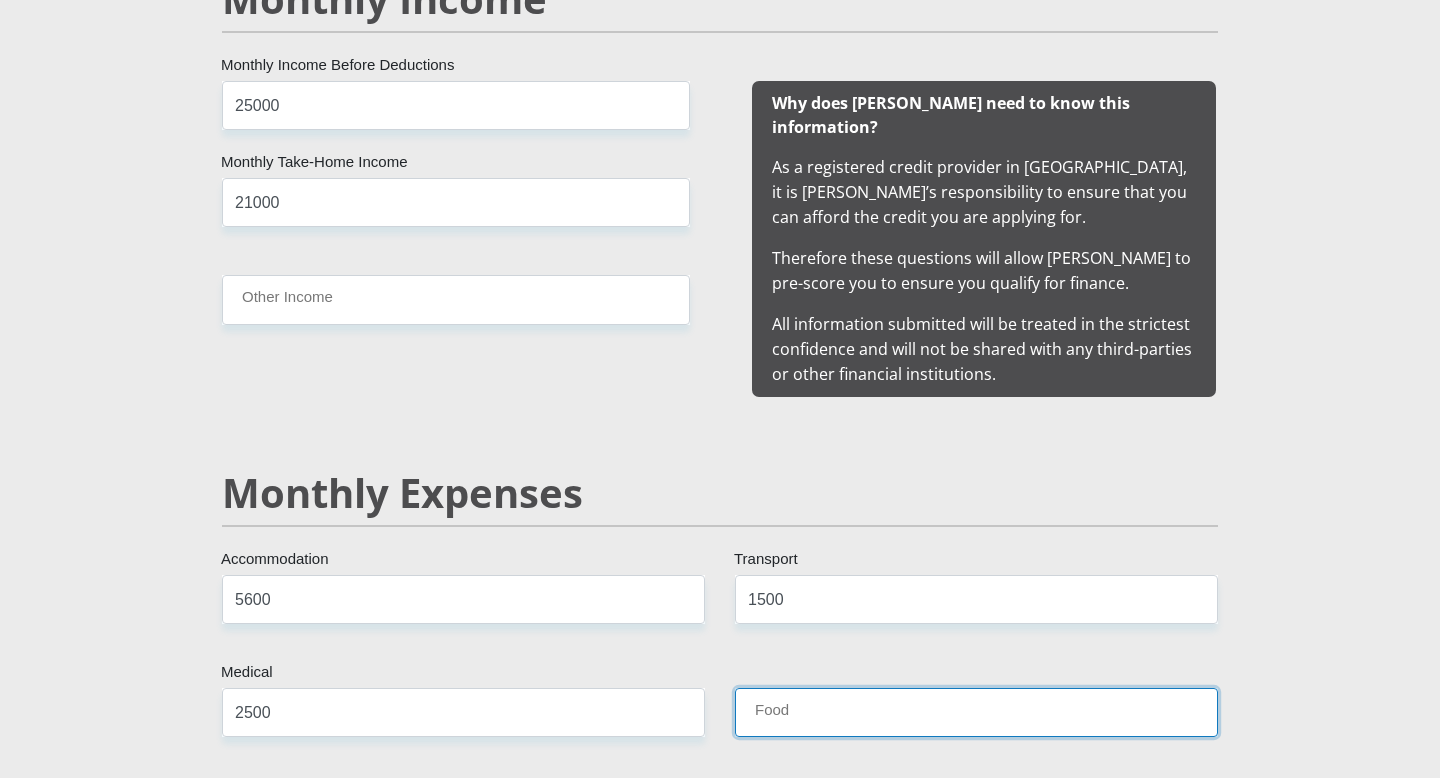 scroll, scrollTop: 1994, scrollLeft: 0, axis: vertical 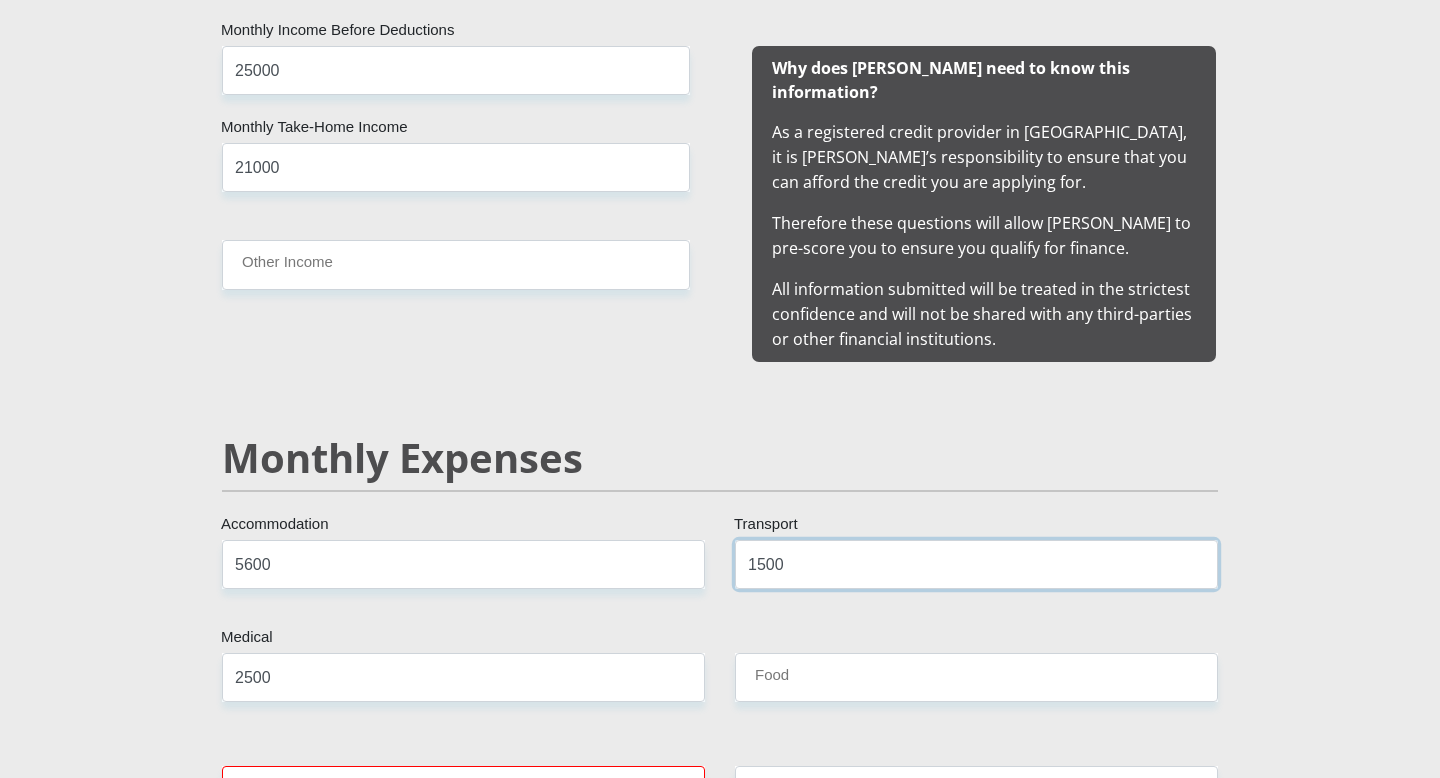 click on "1500" at bounding box center (976, 564) 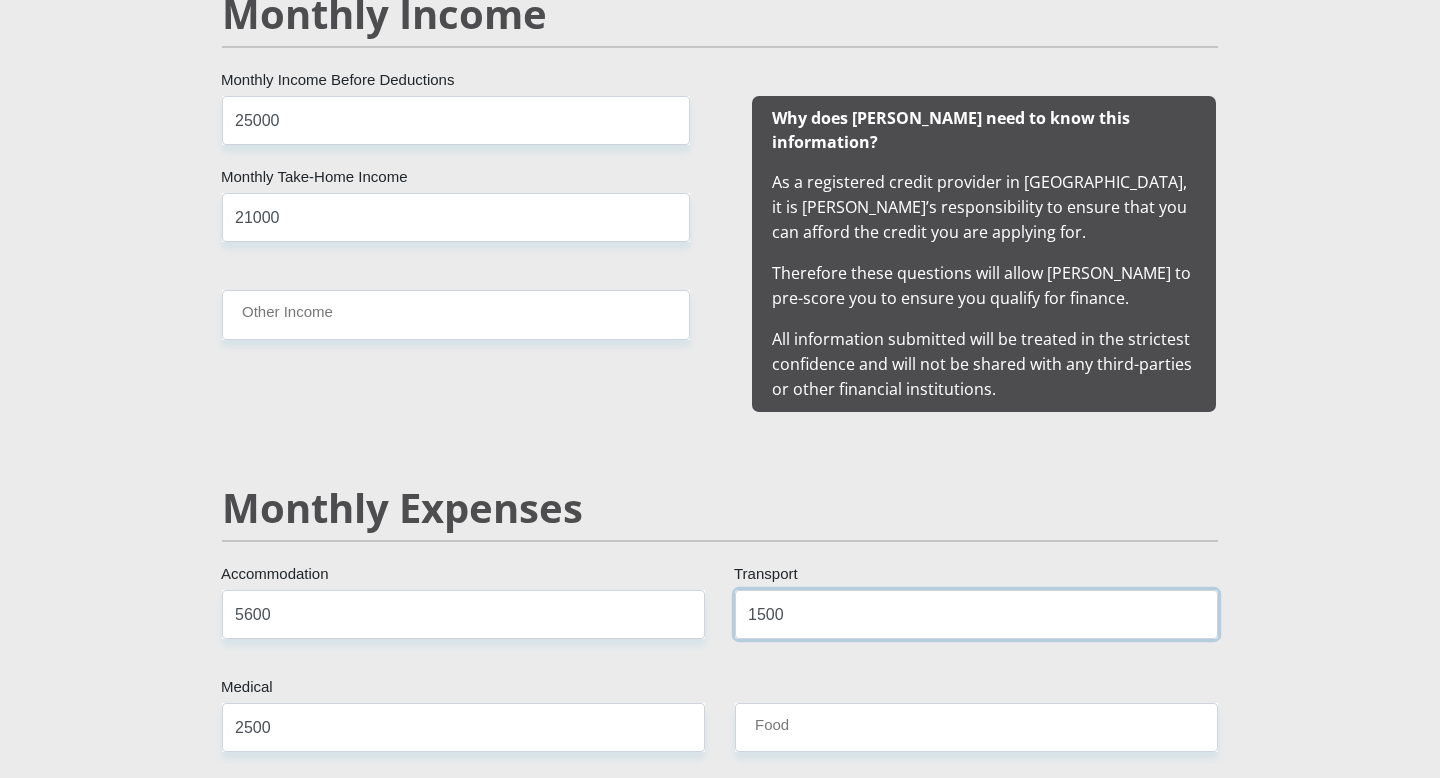 scroll, scrollTop: 1947, scrollLeft: 0, axis: vertical 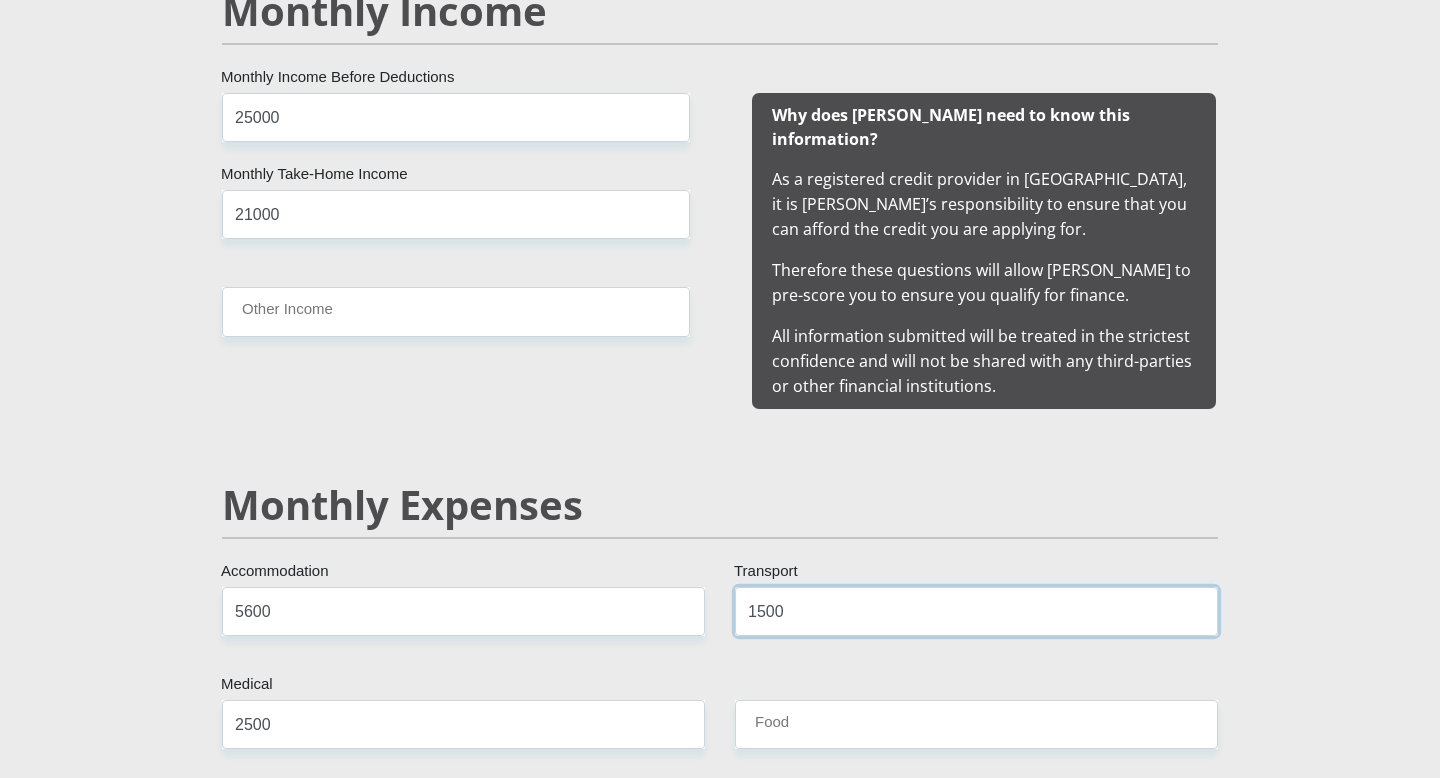 click on "1500" at bounding box center [976, 611] 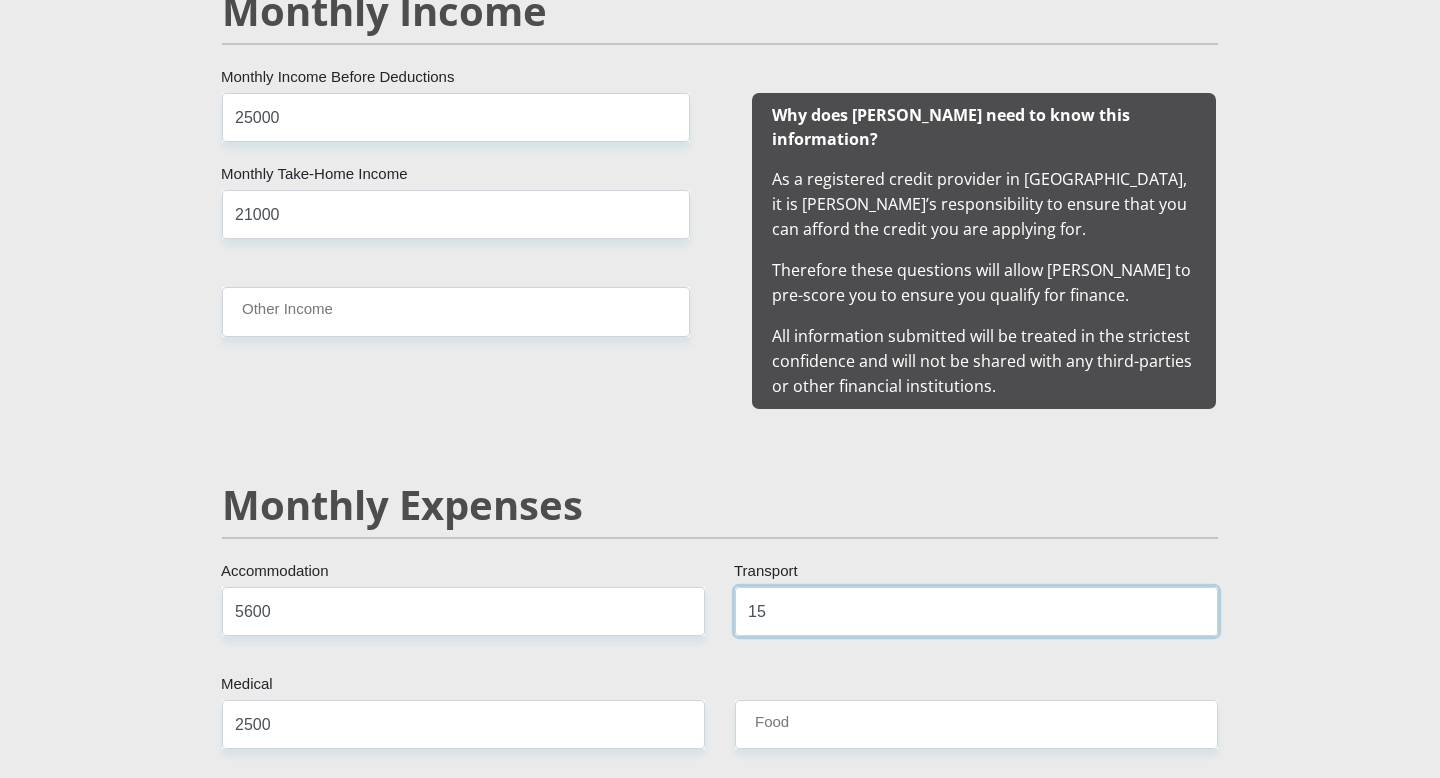 type on "1" 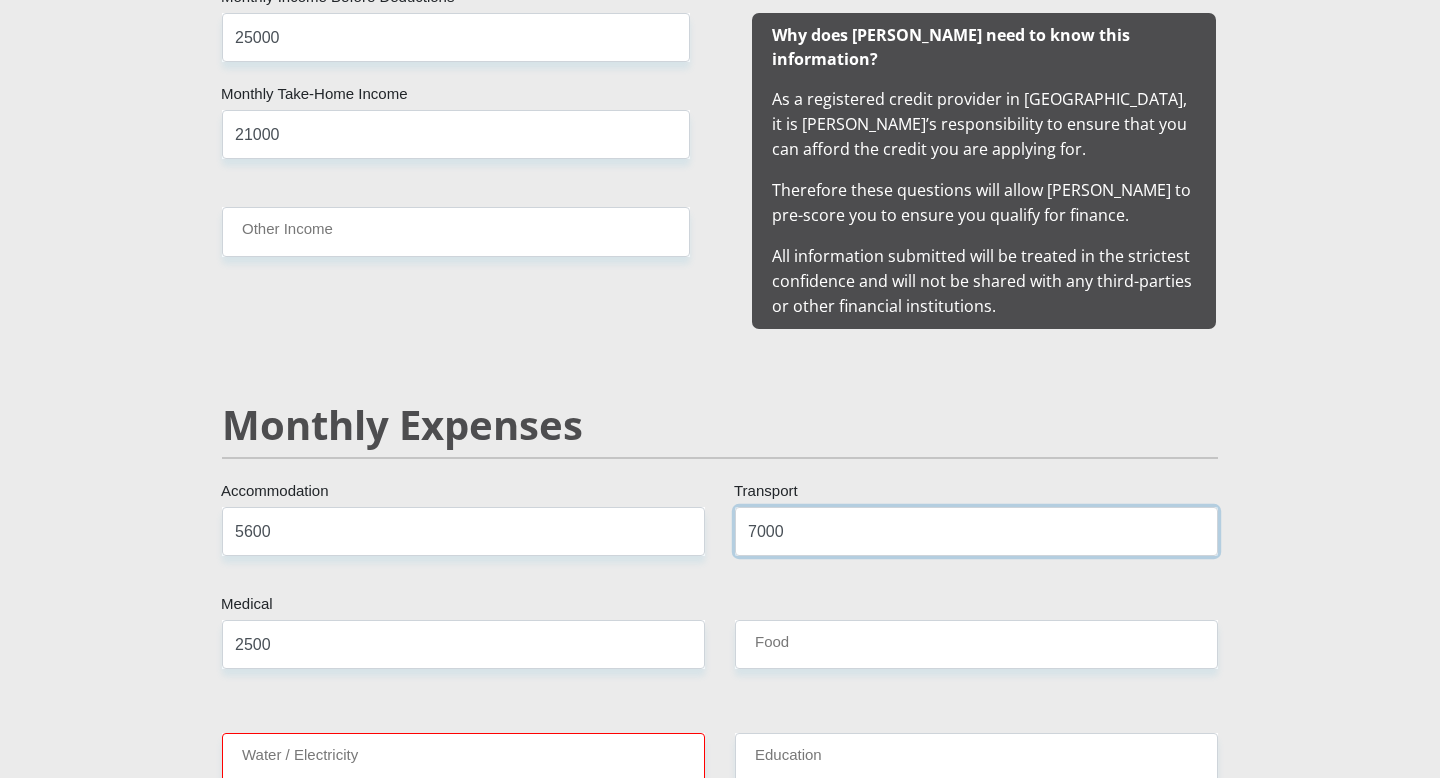scroll, scrollTop: 2035, scrollLeft: 0, axis: vertical 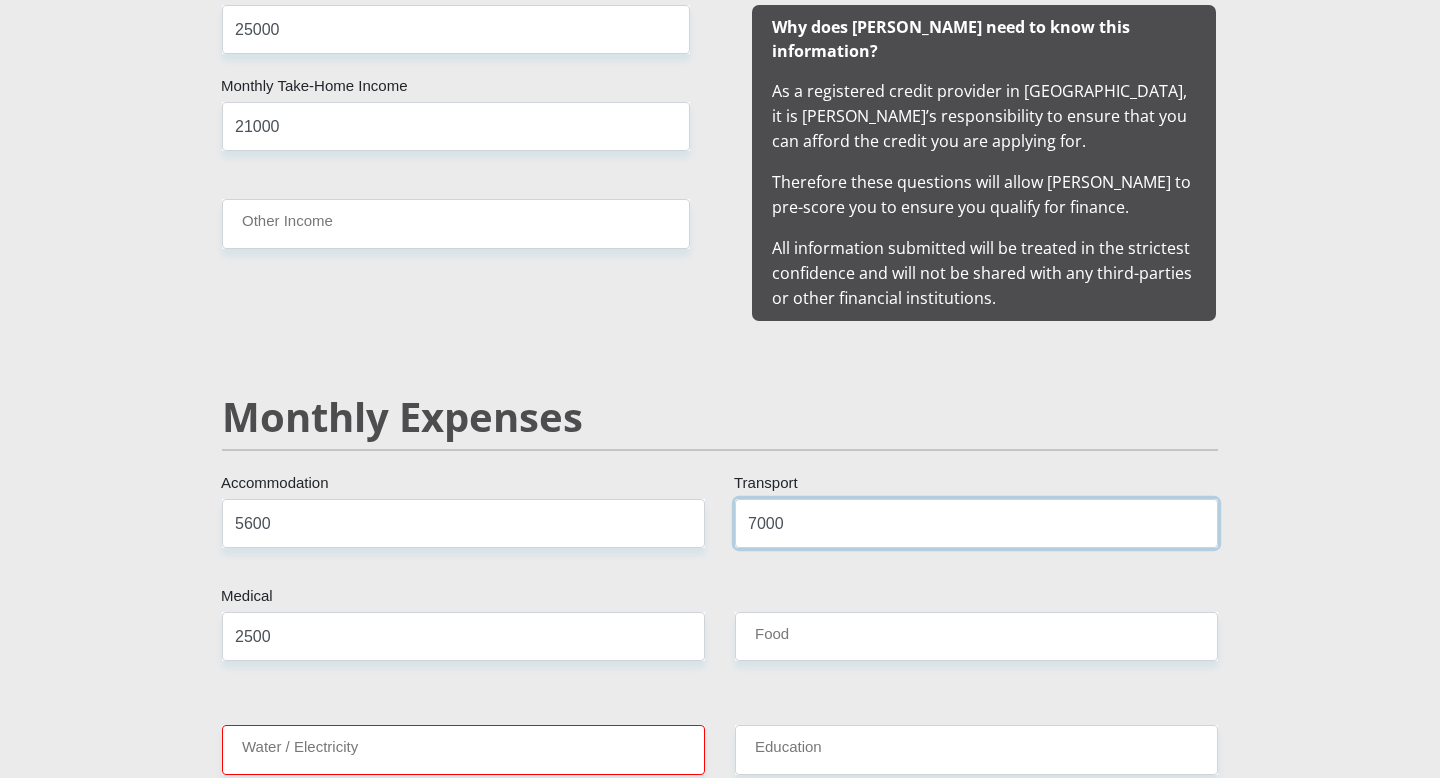 type on "7000" 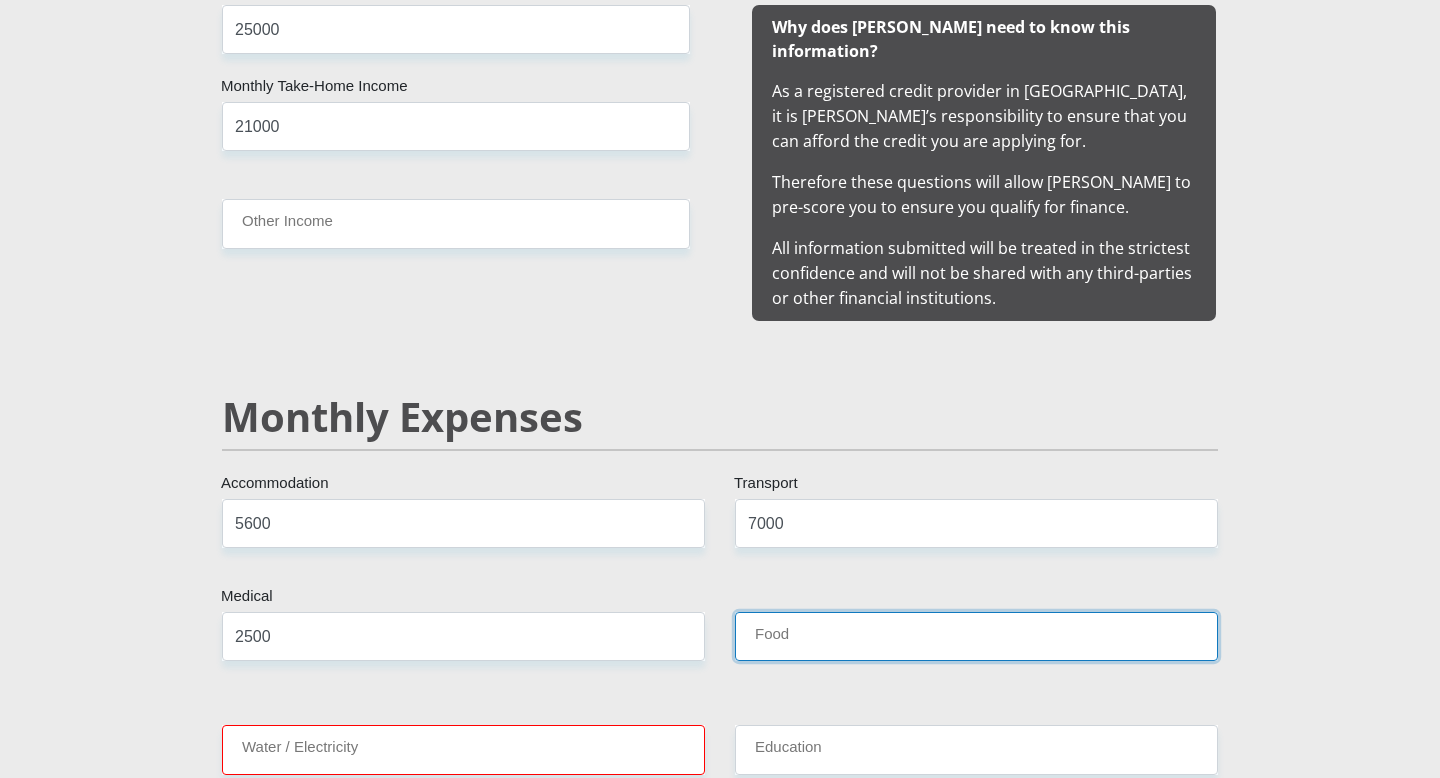 click on "Food" at bounding box center [976, 636] 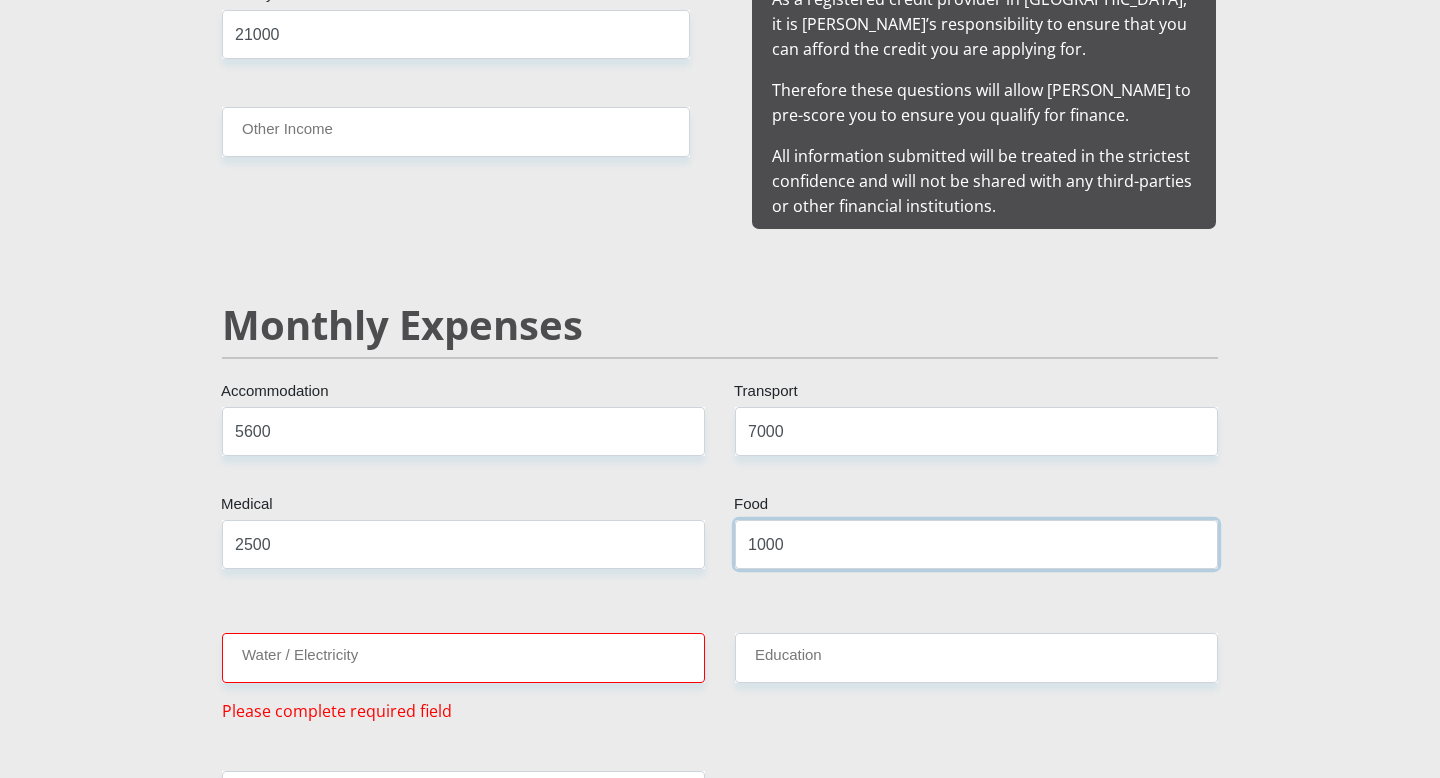 scroll, scrollTop: 2128, scrollLeft: 0, axis: vertical 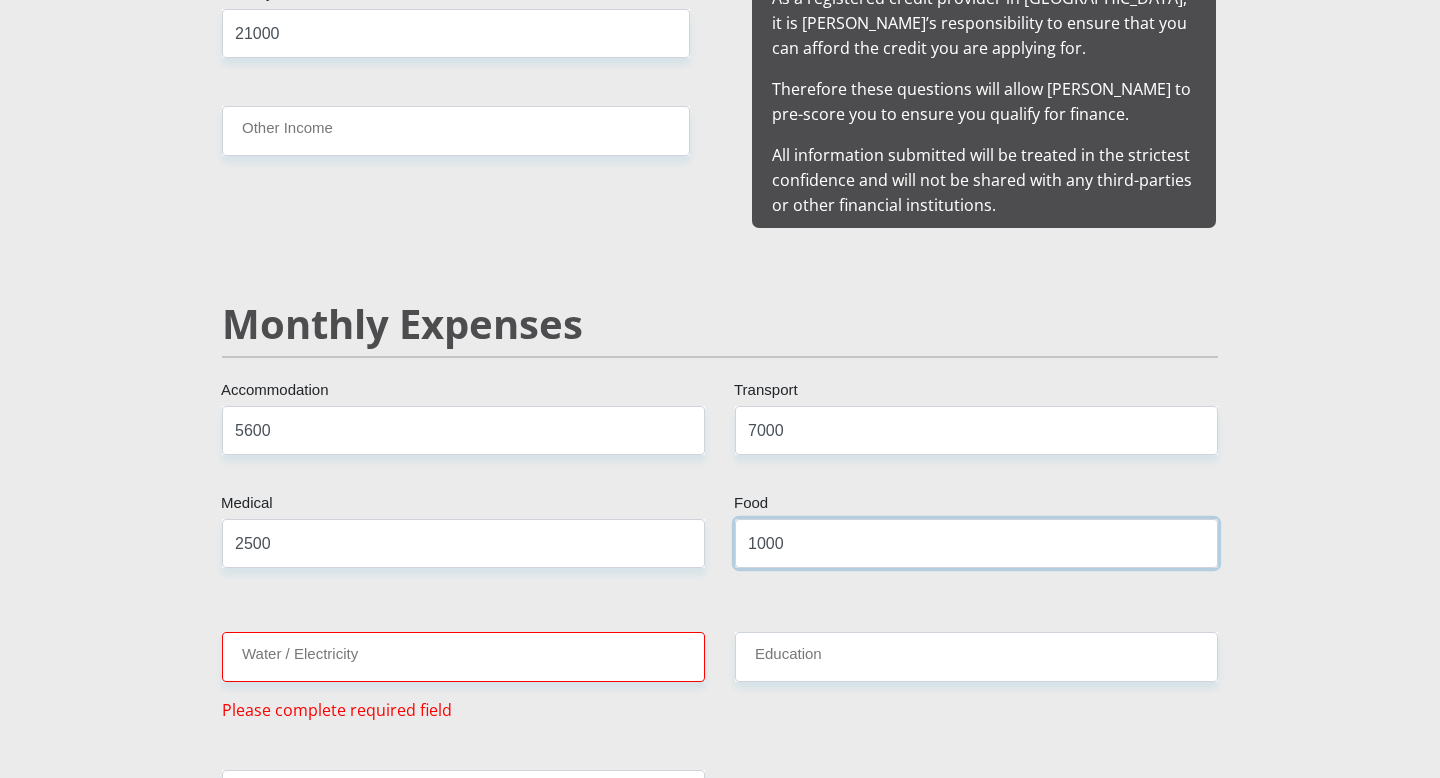 type on "1000" 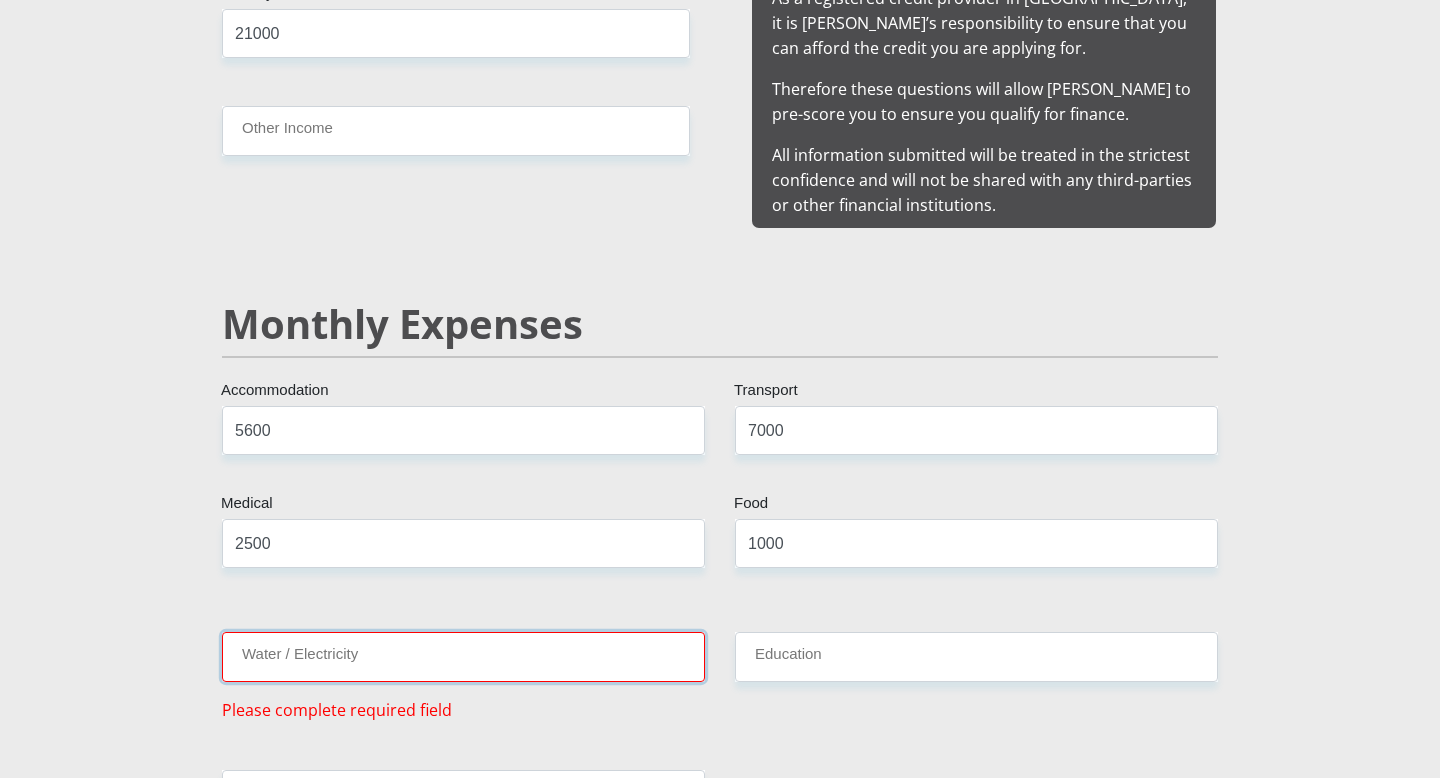 click on "Water / Electricity" at bounding box center (463, 656) 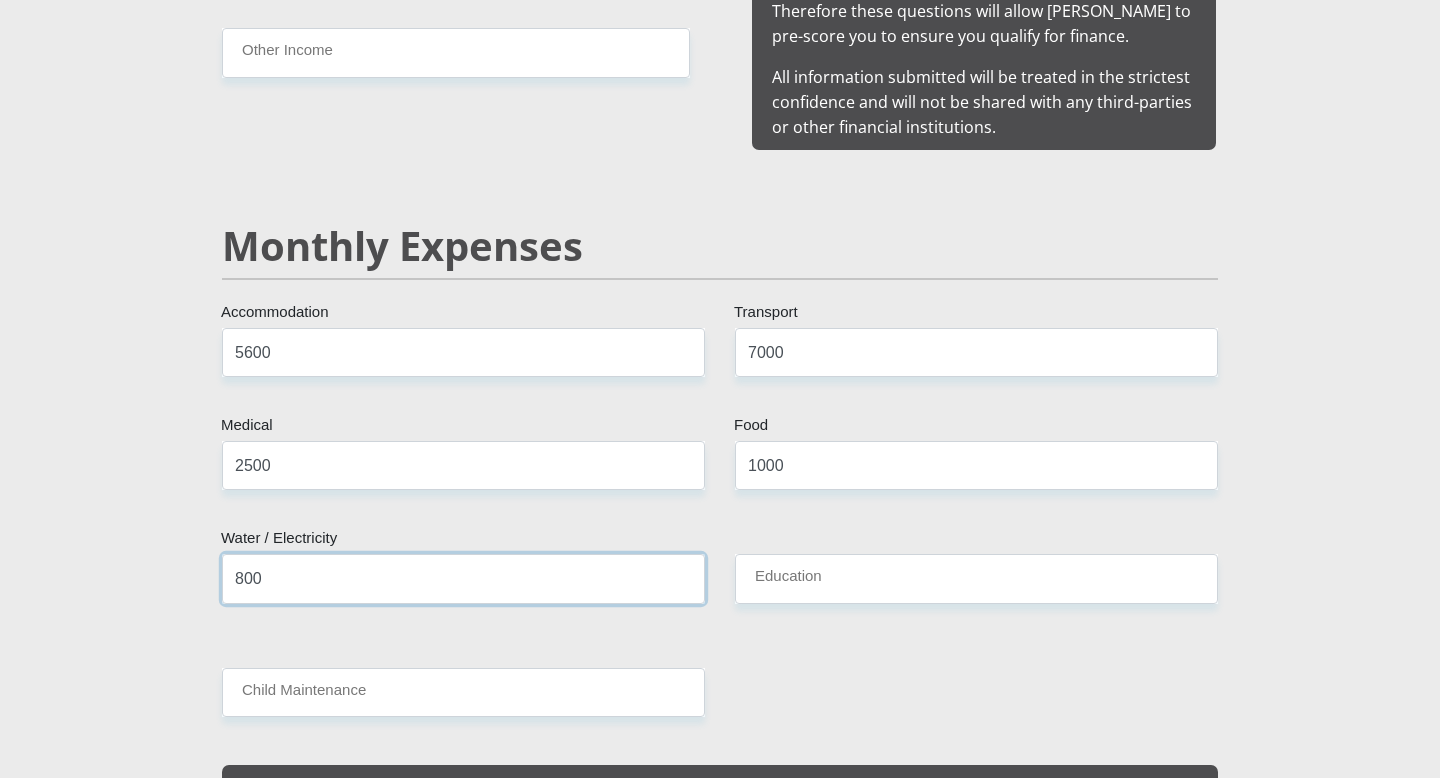 scroll, scrollTop: 2248, scrollLeft: 0, axis: vertical 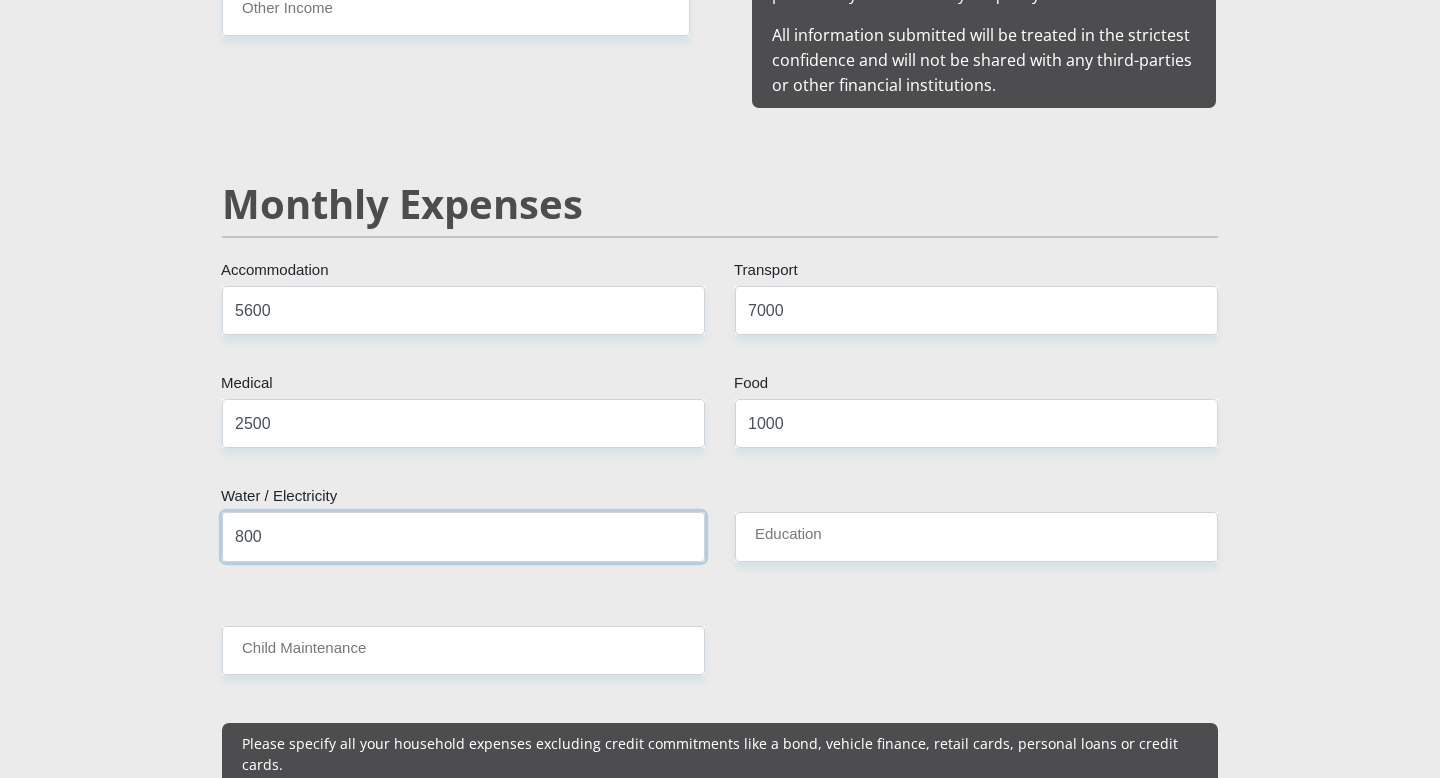 type on "800" 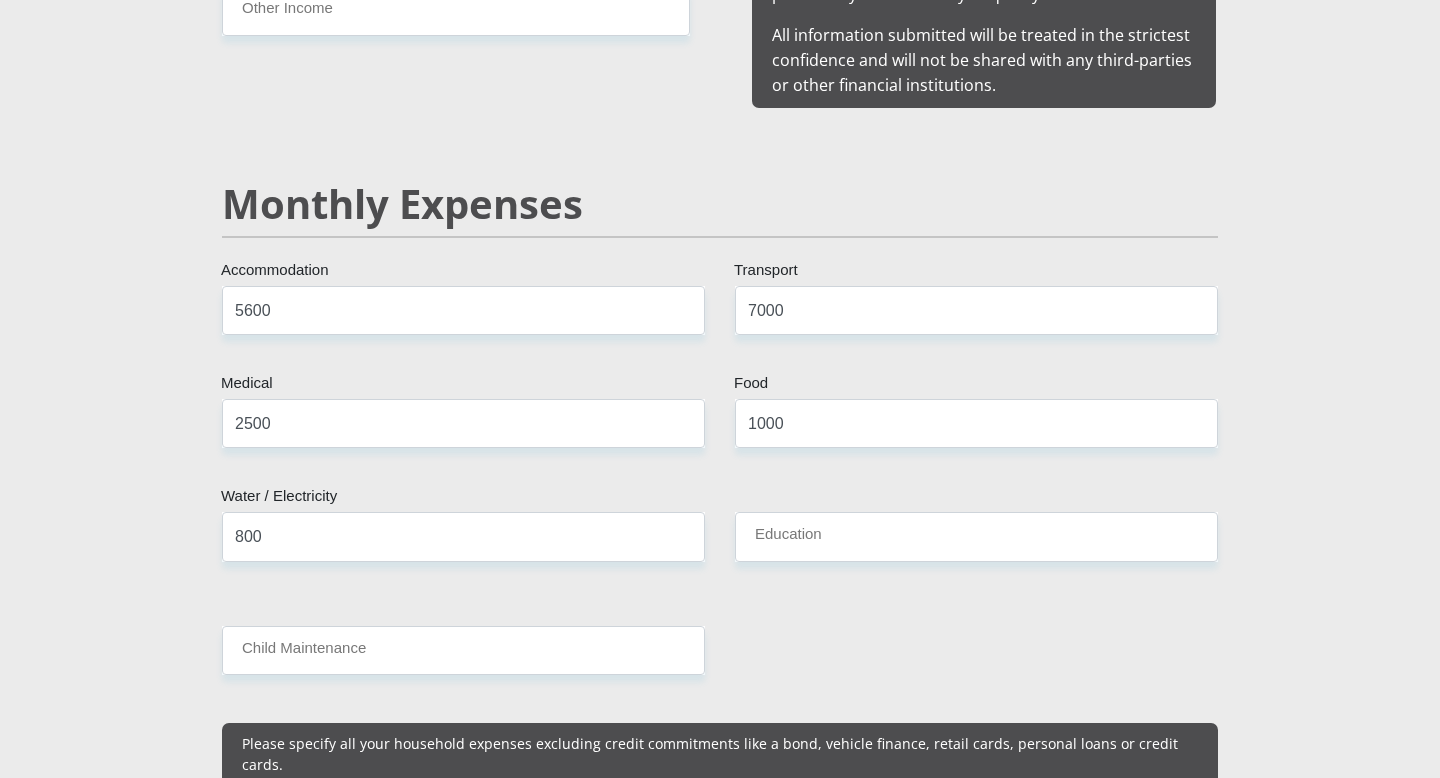 click on "Mr
Ms
Mrs
Dr
Other
Title
Njabulo
First Name
Madlala
Surname
9904166317085
South African ID Number
Please input valid ID number
South Africa
Afghanistan
Aland Islands
Albania
Algeria
America Samoa
American Virgin Islands
Andorra
Angola
Anguilla
Antarctica
Antigua and Barbuda
Argentina" at bounding box center [720, 942] 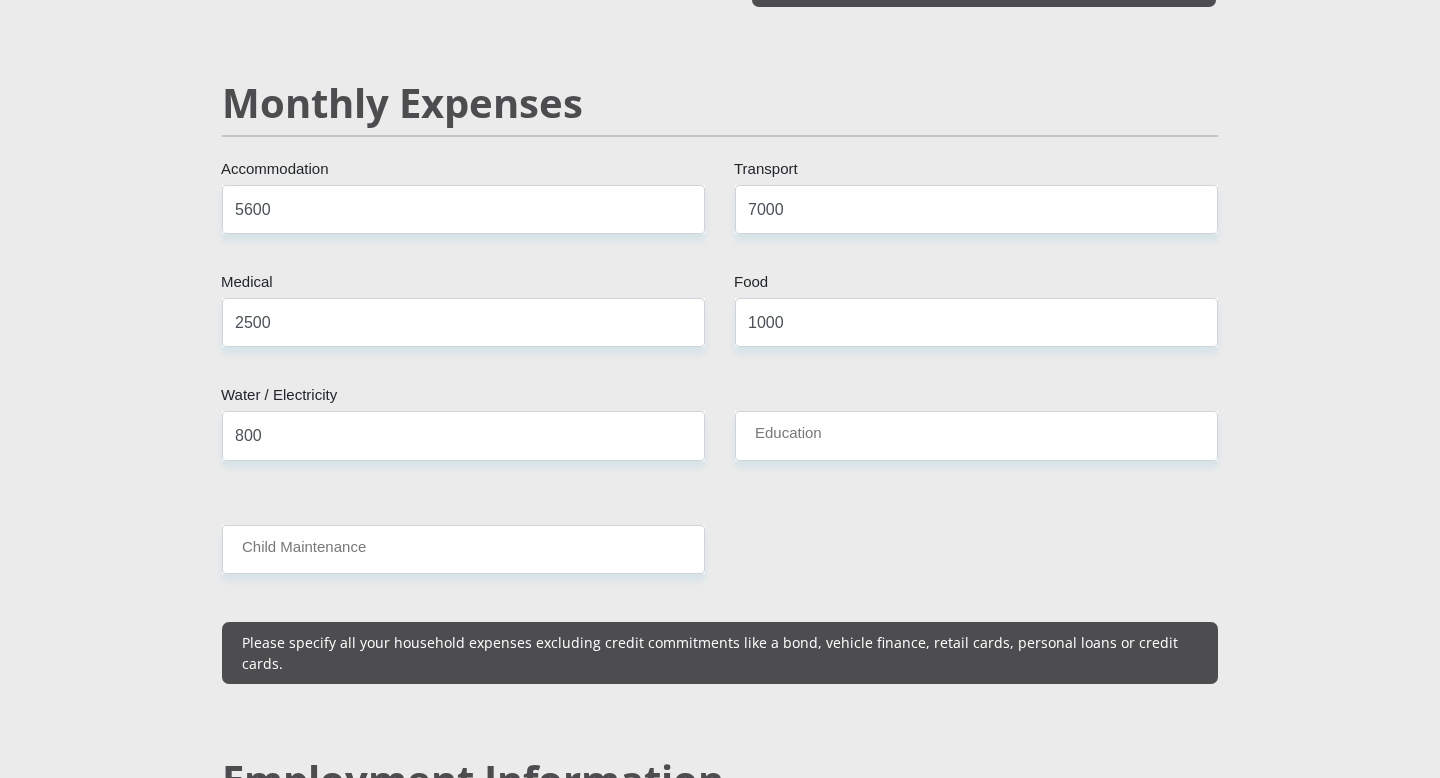 scroll, scrollTop: 2352, scrollLeft: 0, axis: vertical 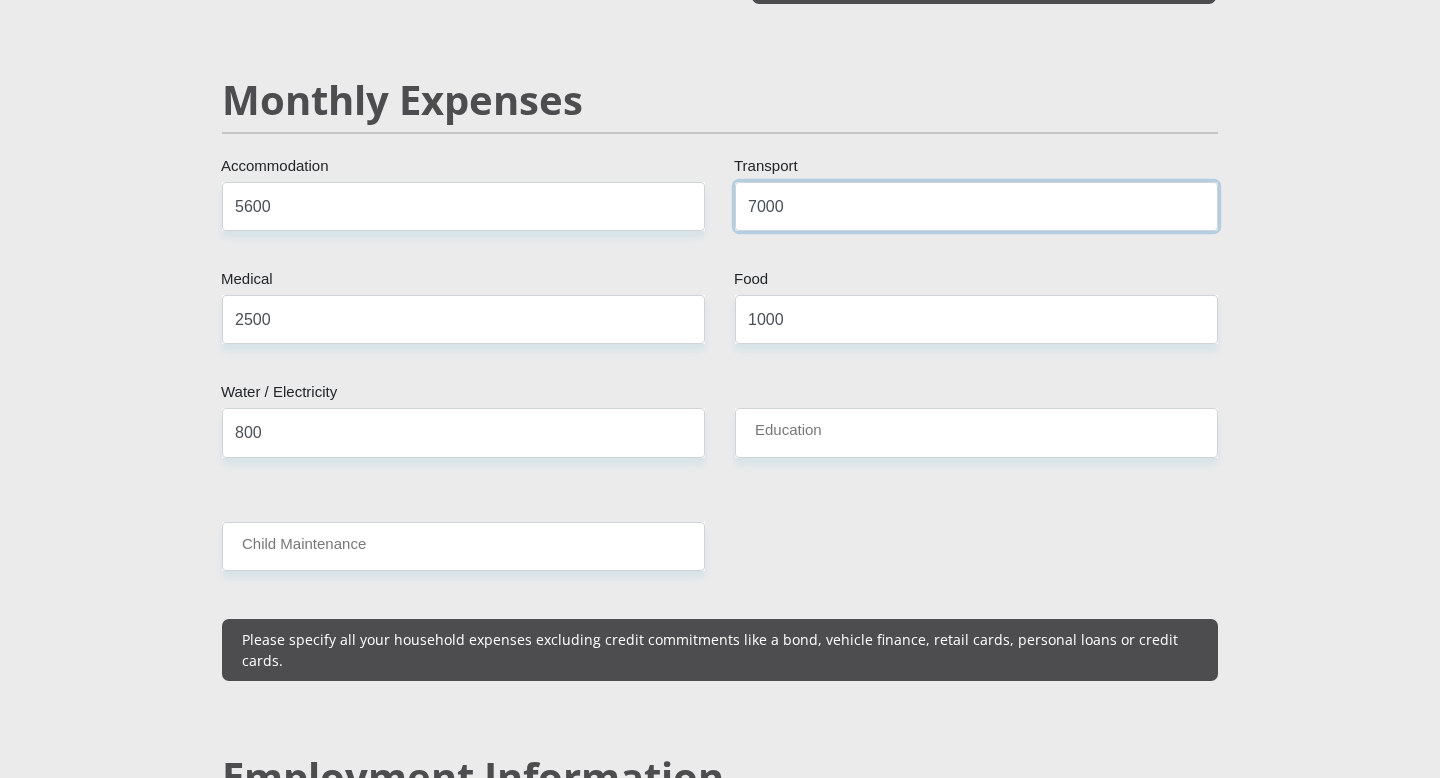 click on "7000" at bounding box center [976, 206] 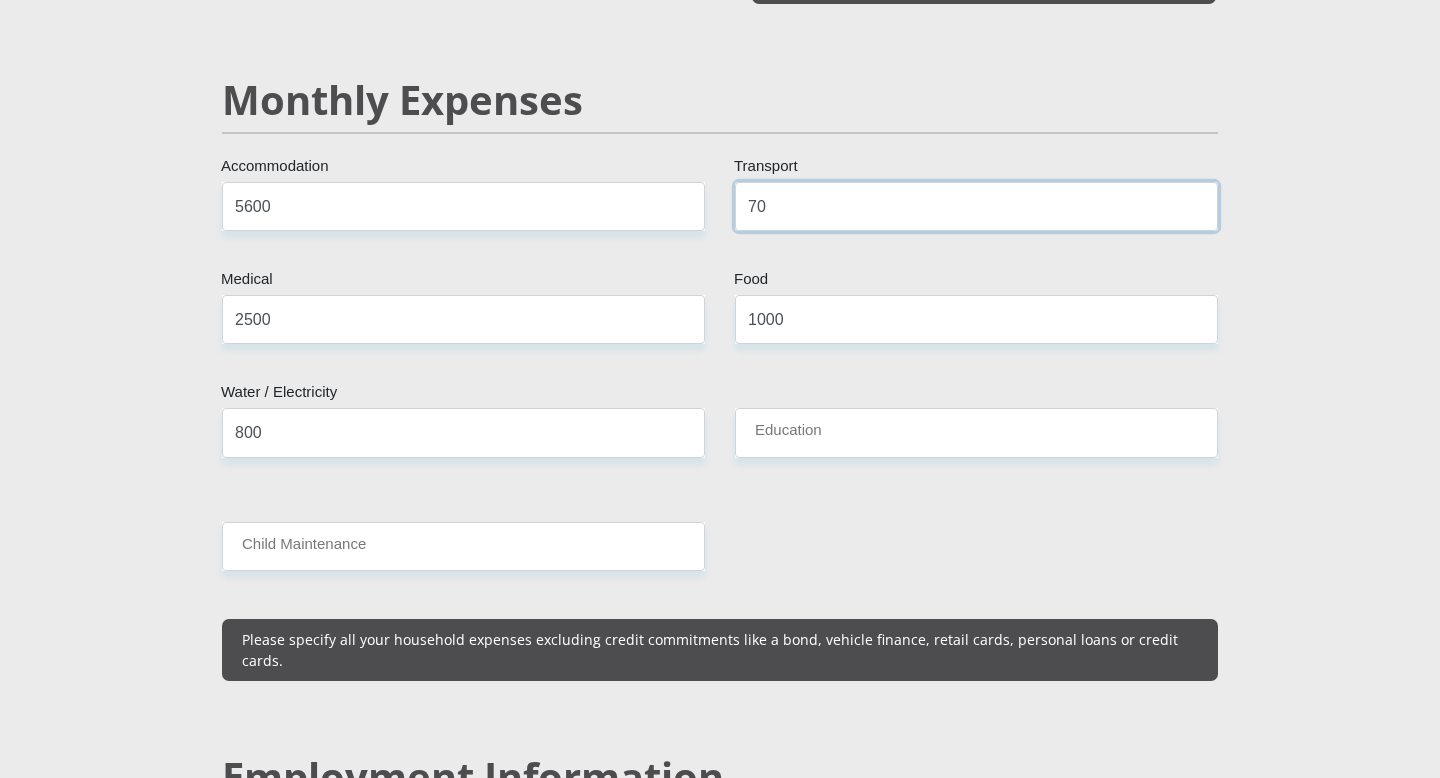 type on "7" 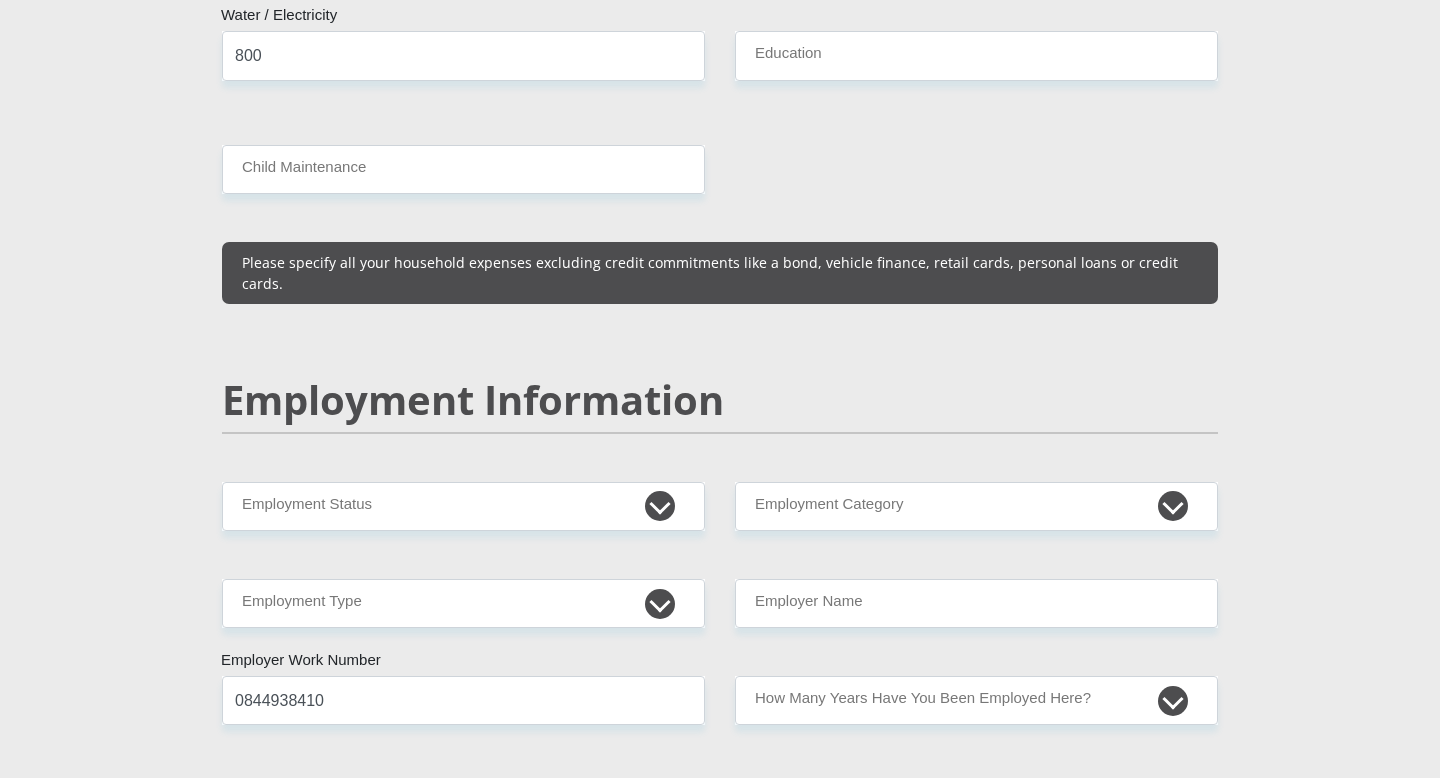 scroll, scrollTop: 2731, scrollLeft: 0, axis: vertical 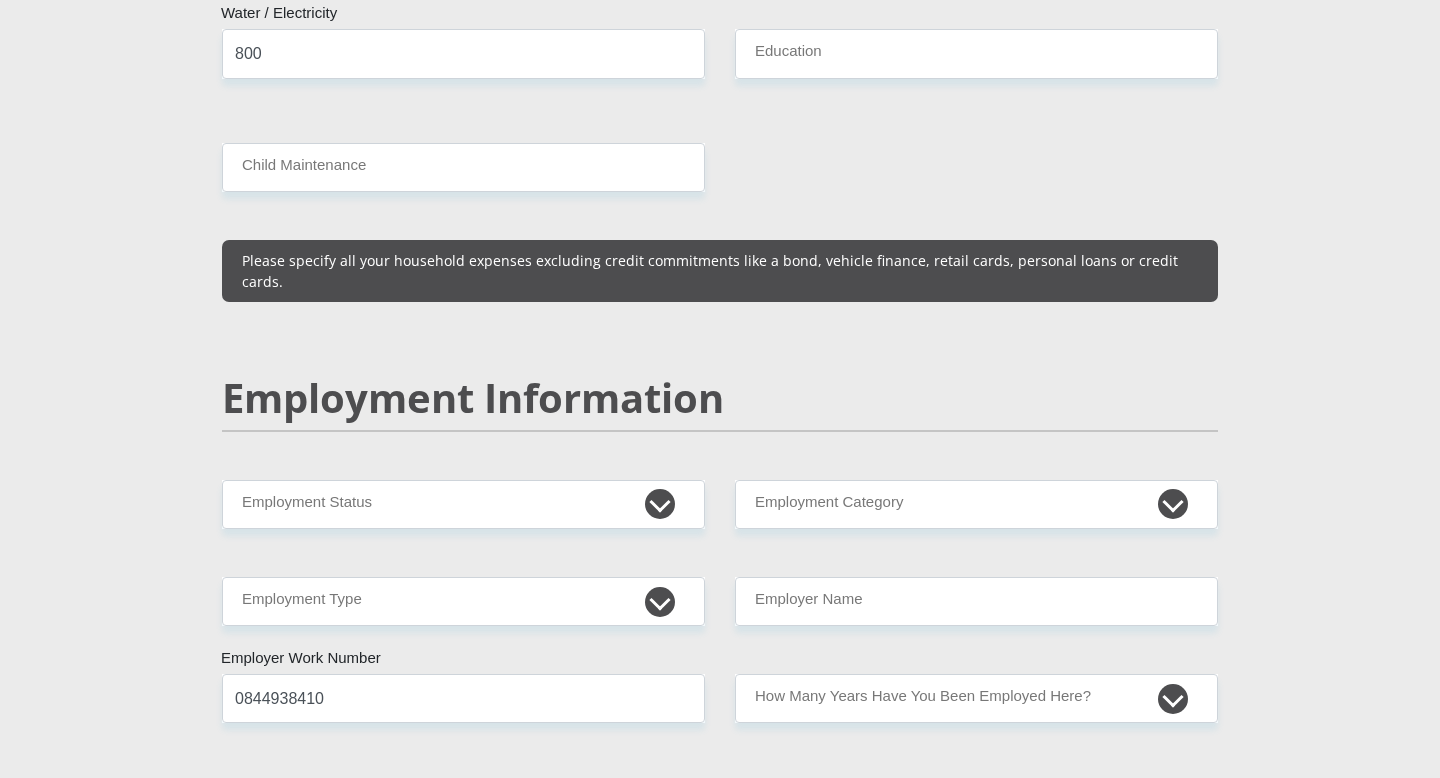 type on "1500" 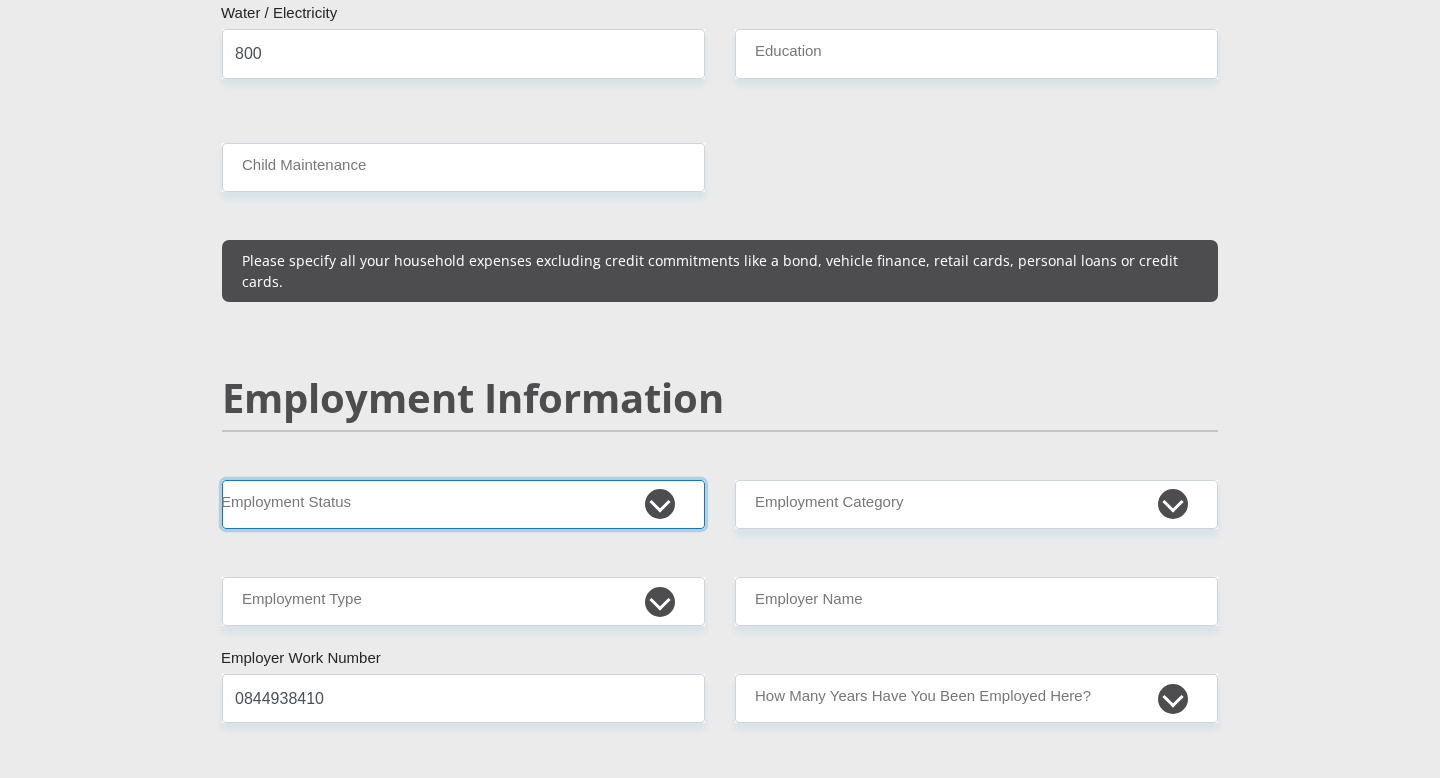 click on "Permanent/Full-time
Part-time/Casual
Contract Worker
Self-Employed
Housewife
Retired
Student
Medically Boarded
Disability
Unemployed" at bounding box center (463, 504) 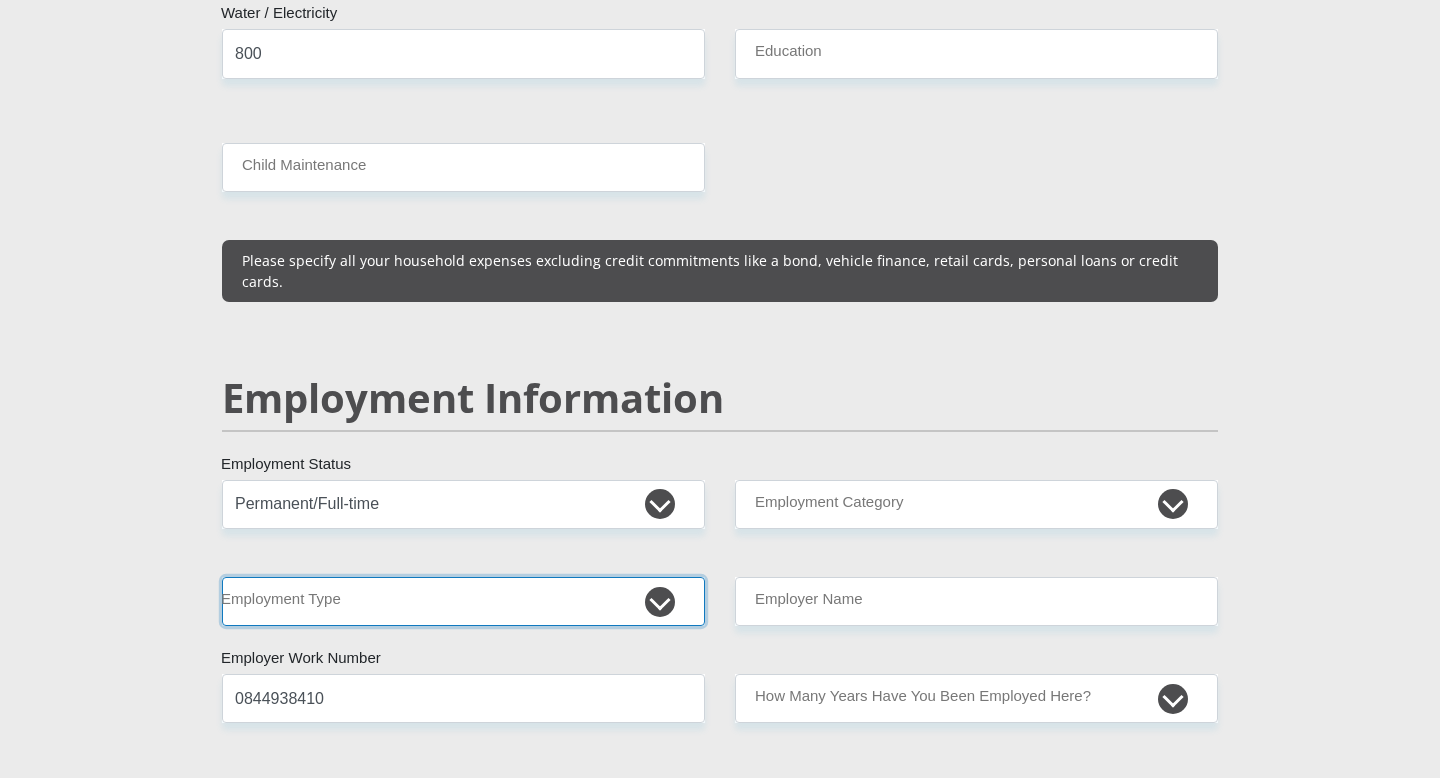 click on "College/Lecturer
Craft Seller
Creative
Driver
Executive
Farmer
Forces - Non Commissioned
Forces - Officer
Hawker
Housewife
Labourer
Licenced Professional
Manager
Miner
Non Licenced Professional
Office Staff/Clerk
Outside Worker
Pensioner
Permanent Teacher
Production/Manufacturing
Sales
Self-Employed
Semi-Professional Worker
Service Industry  Social Worker  Student" at bounding box center (463, 601) 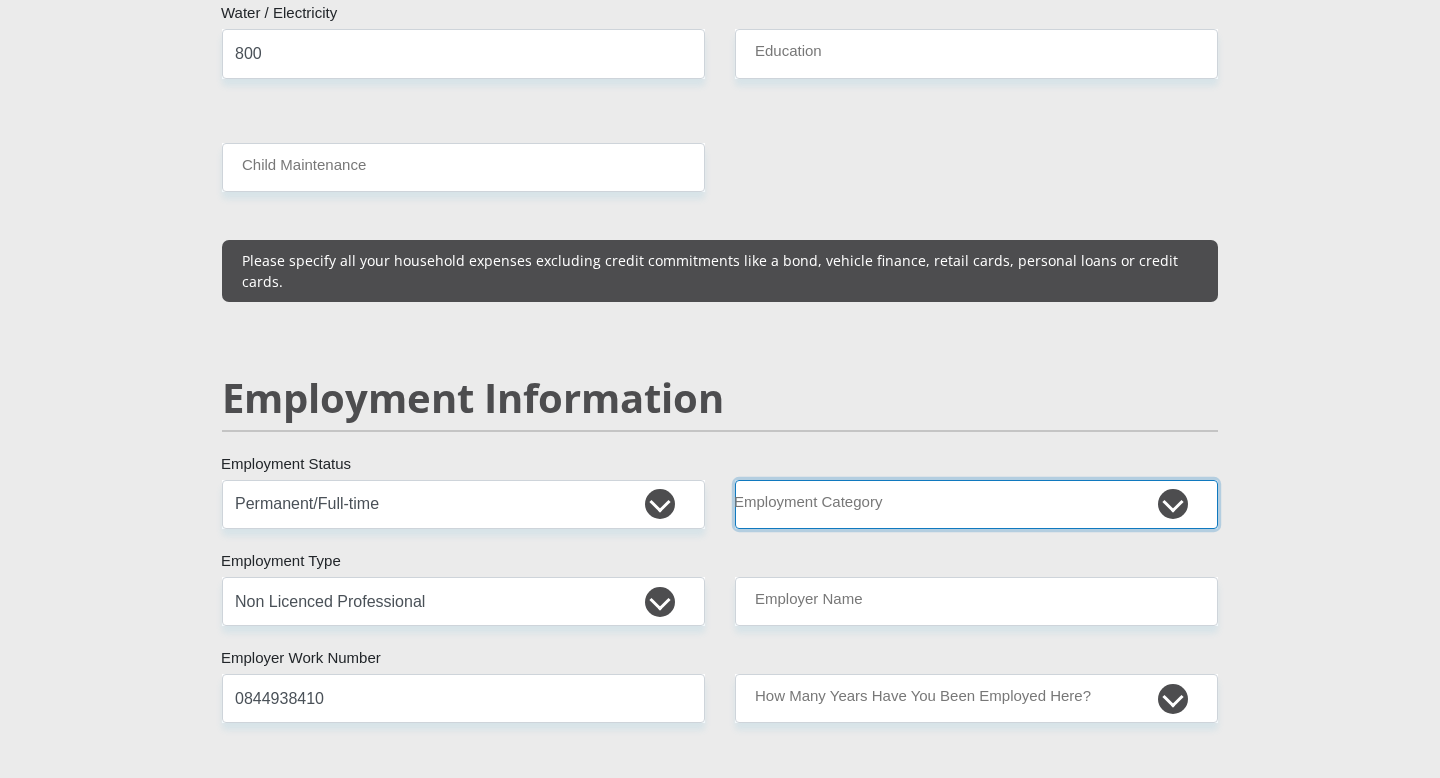 click on "AGRICULTURE
ALCOHOL & TOBACCO
CONSTRUCTION MATERIALS
METALLURGY
EQUIPMENT FOR RENEWABLE ENERGY
SPECIALIZED CONTRACTORS
CAR
GAMING (INCL. INTERNET
OTHER WHOLESALE
UNLICENSED PHARMACEUTICALS
CURRENCY EXCHANGE HOUSES
OTHER FINANCIAL INSTITUTIONS & INSURANCE
REAL ESTATE AGENTS
OIL & GAS
OTHER MATERIALS (E.G. IRON ORE)
PRECIOUS STONES & PRECIOUS METALS
POLITICAL ORGANIZATIONS
RELIGIOUS ORGANIZATIONS(NOT SECTS)
ACTI. HAVING BUSINESS DEAL WITH PUBLIC ADMINISTRATION
LAUNDROMATS" at bounding box center (976, 504) 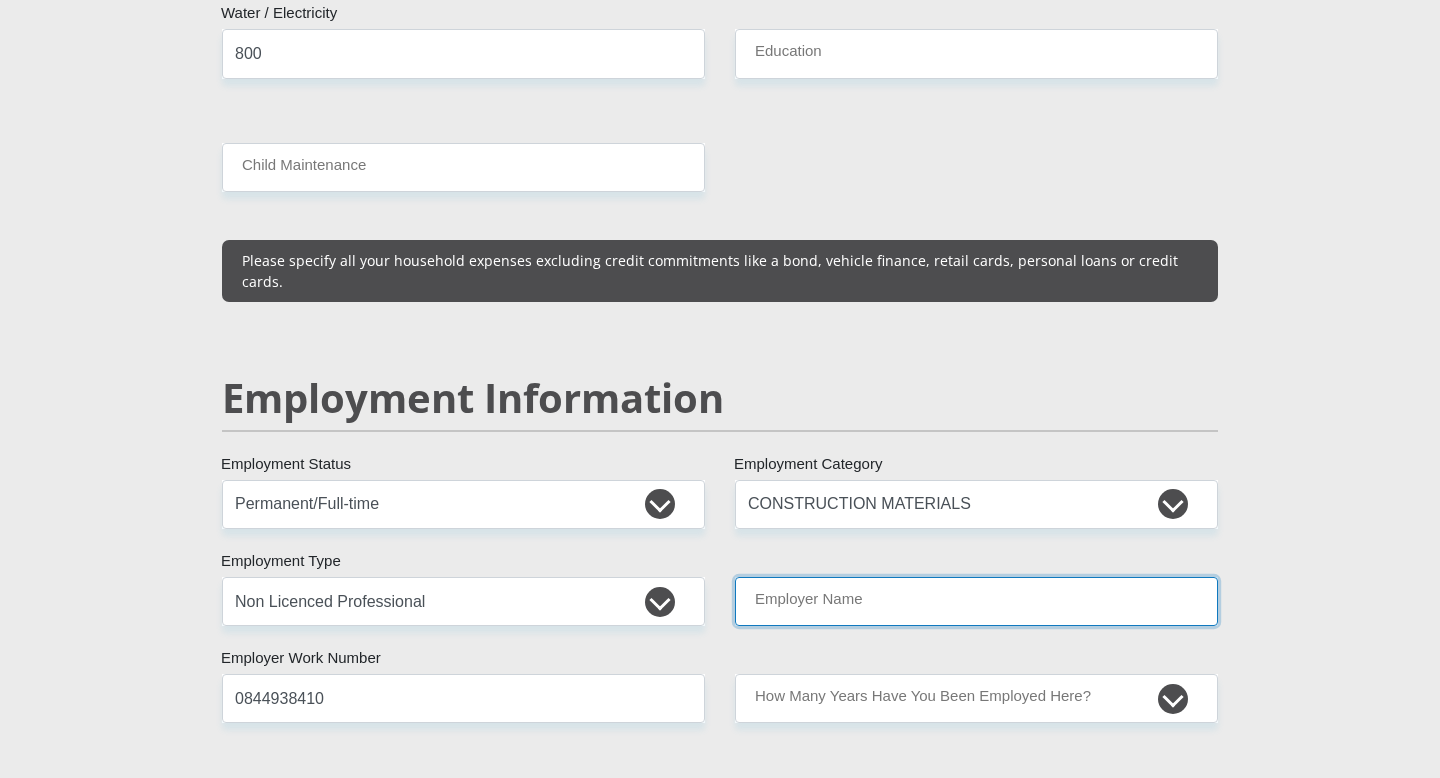 click on "Employer Name" at bounding box center [976, 601] 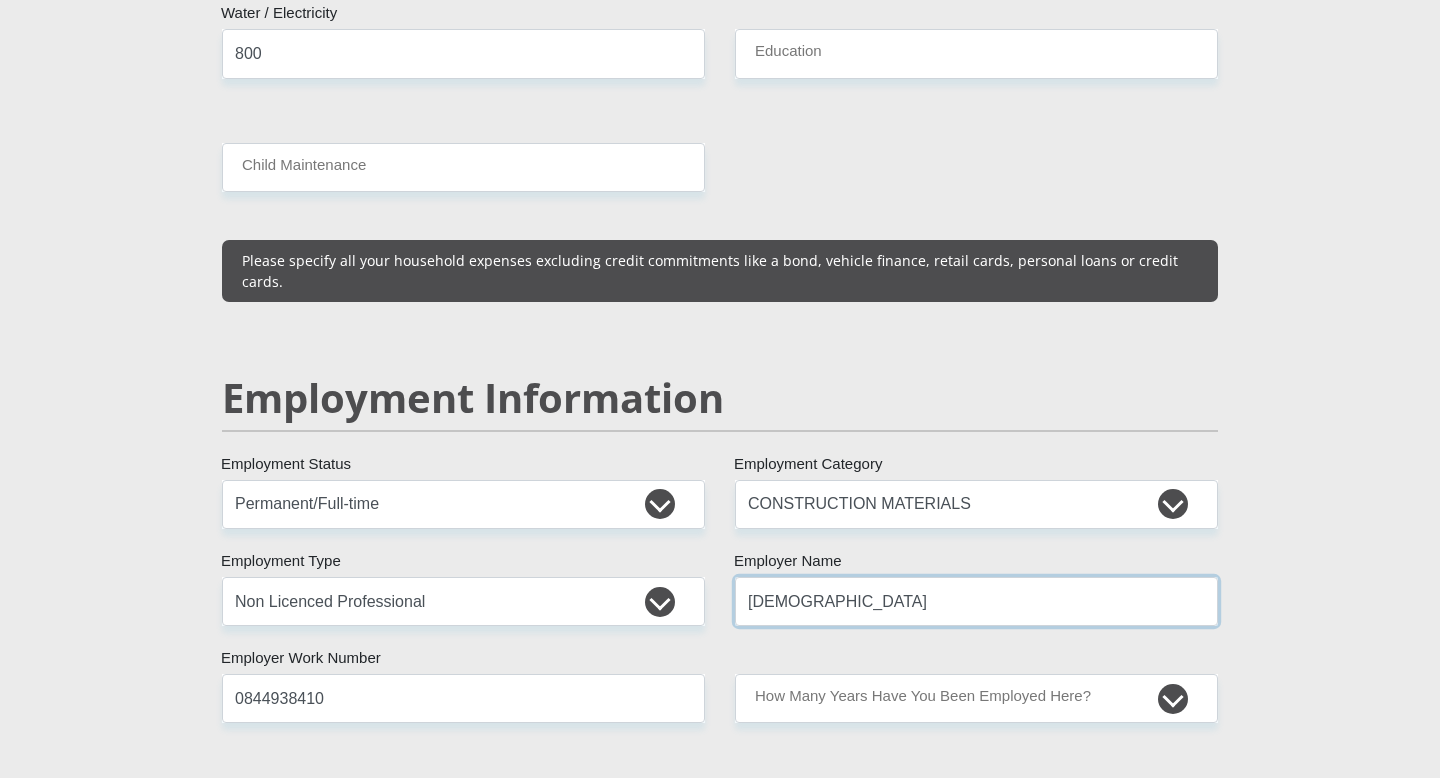 click on "Quabticost" at bounding box center [976, 601] 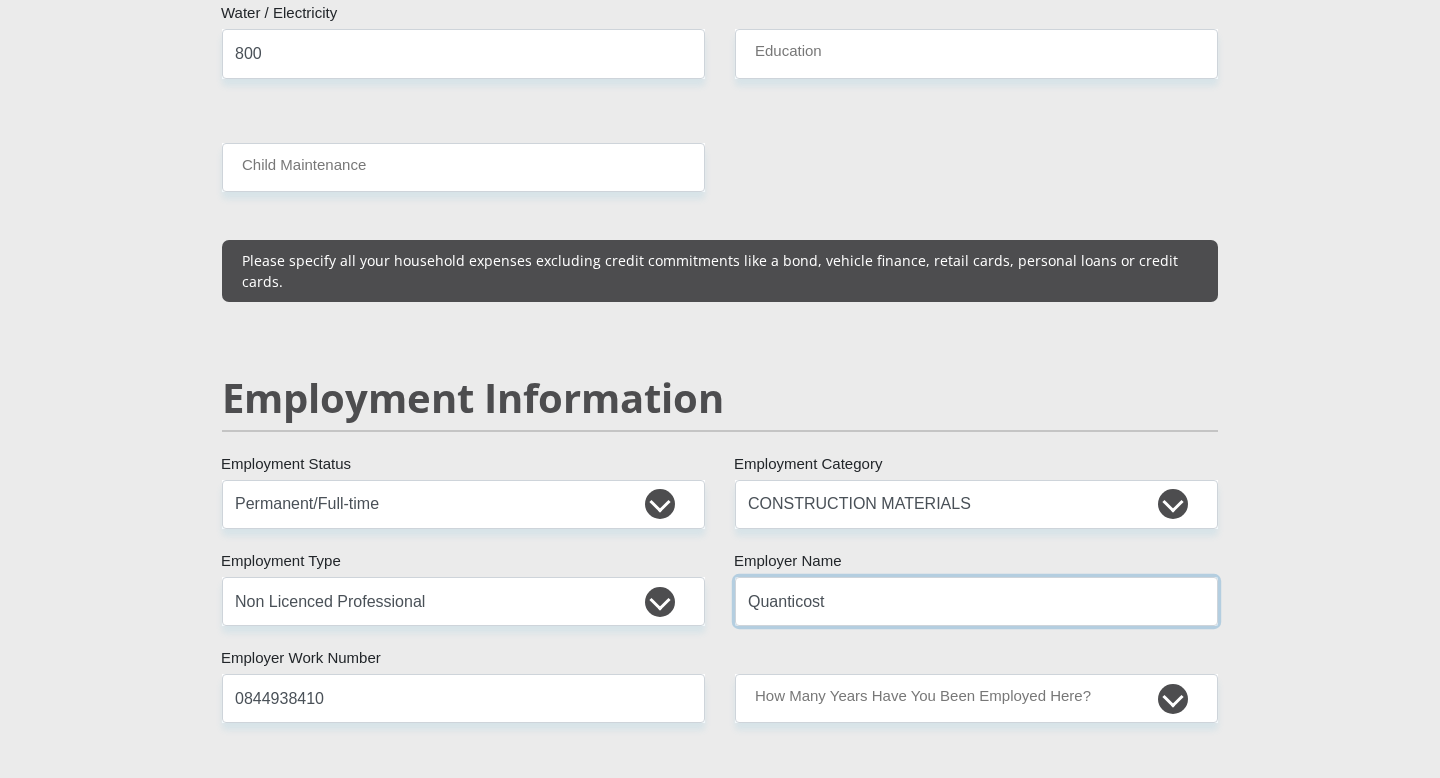 type on "Quanticost" 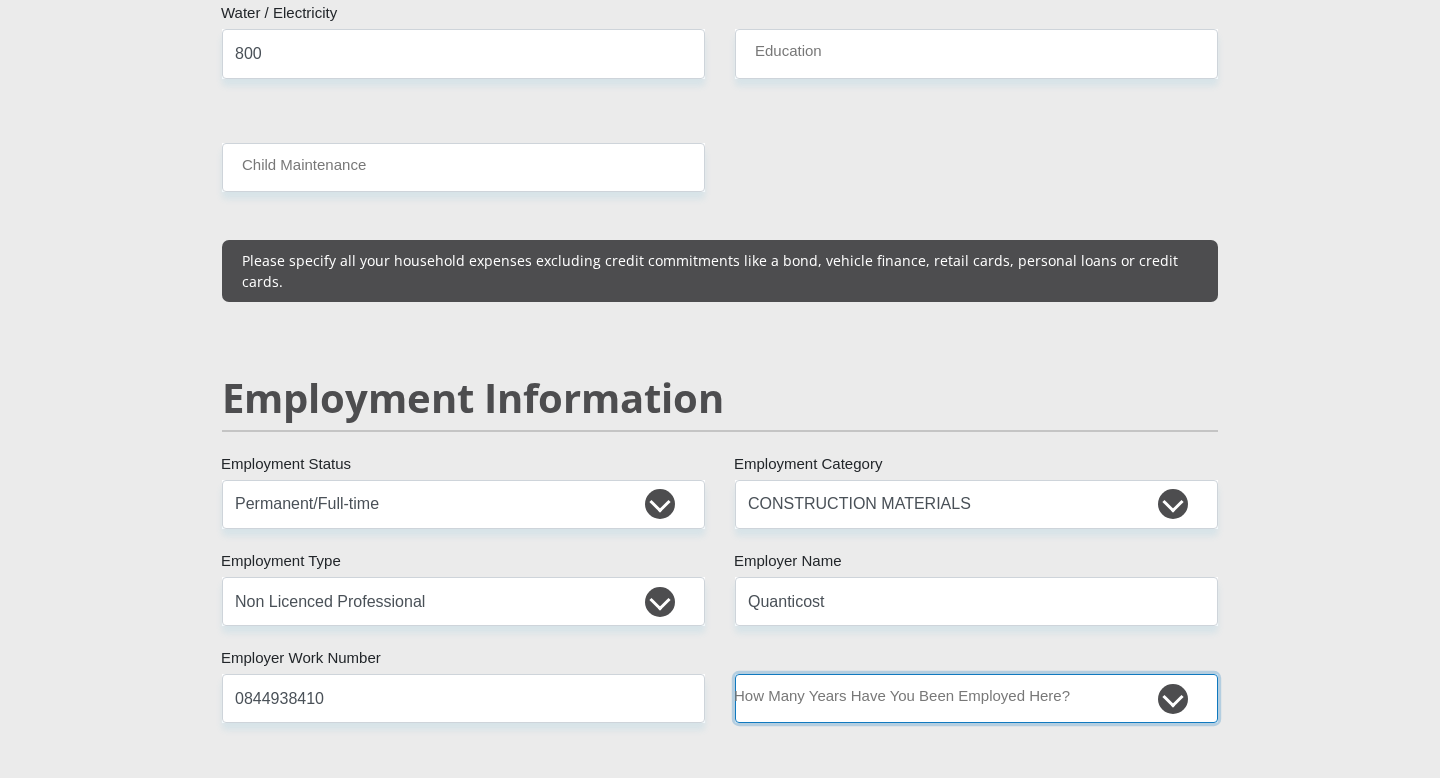 click on "less than 1 year
1-3 years
3-5 years
5+ years" at bounding box center [976, 698] 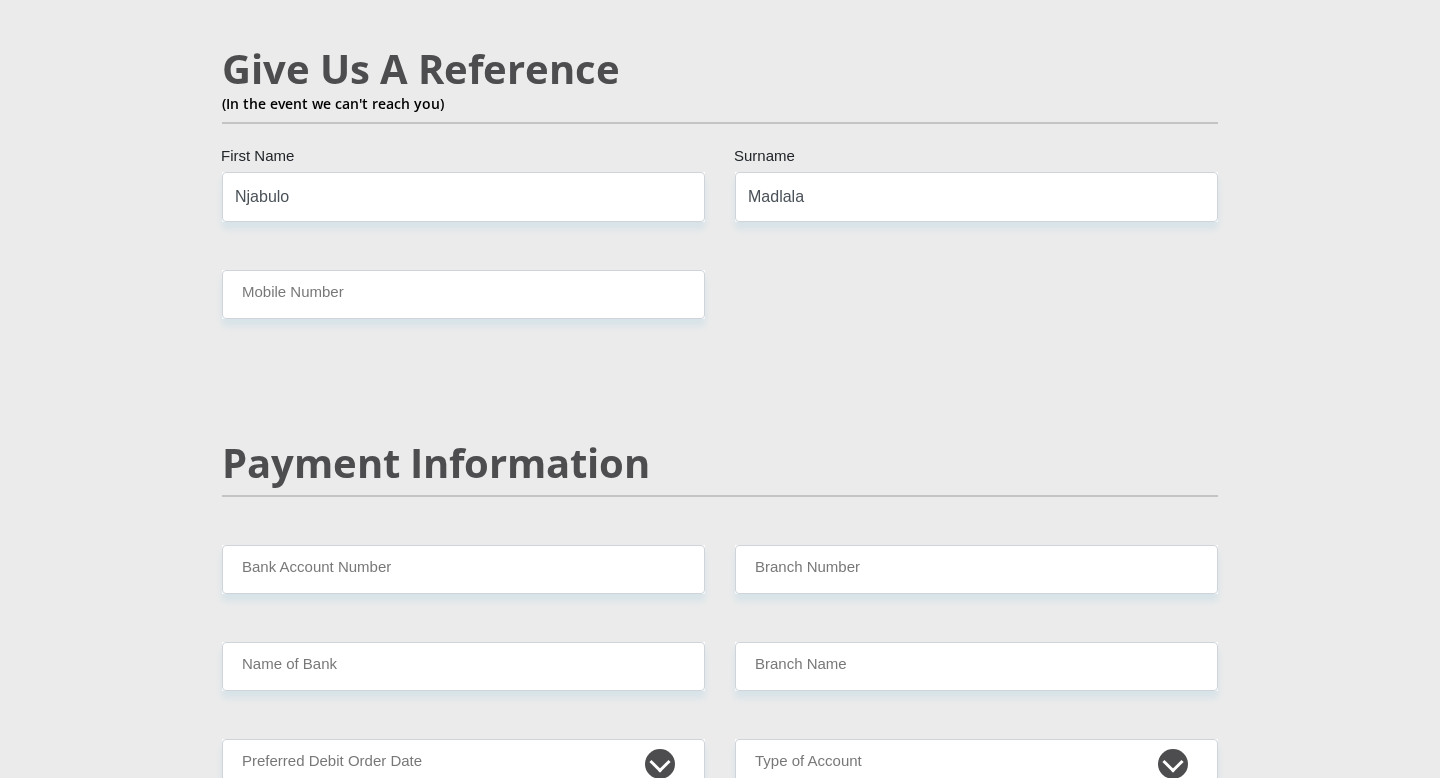 scroll, scrollTop: 3512, scrollLeft: 0, axis: vertical 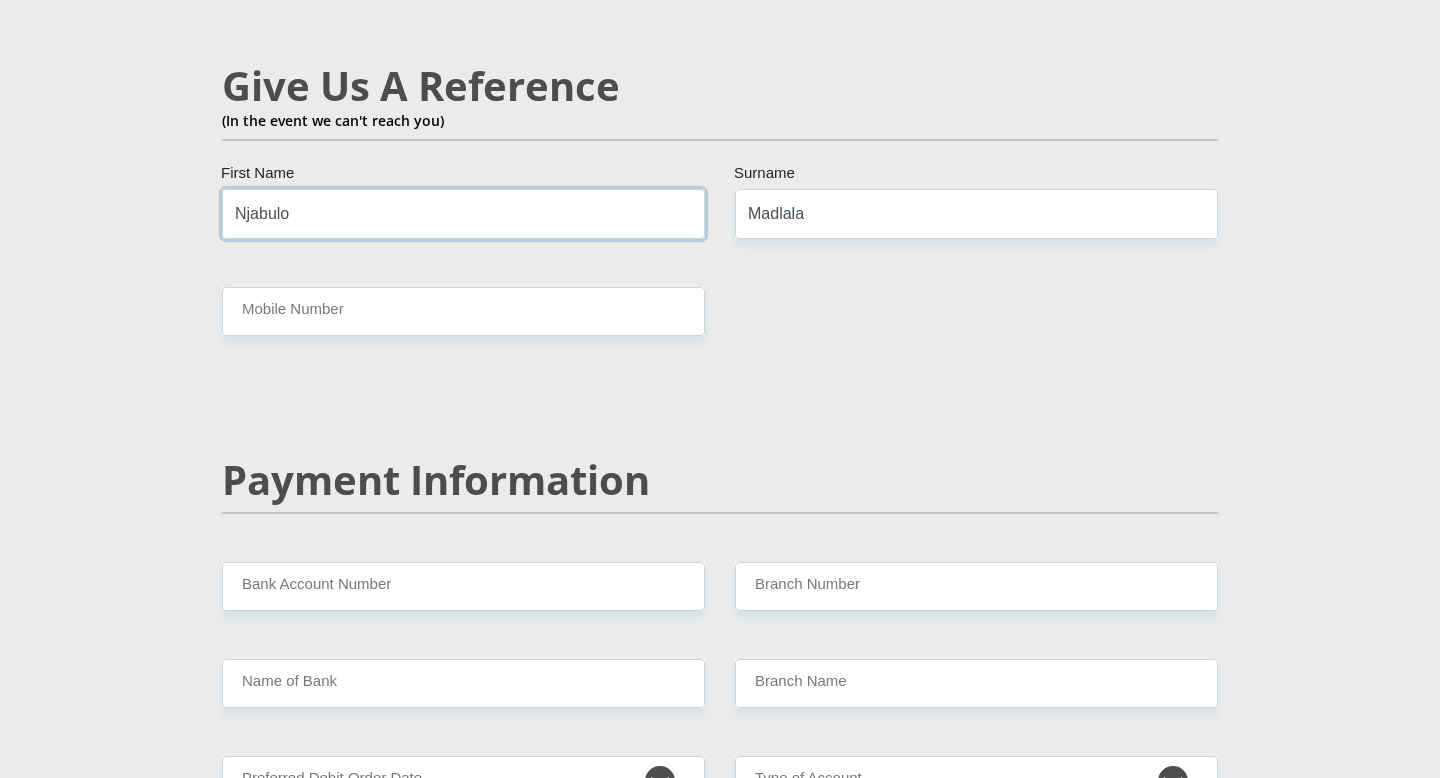 click on "Njabulo" at bounding box center [463, 213] 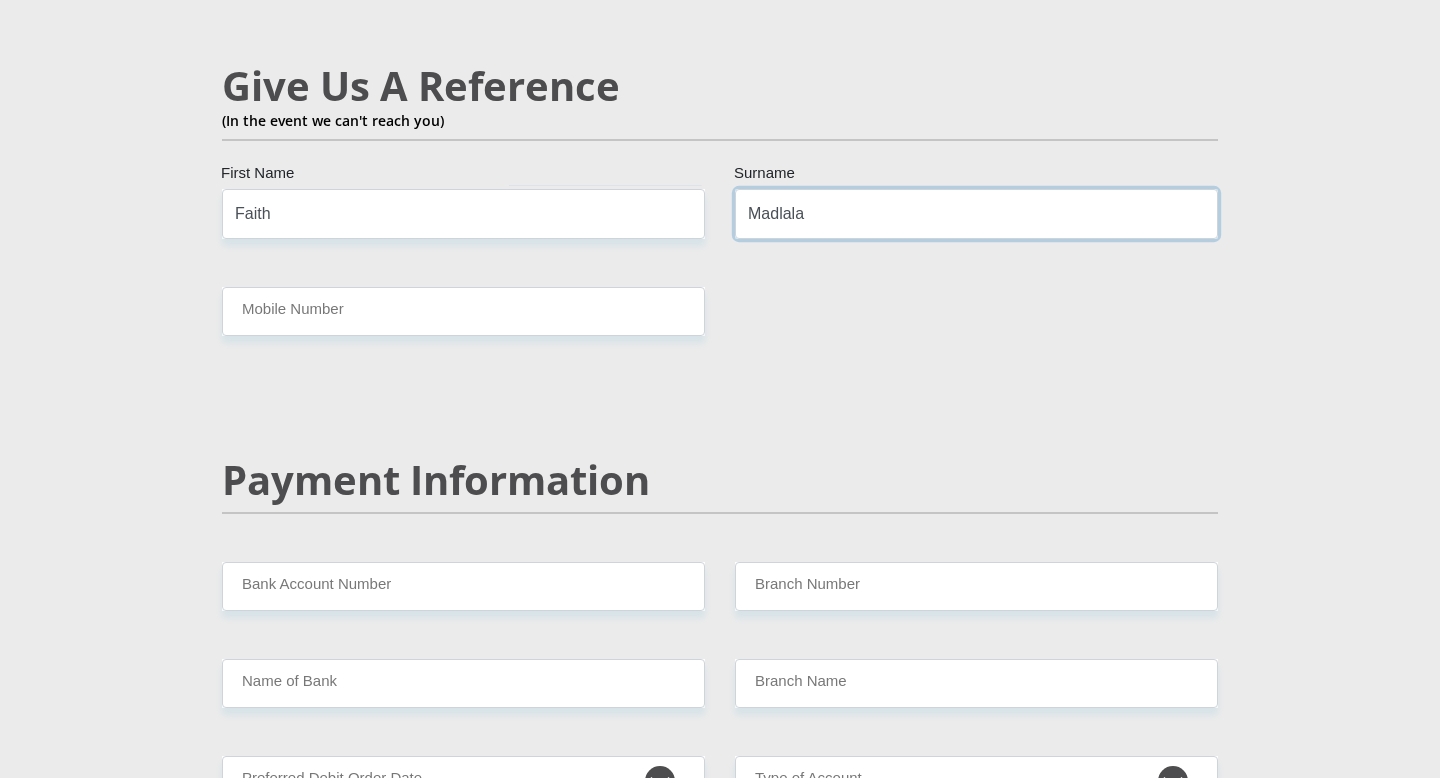 click on "Madlala" at bounding box center [976, 213] 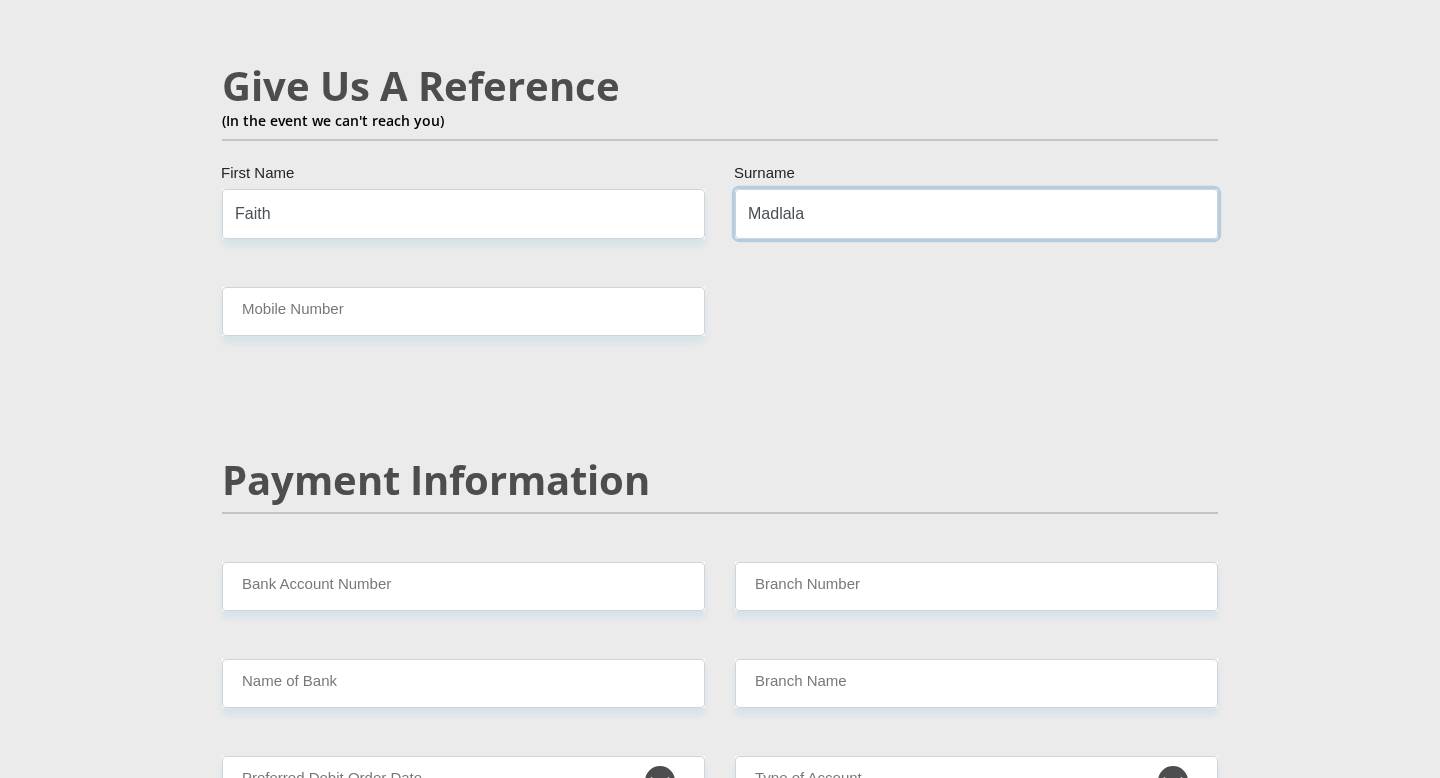 type on "Maheso" 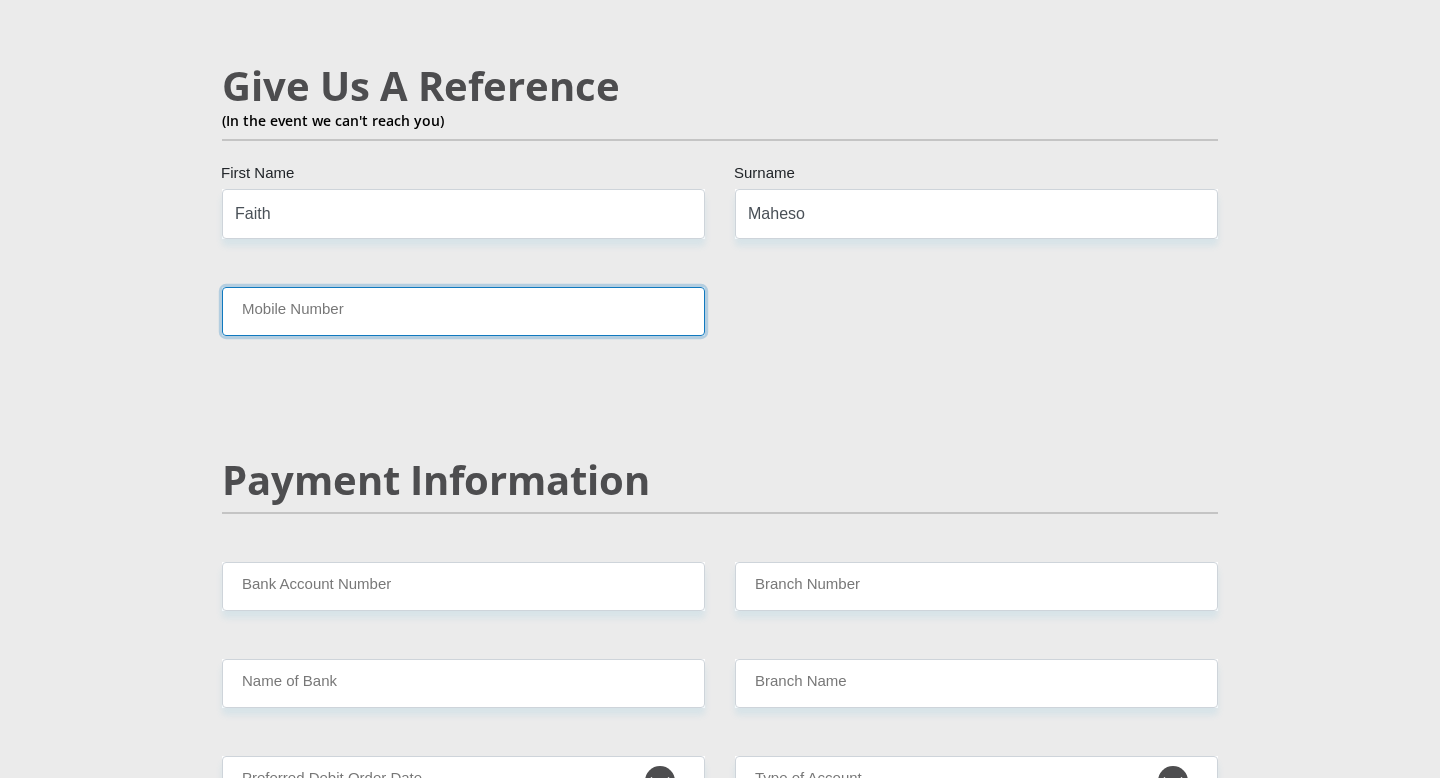 click on "Mobile Number" at bounding box center (463, 311) 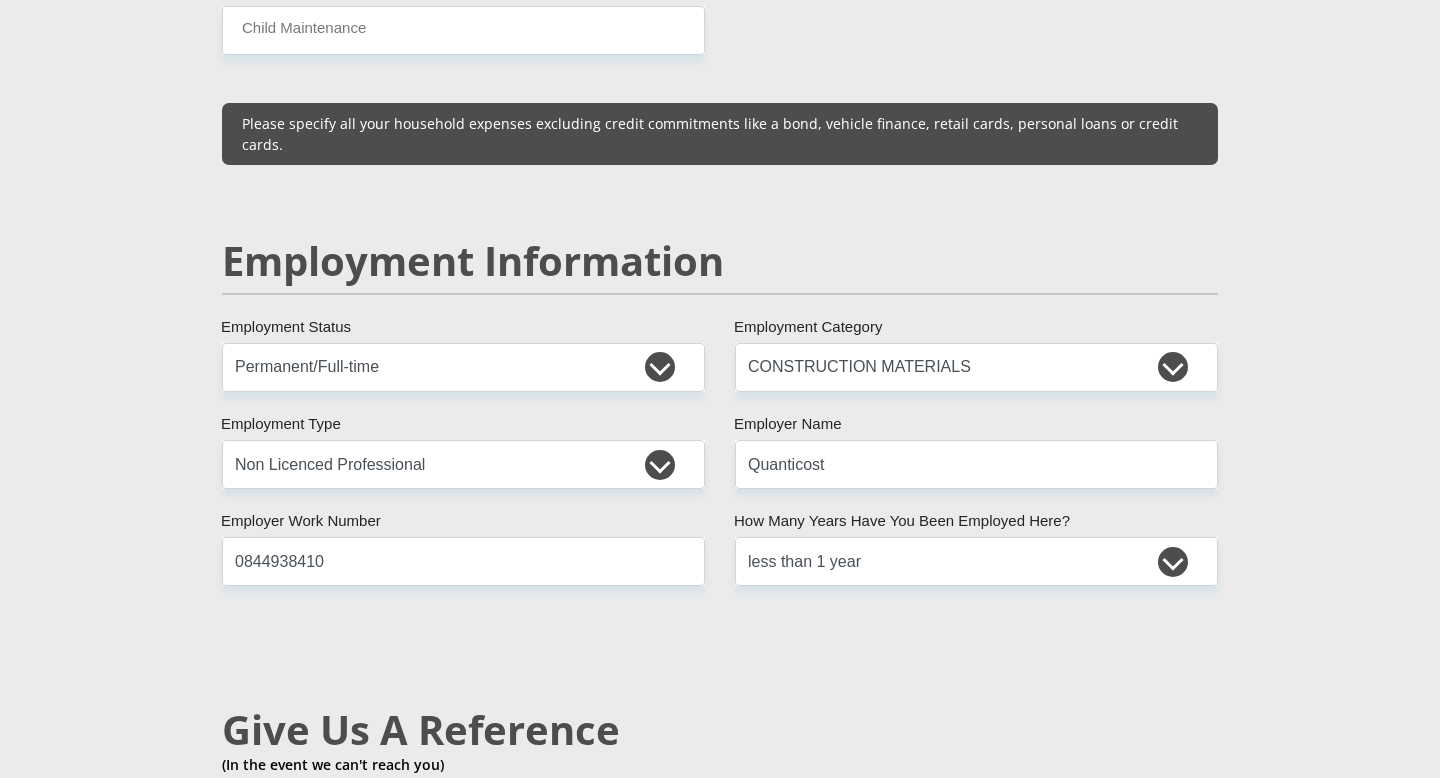 scroll, scrollTop: 2848, scrollLeft: 0, axis: vertical 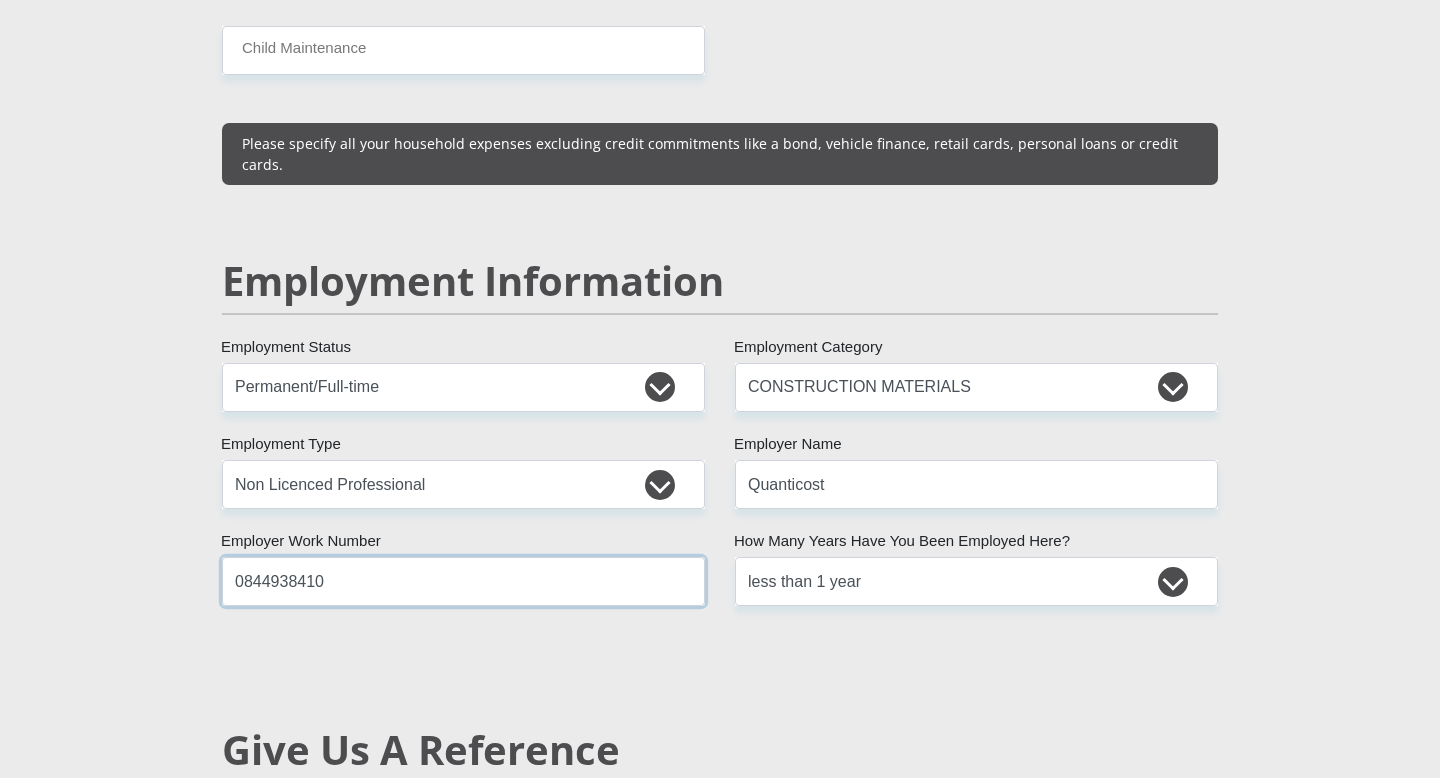 click on "0844938410" at bounding box center (463, 581) 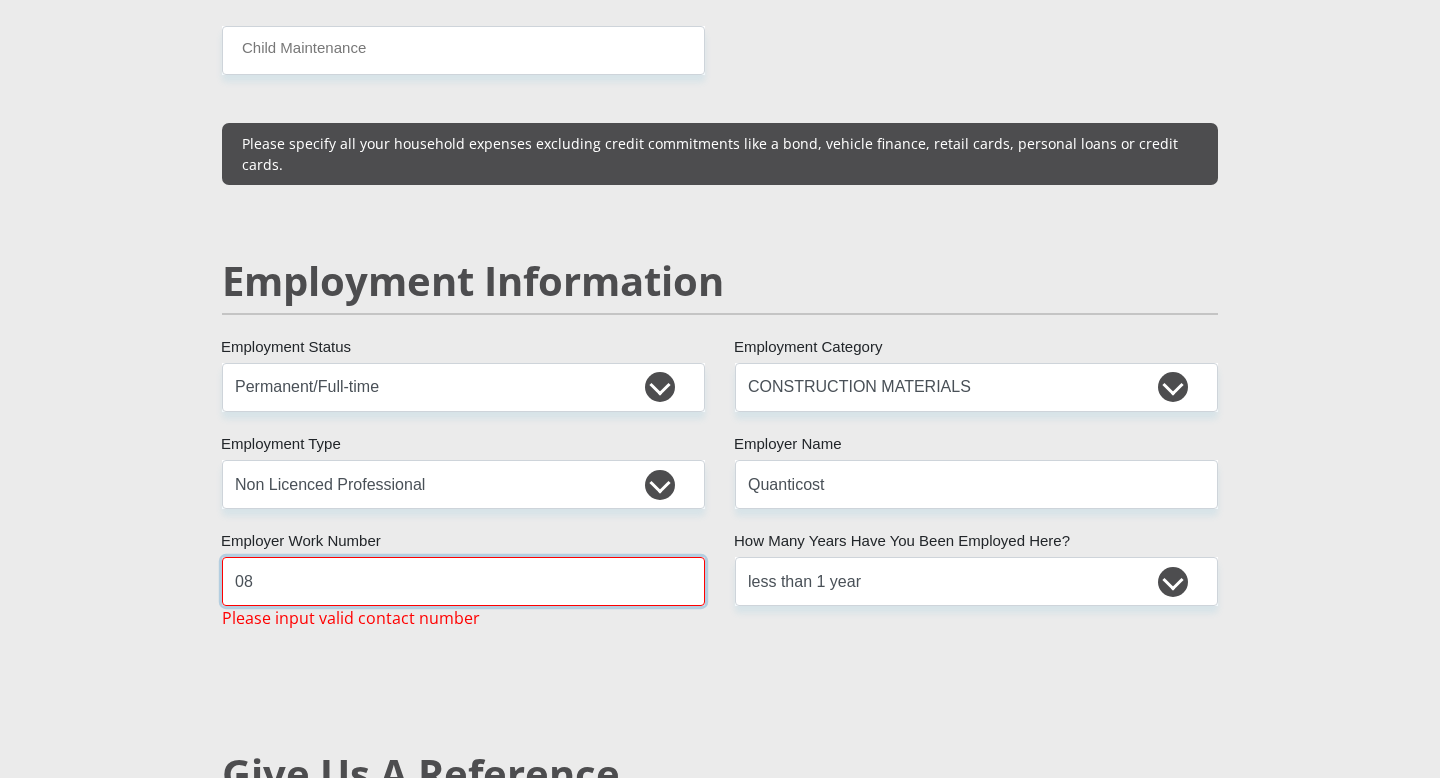 type on "0" 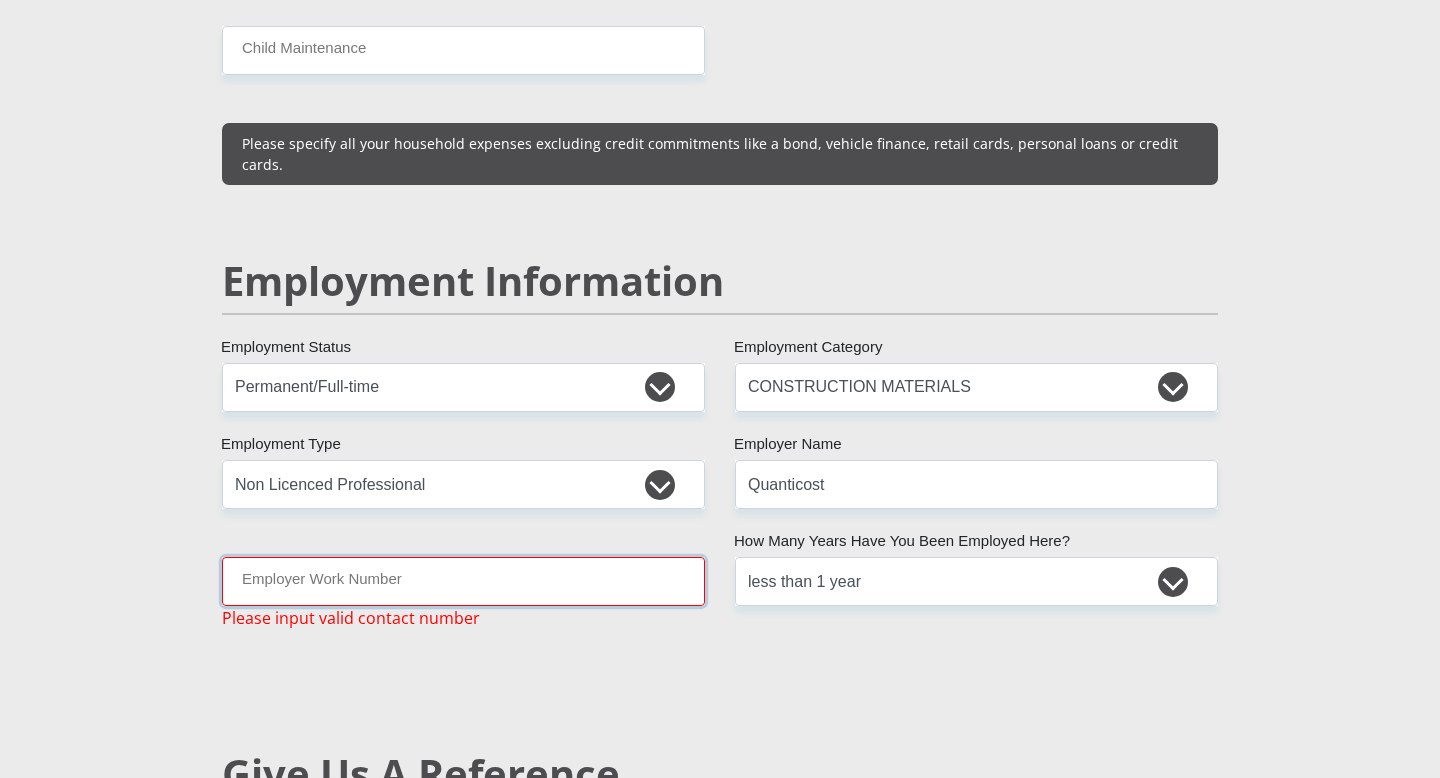 paste on "012 348 5400" 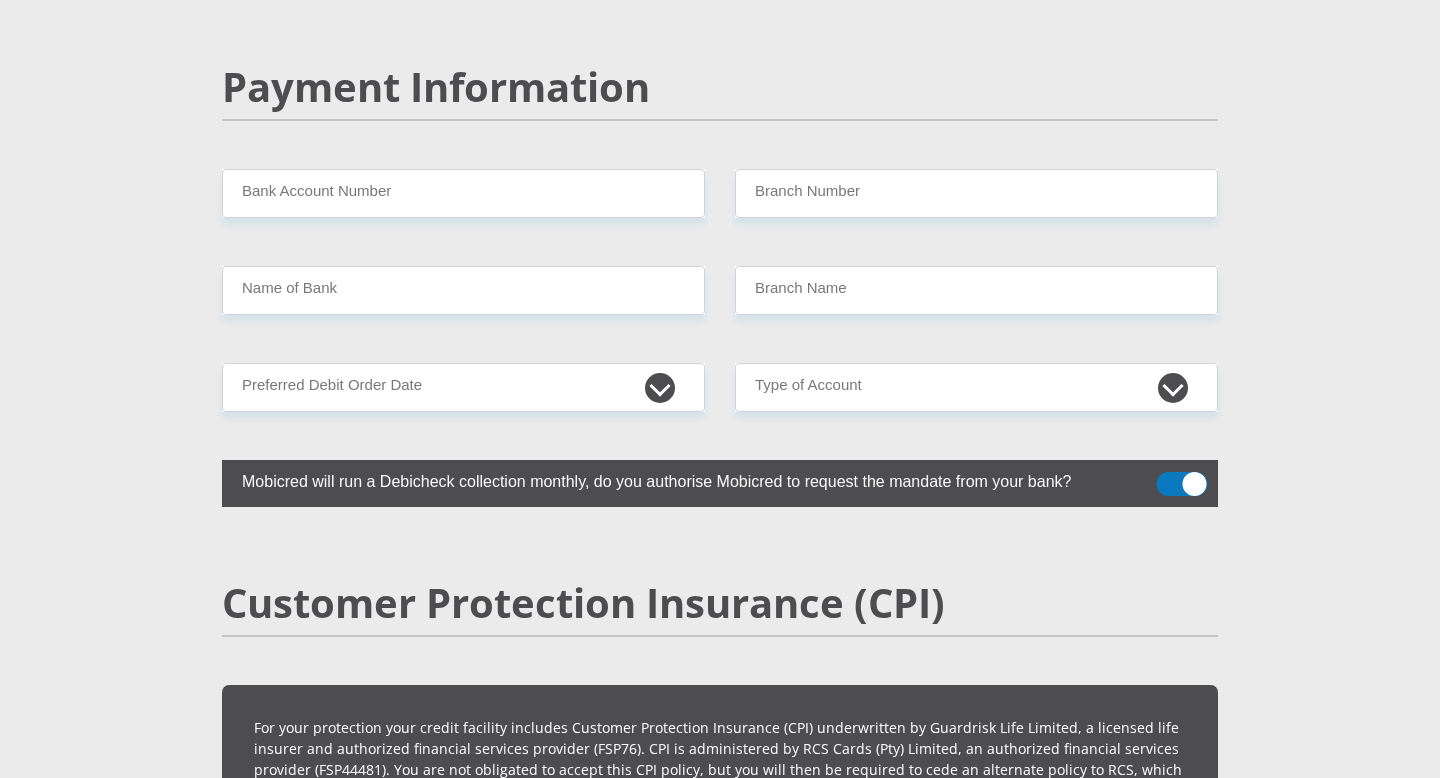 scroll, scrollTop: 3891, scrollLeft: 0, axis: vertical 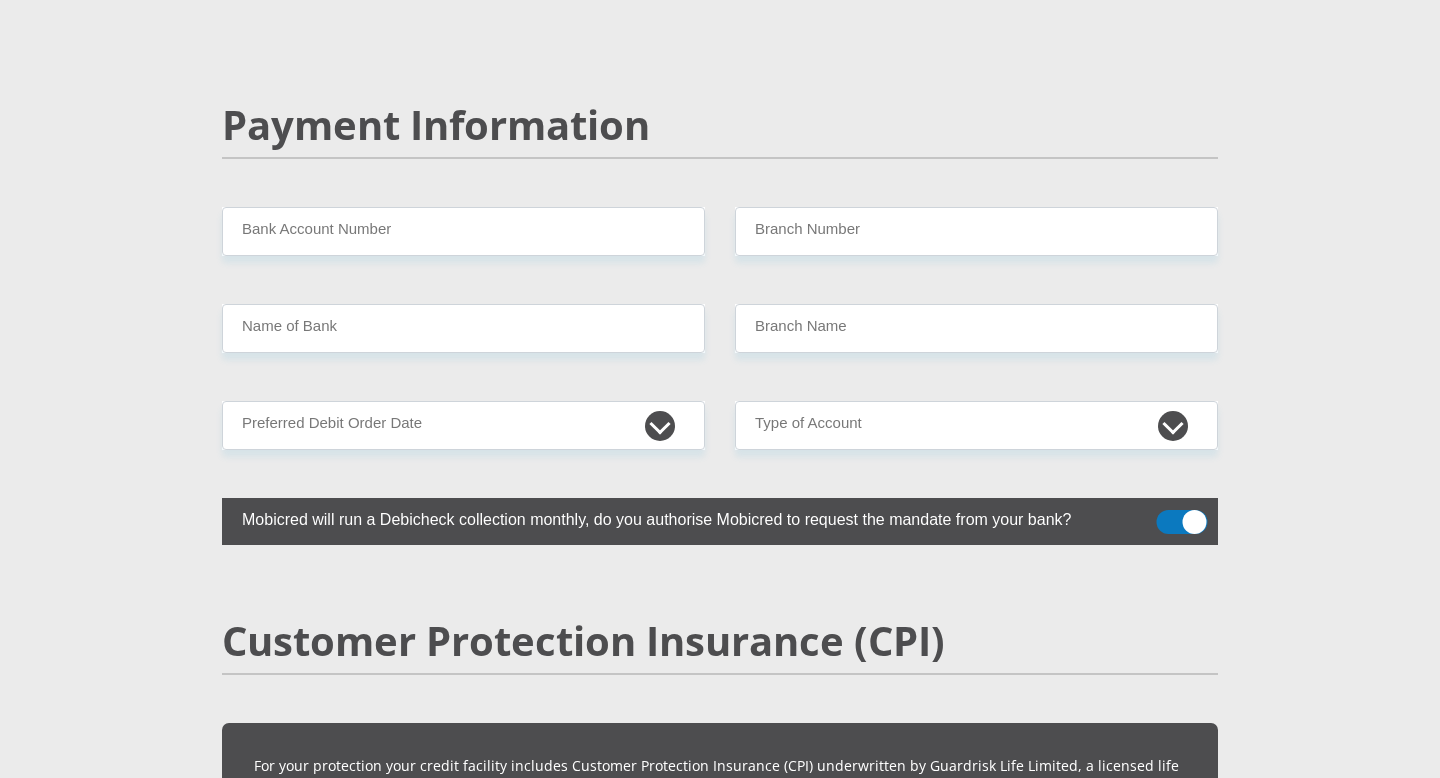 type on "012 348 5400" 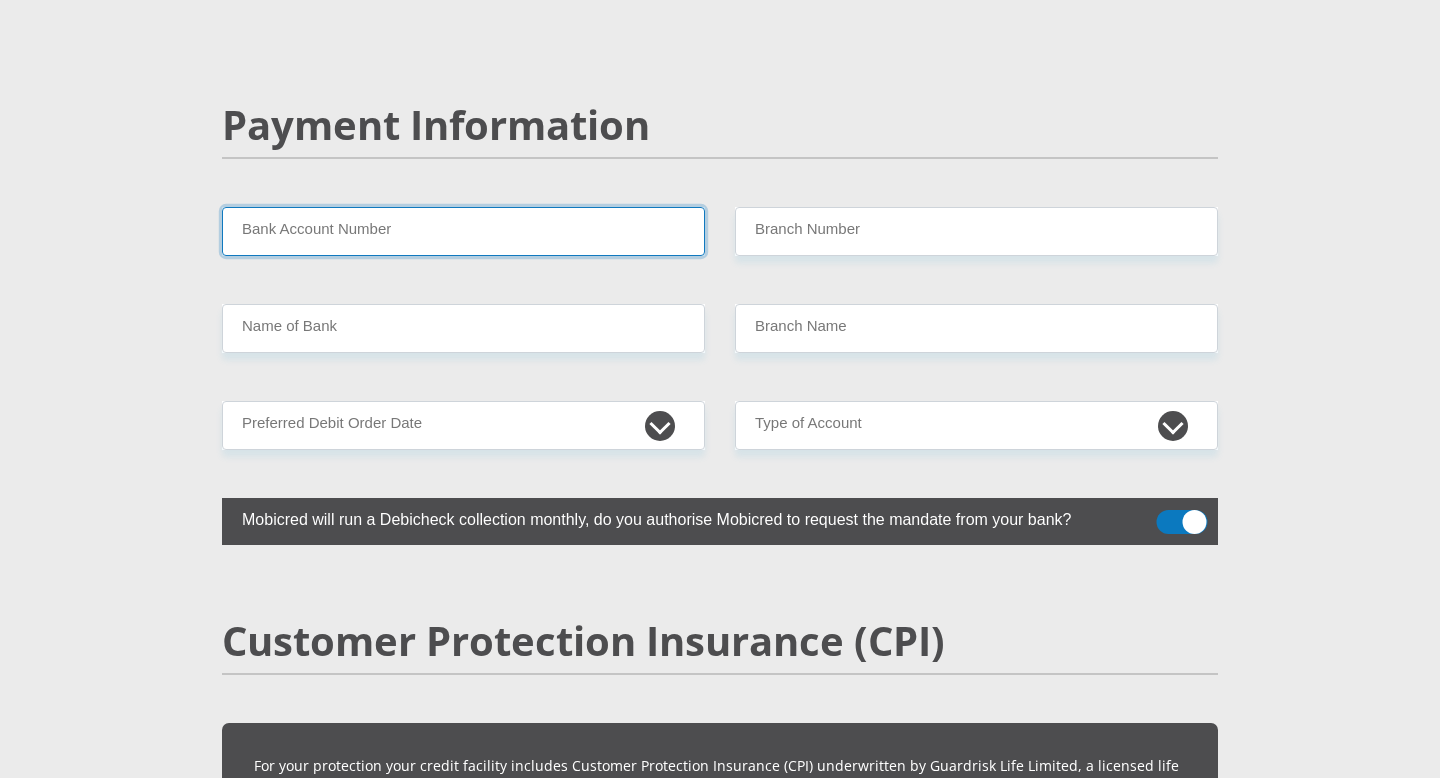 click on "Bank Account Number" at bounding box center [463, 231] 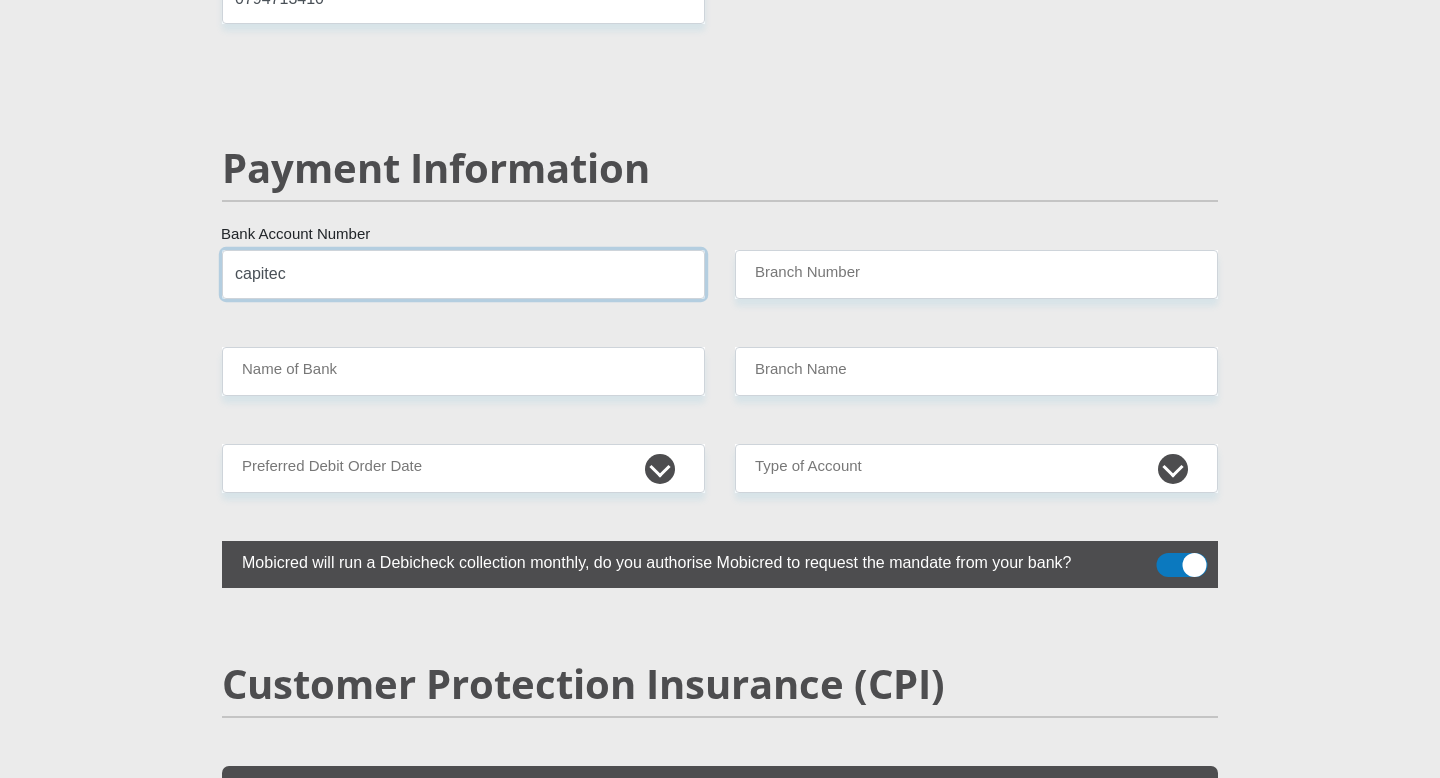 type on "capitec" 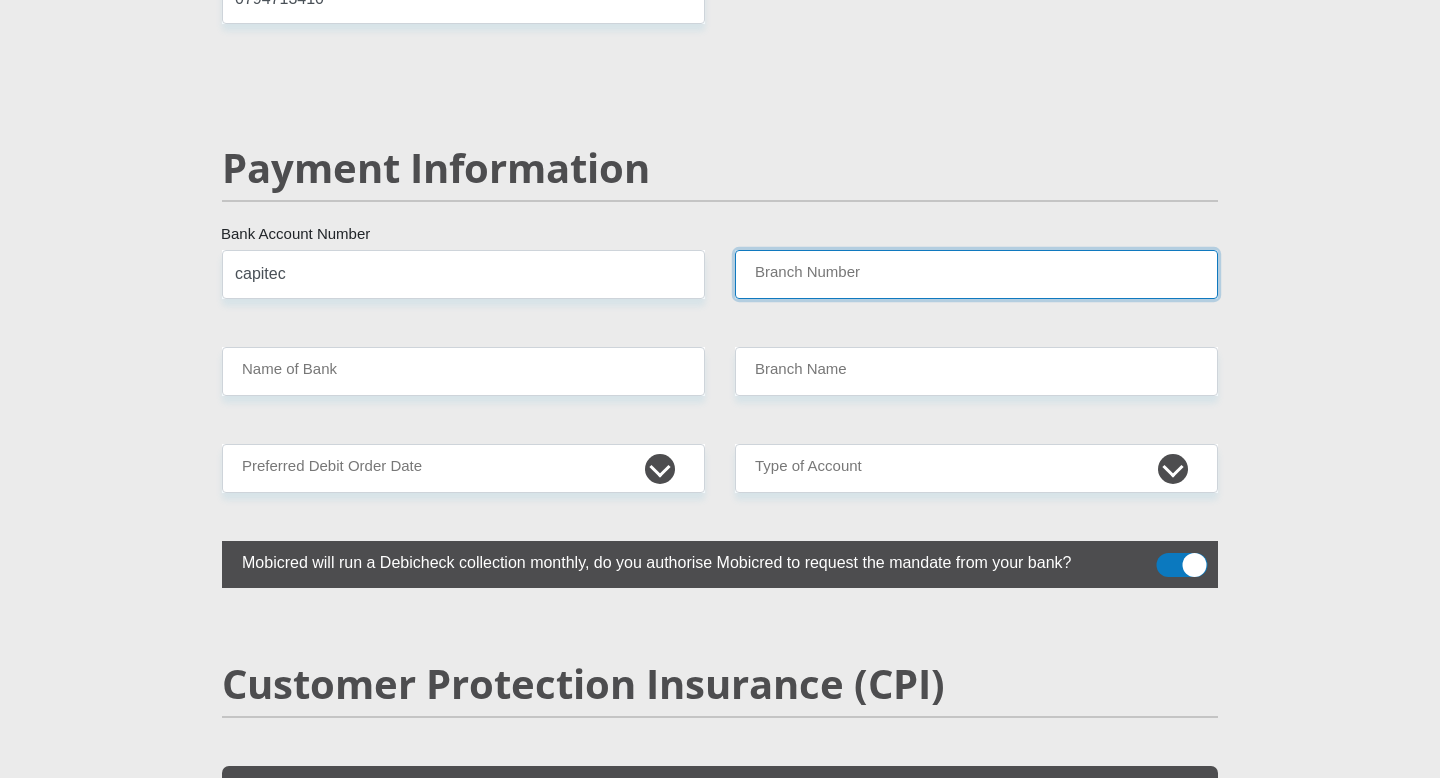 click on "Branch Number" at bounding box center (976, 274) 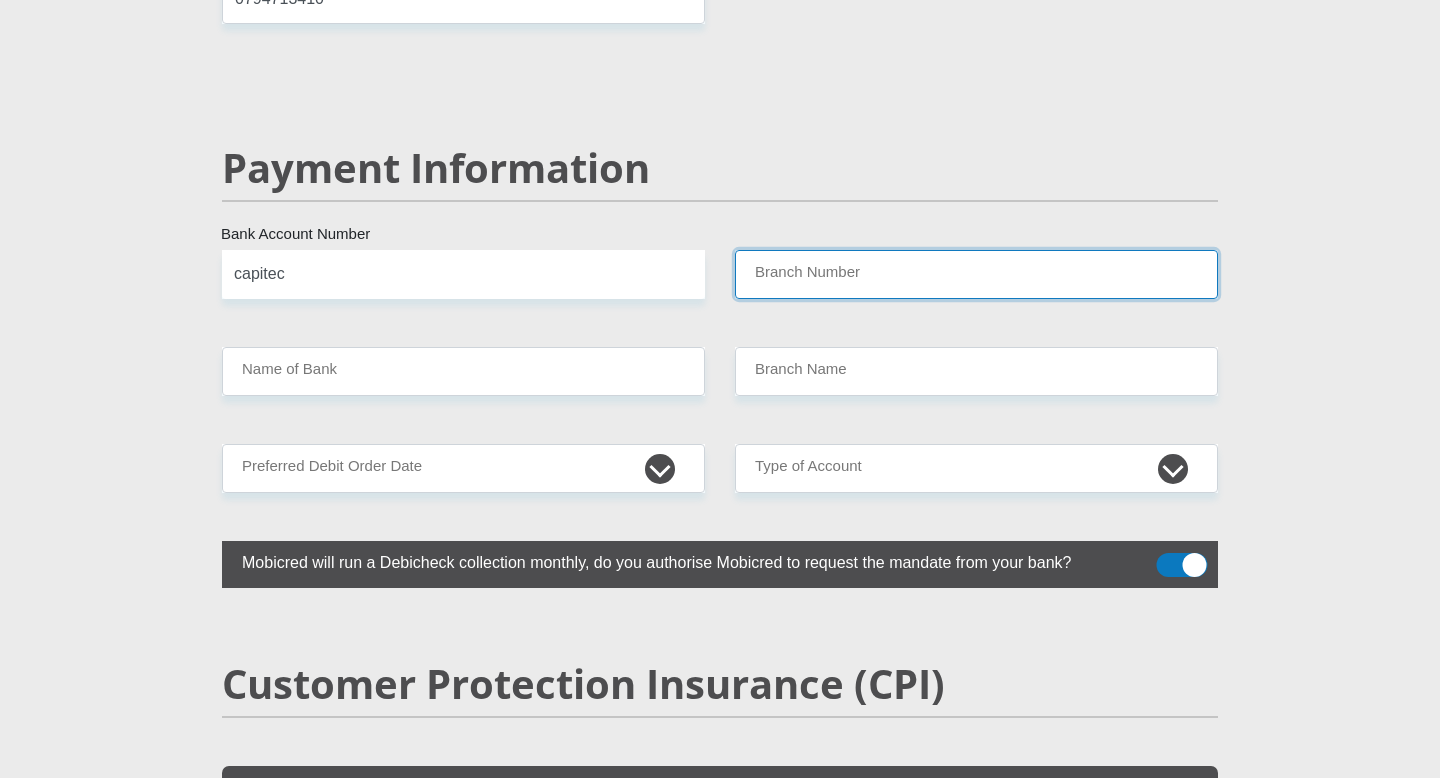 type on "470010" 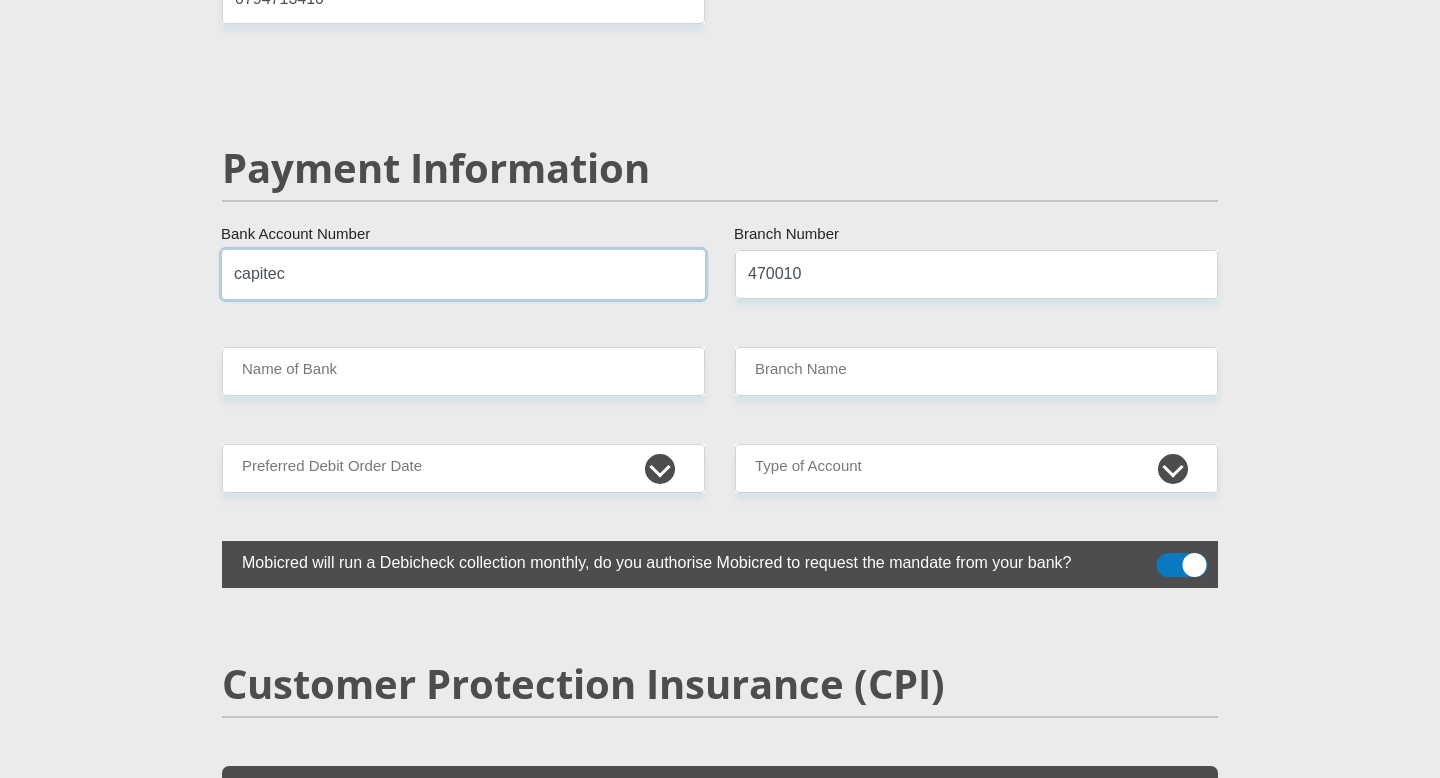 click on "capitec" at bounding box center [463, 274] 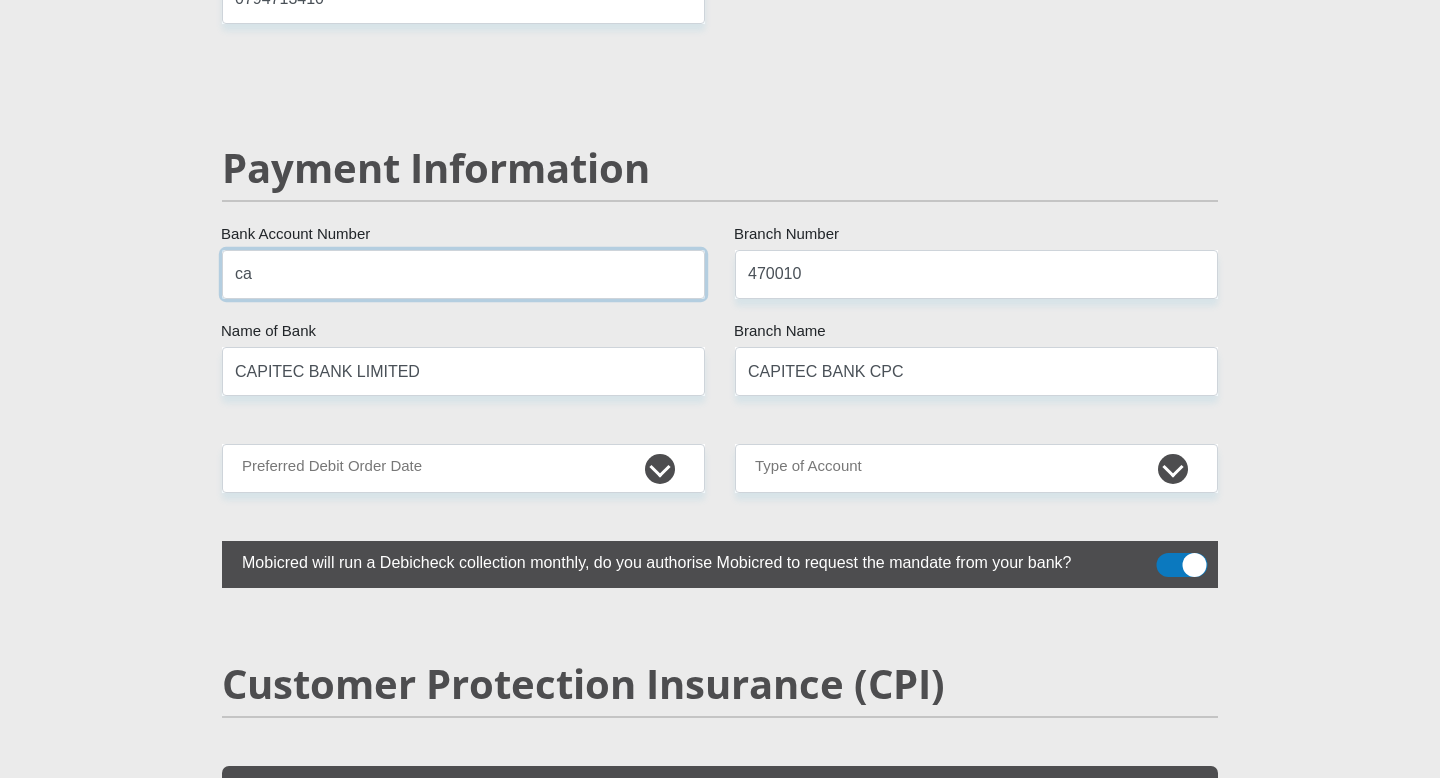 type on "c" 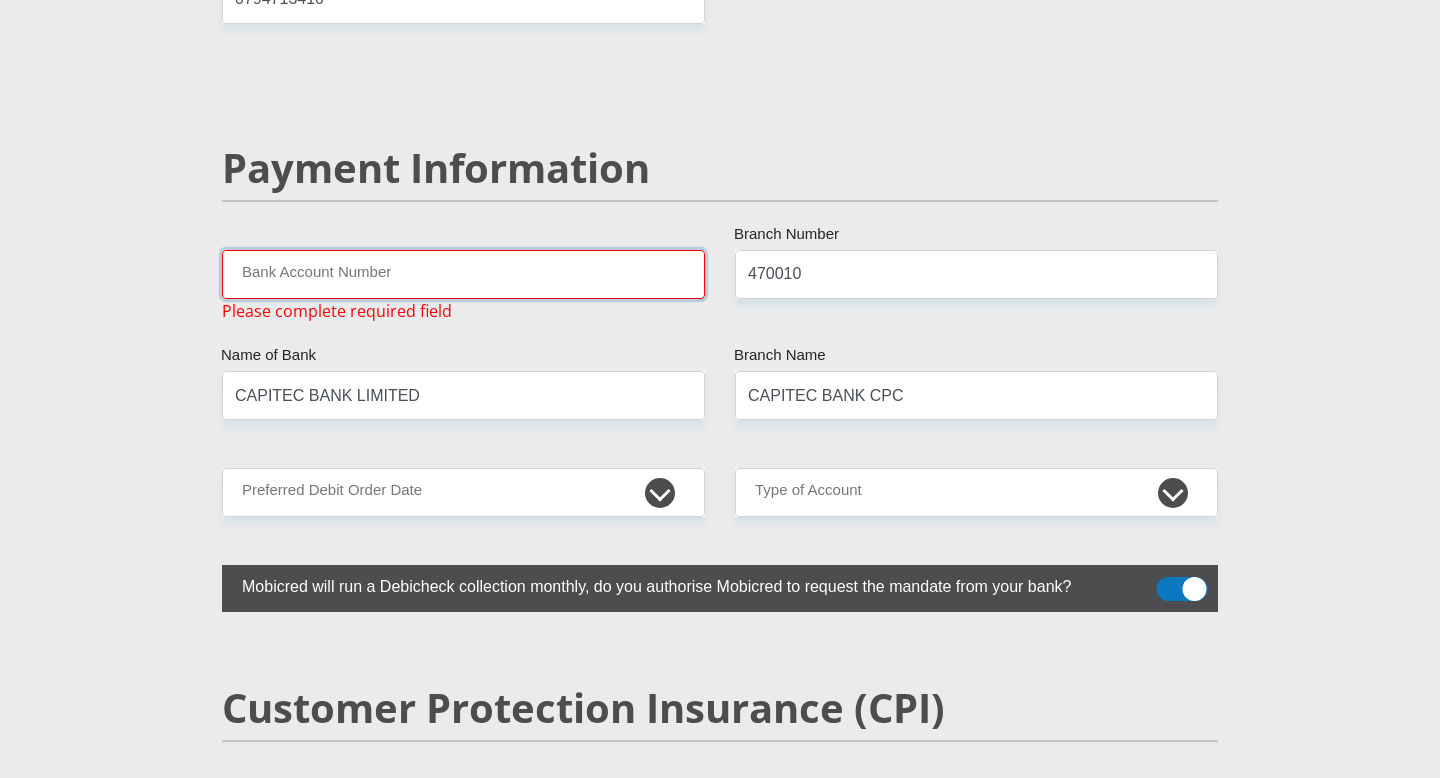 type 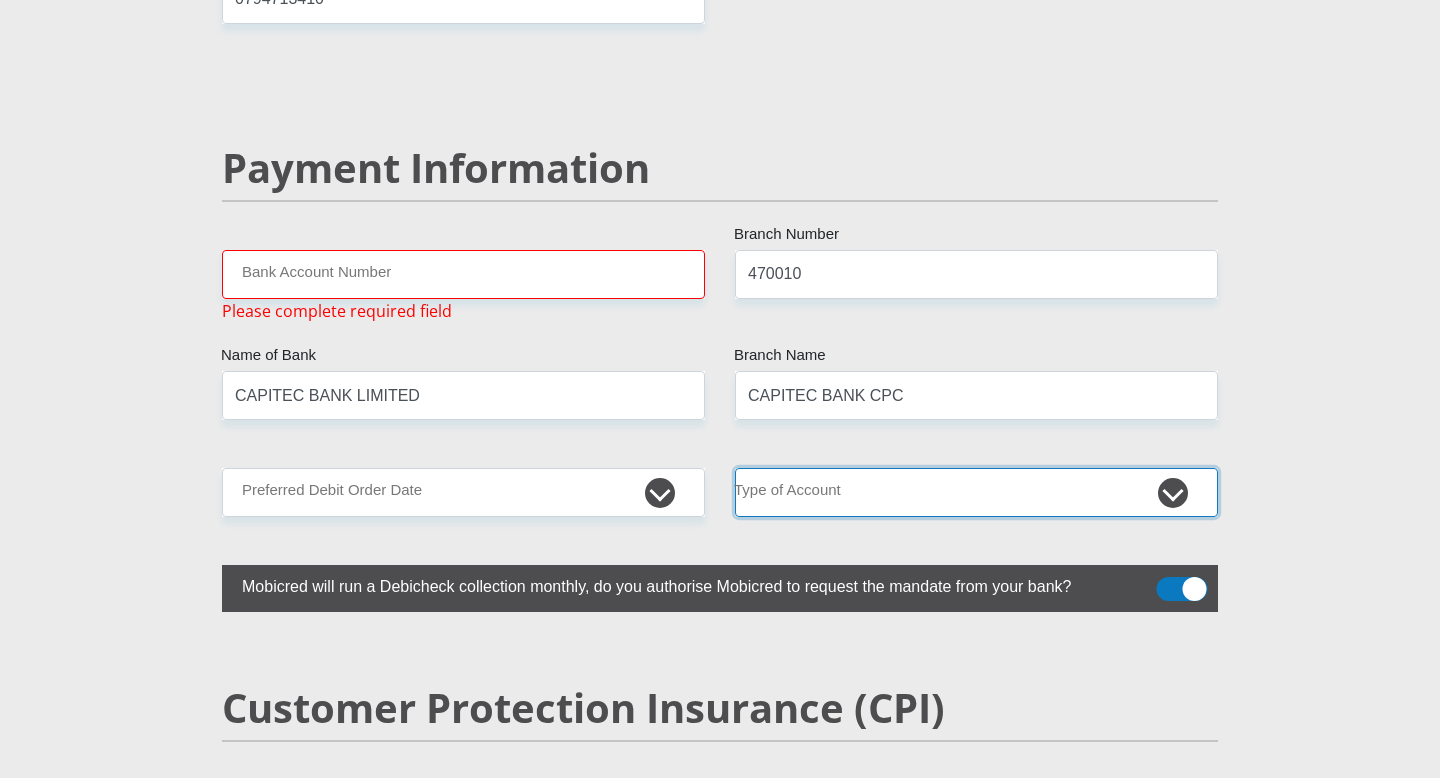 click on "Cheque
Savings" at bounding box center [976, 492] 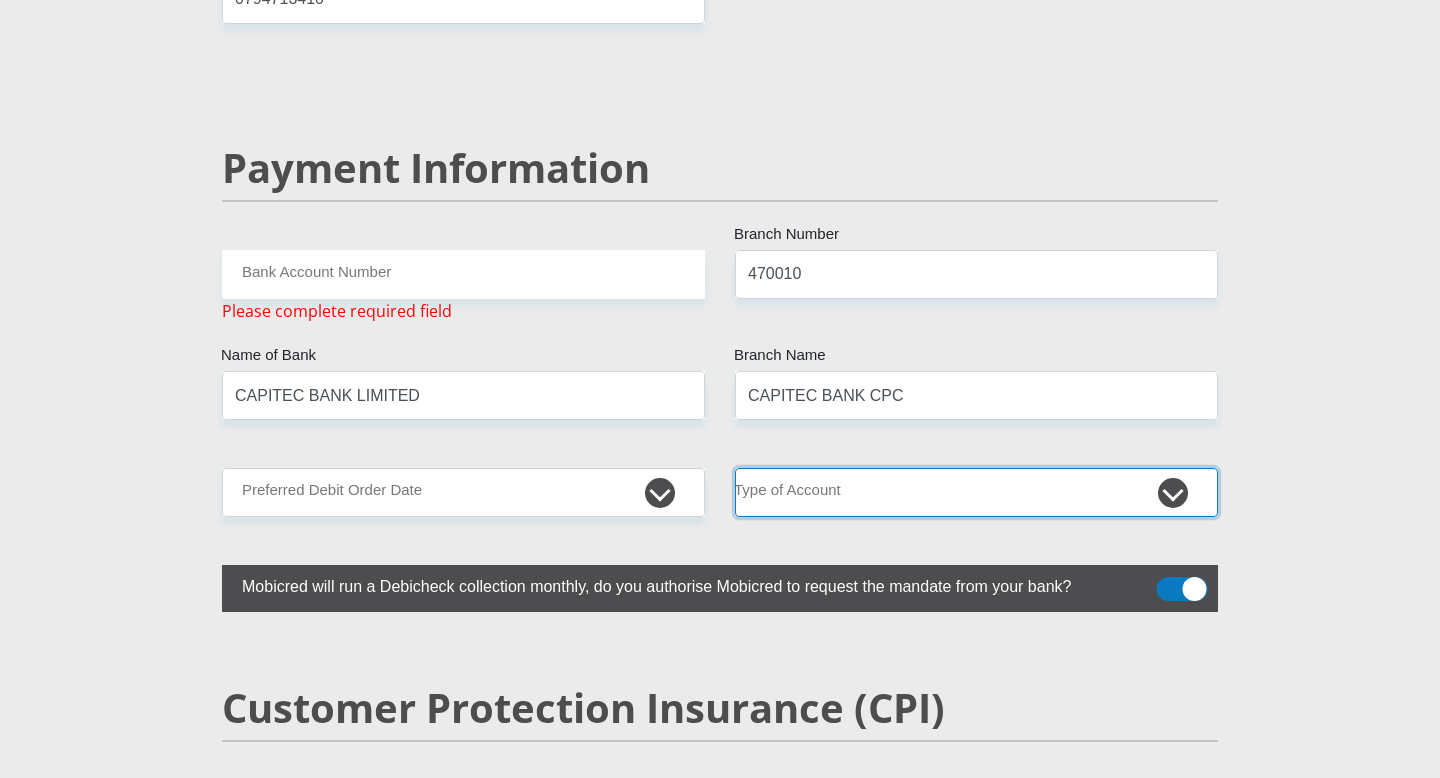 select on "SAV" 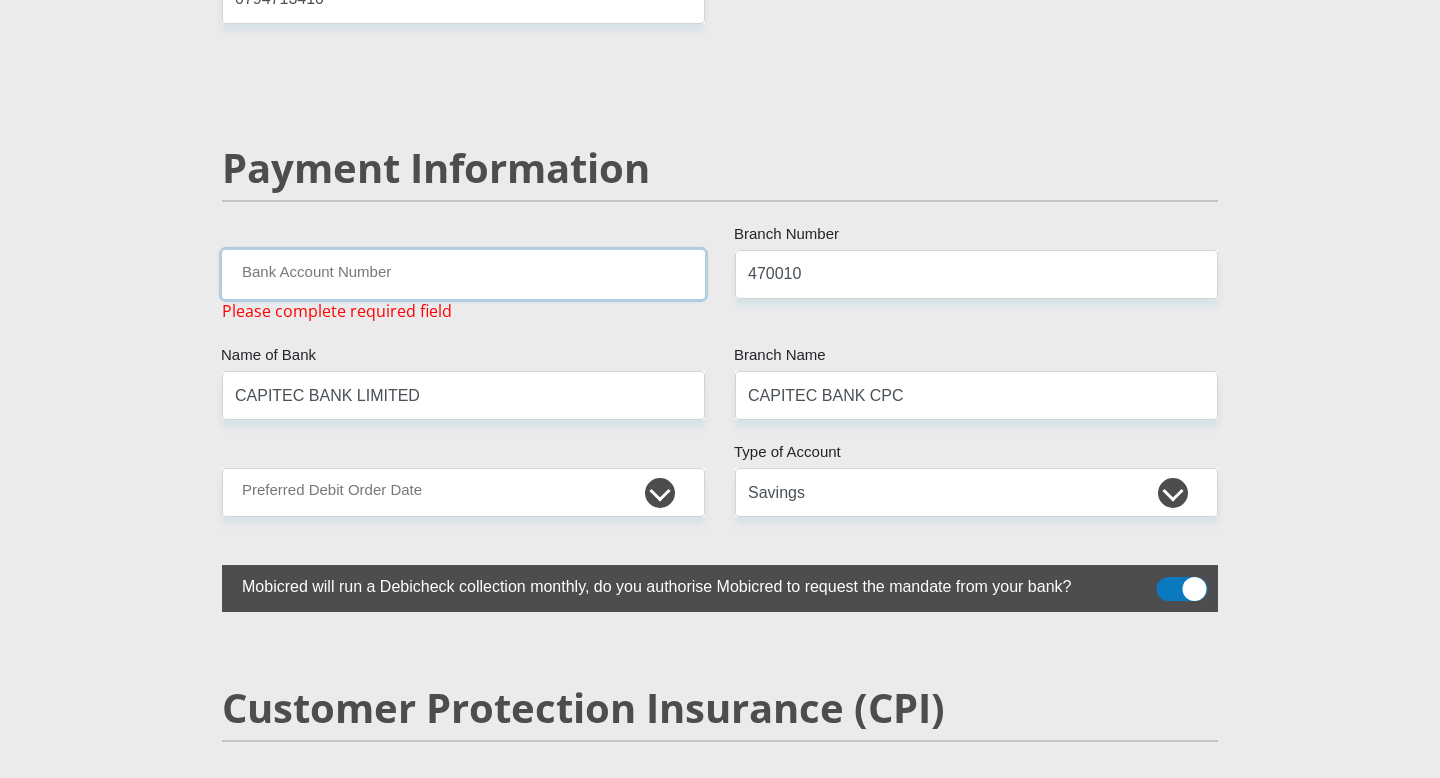 click on "Bank Account Number" at bounding box center (463, 274) 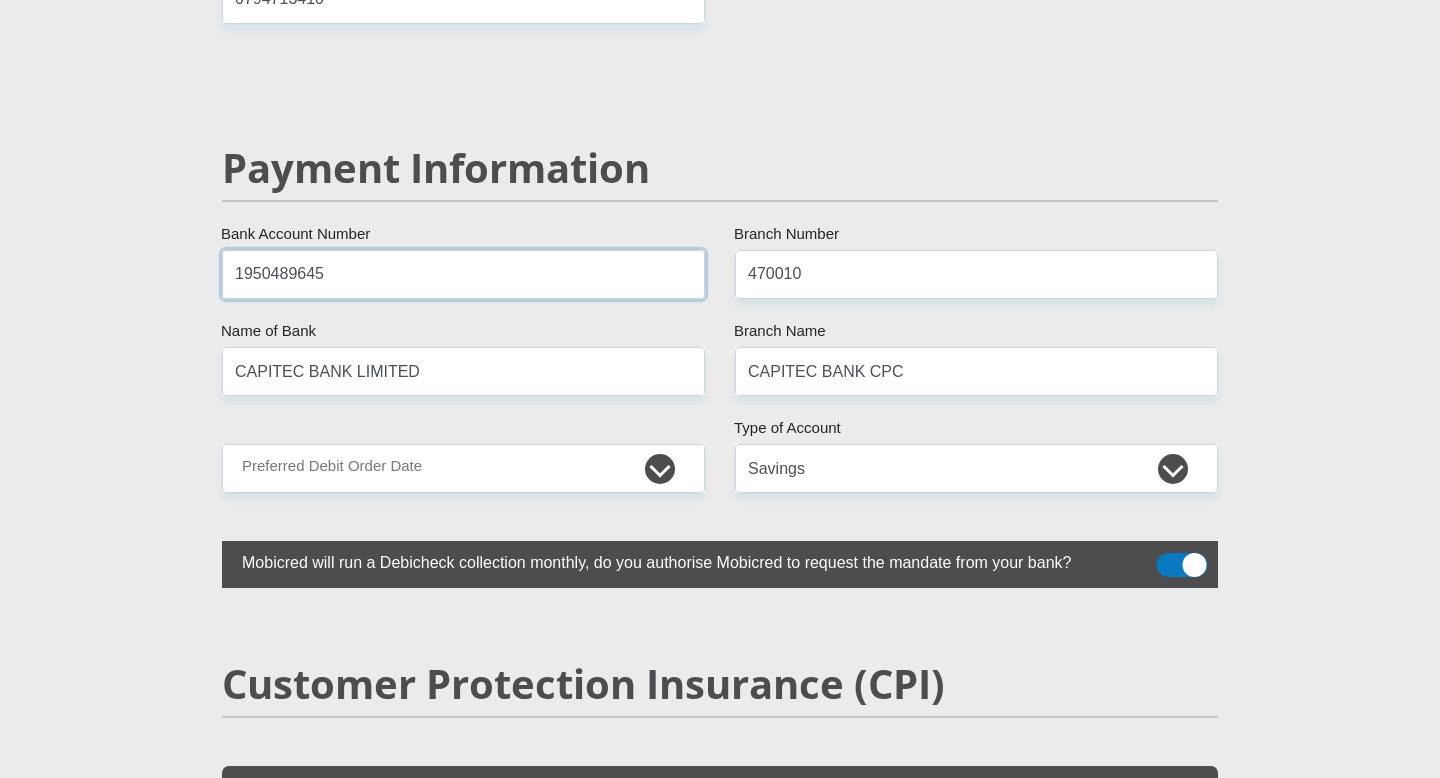 type on "1950489645" 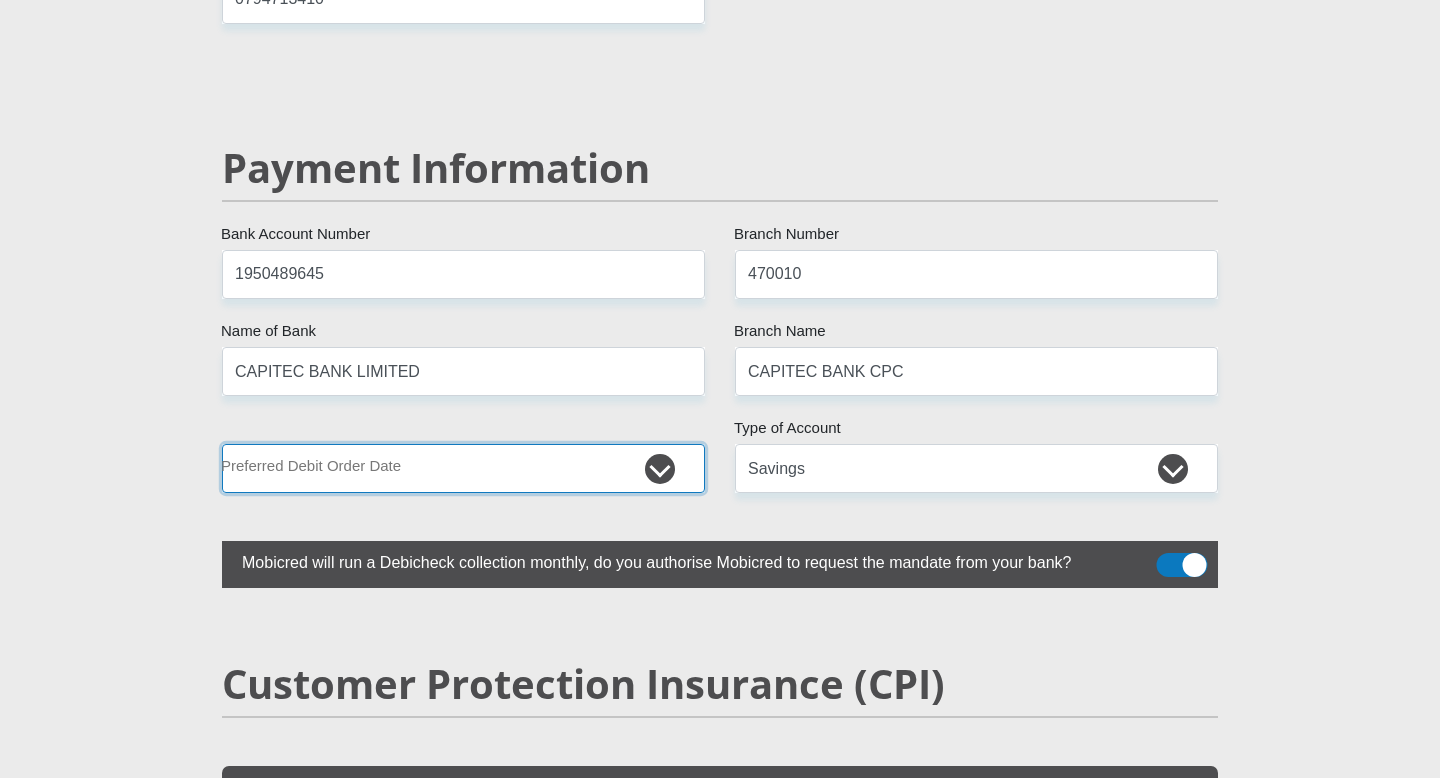 click on "1st
2nd
3rd
4th
5th
7th
18th
19th
20th
21st
22nd
23rd
24th
25th
26th
27th
28th
29th
30th" at bounding box center [463, 468] 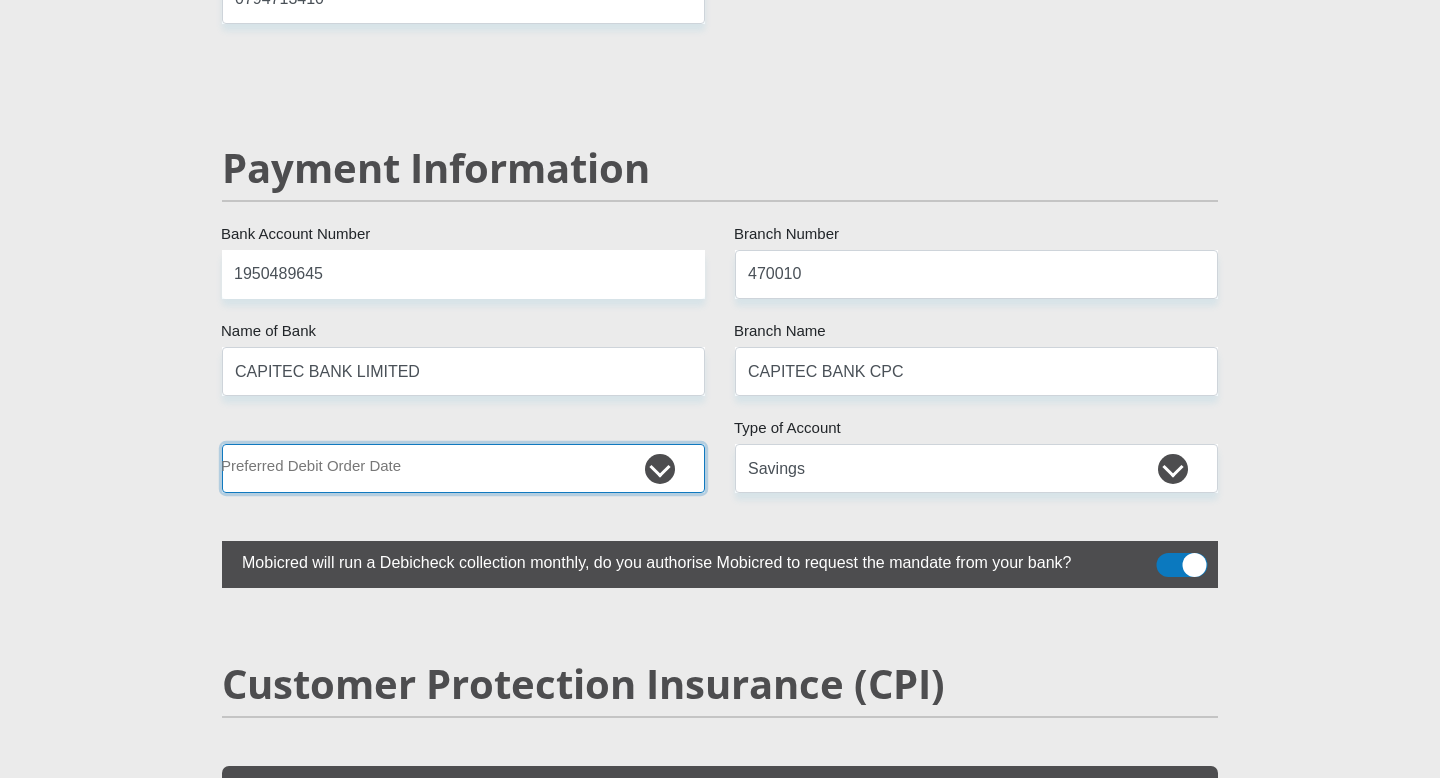 select on "1" 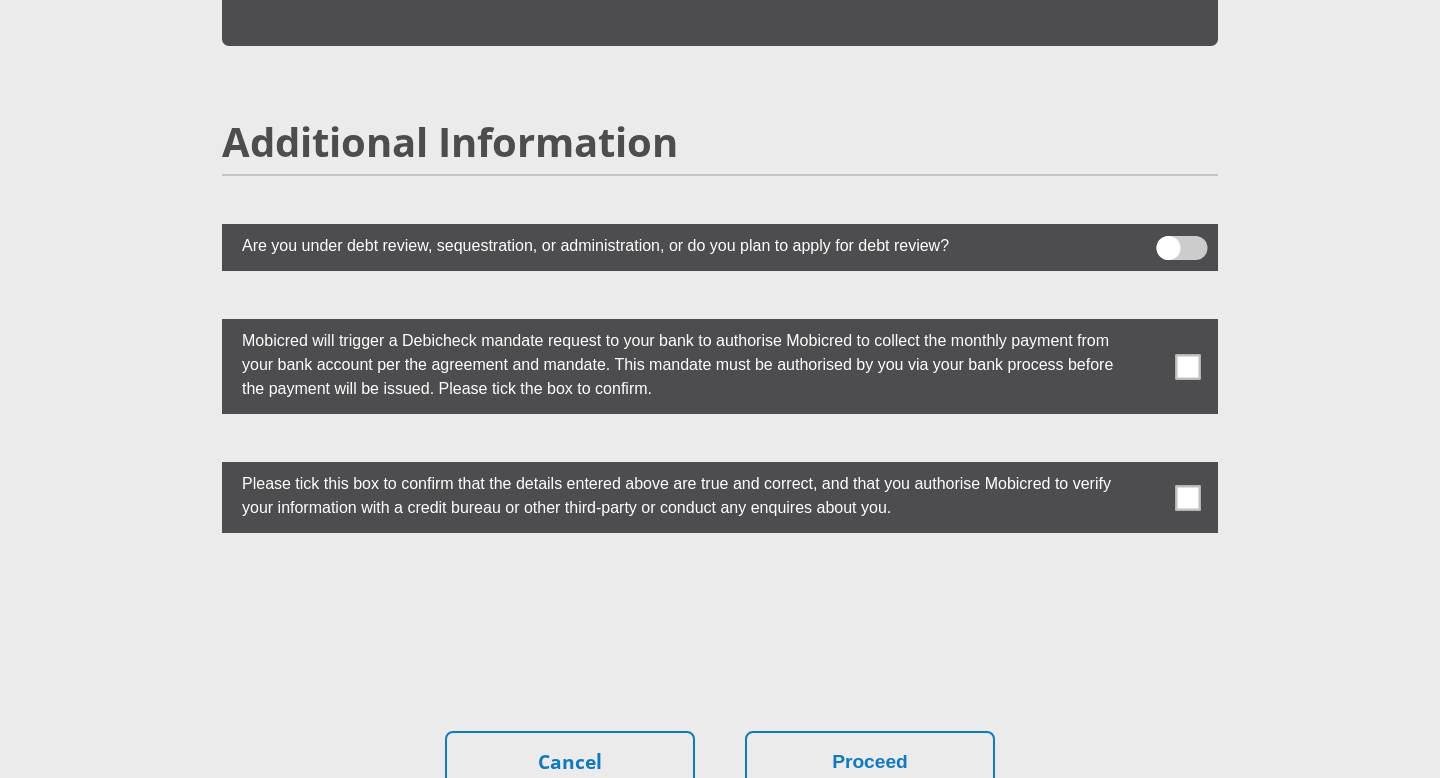 scroll, scrollTop: 5612, scrollLeft: 0, axis: vertical 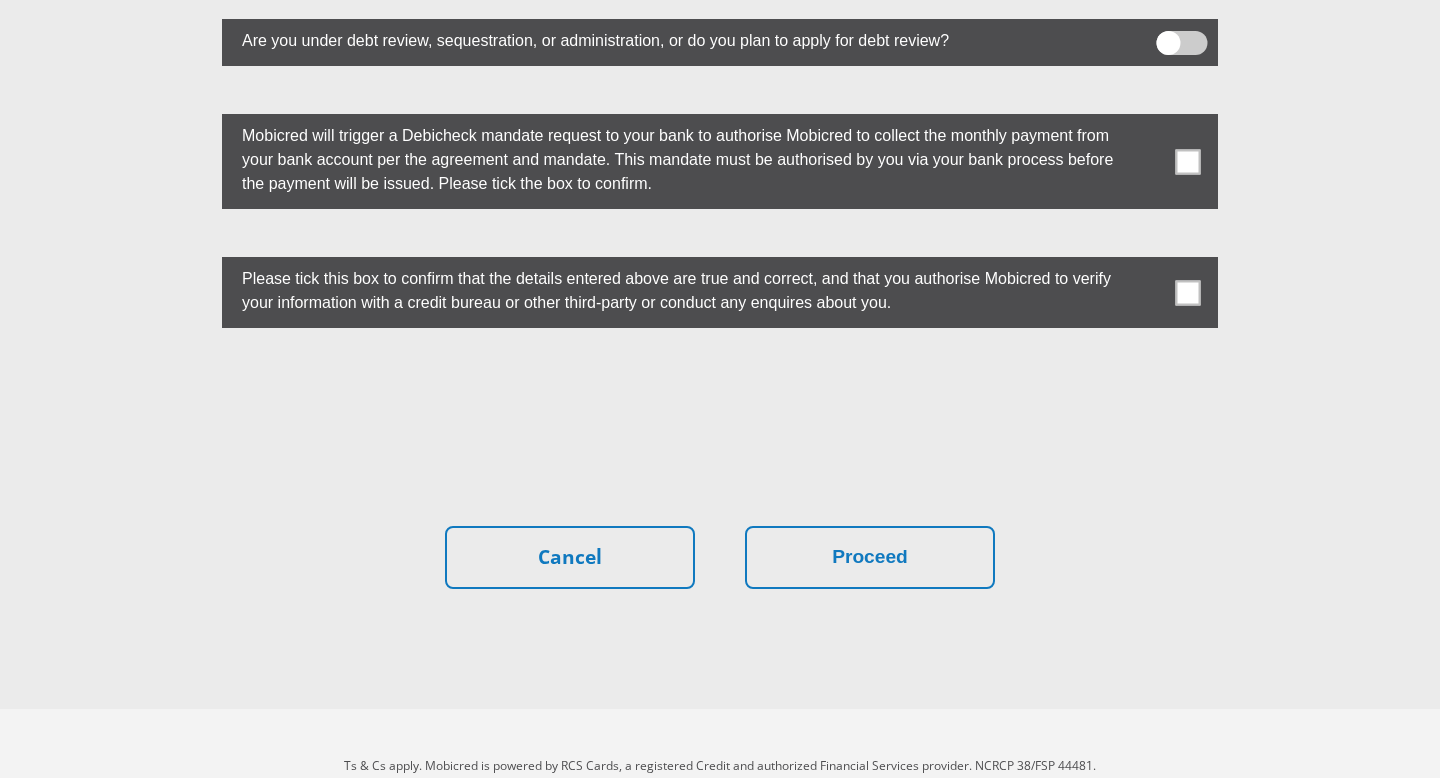 click at bounding box center (1188, 161) 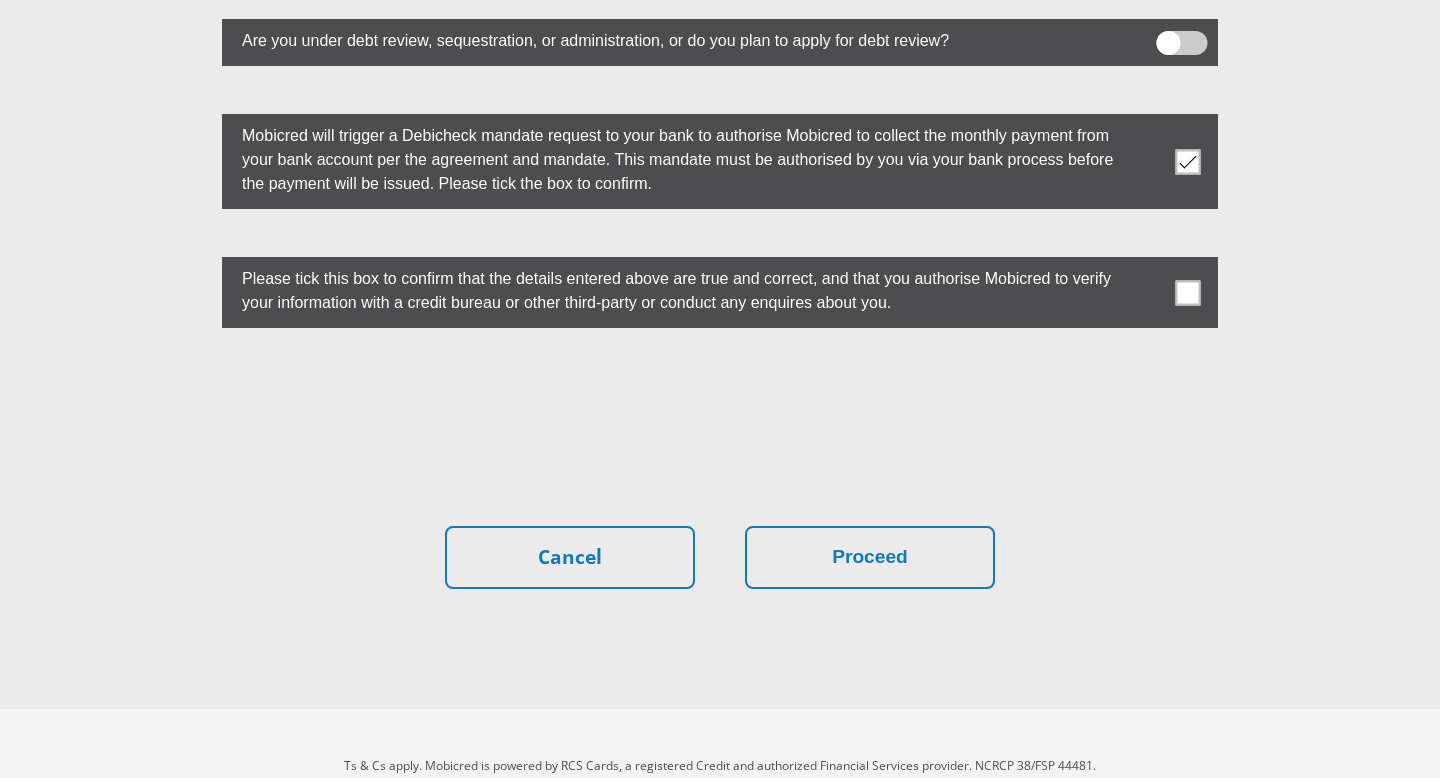 click at bounding box center (1188, 161) 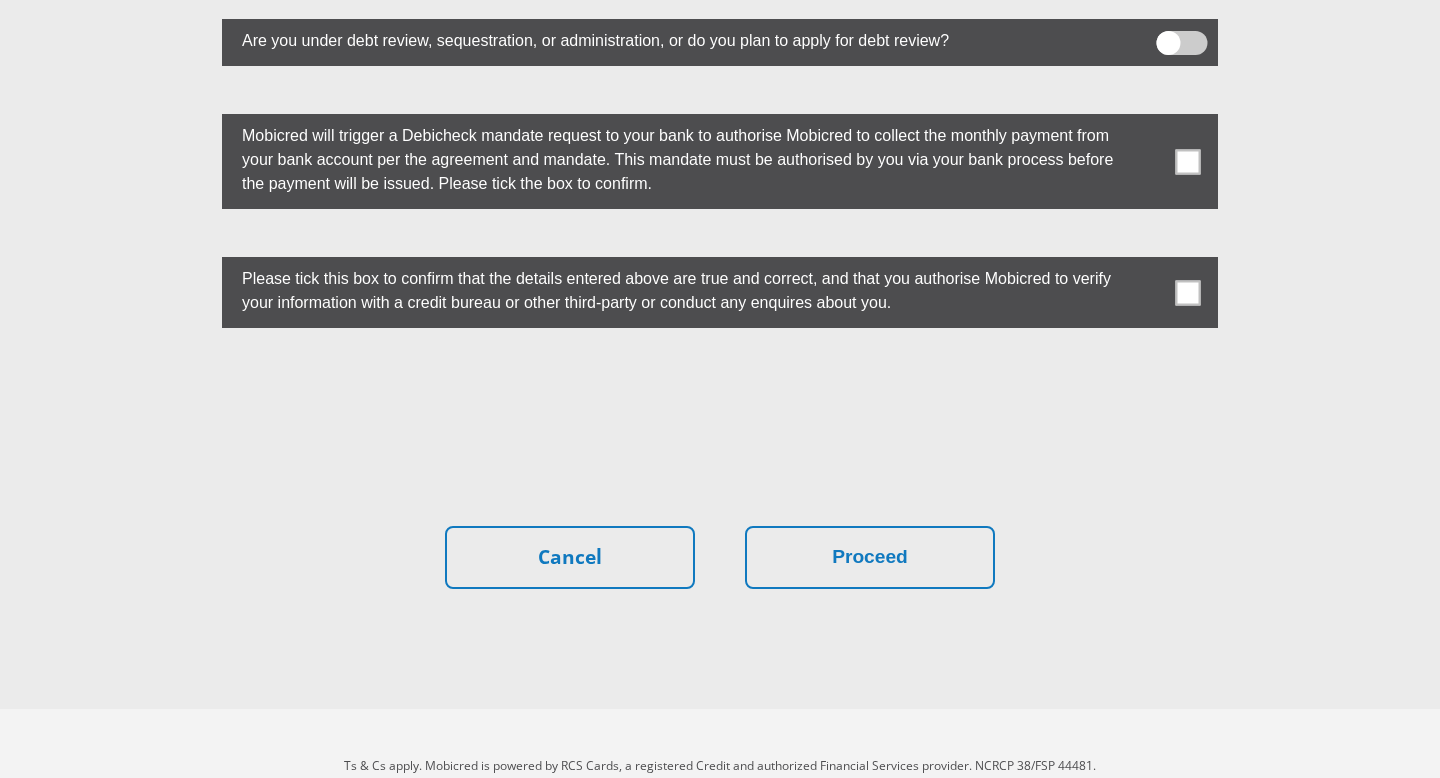 click at bounding box center (1188, 292) 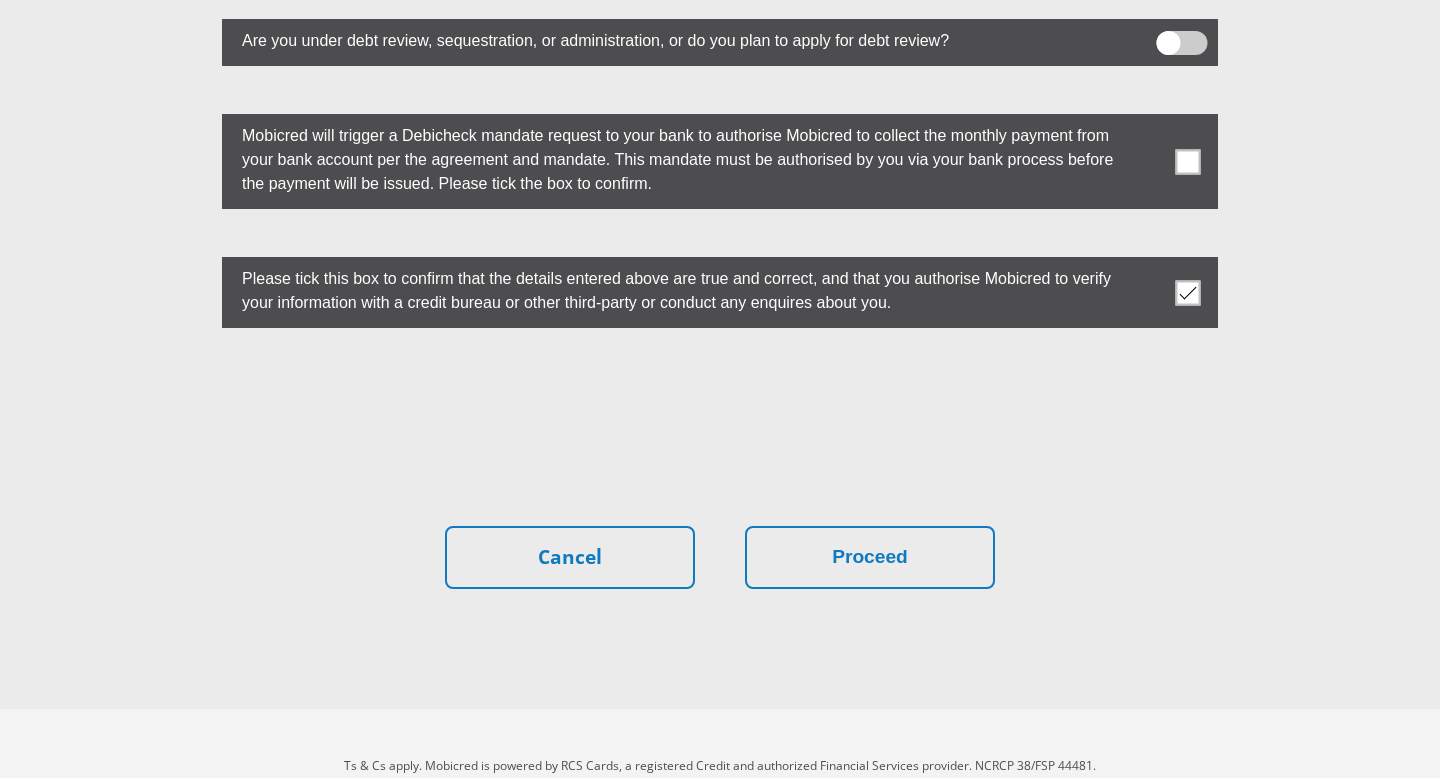 click at bounding box center (1188, 161) 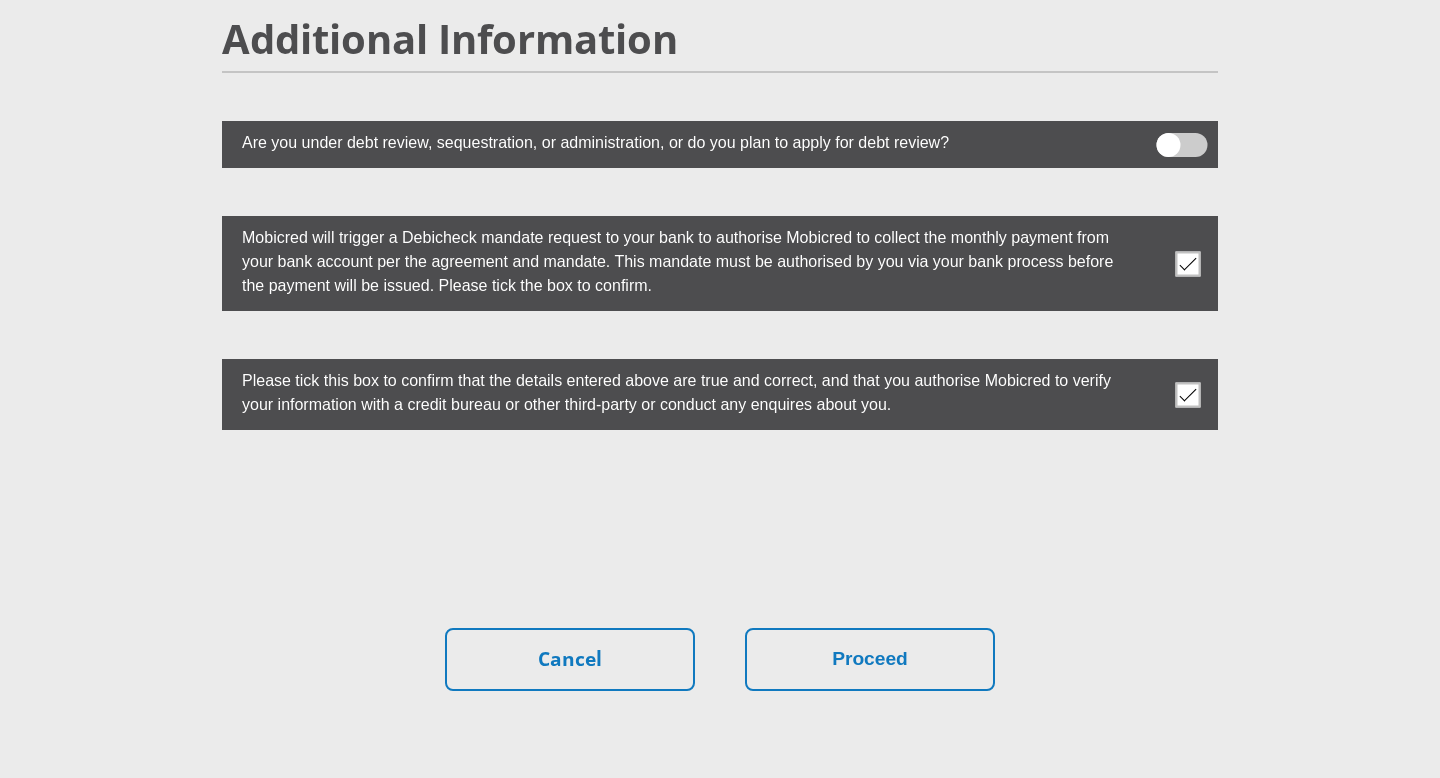 scroll, scrollTop: 5612, scrollLeft: 0, axis: vertical 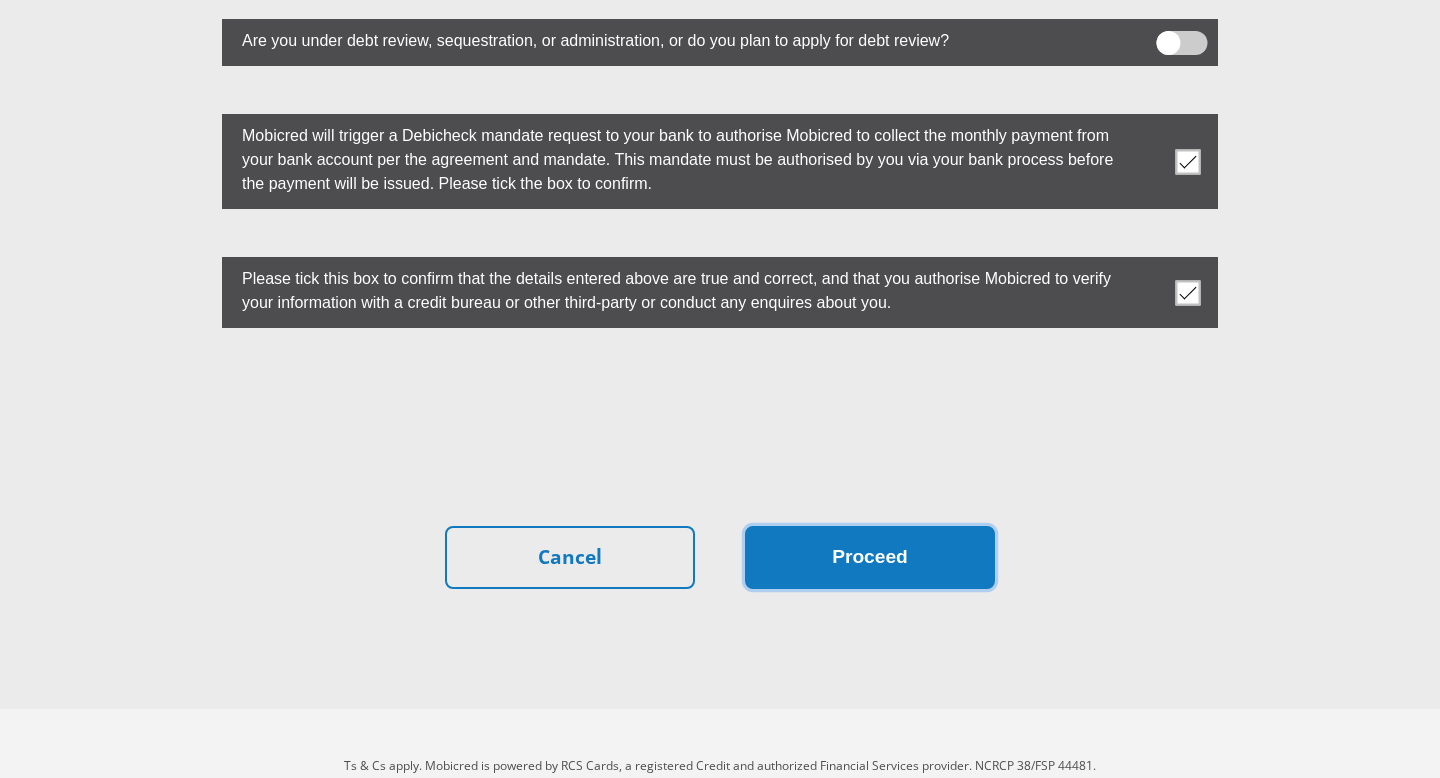 click on "Proceed" at bounding box center (870, 557) 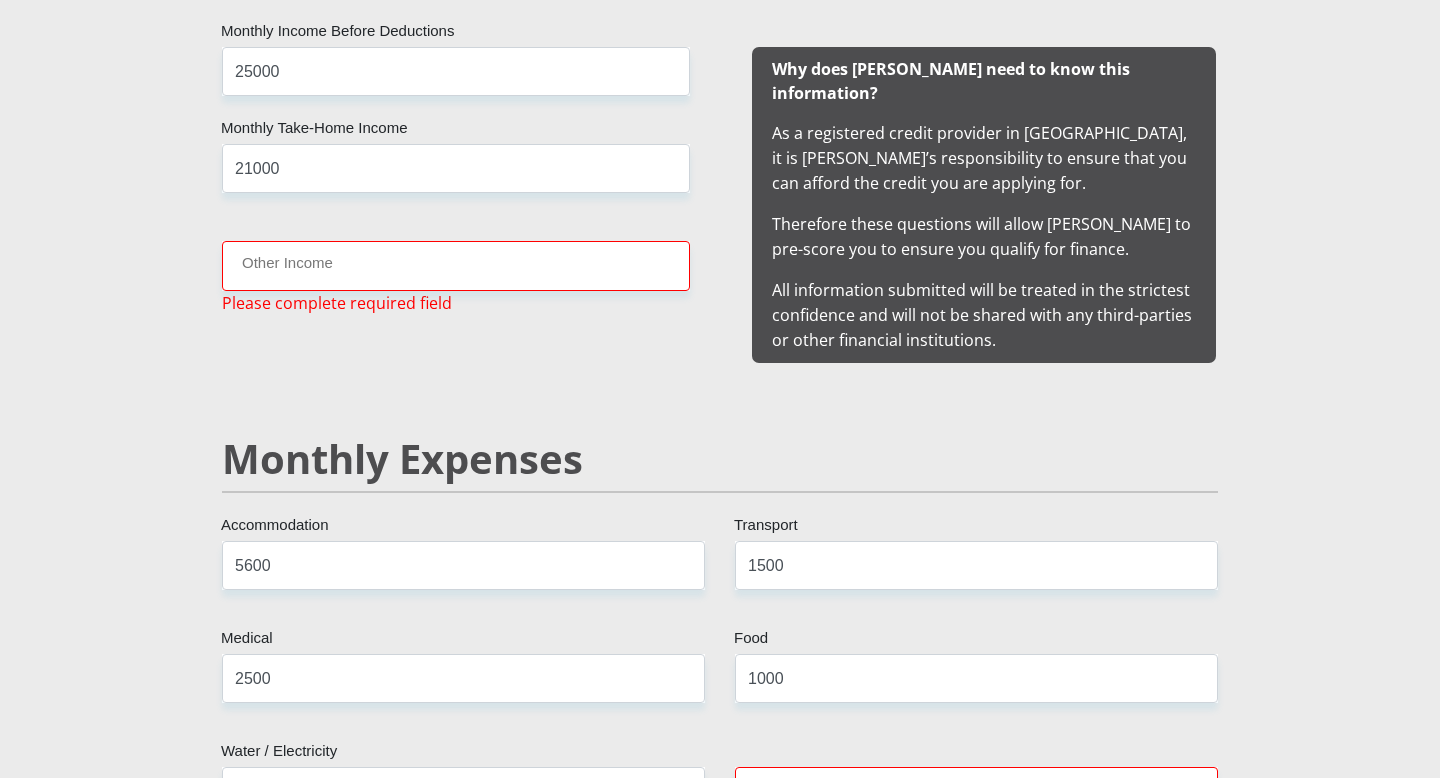 scroll, scrollTop: 1984, scrollLeft: 0, axis: vertical 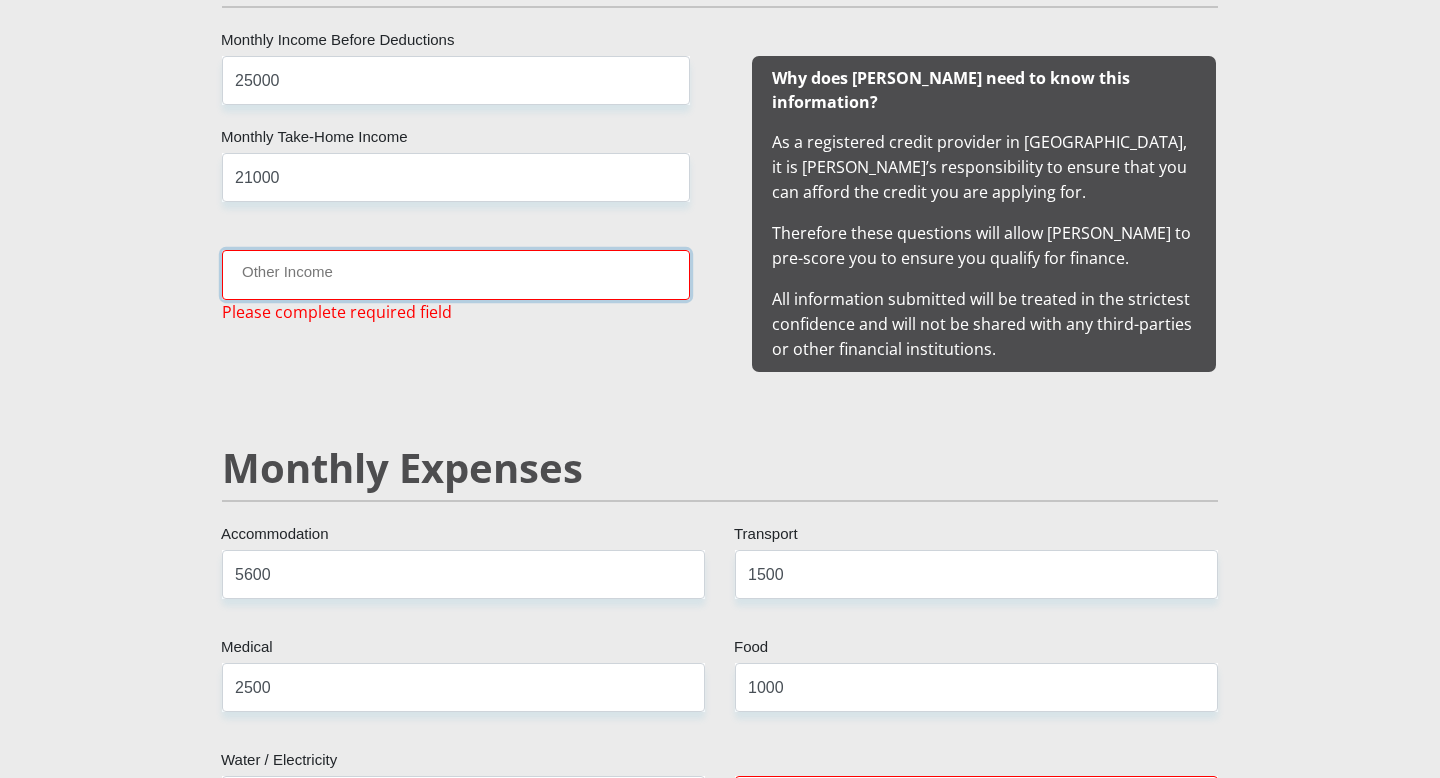 click on "Other Income" at bounding box center (456, 274) 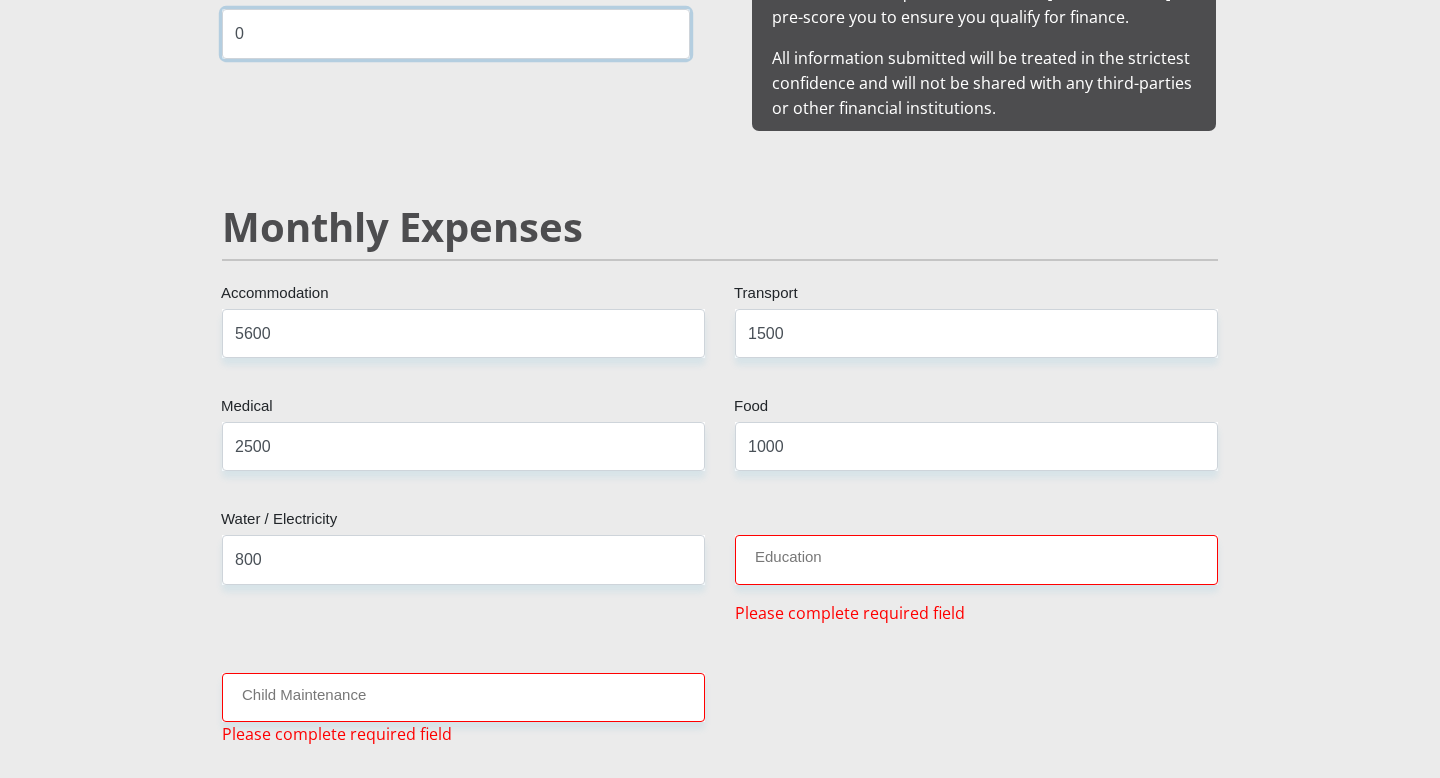 scroll, scrollTop: 2423, scrollLeft: 0, axis: vertical 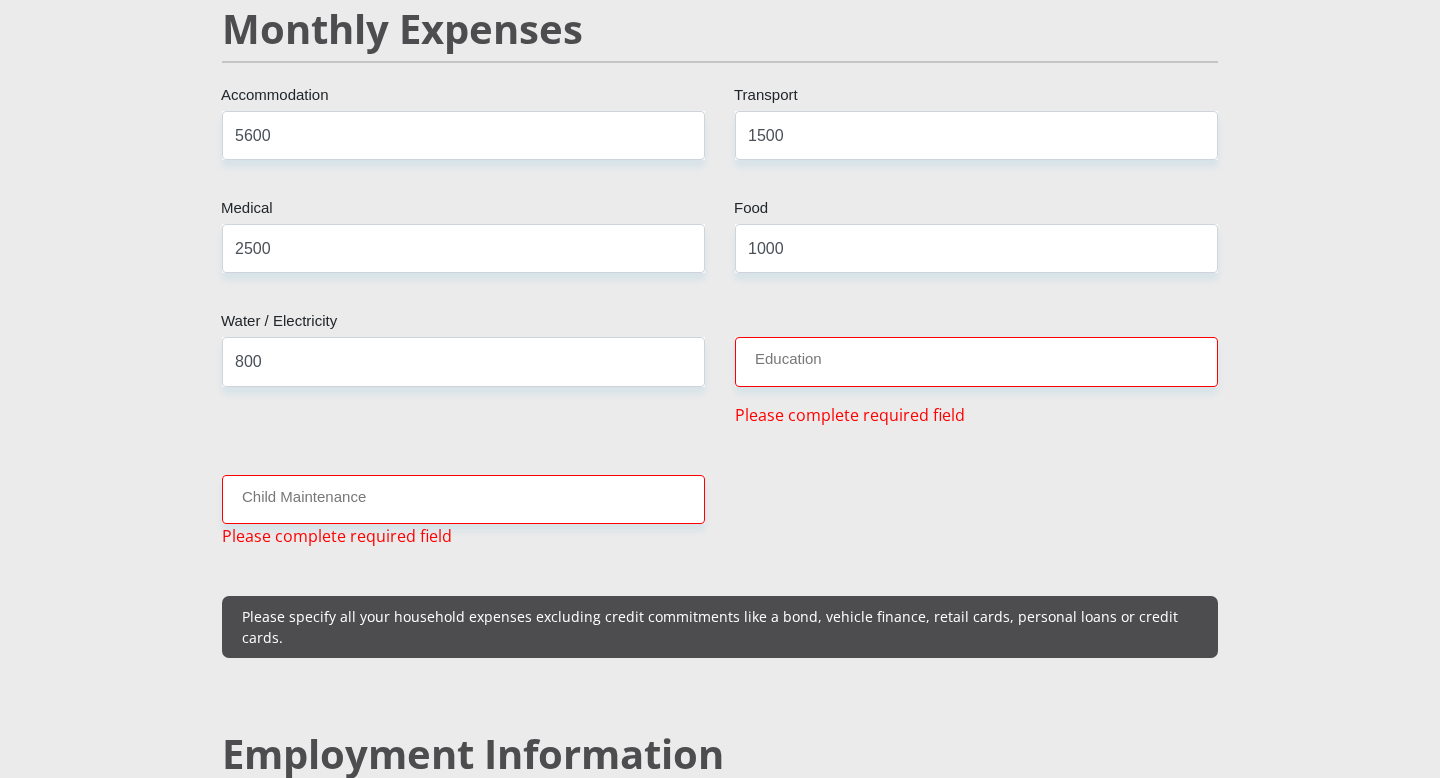 type on "0" 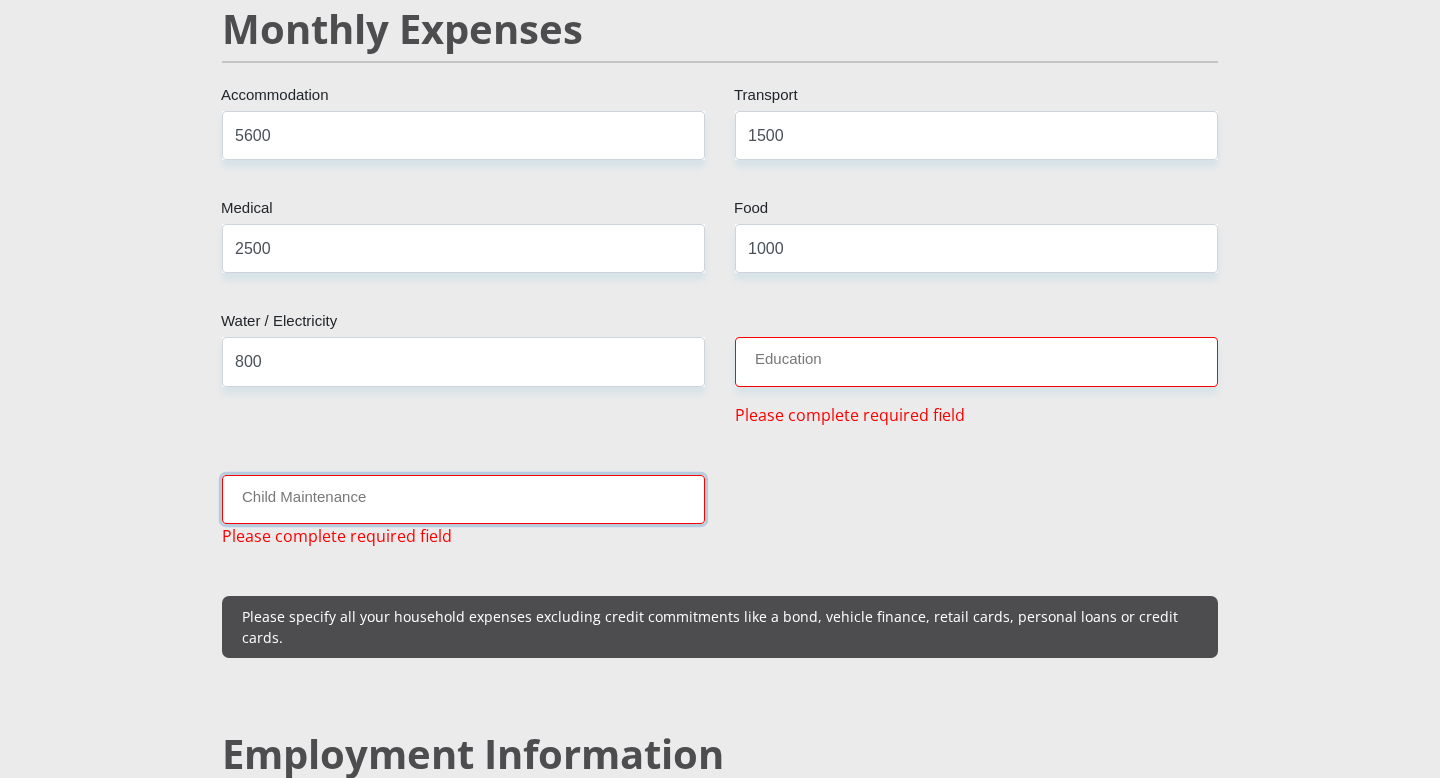 click on "Child Maintenance" at bounding box center (463, 499) 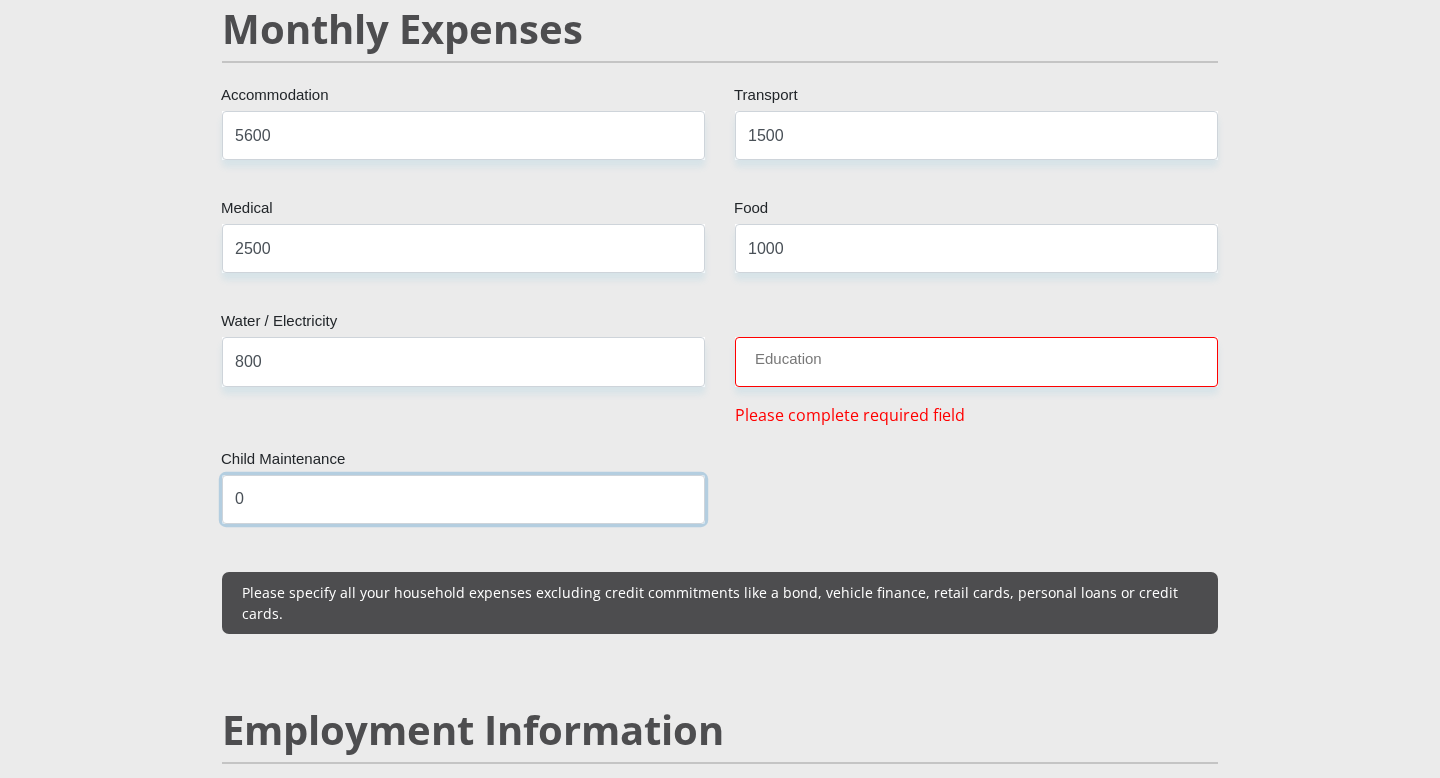 type on "0" 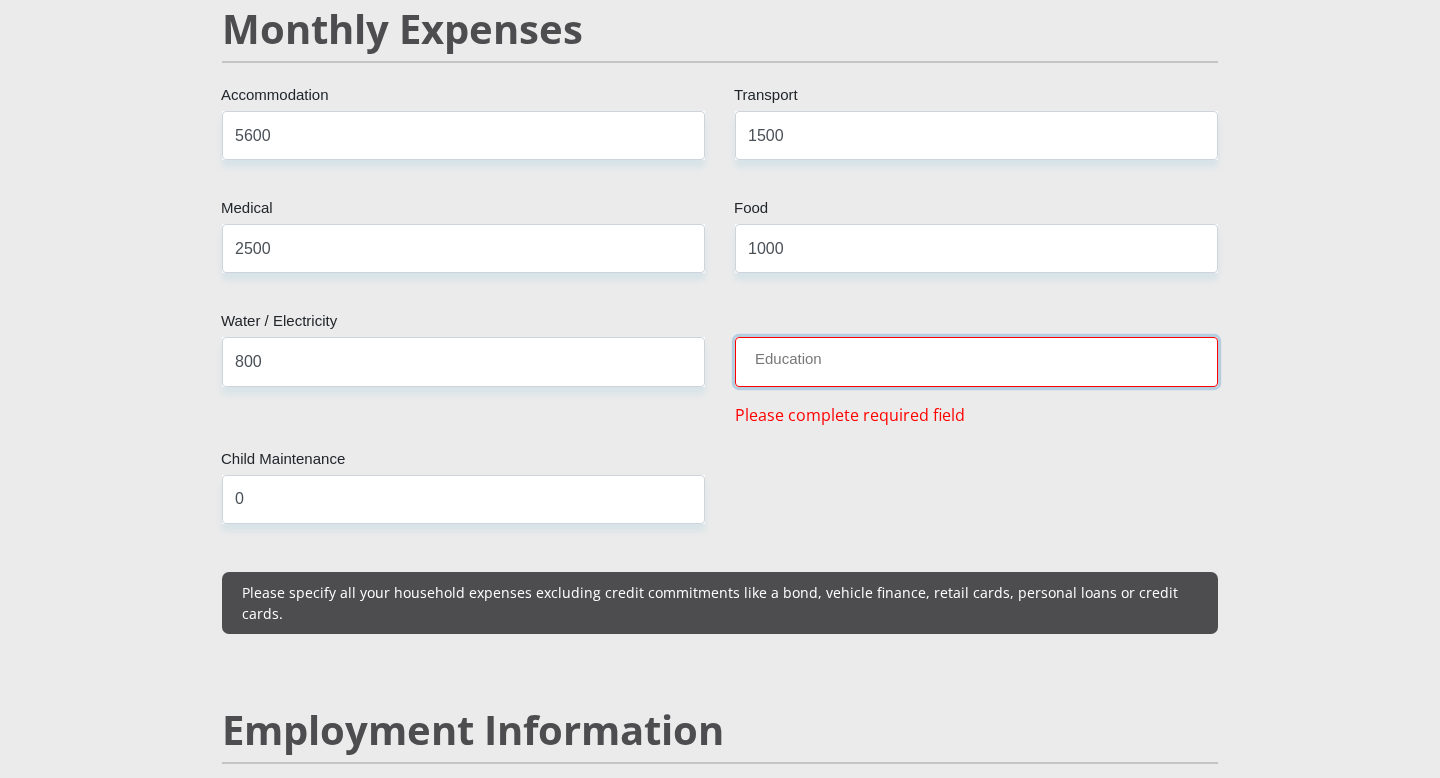 click on "Education" at bounding box center (976, 361) 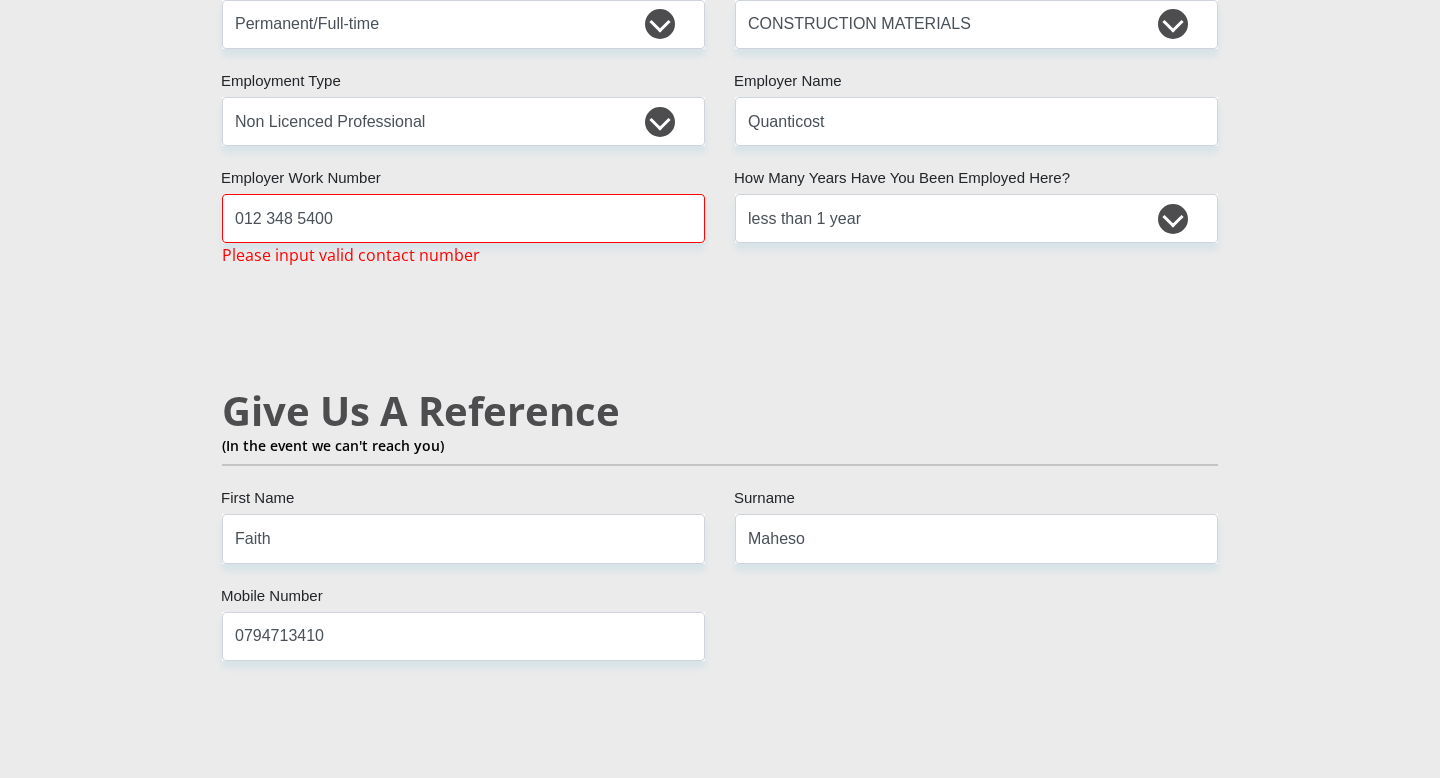 scroll, scrollTop: 3175, scrollLeft: 0, axis: vertical 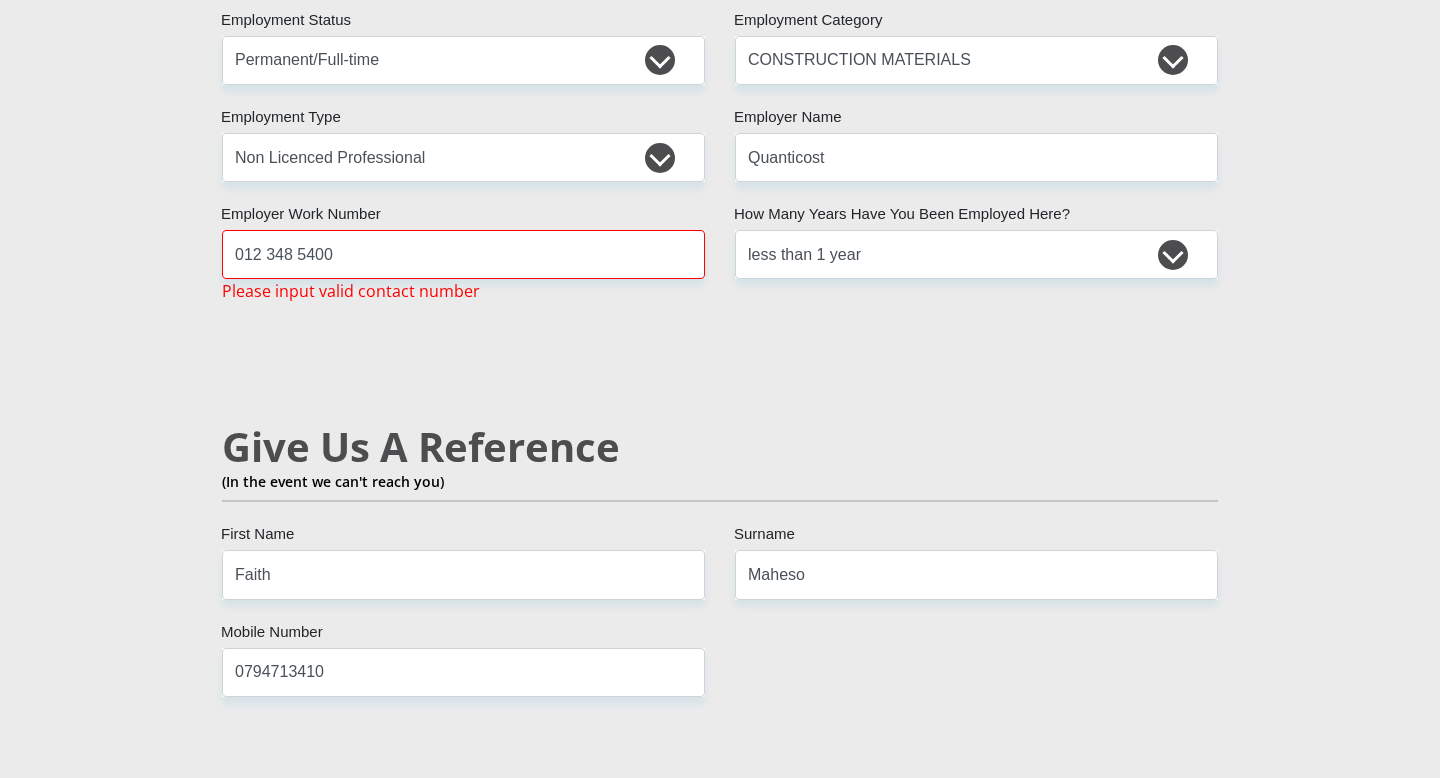 type on "0" 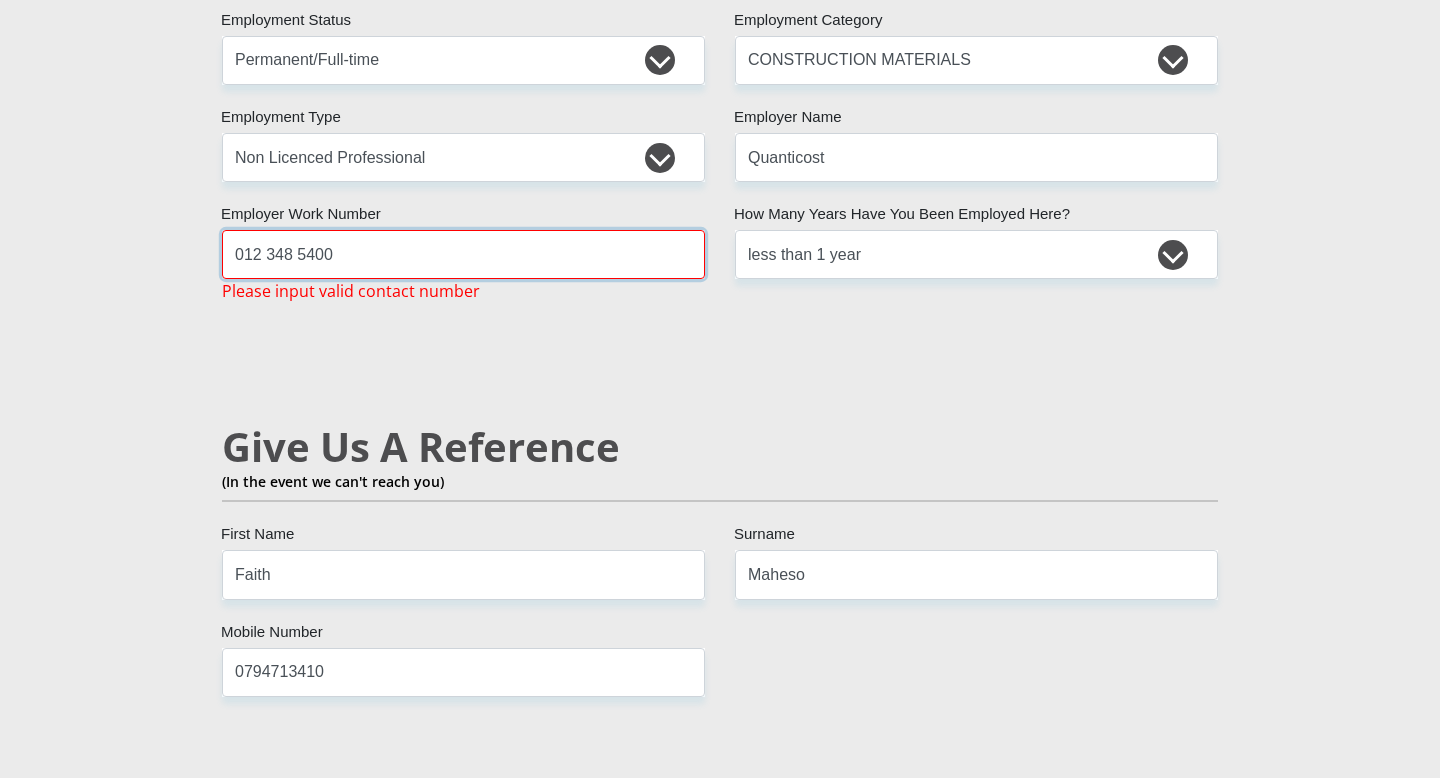 click on "012 348 5400" at bounding box center [463, 254] 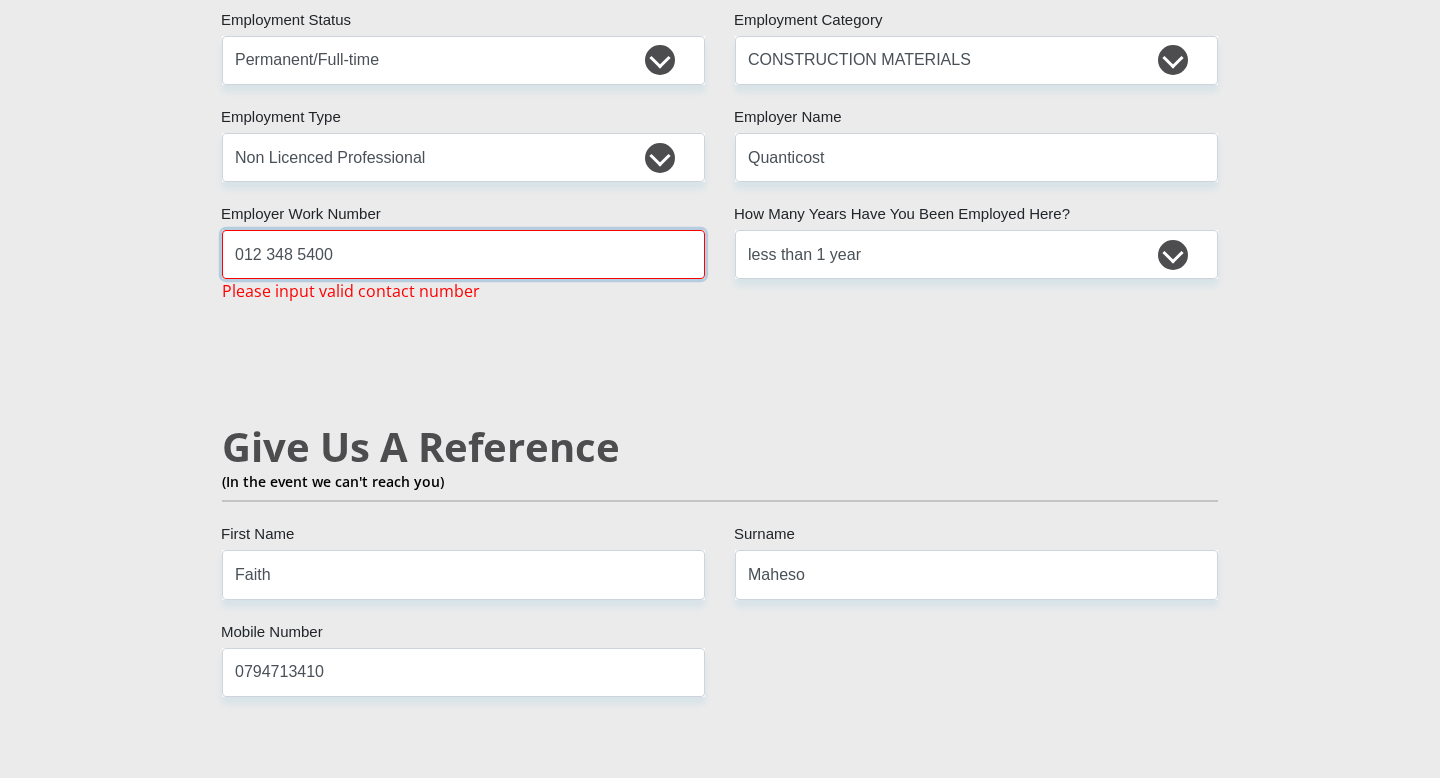 click on "012 348 5400" at bounding box center [463, 254] 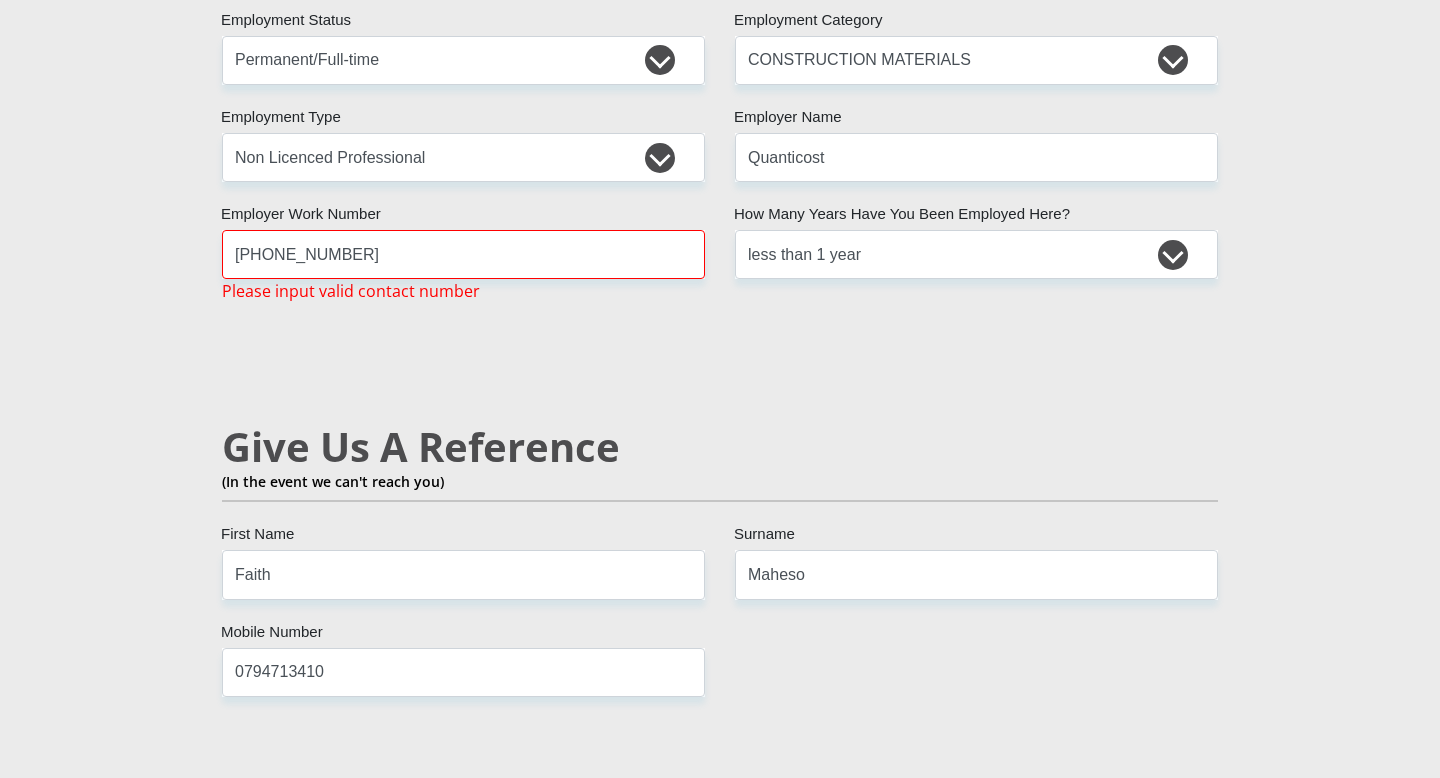 scroll, scrollTop: 5601, scrollLeft: 0, axis: vertical 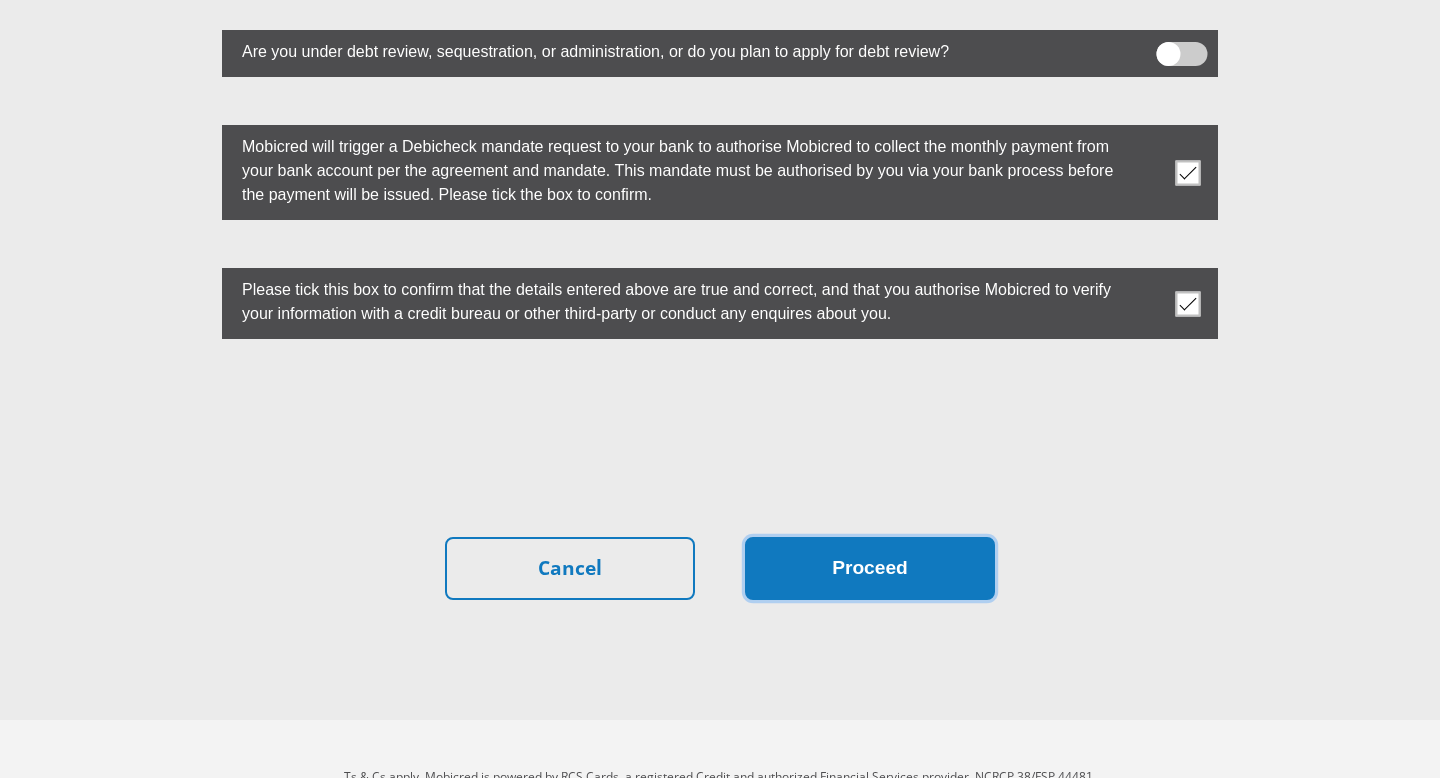 click on "Proceed" at bounding box center (870, 568) 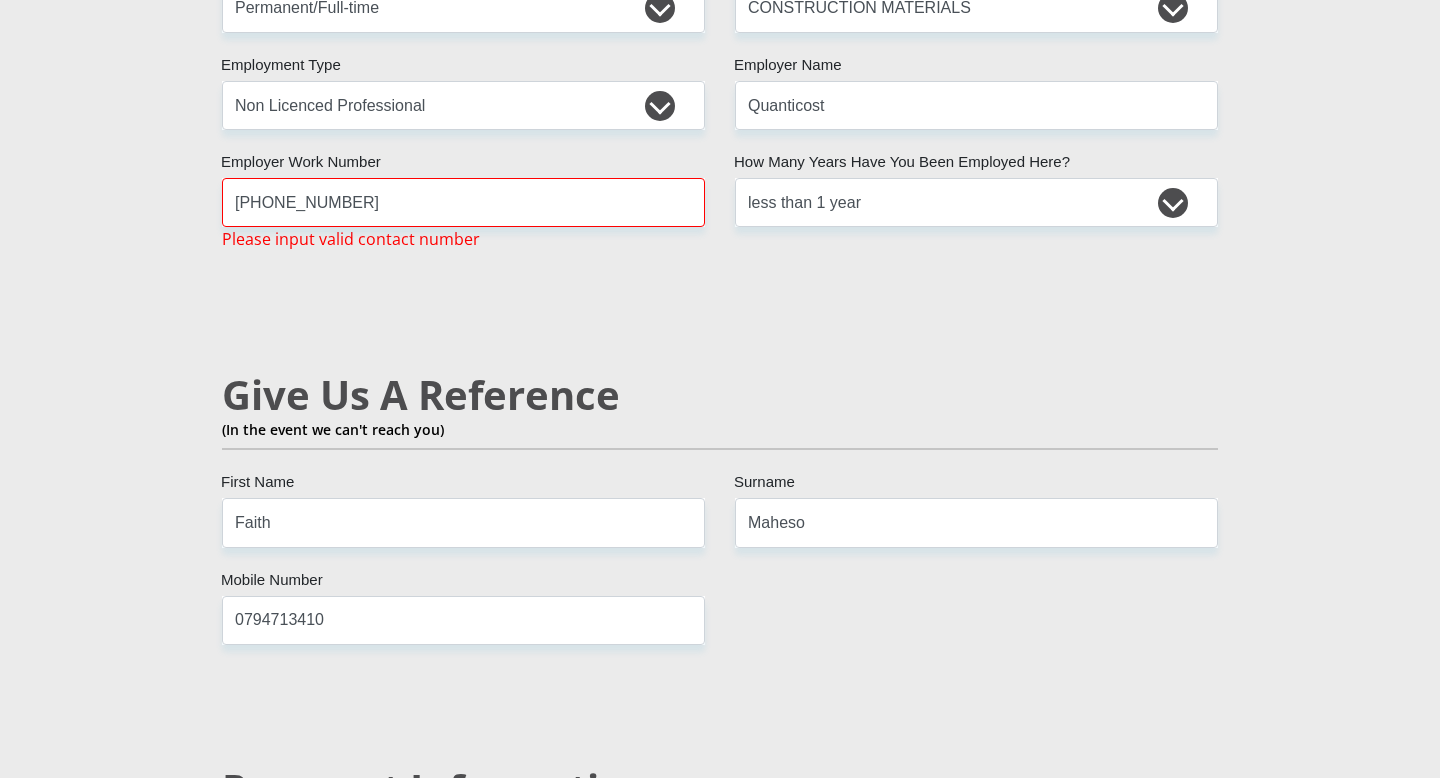 scroll, scrollTop: 3188, scrollLeft: 0, axis: vertical 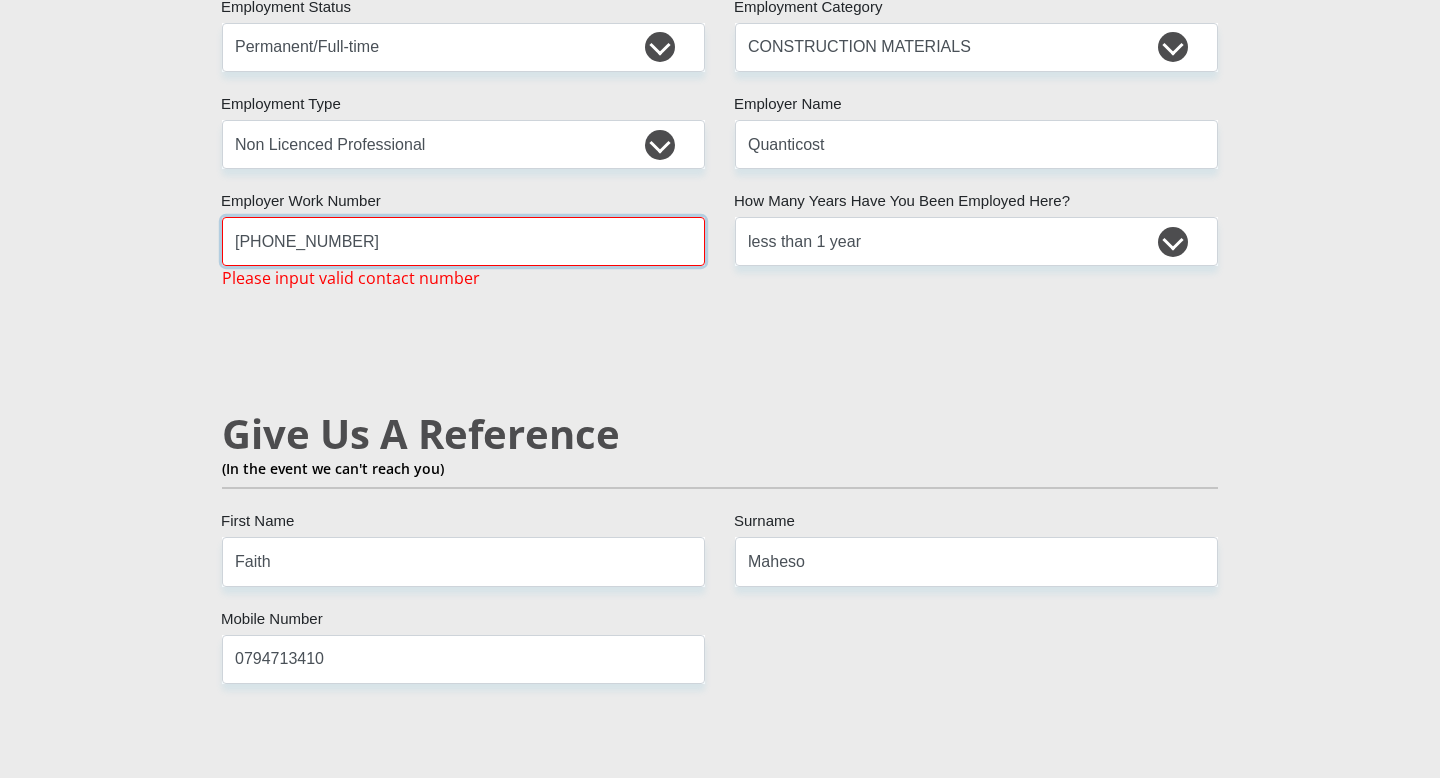 click on "+2712 348 5400" at bounding box center [463, 241] 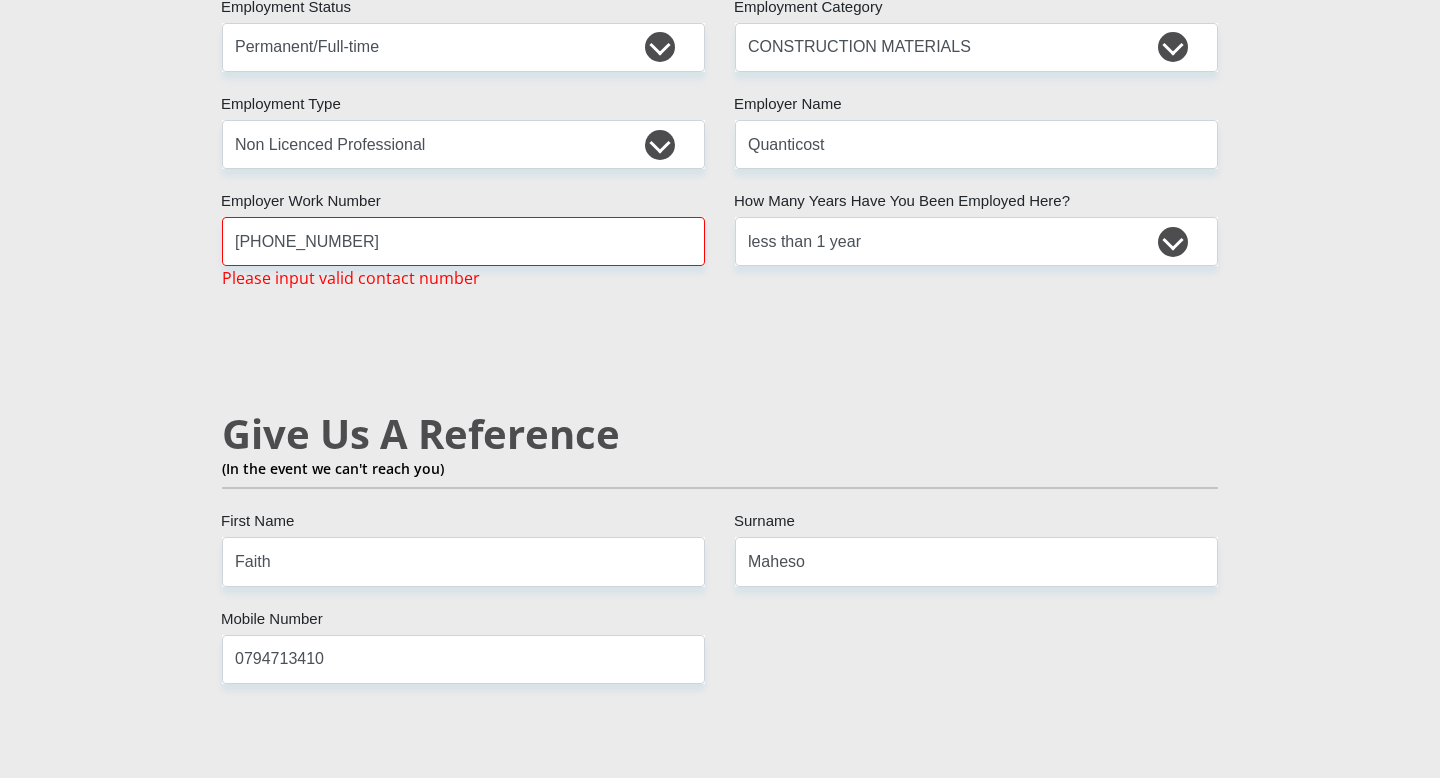 click on "Mr
Ms
Mrs
Dr
Other
Title
Njabulo
First Name
Madlala
Surname
9904166317085
South African ID Number
Please input valid ID number
South Africa
Afghanistan
Aland Islands
Albania
Algeria
America Samoa
American Virgin Islands
Andorra
Angola
Anguilla
Antarctica
Antigua and Barbuda
Argentina" at bounding box center [720, 14] 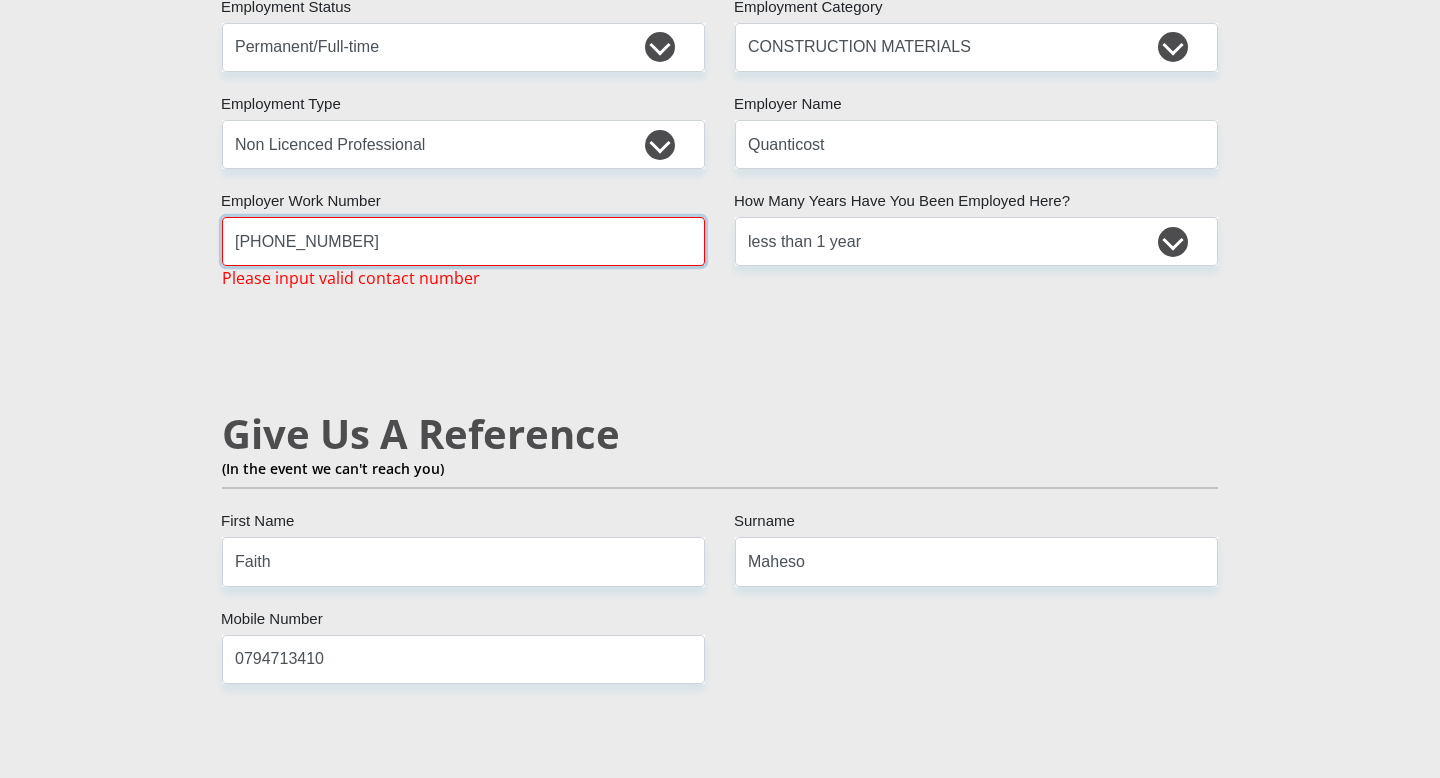 click on "+27 12 348 5400" at bounding box center (463, 241) 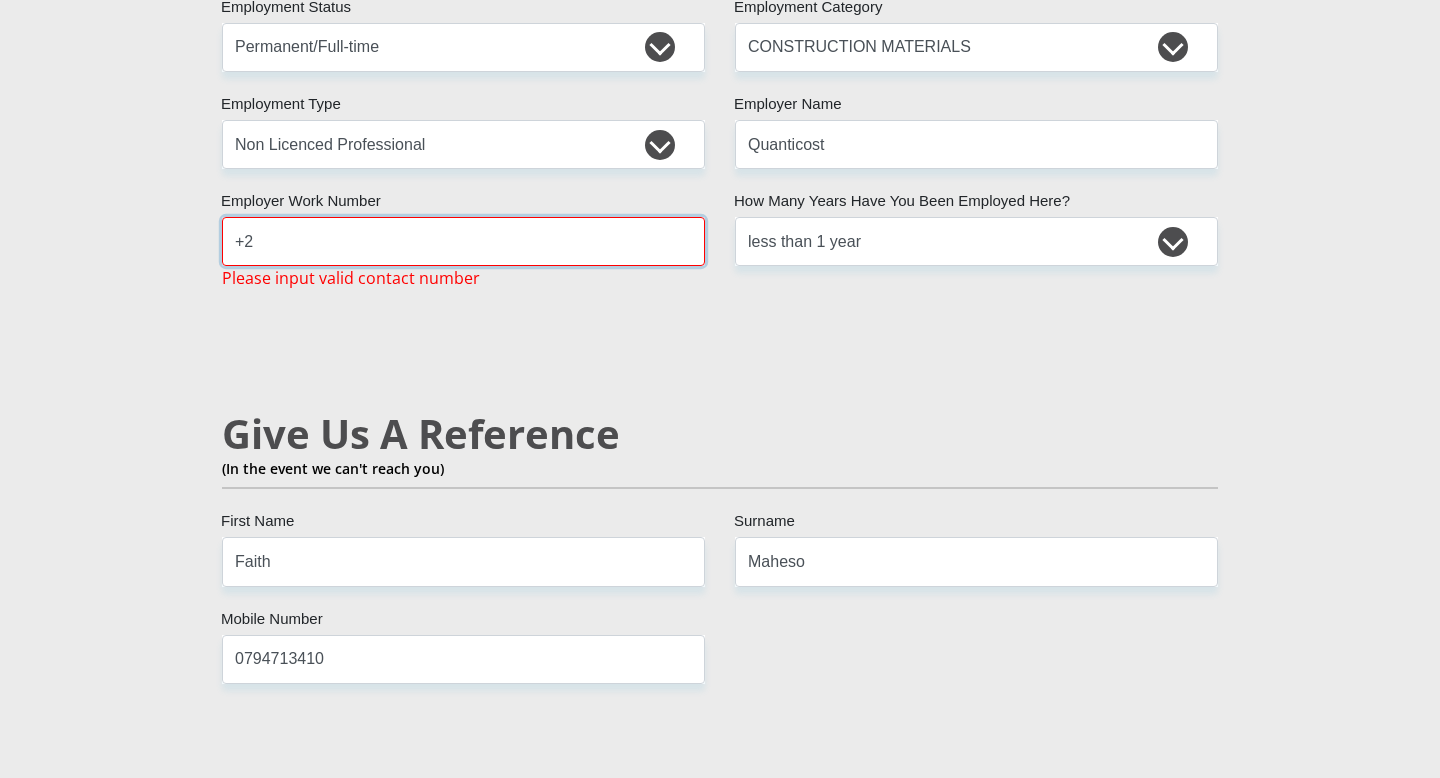 type on "+" 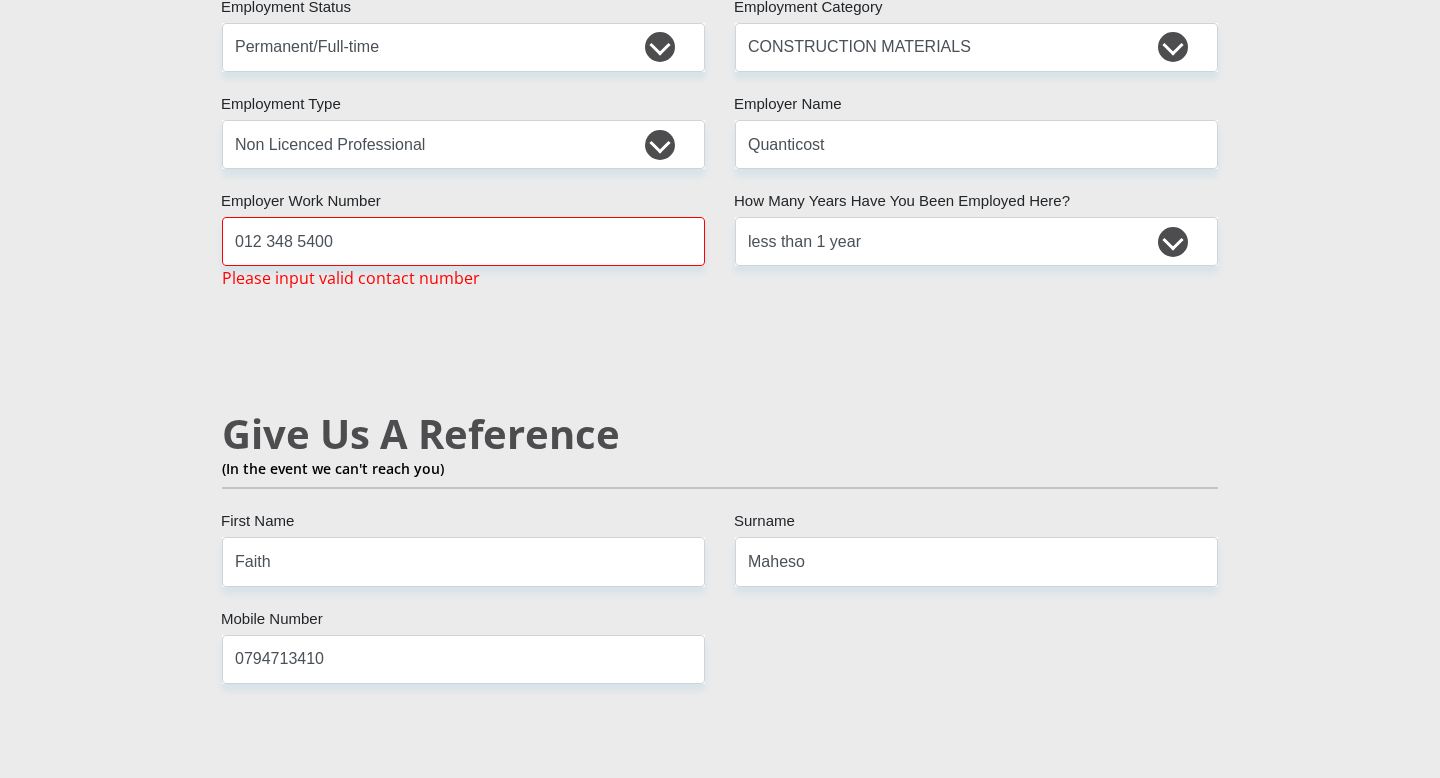 click on "Mr
Ms
Mrs
Dr
Other
Title
Njabulo
First Name
Madlala
Surname
9904166317085
South African ID Number
Please input valid ID number
South Africa
Afghanistan
Aland Islands
Albania
Algeria
America Samoa
American Virgin Islands
Andorra
Angola
Anguilla
Antarctica
Antigua and Barbuda
Argentina" at bounding box center [720, 14] 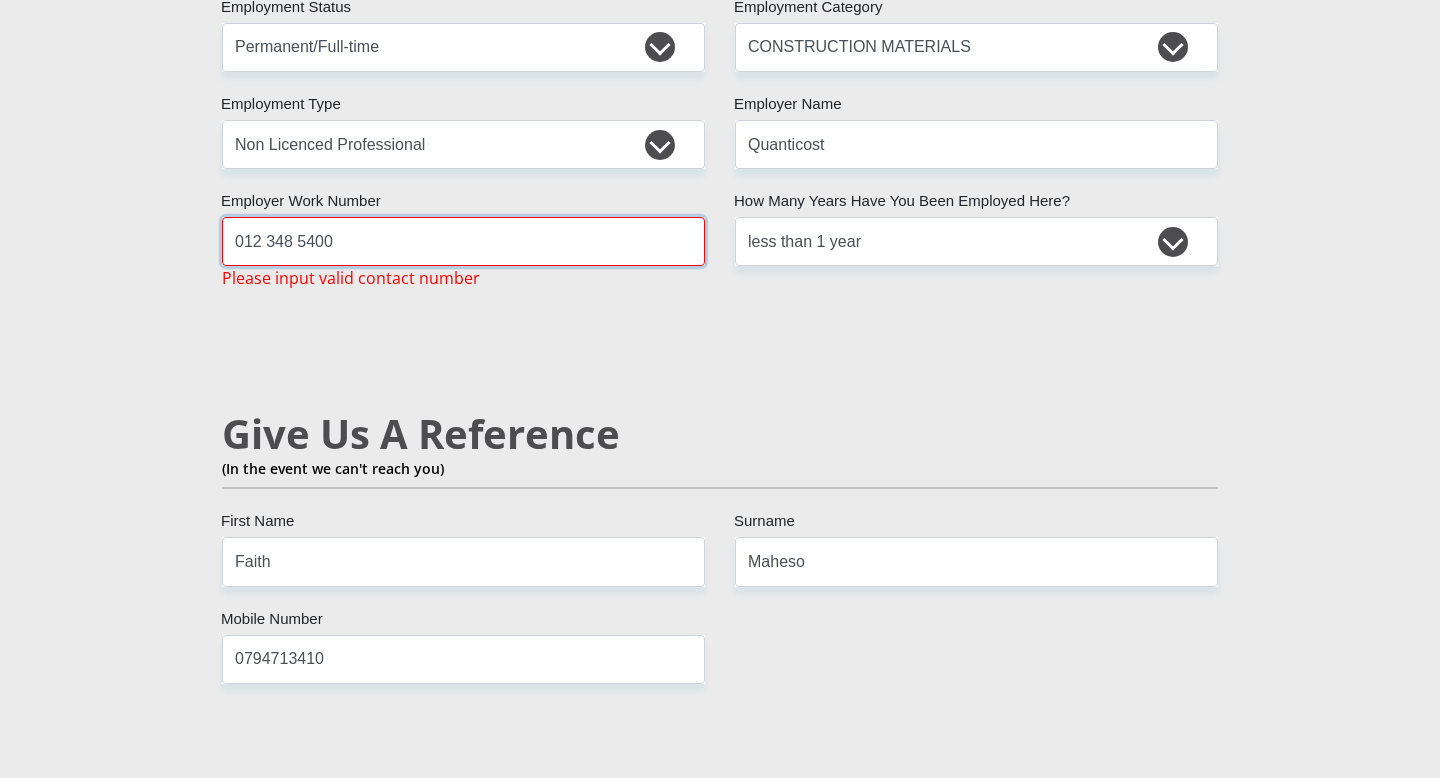 click on "012 348 5400" at bounding box center [463, 241] 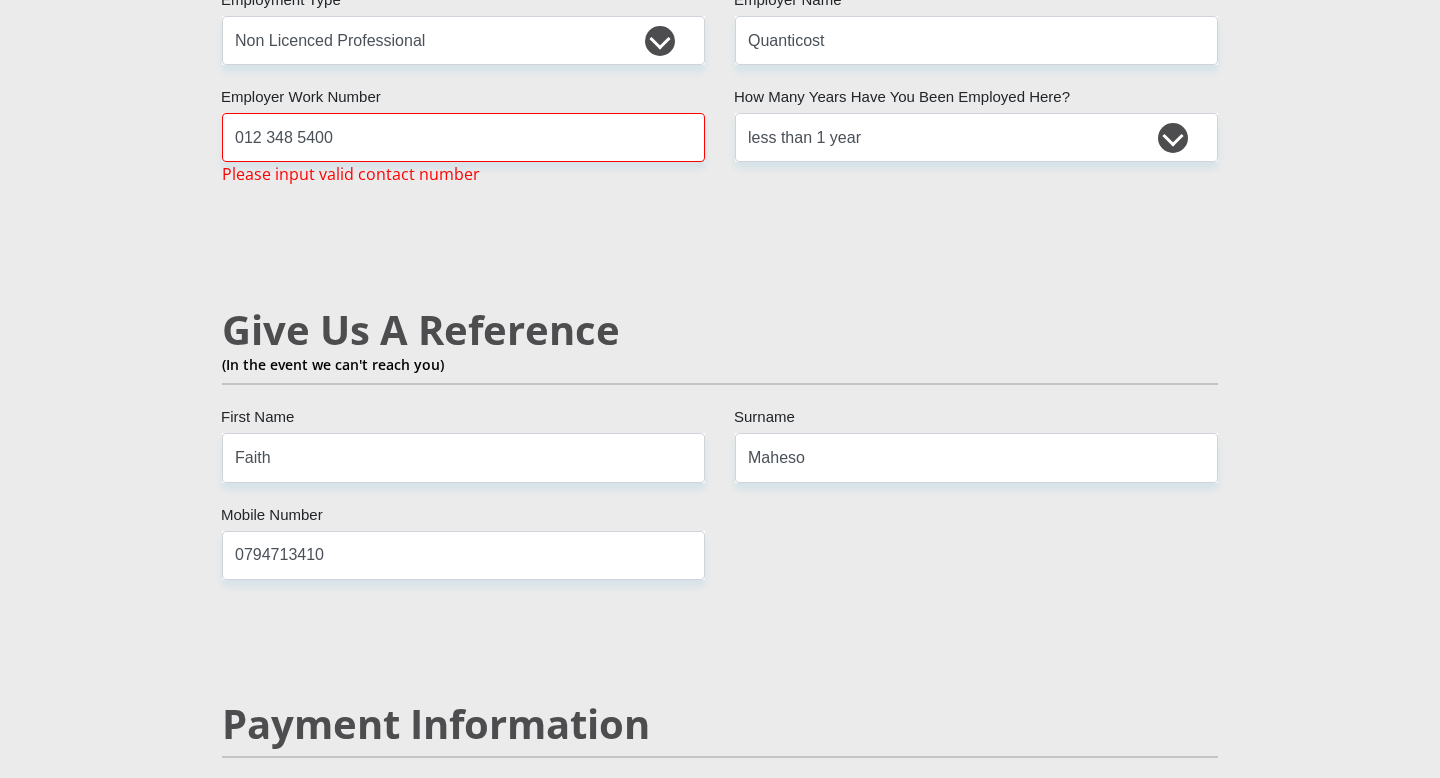 scroll, scrollTop: 3179, scrollLeft: 0, axis: vertical 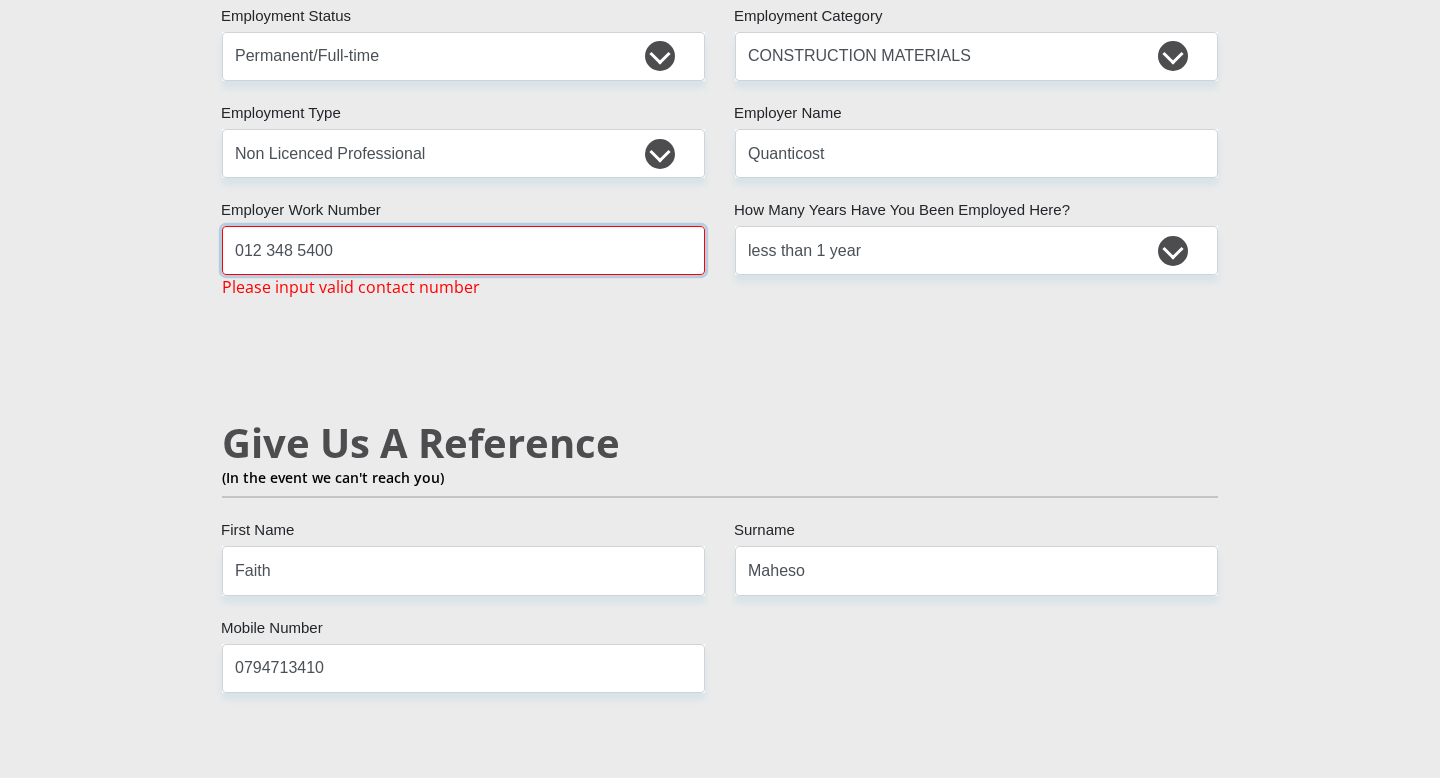 click on "012 348 5400" at bounding box center (463, 250) 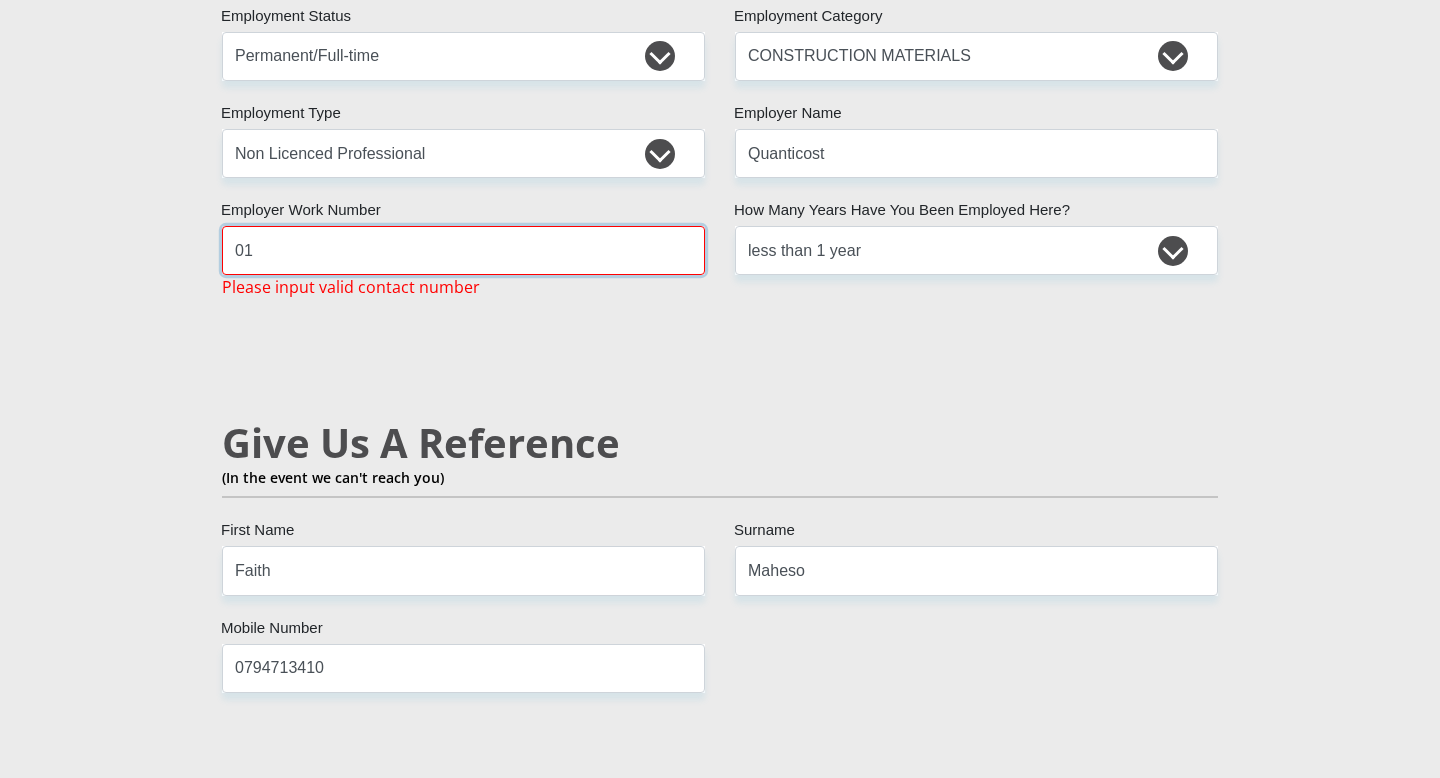 type on "0" 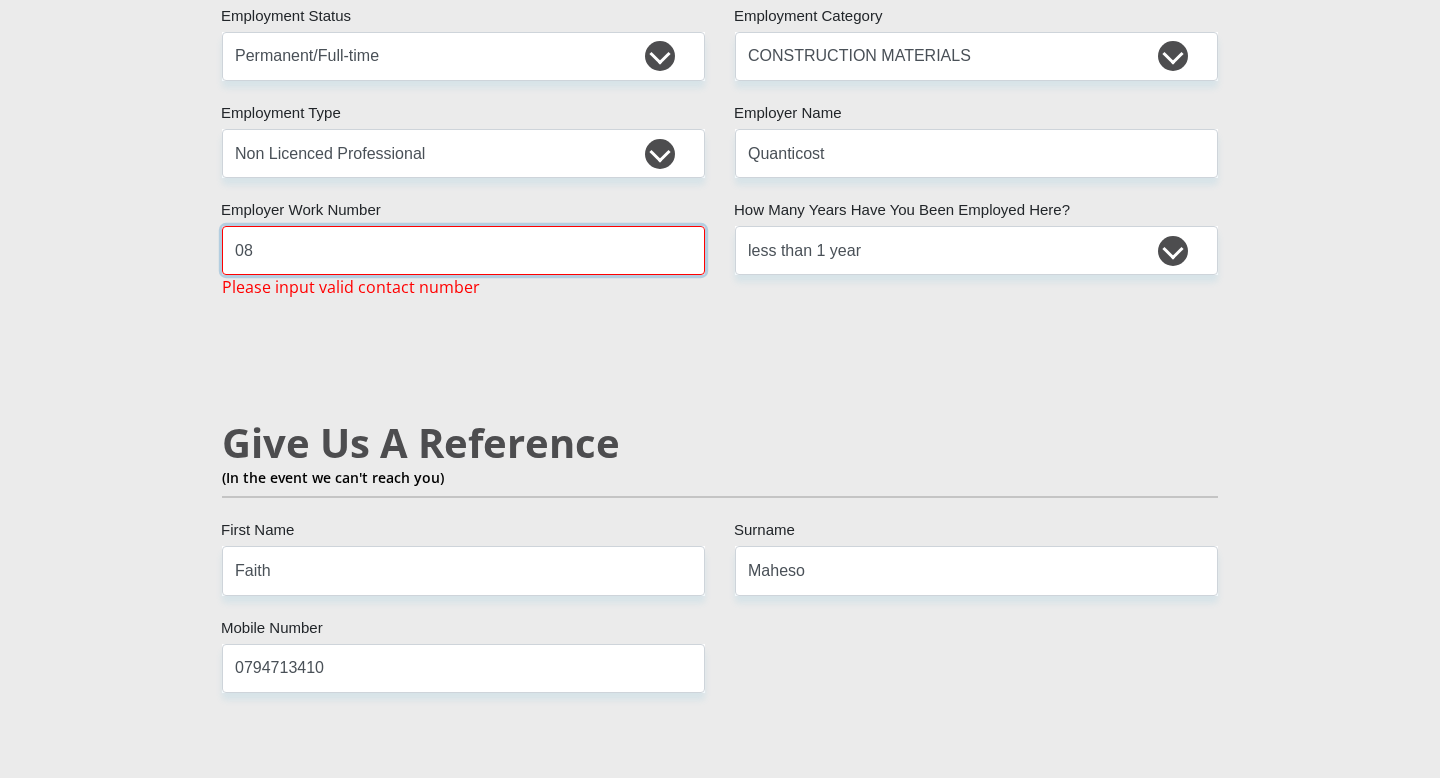 type on "0844938410" 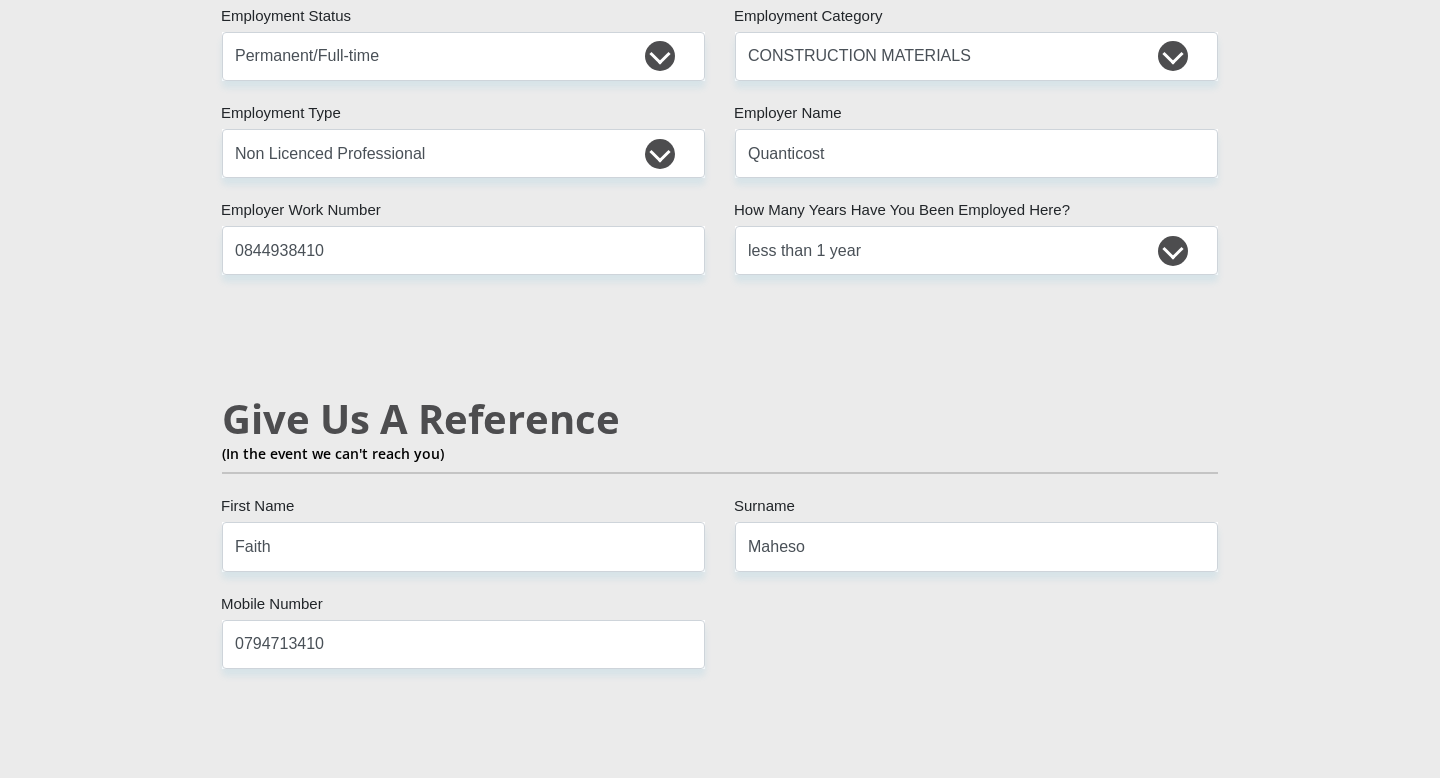 click on "Mr
Ms
Mrs
Dr
Other
Title
Njabulo
First Name
Madlala
Surname
9904166317085
South African ID Number
Please input valid ID number
South Africa
Afghanistan
Aland Islands
Albania
Algeria
America Samoa
American Virgin Islands
Andorra
Angola
Anguilla
Antarctica
Antigua and Barbuda
Argentina" at bounding box center [720, 11] 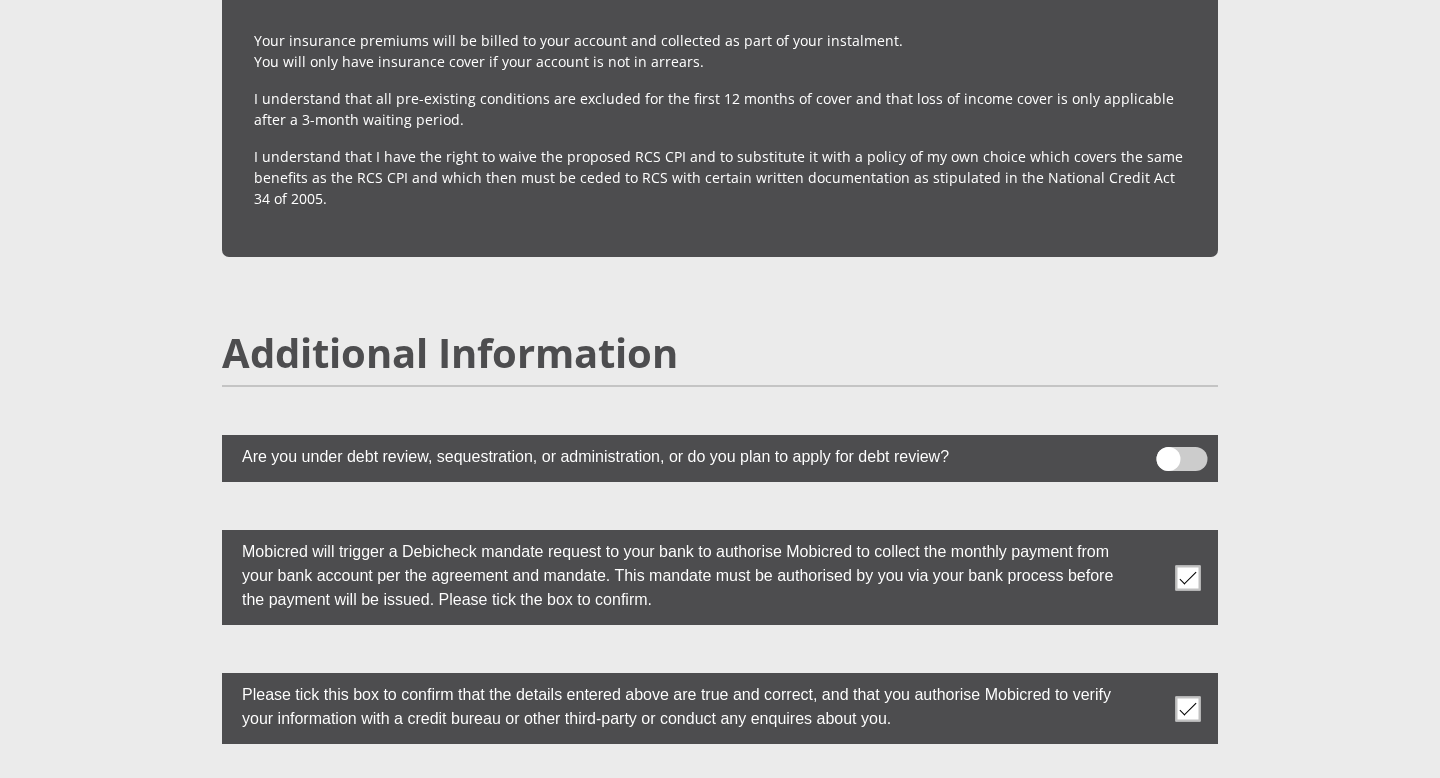 scroll, scrollTop: 5588, scrollLeft: 0, axis: vertical 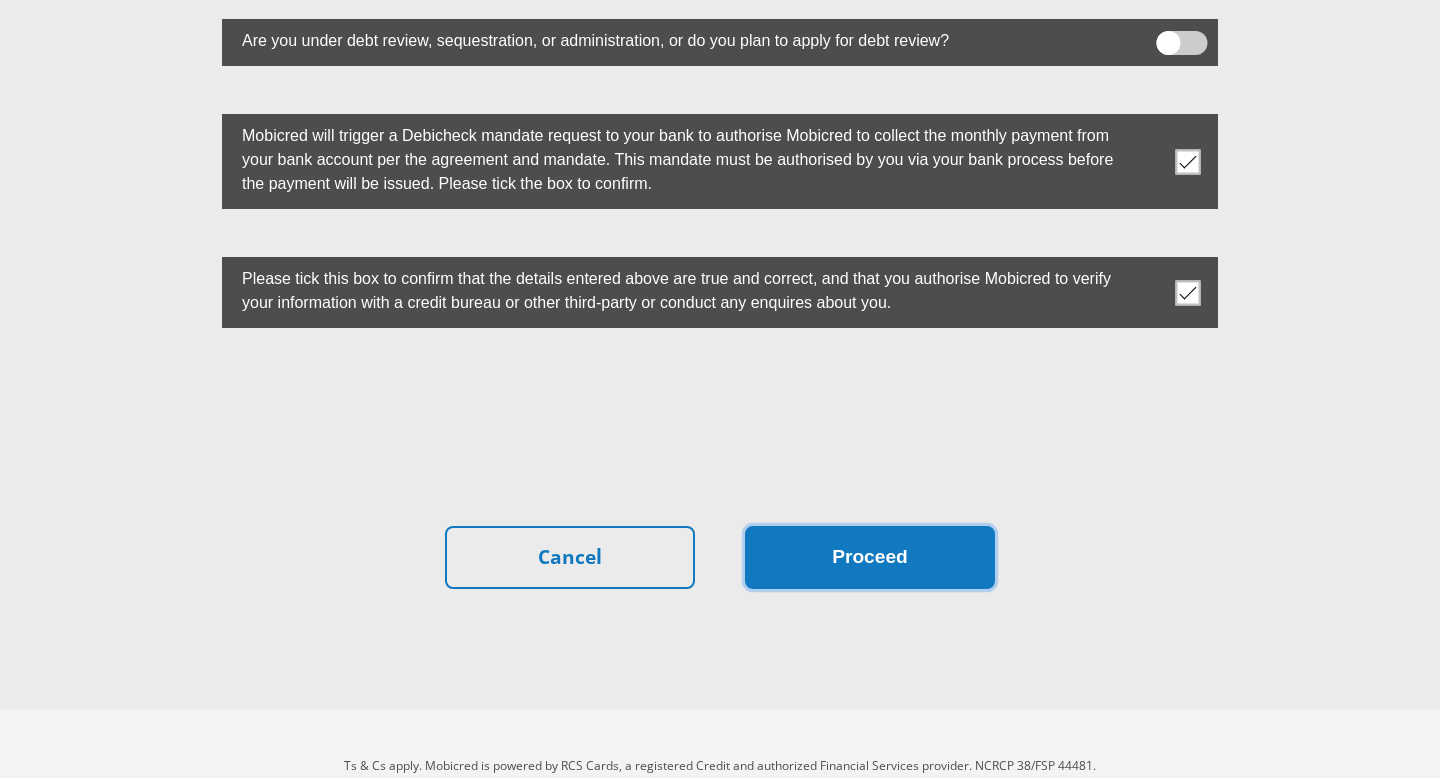 click on "Proceed" at bounding box center (870, 557) 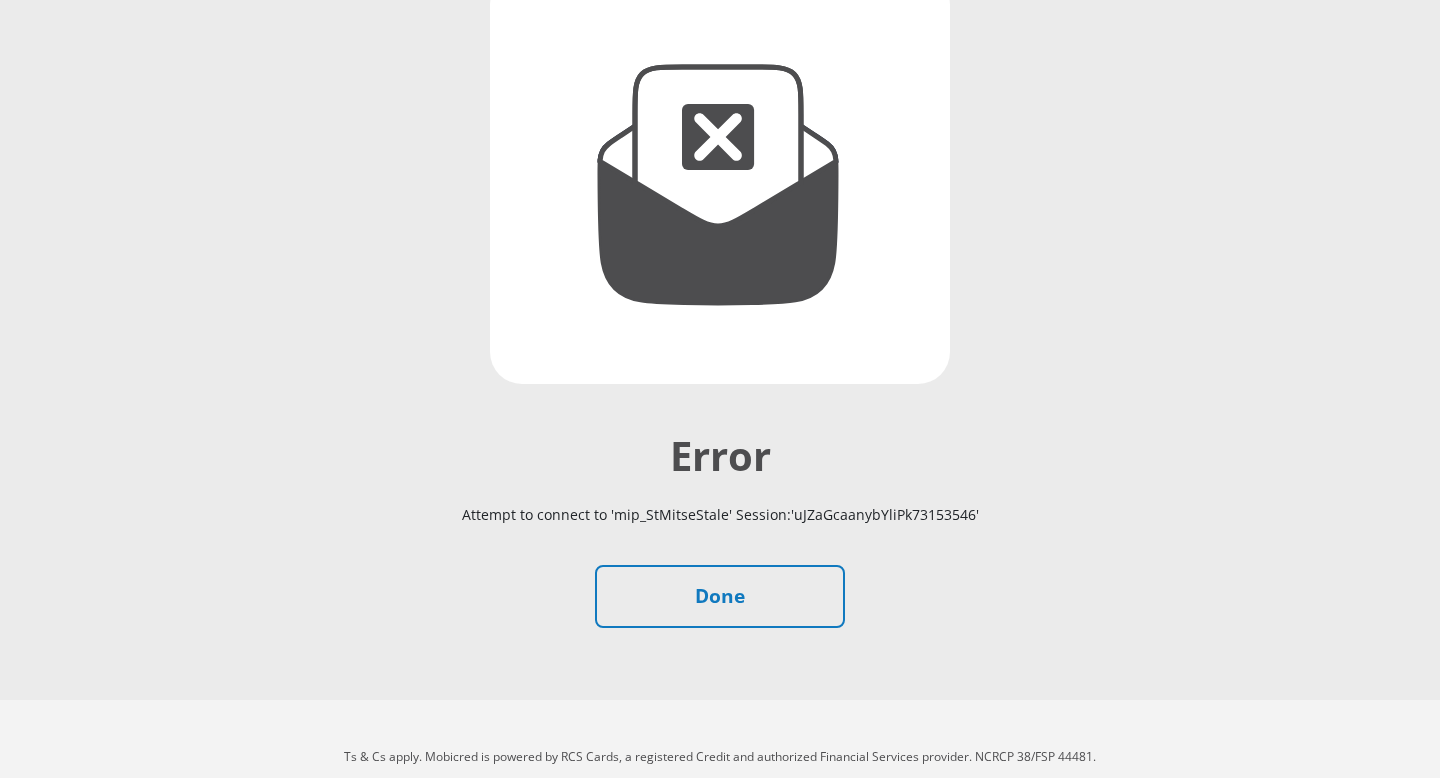 scroll, scrollTop: 295, scrollLeft: 0, axis: vertical 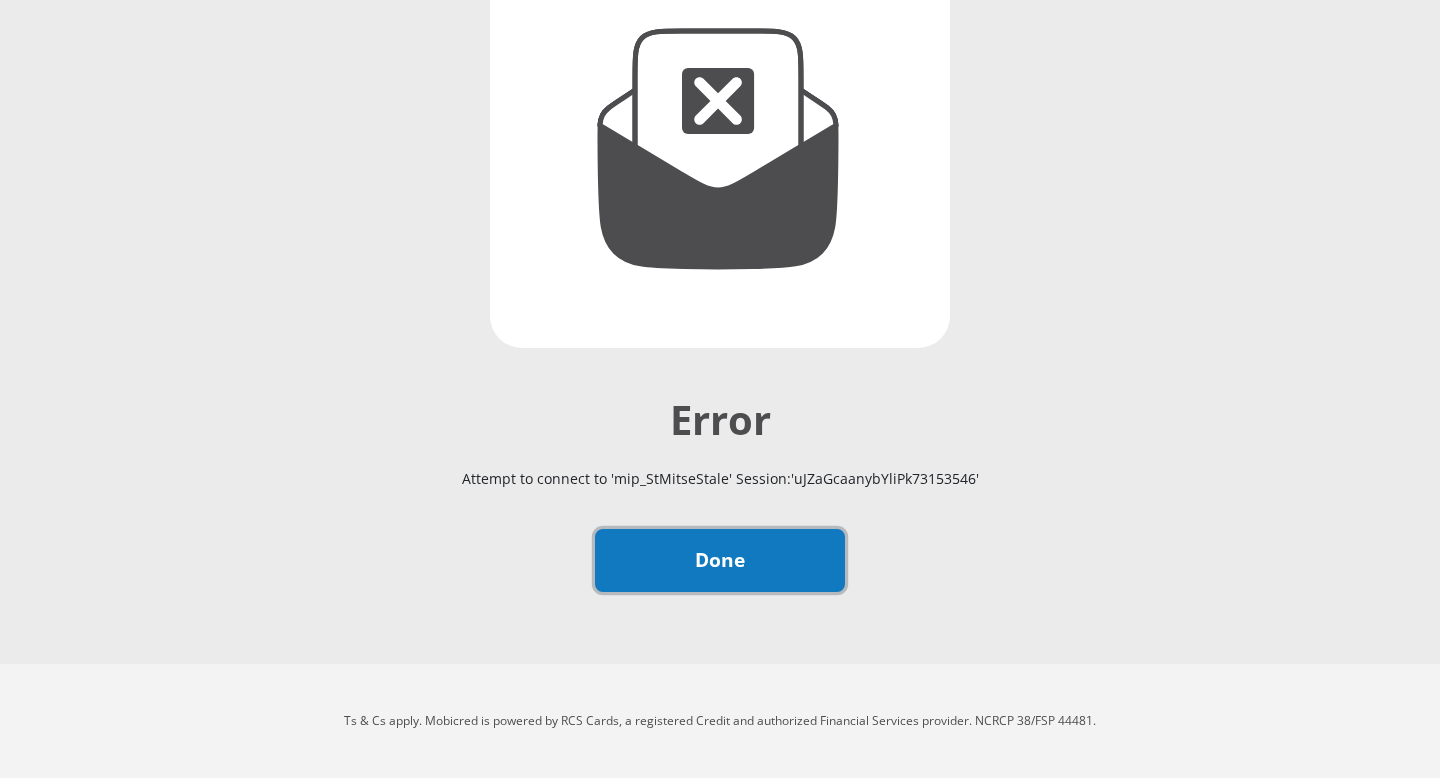 click on "Done" at bounding box center [720, 560] 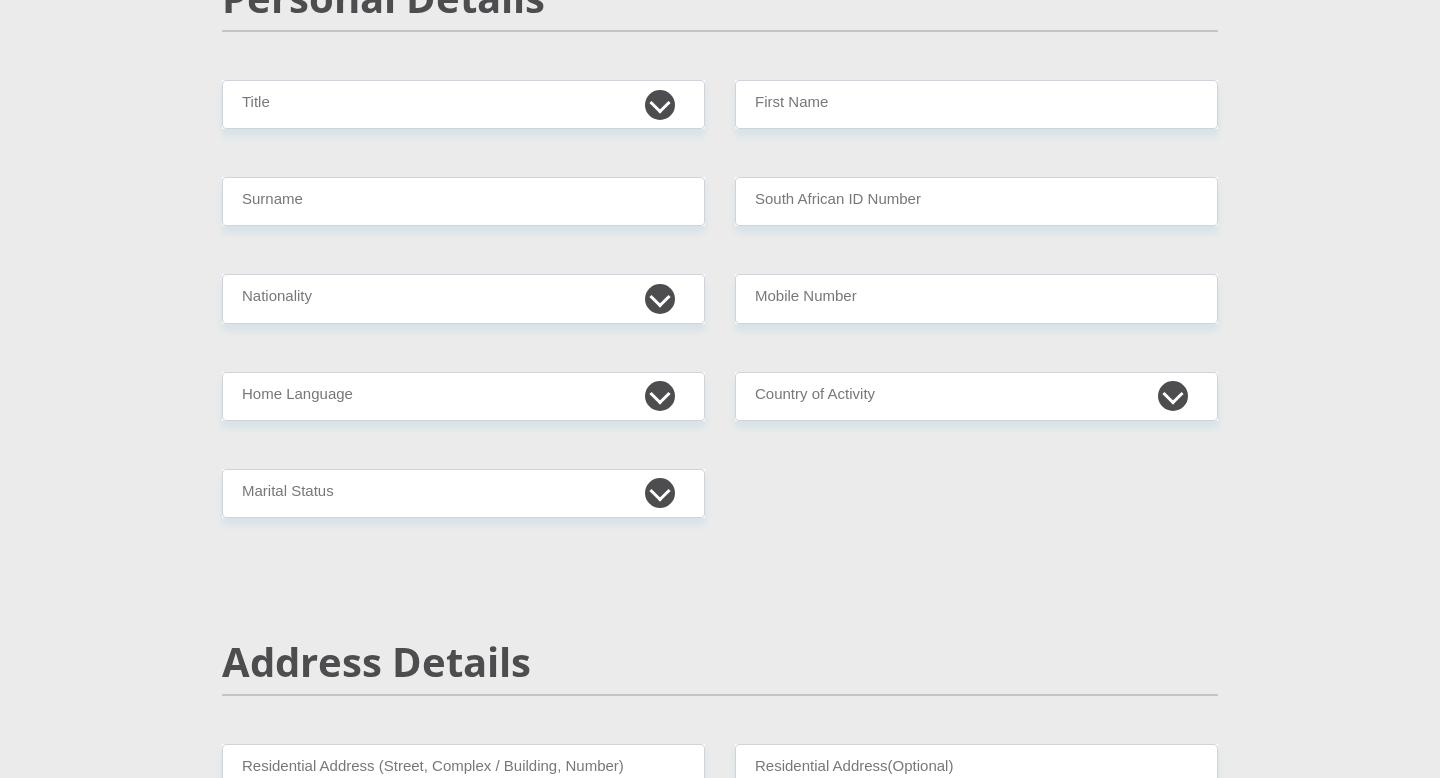 scroll, scrollTop: 260, scrollLeft: 0, axis: vertical 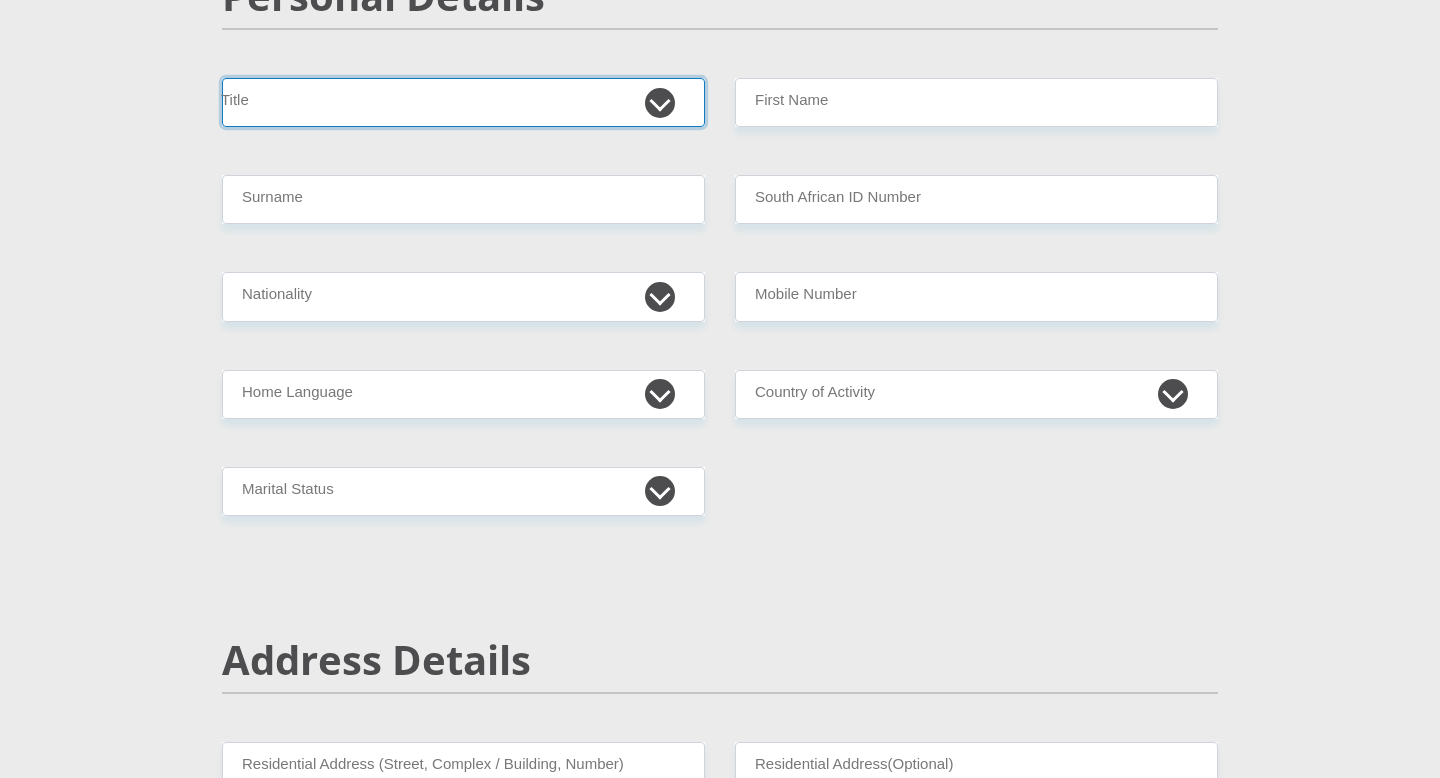 click on "Mr
Ms
Mrs
Dr
[PERSON_NAME]" at bounding box center [463, 102] 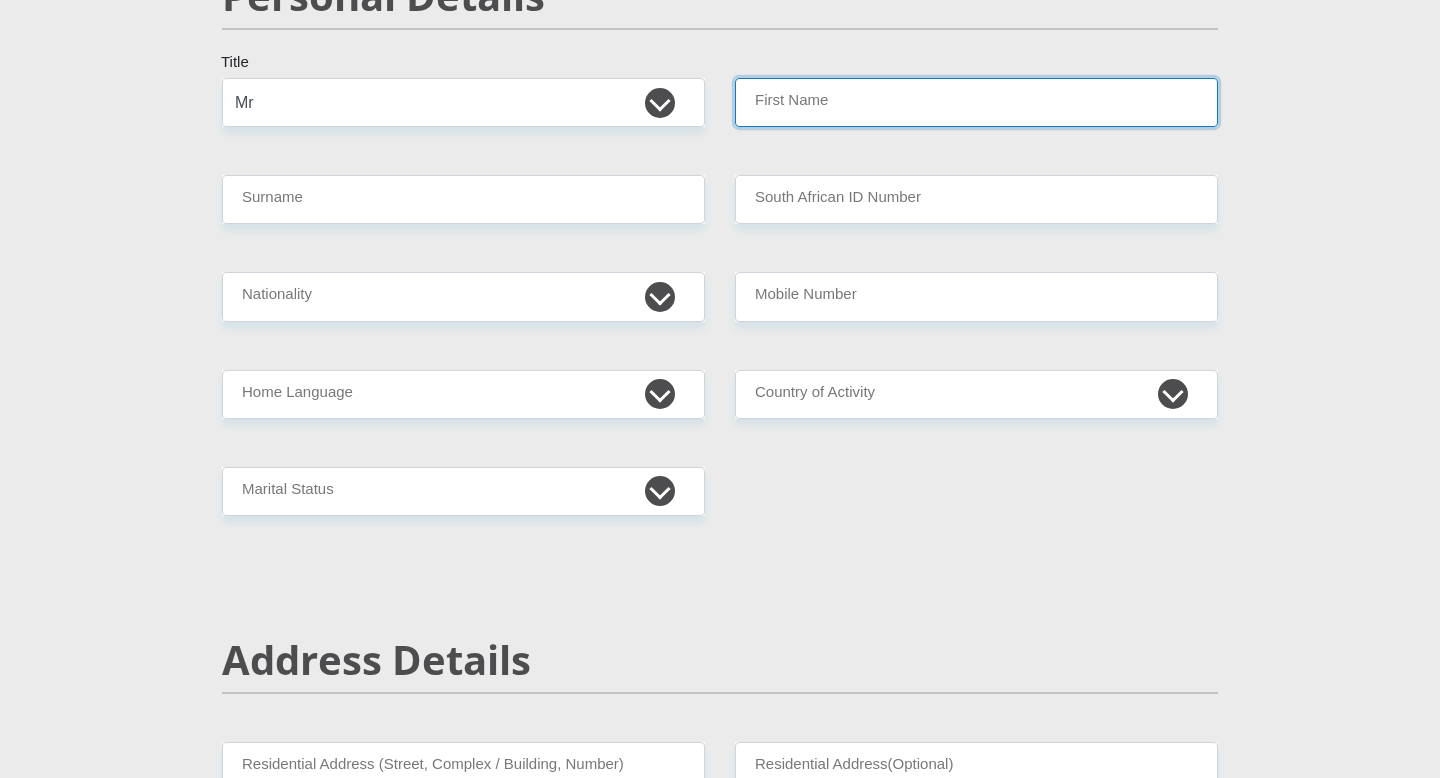click on "First Name" at bounding box center (976, 102) 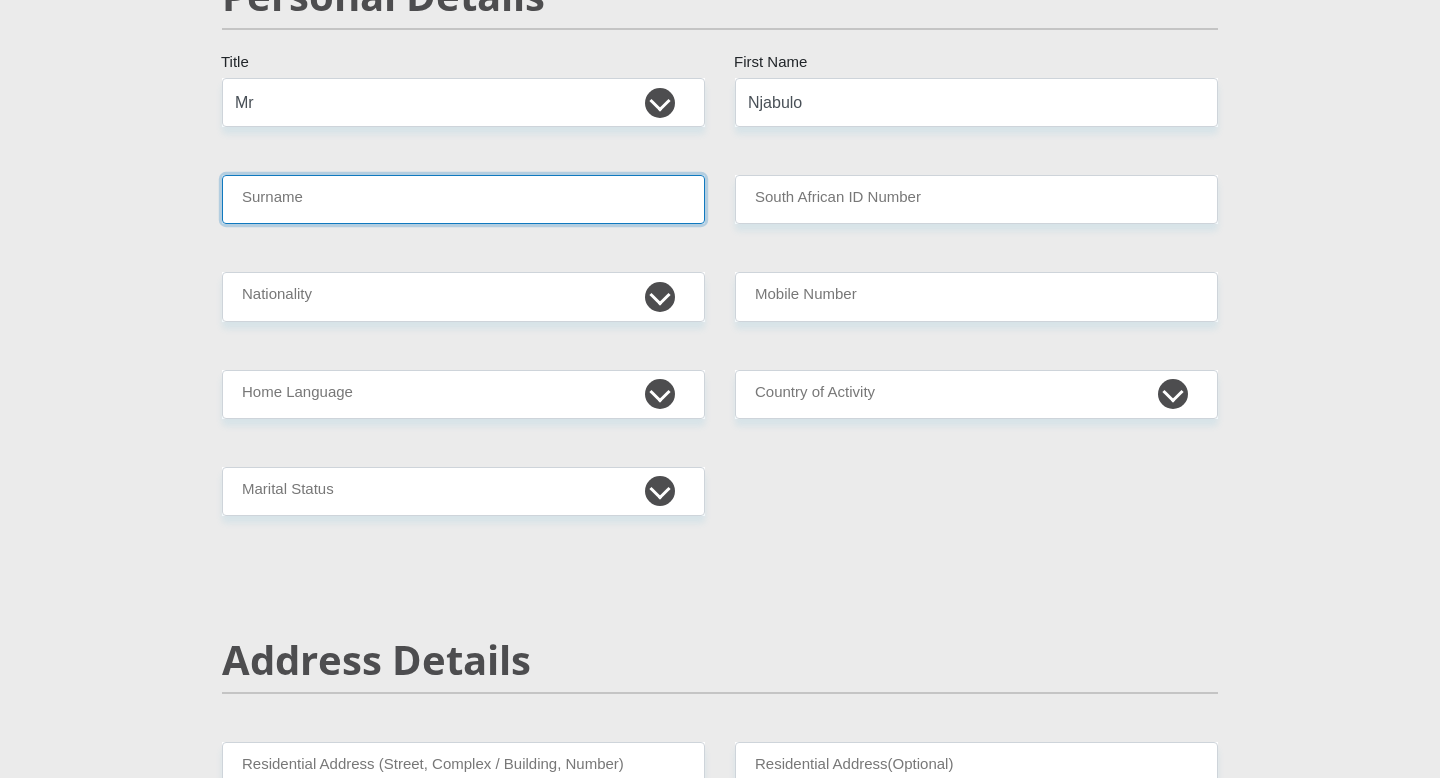 type on "Madlala" 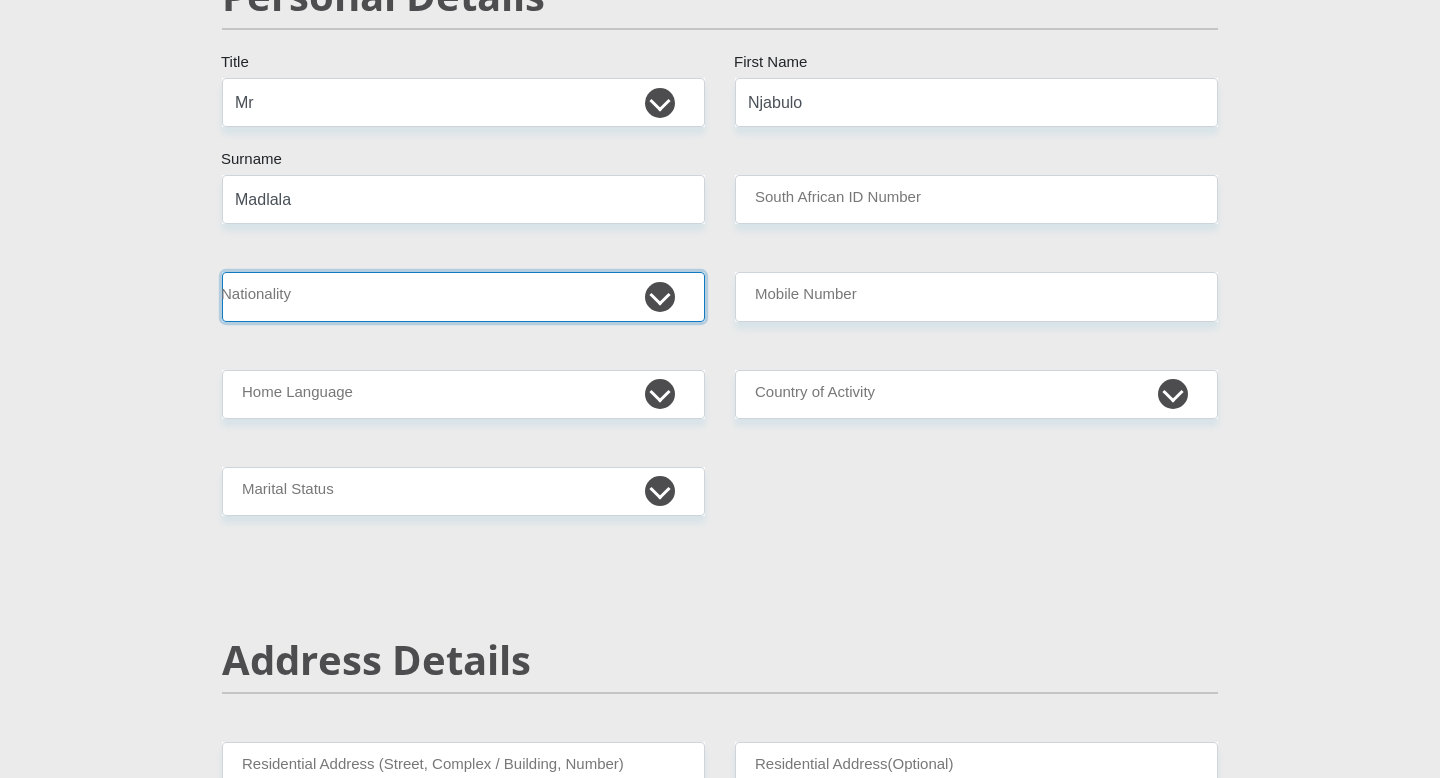 select on "ZAF" 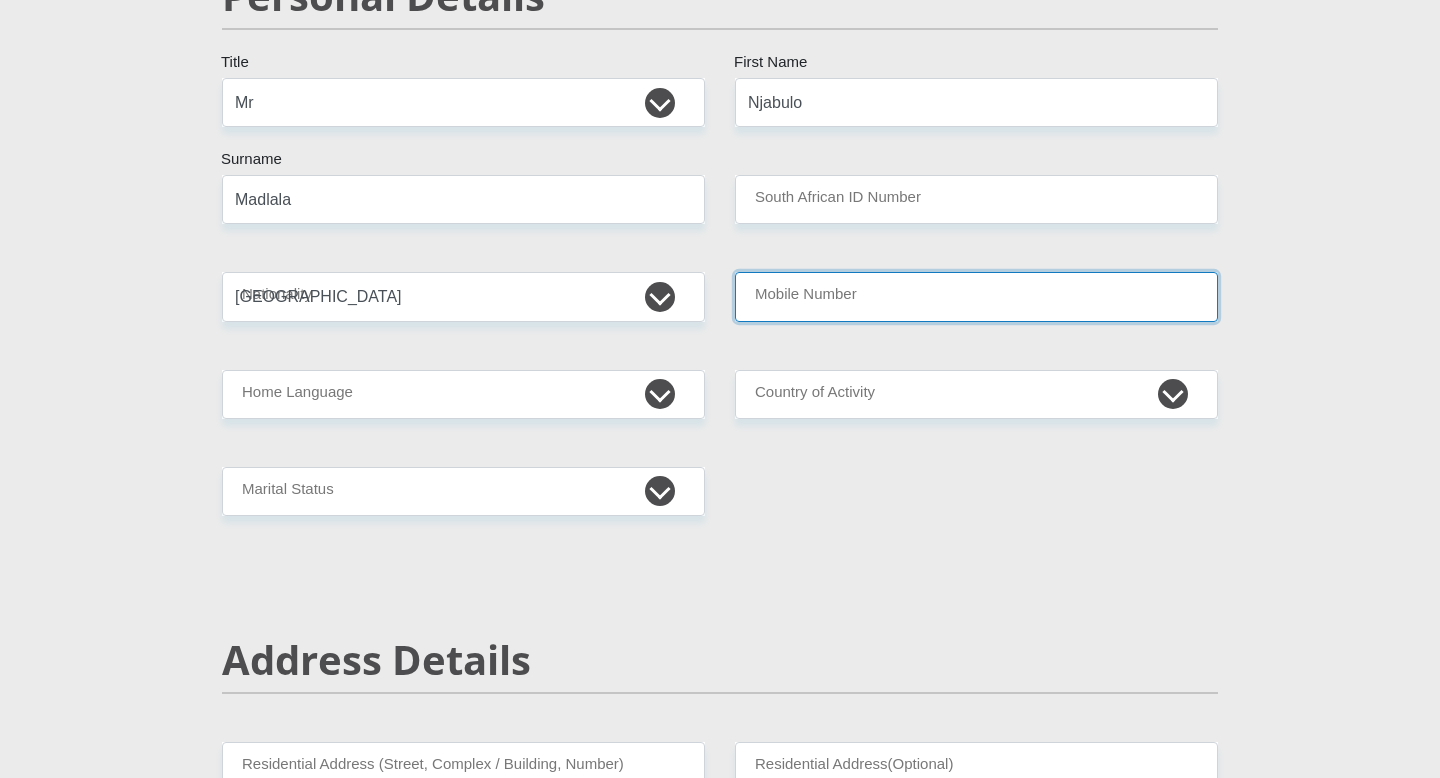 type on "0844938410" 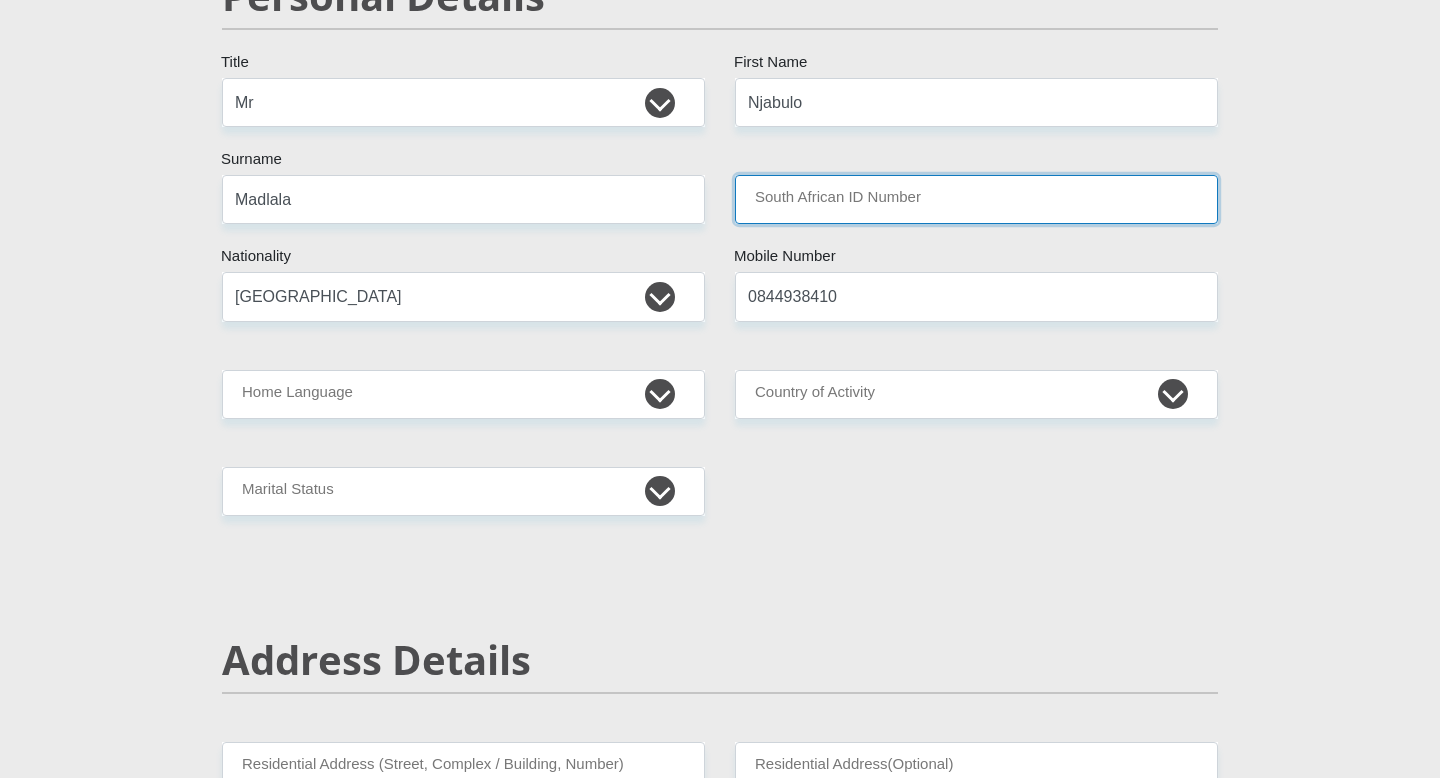 click on "South African ID Number" at bounding box center [976, 199] 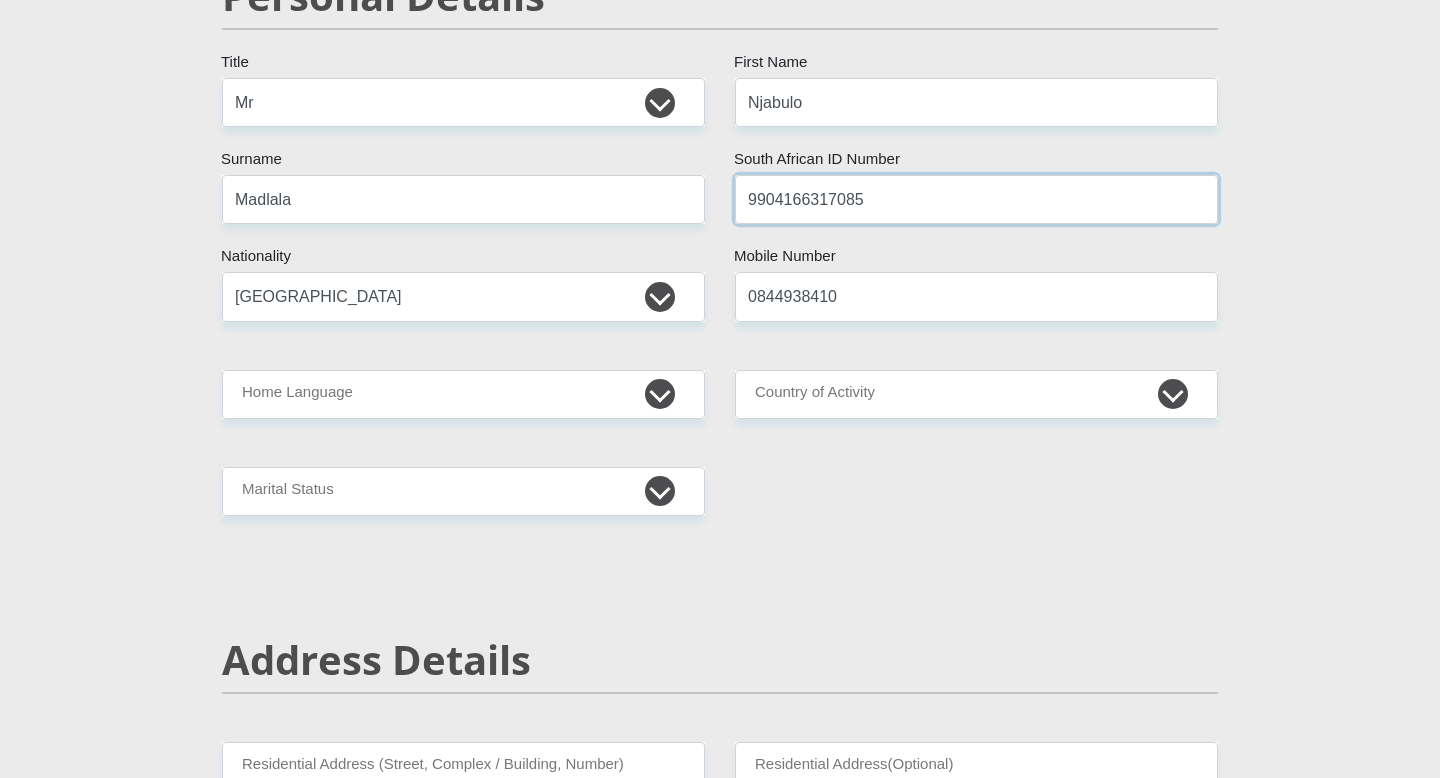 type on "9904166317085" 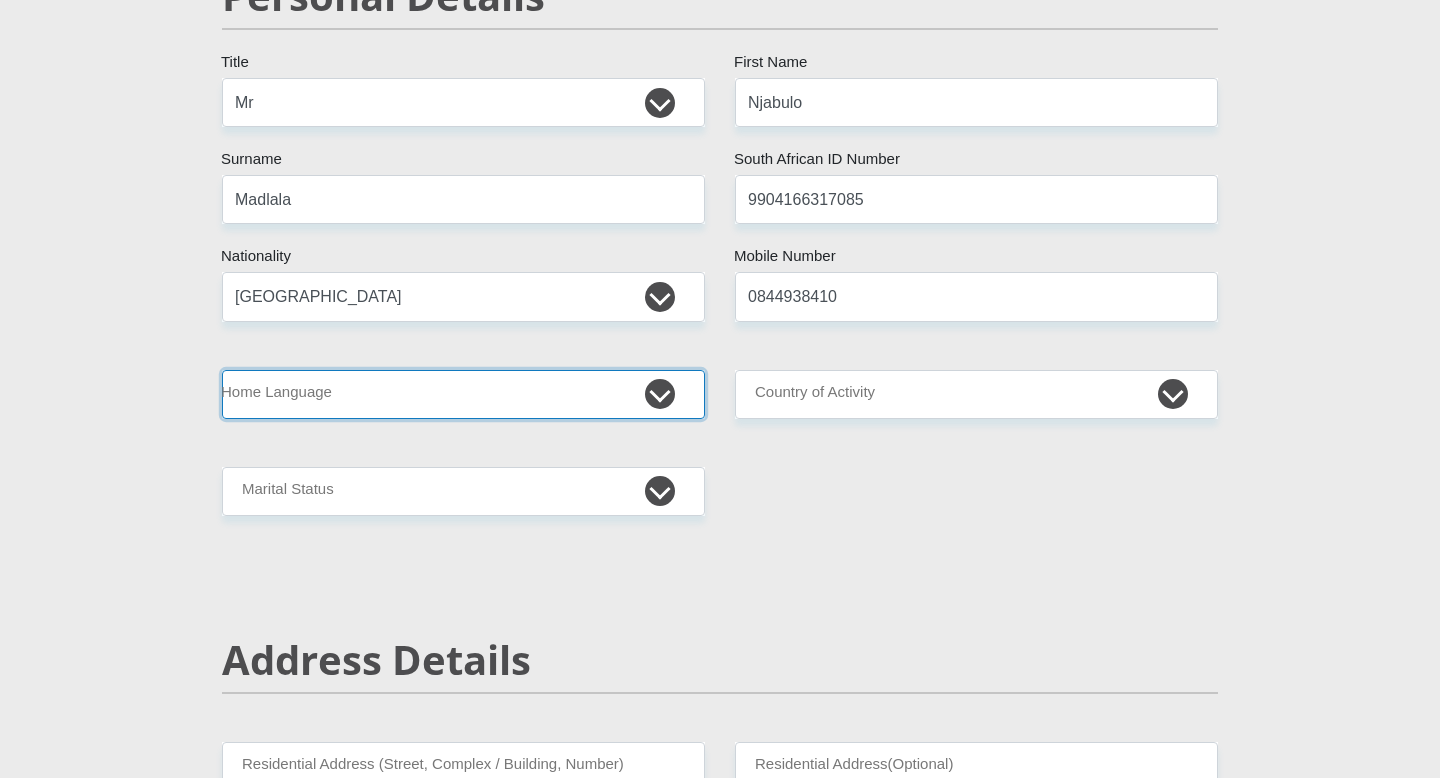 click on "Afrikaans
English
Sepedi
South Ndebele
Southern Sotho
Swati
Tsonga
Tswana
Venda
Xhosa
Zulu
Other" at bounding box center (463, 394) 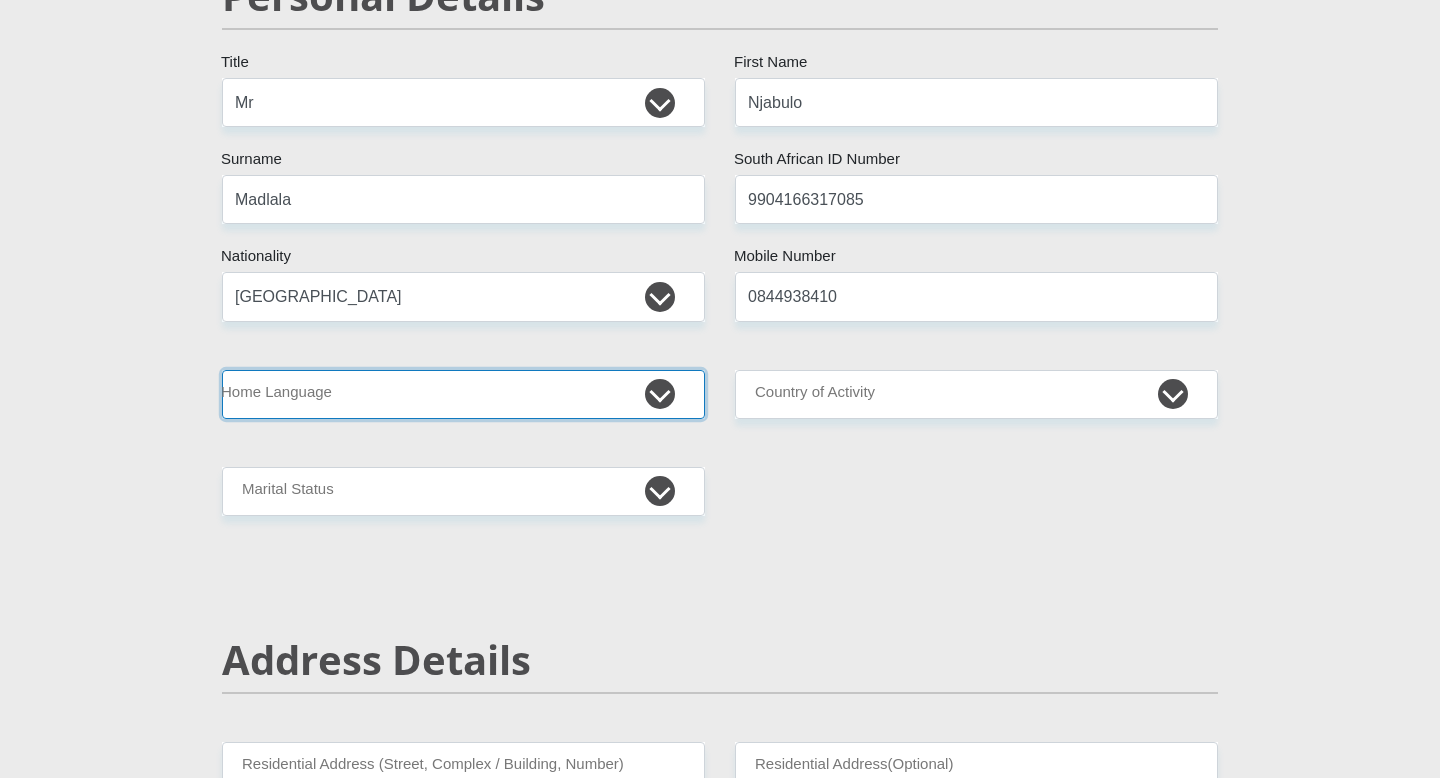 select on "zul" 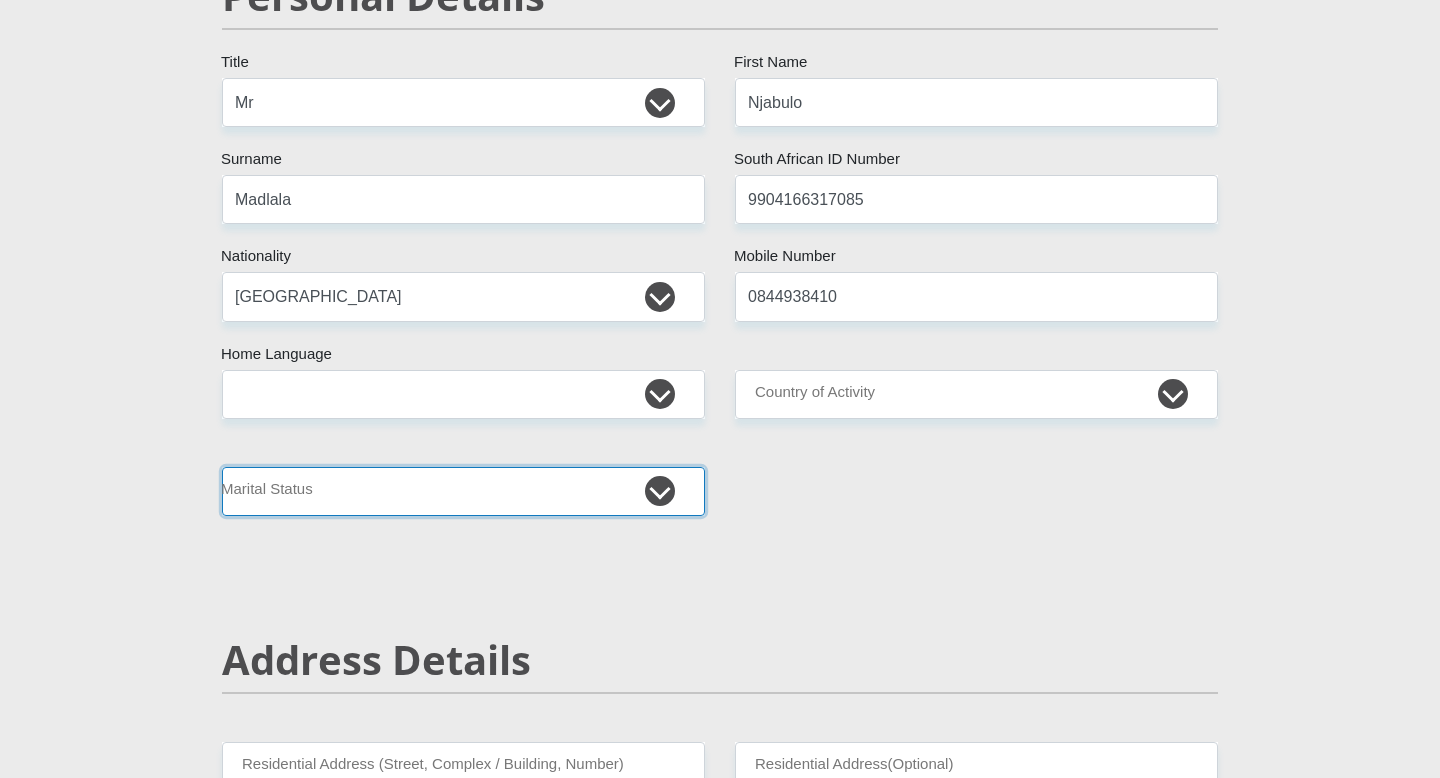 click on "Married ANC
Single
Divorced
Widowed
Married COP or Customary Law" at bounding box center [463, 491] 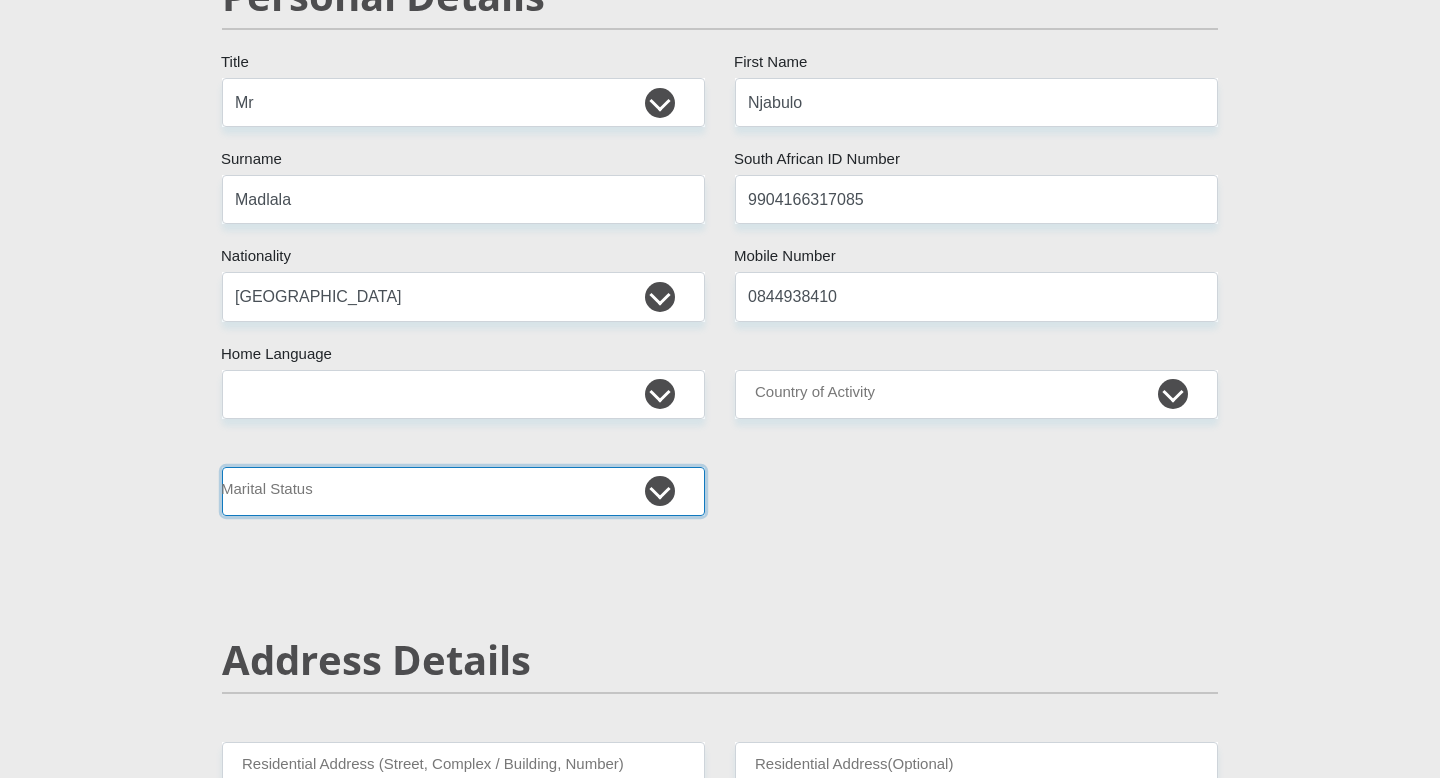 select on "2" 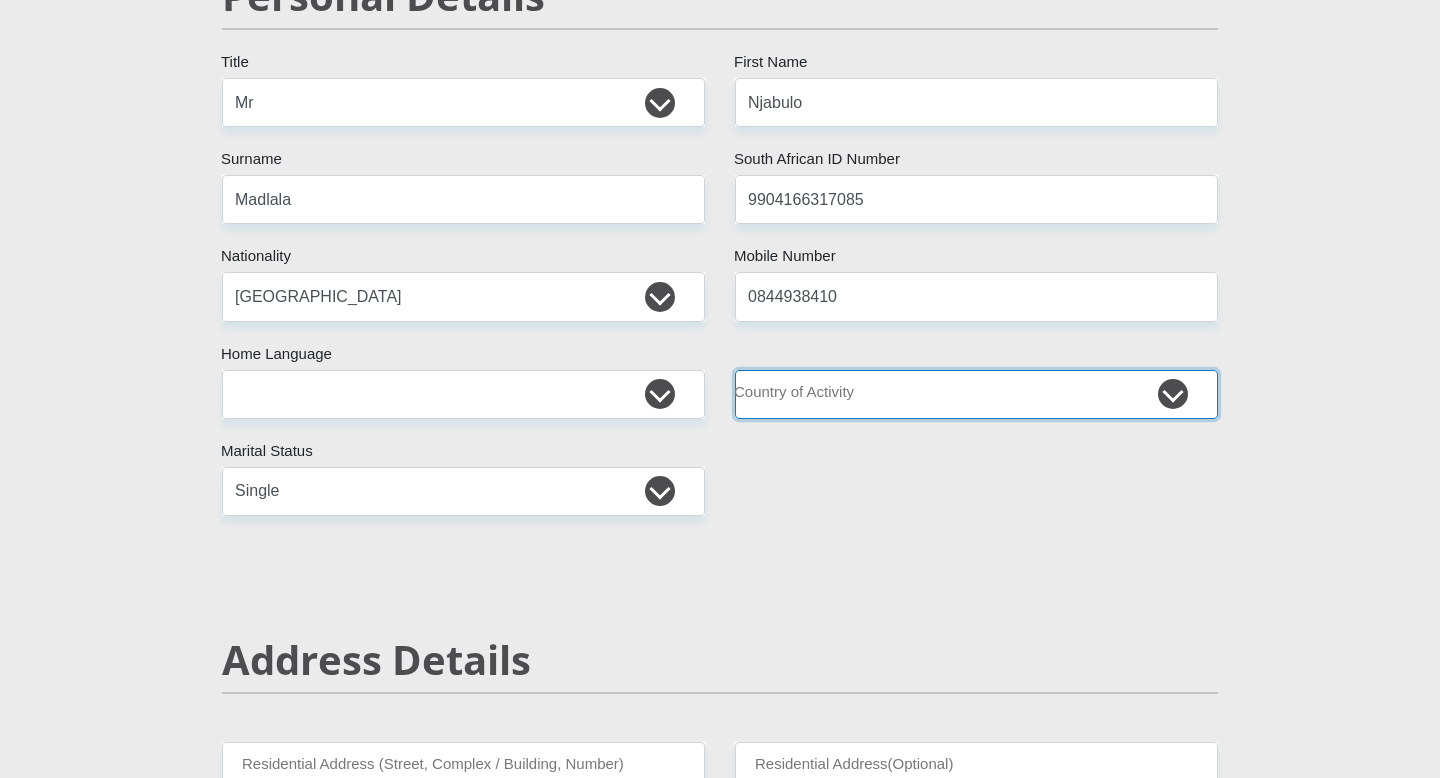 click on "South Africa
Afghanistan
Aland Islands
Albania
Algeria
America Samoa
American Virgin Islands
Andorra
Angola
Anguilla
Antarctica
Antigua and Barbuda
Argentina
Armenia
Aruba
Ascension Island
Australia
Austria
Azerbaijan
Chad" at bounding box center [976, 394] 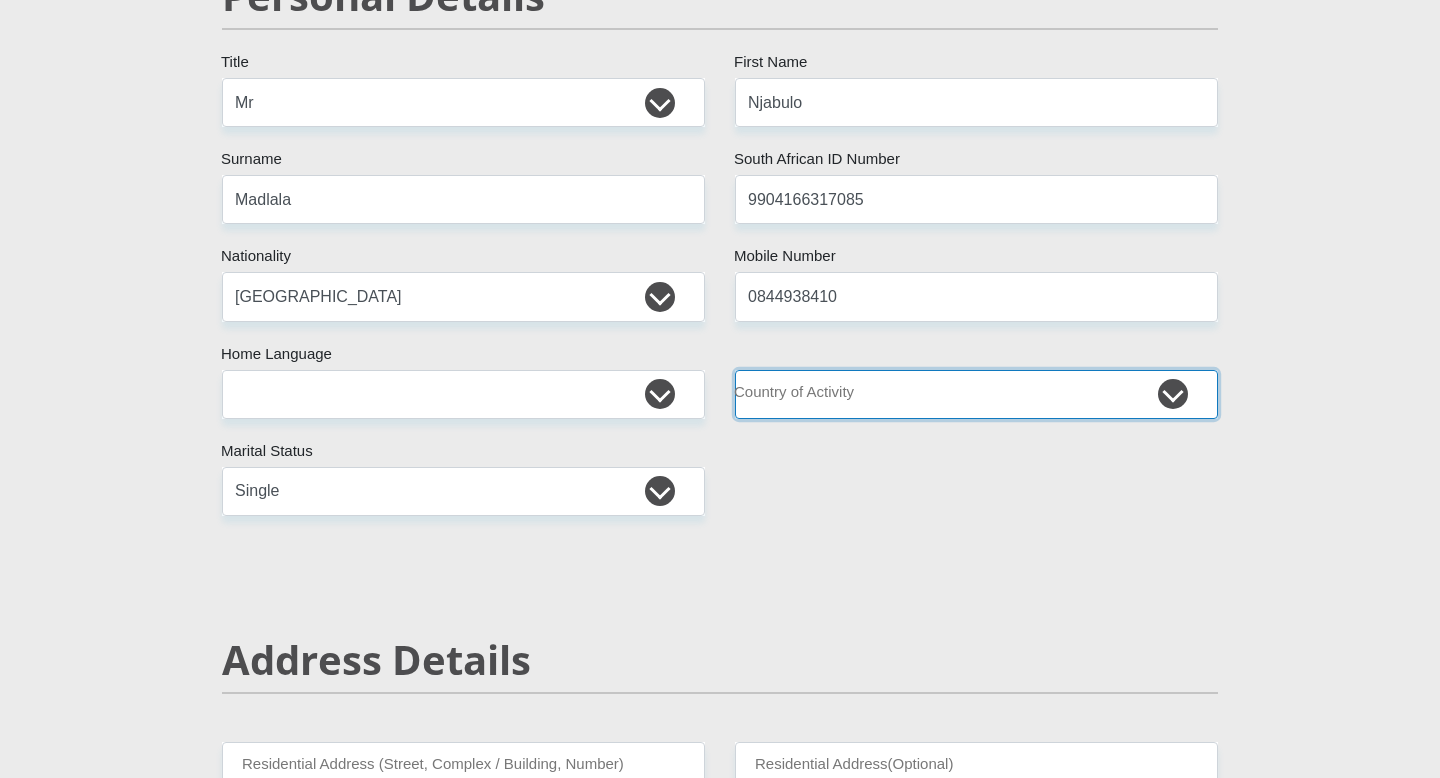 select on "ZAF" 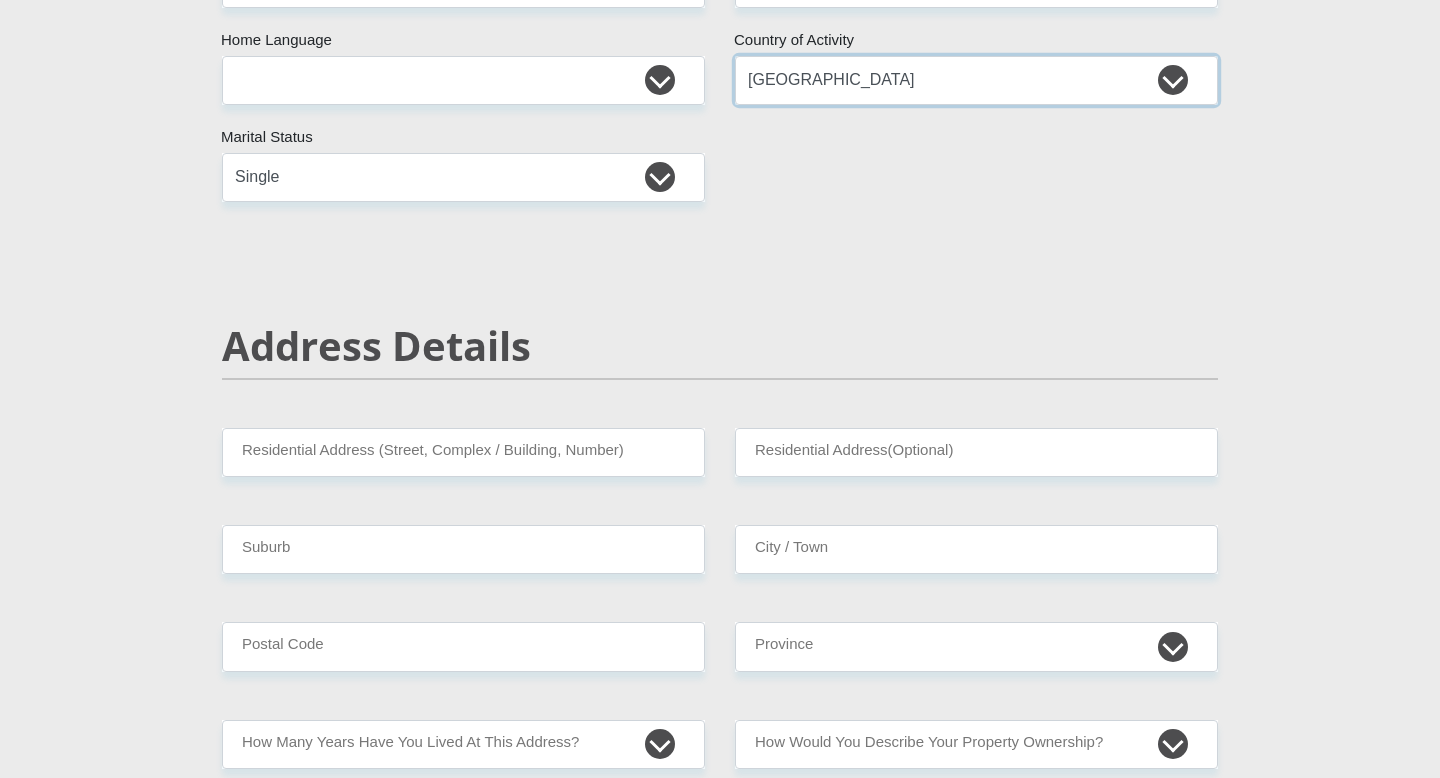 scroll, scrollTop: 580, scrollLeft: 0, axis: vertical 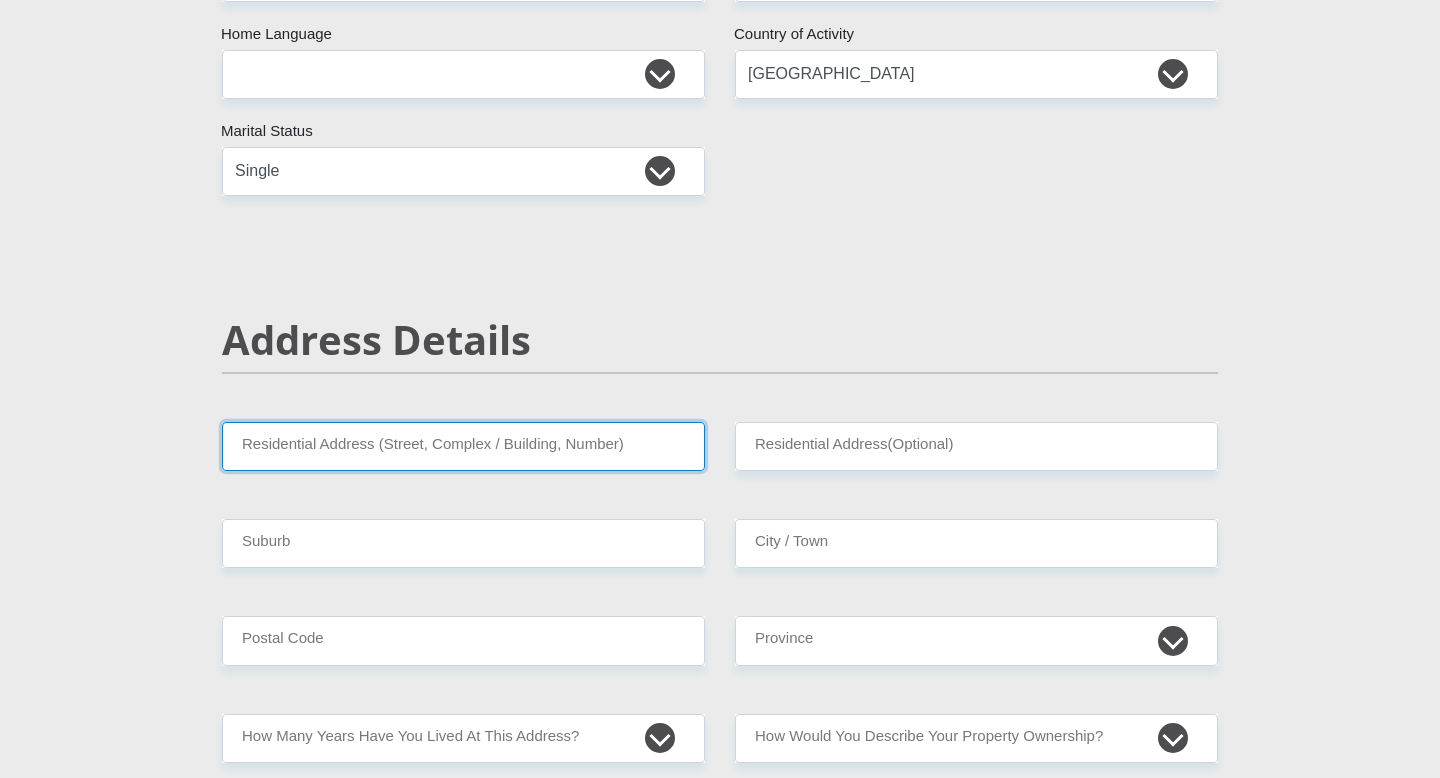 click on "Residential Address (Street, Complex / Building, Number)" at bounding box center (463, 446) 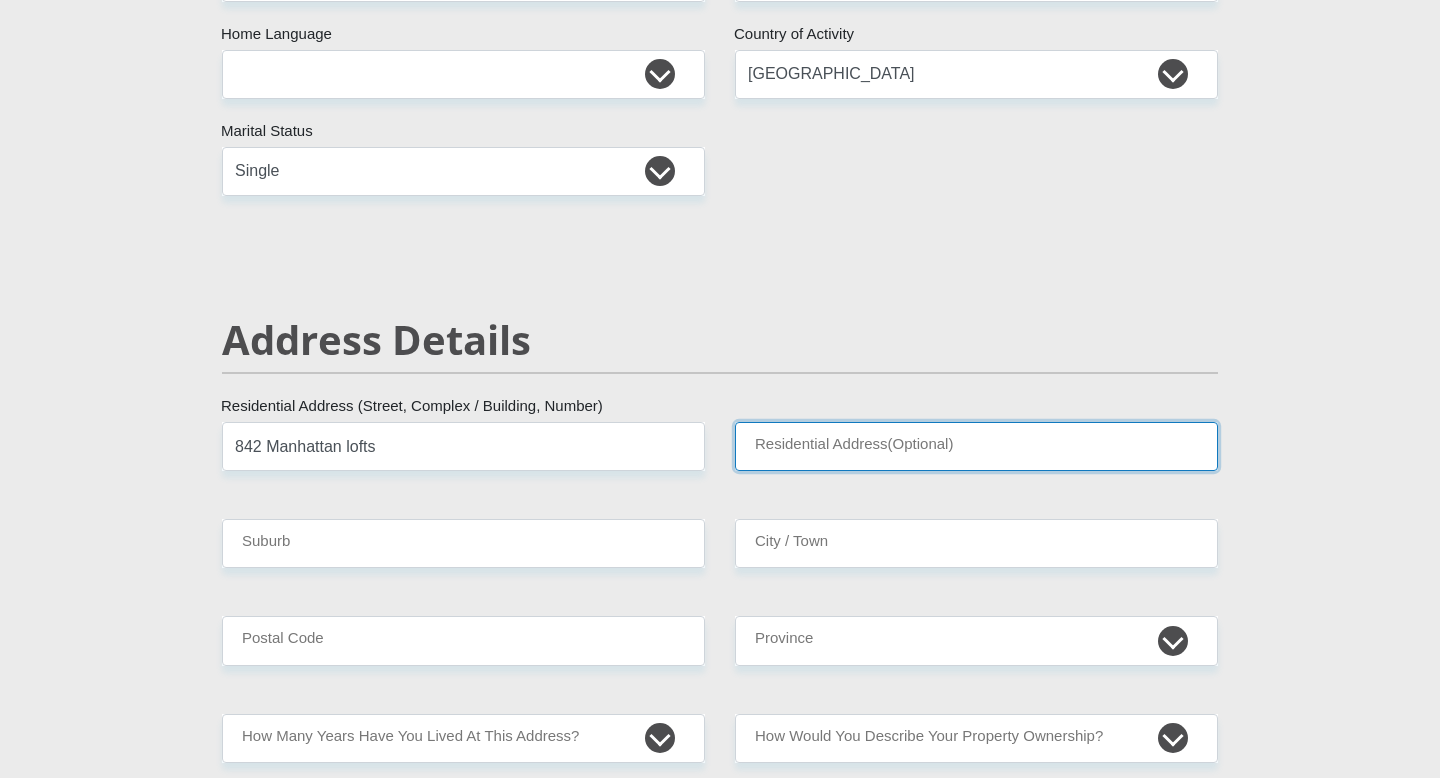type on "Cnr Kliprivier Dr and, Vereeniging Rd," 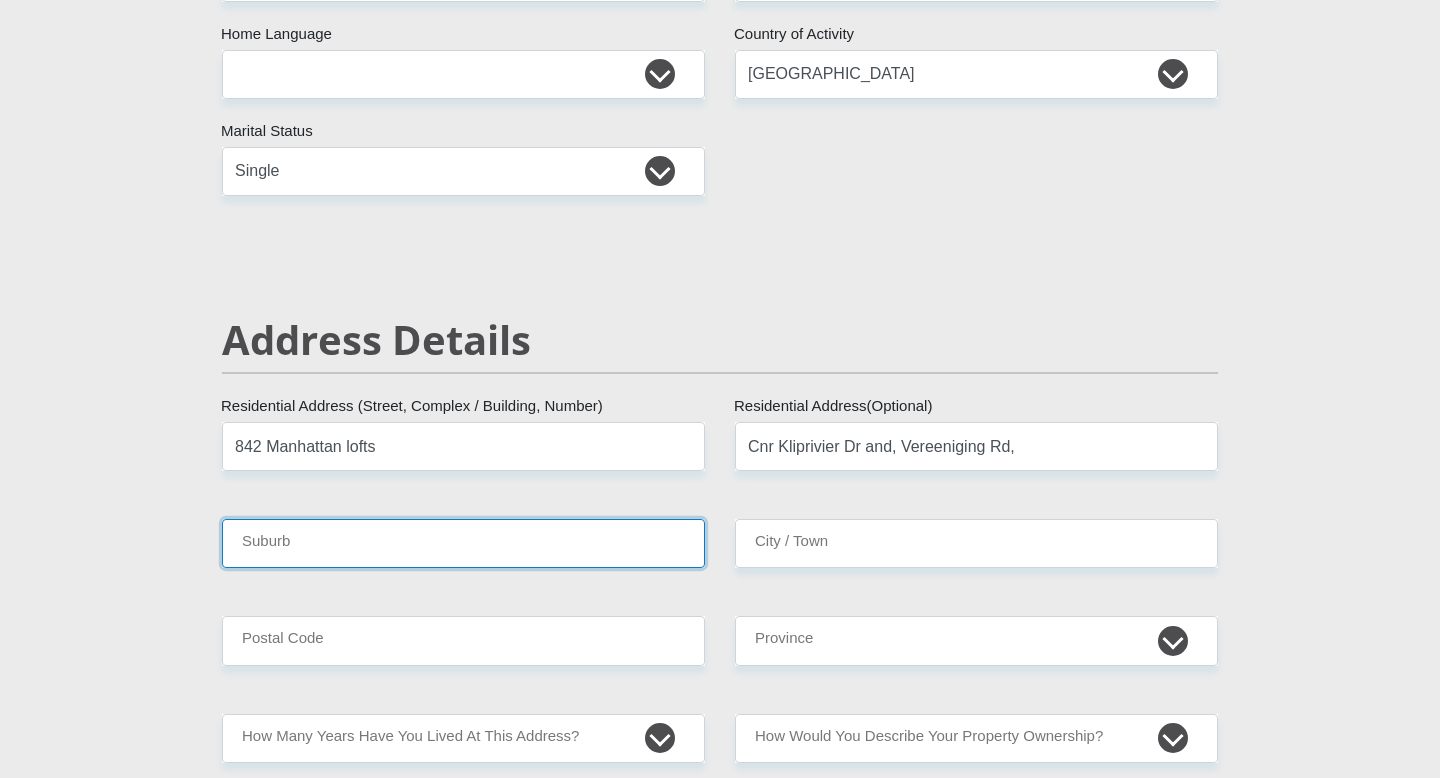 type on "Johannesburg" 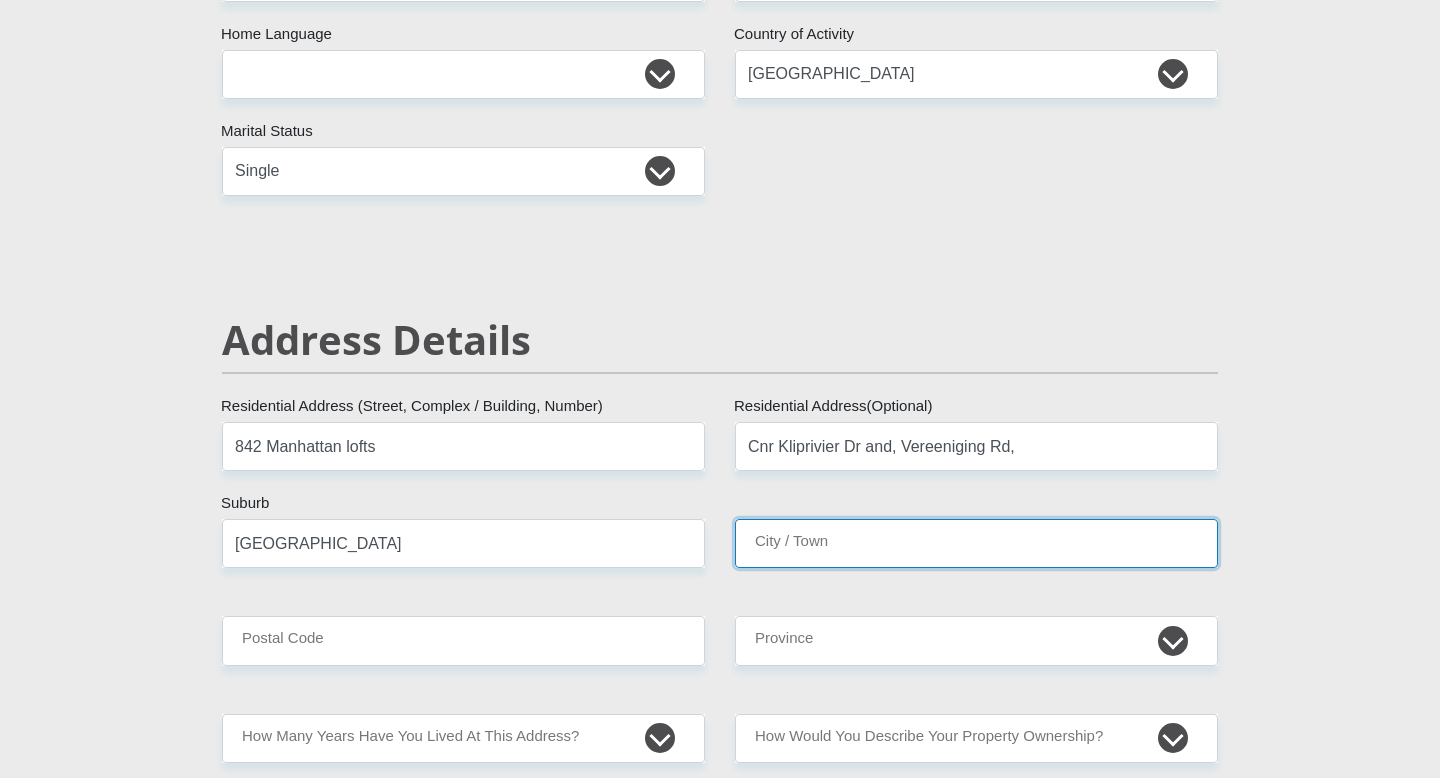 type on "Johannesburg" 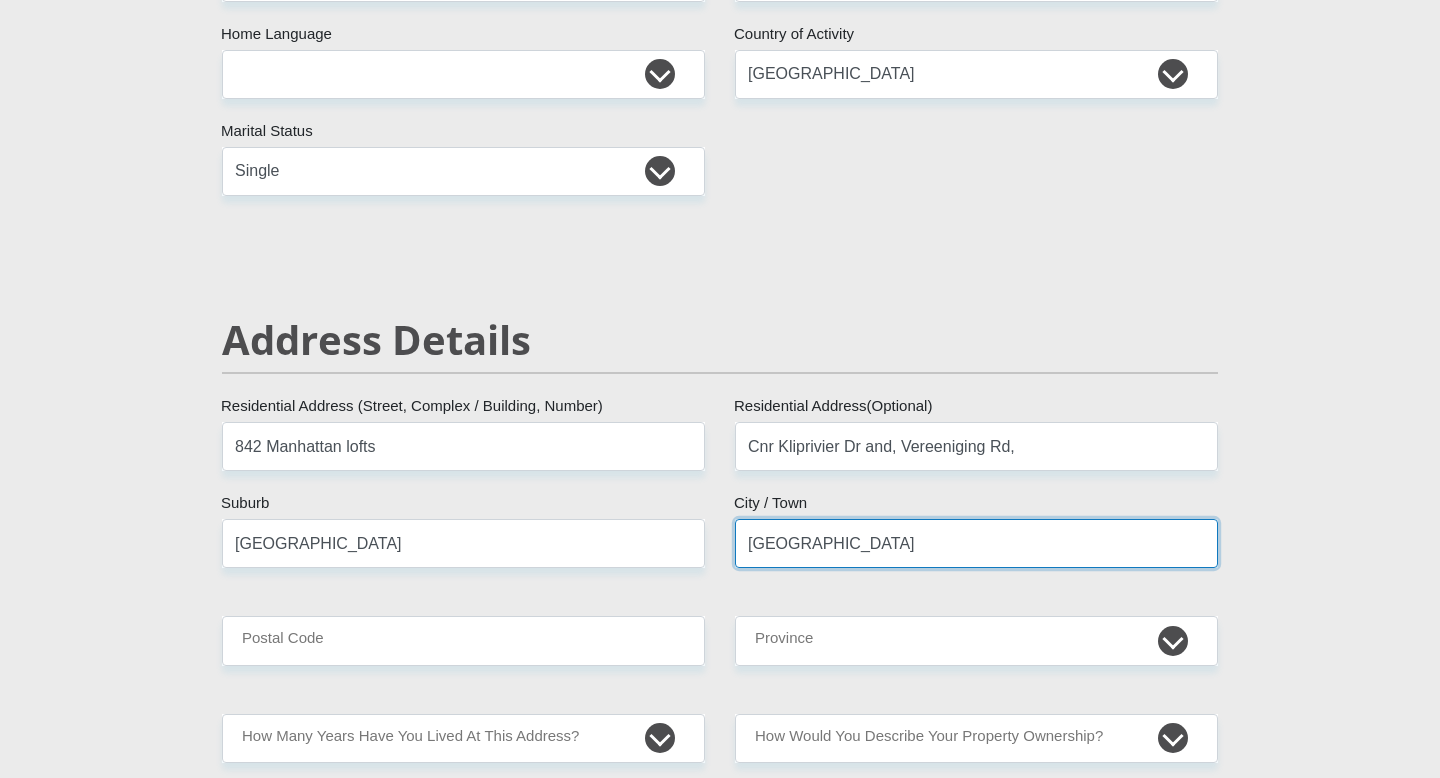 type on "1448" 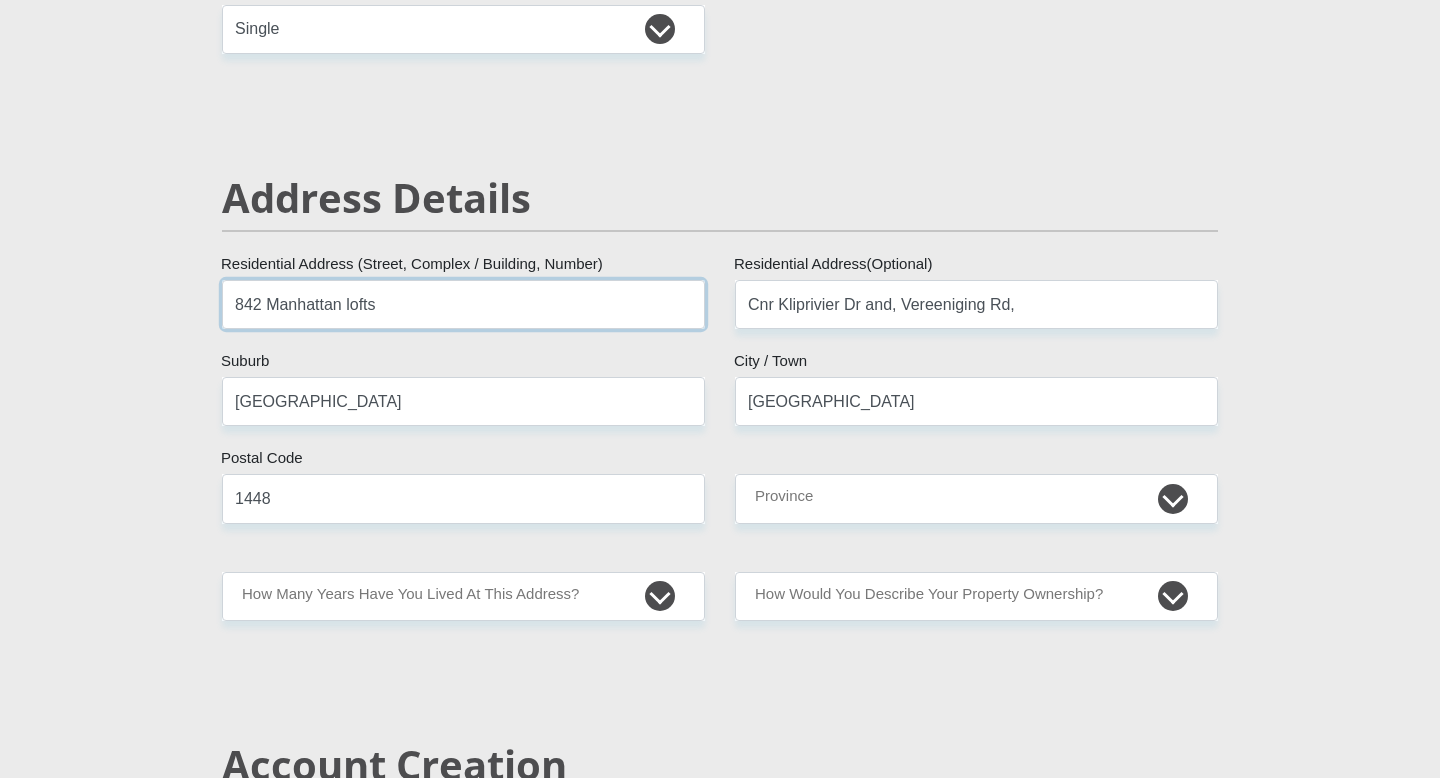 scroll, scrollTop: 762, scrollLeft: 0, axis: vertical 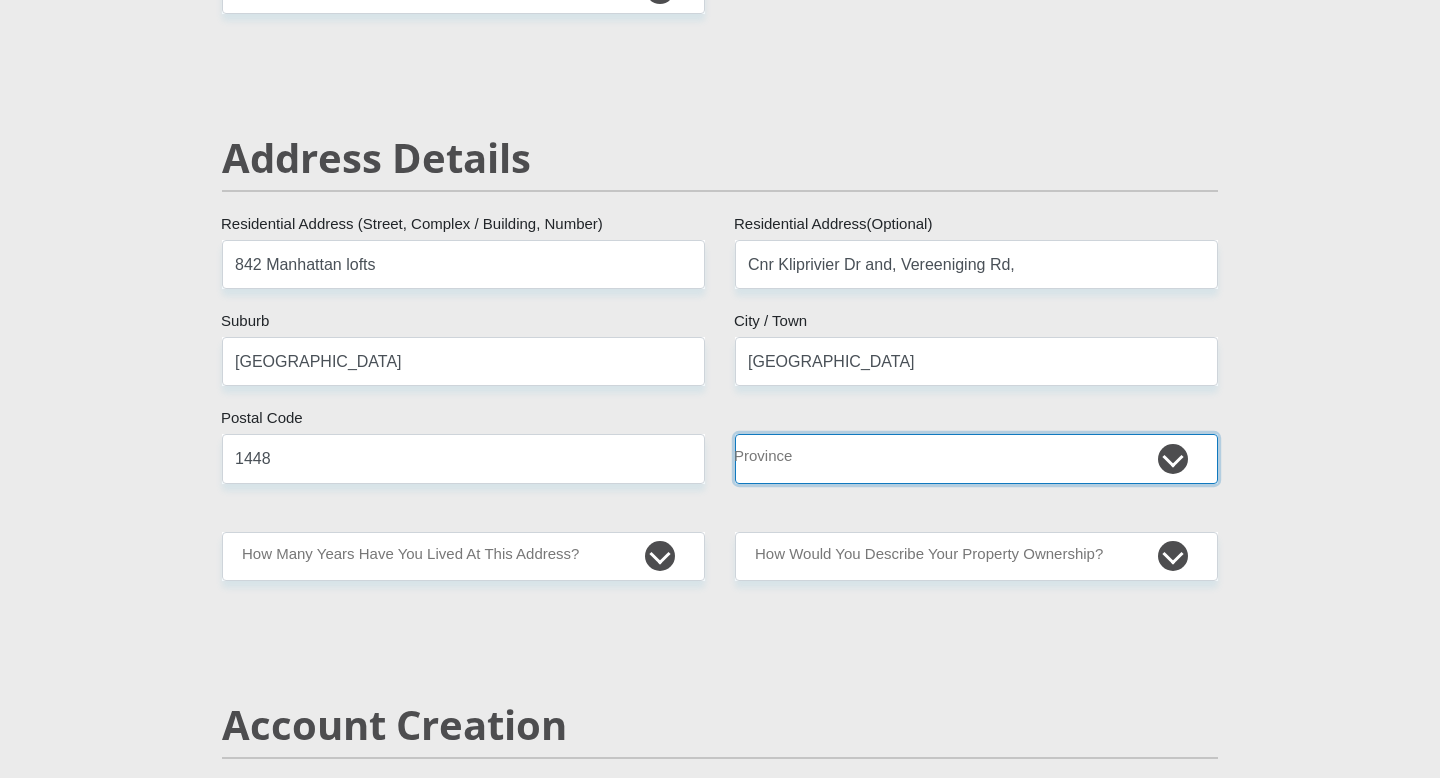 click on "Eastern Cape
Free State
Gauteng
KwaZulu-Natal
Limpopo
Mpumalanga
Northern Cape
North West
Western Cape" at bounding box center (976, 458) 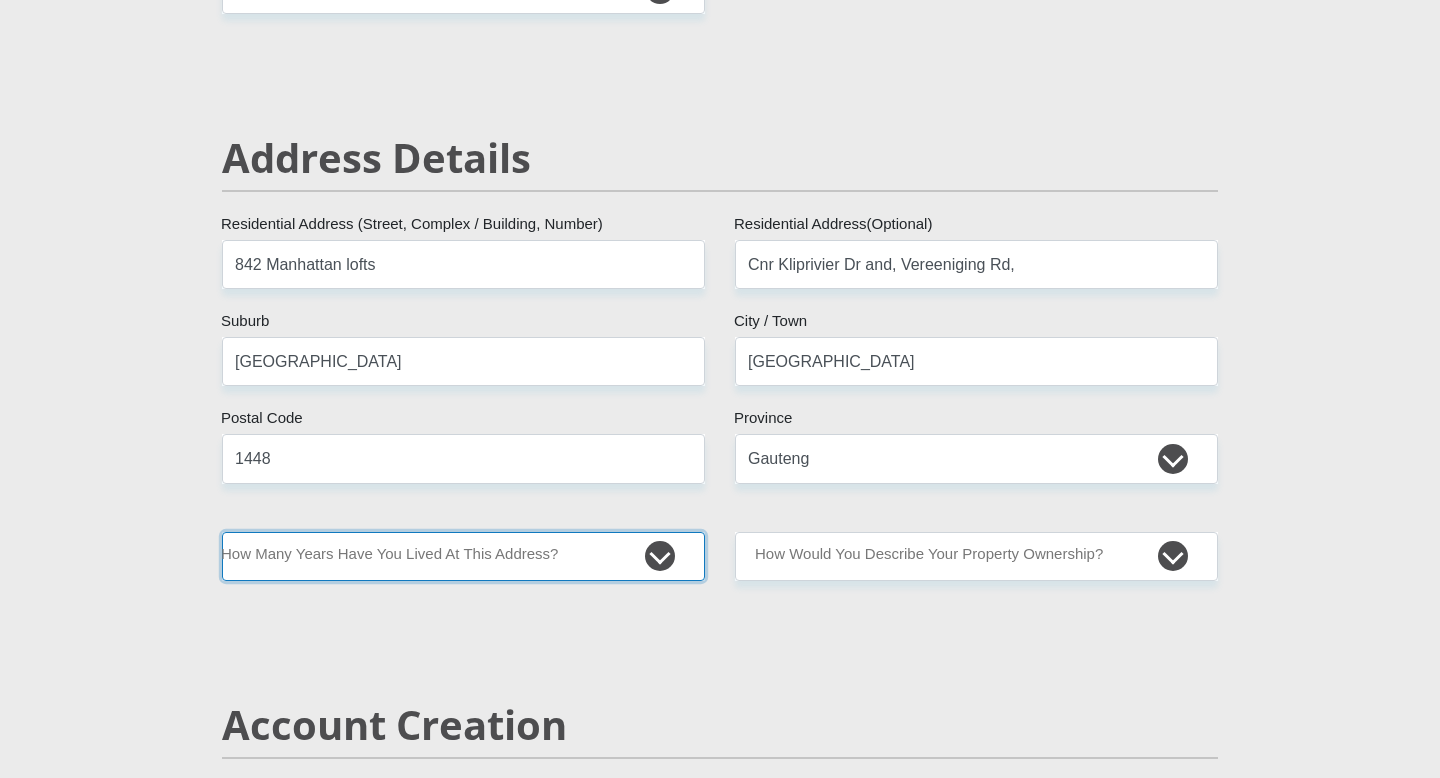 click on "less than 1 year
1-3 years
3-5 years
5+ years" at bounding box center [463, 556] 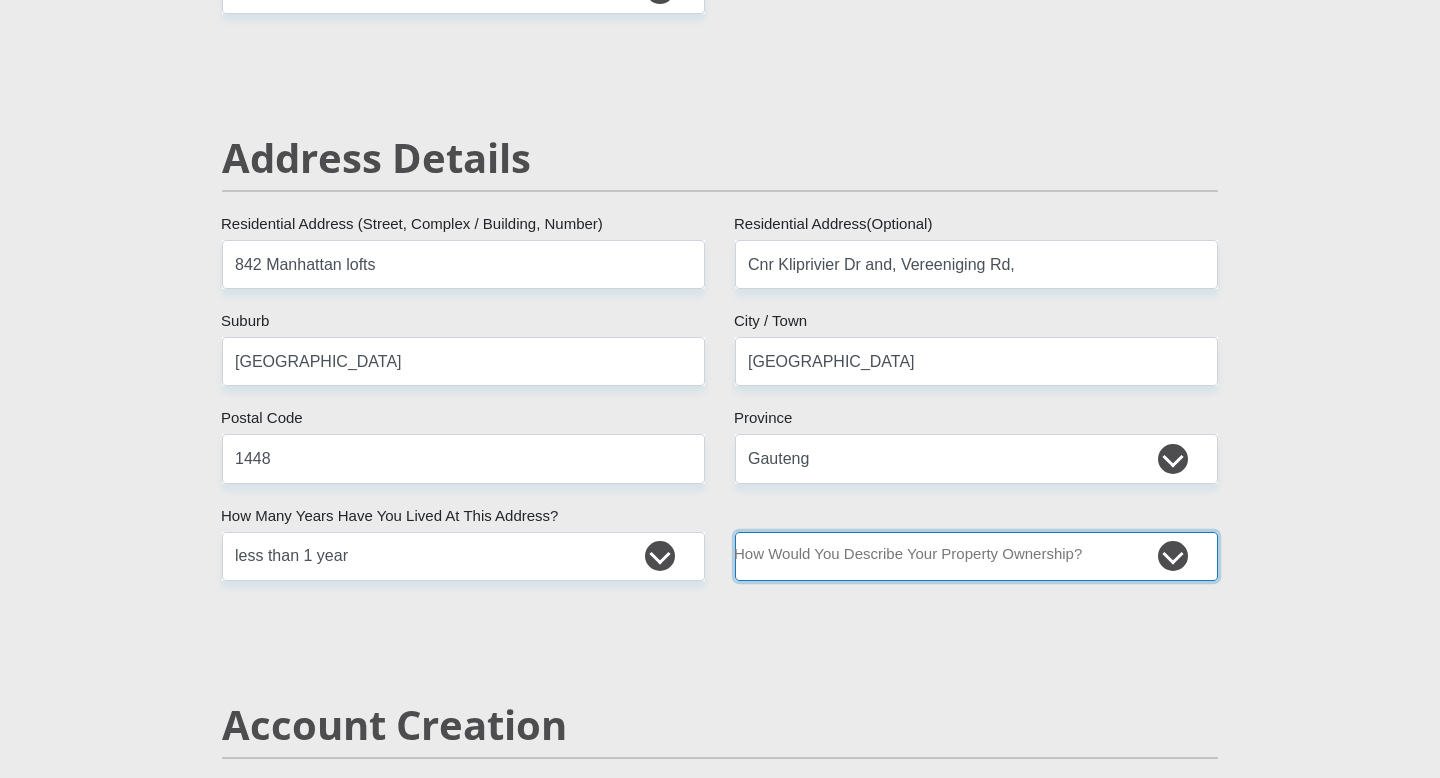 click on "Owned
Rented
Family Owned
Company Dwelling" at bounding box center (976, 556) 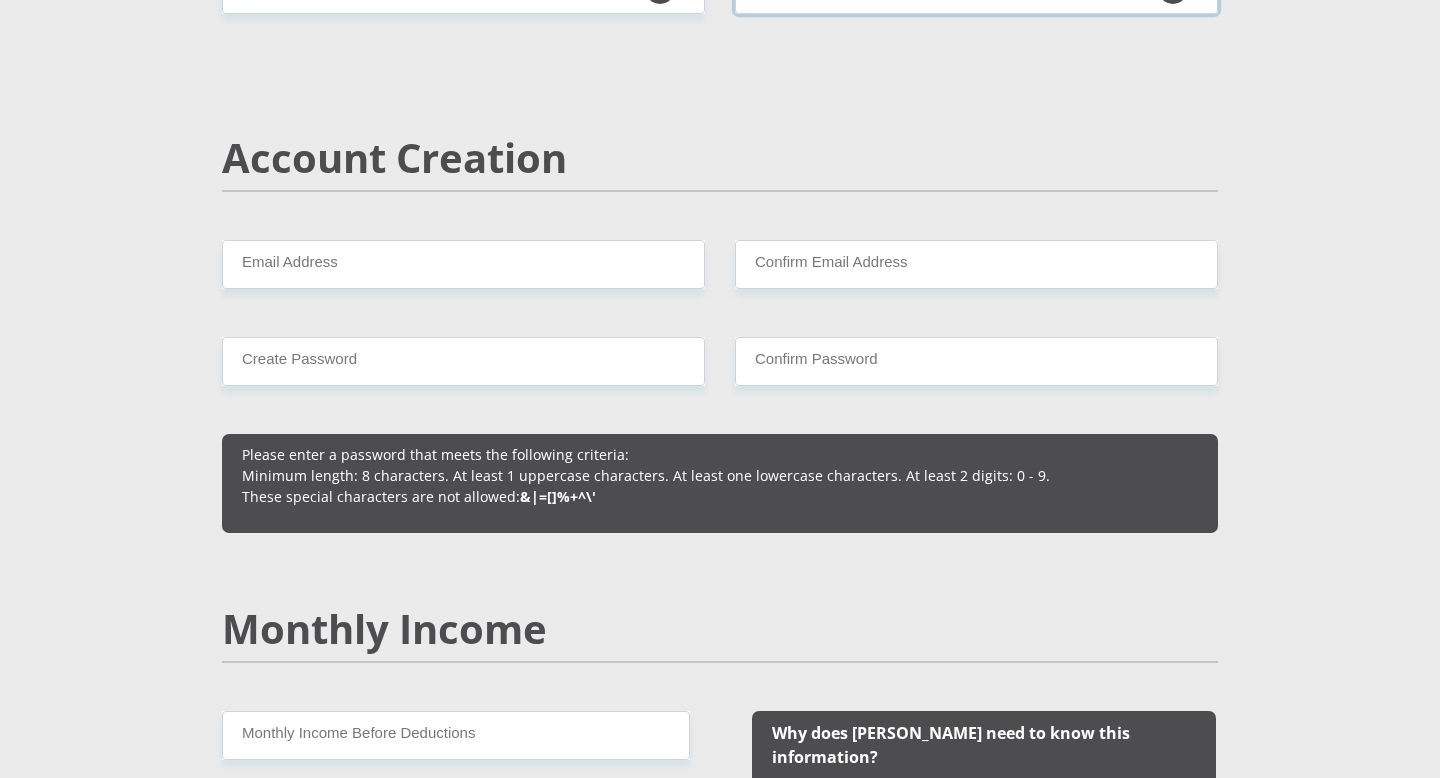 scroll, scrollTop: 1360, scrollLeft: 0, axis: vertical 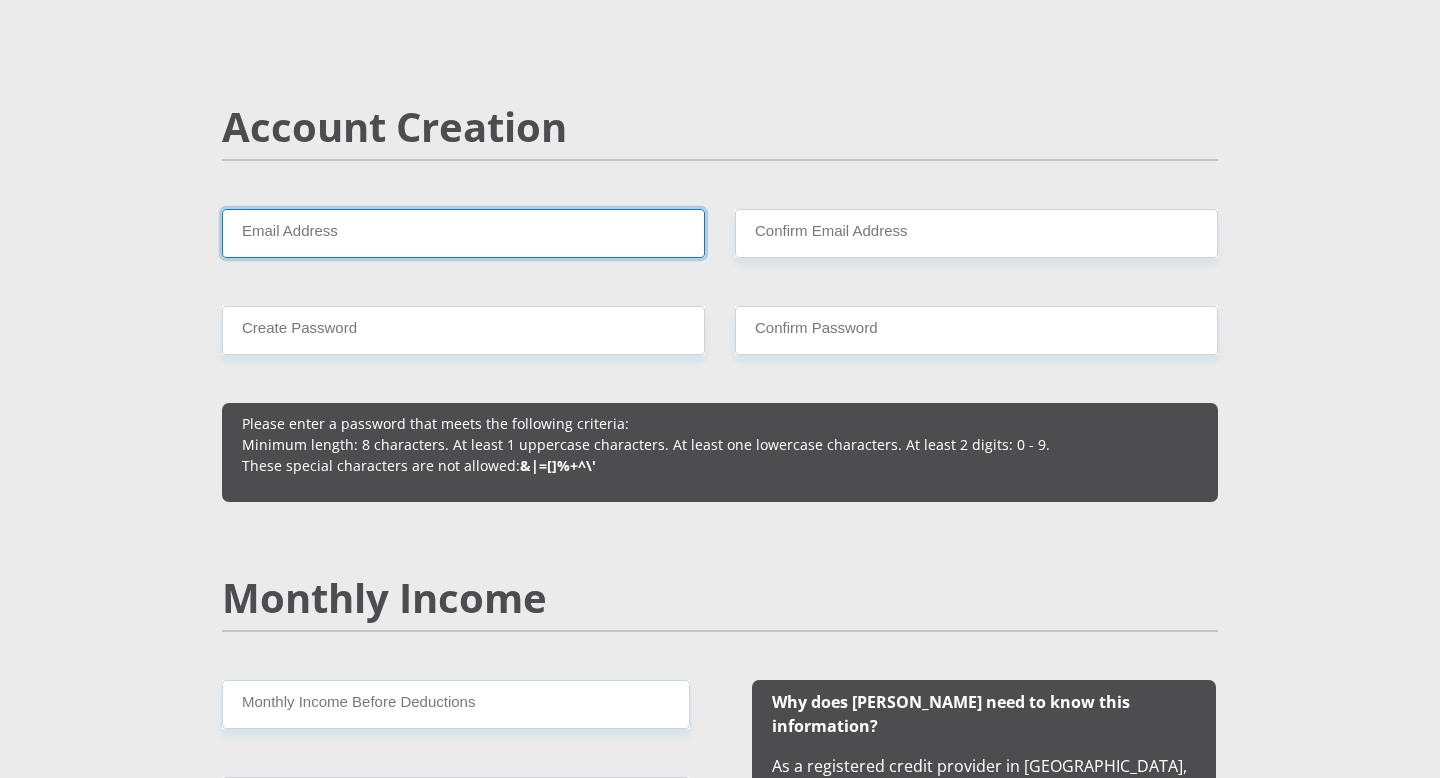 click on "Email Address" at bounding box center [463, 233] 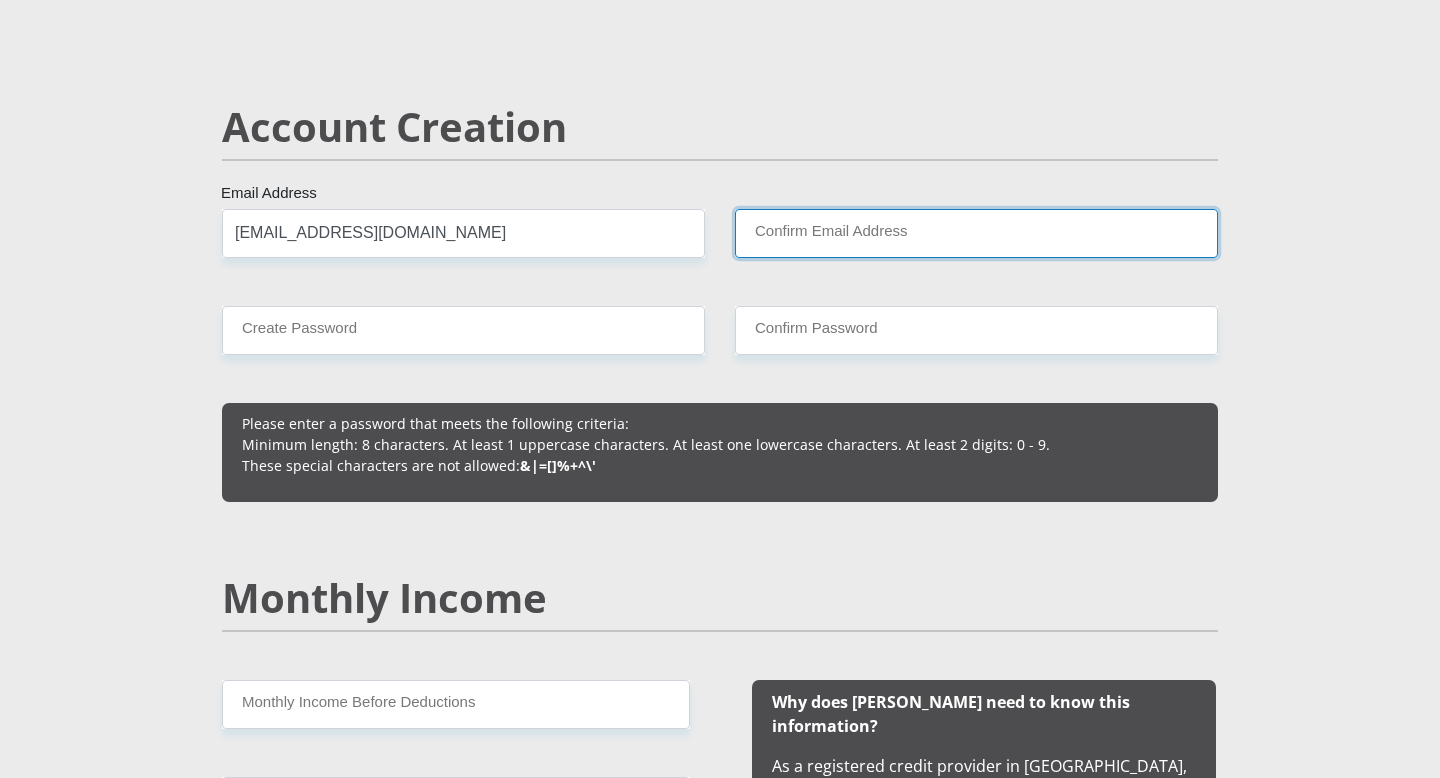type on "nmadlala16@gmail.com" 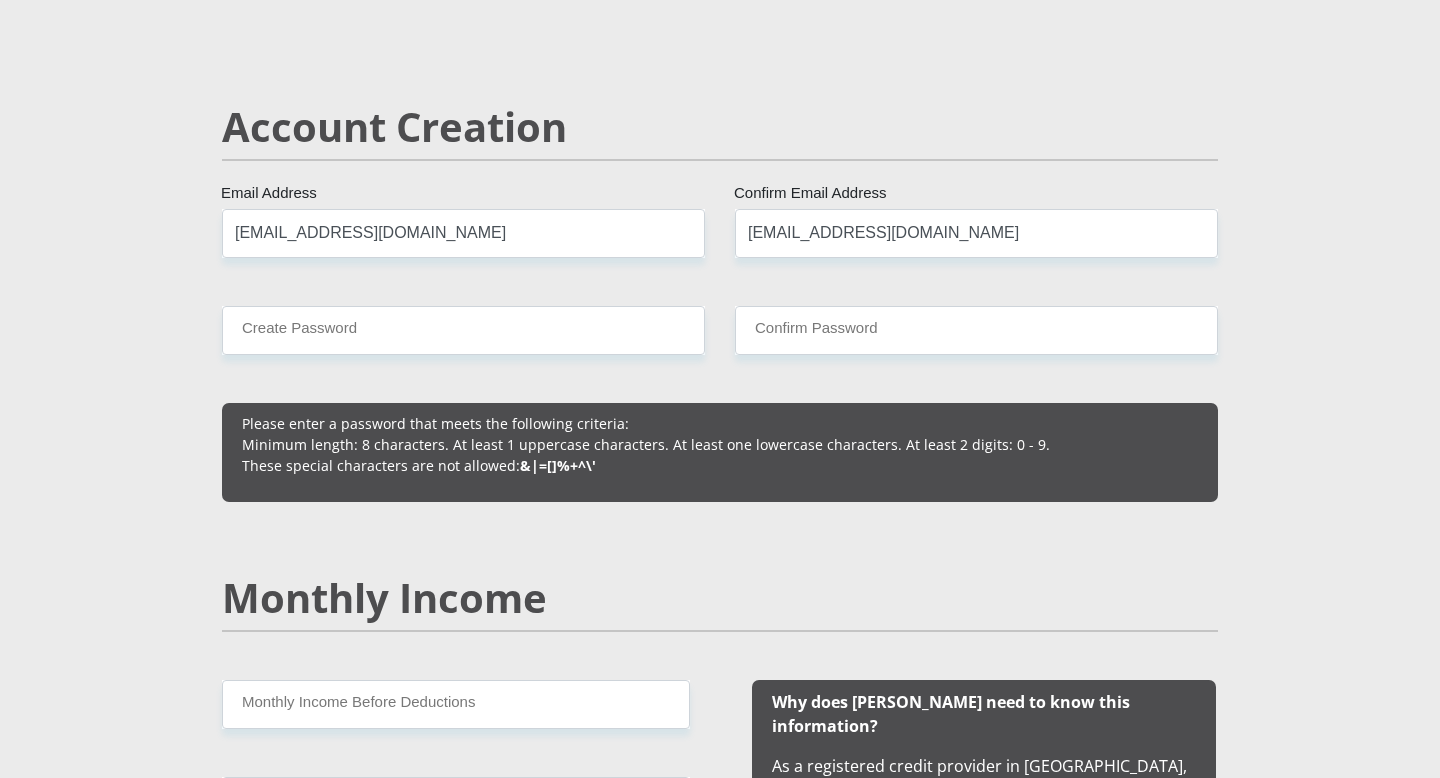 type 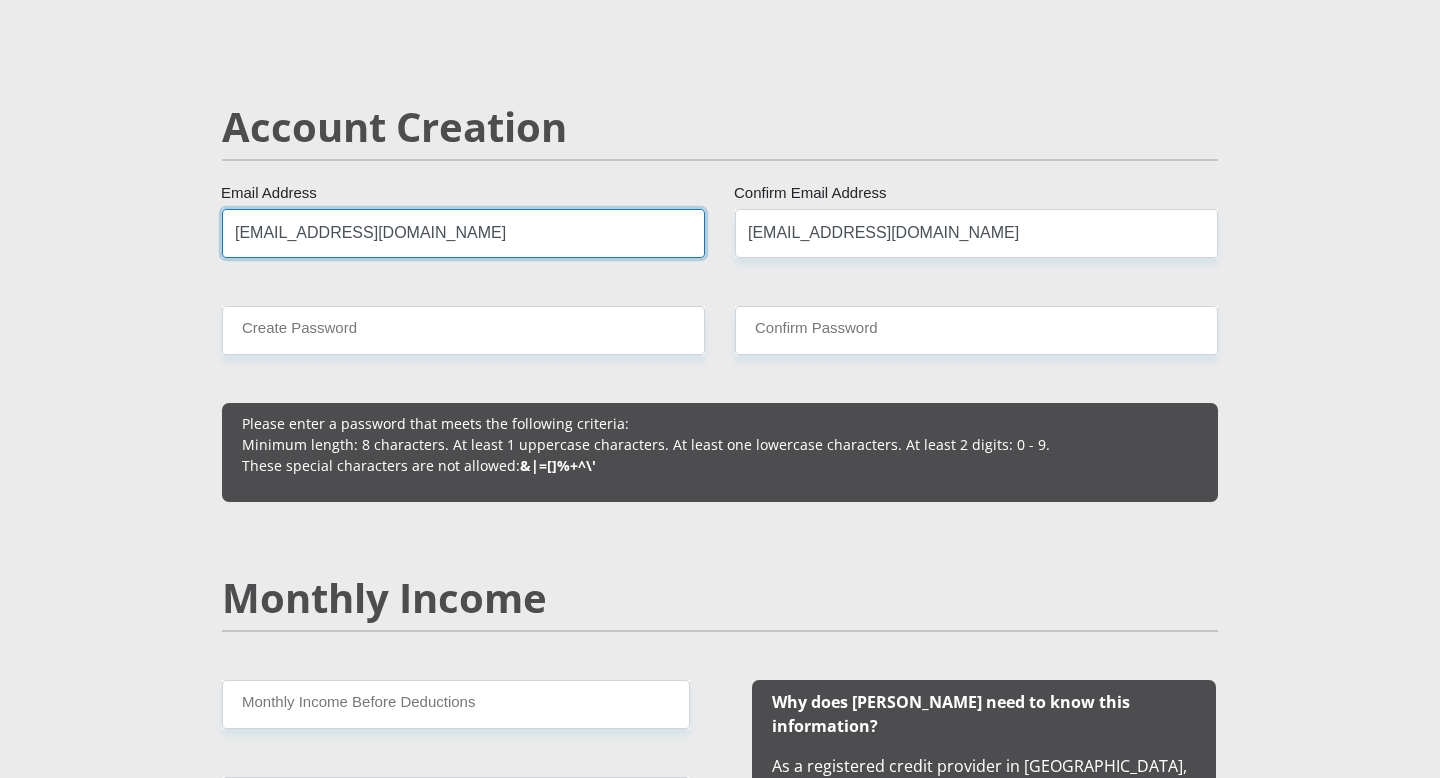 type 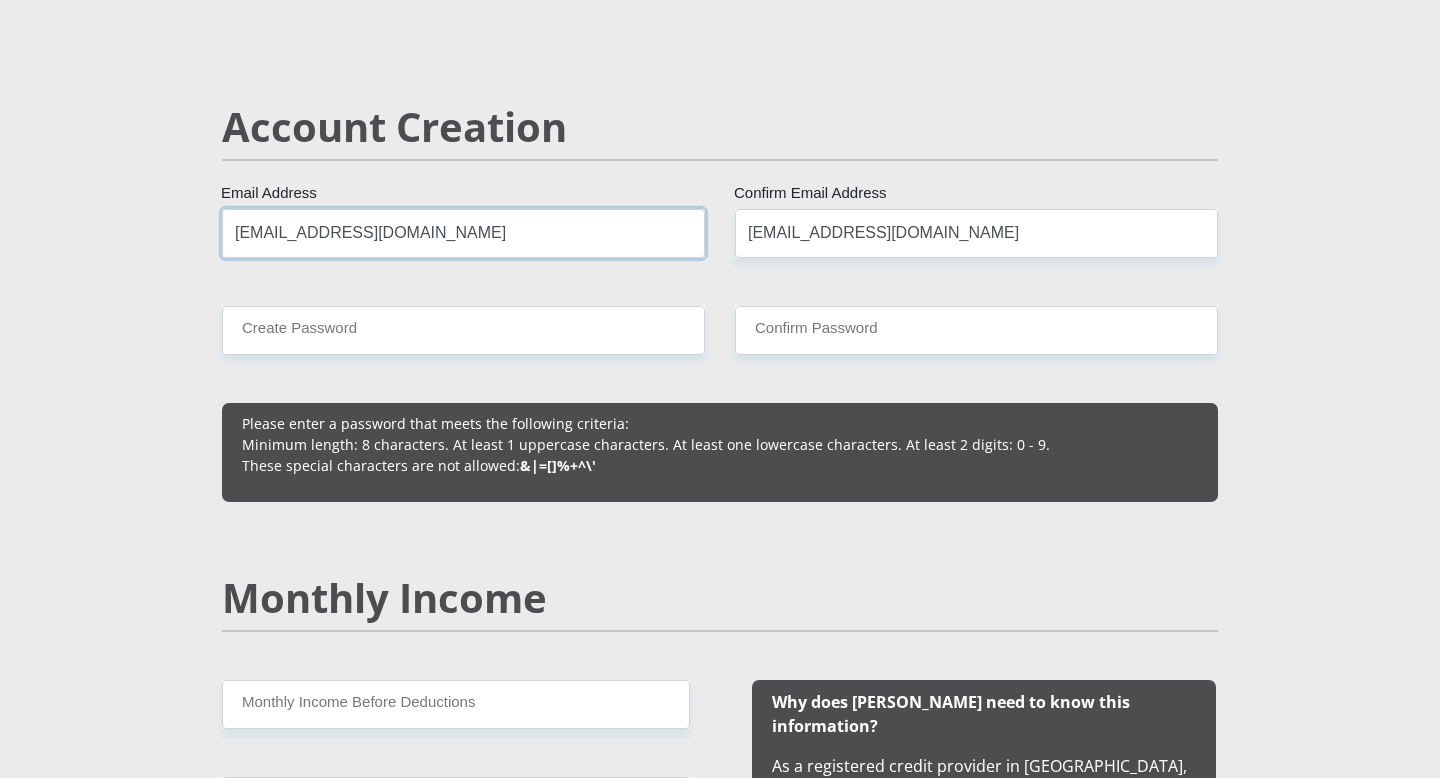 click on "nmadlala16@gmail.com" at bounding box center [463, 233] 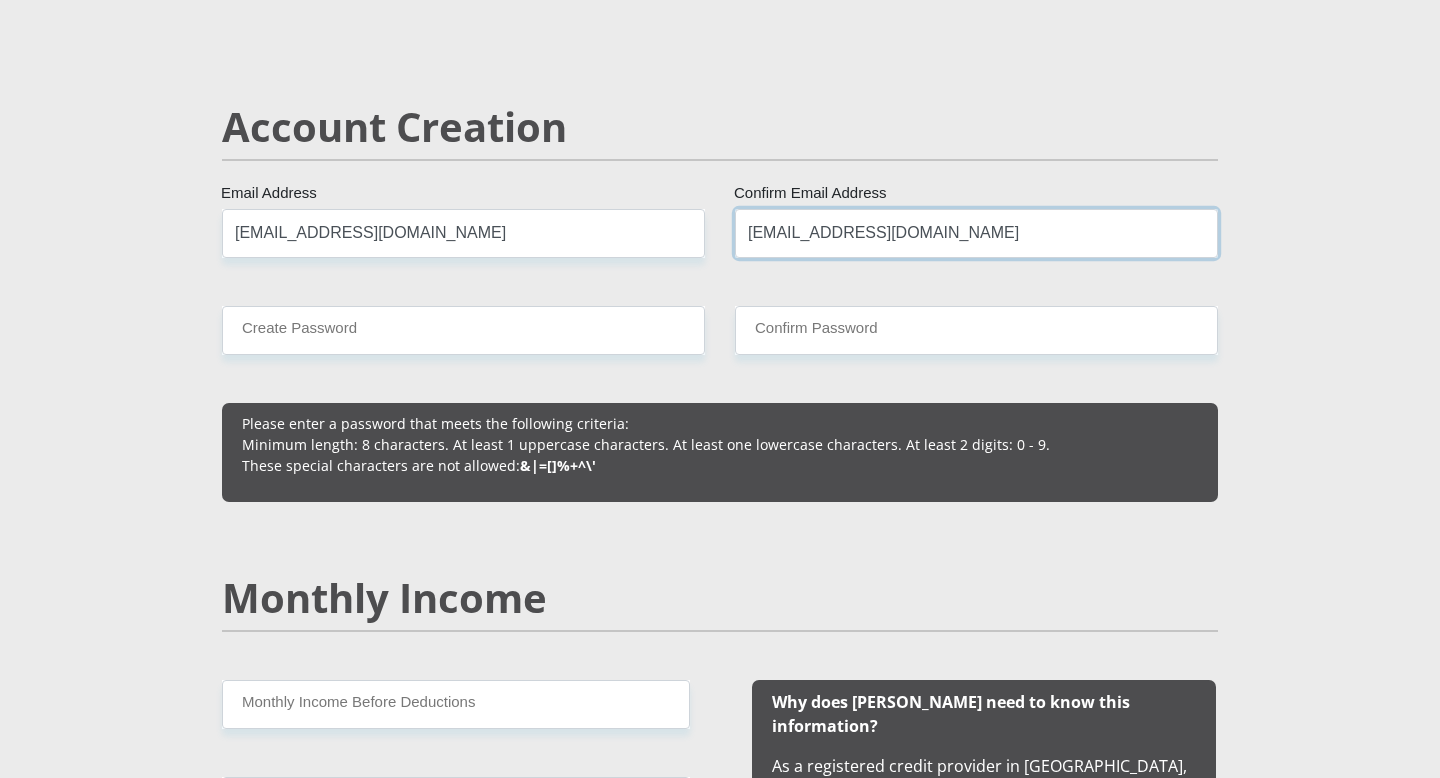 click on "nmadlala16@gmail.com" at bounding box center [976, 233] 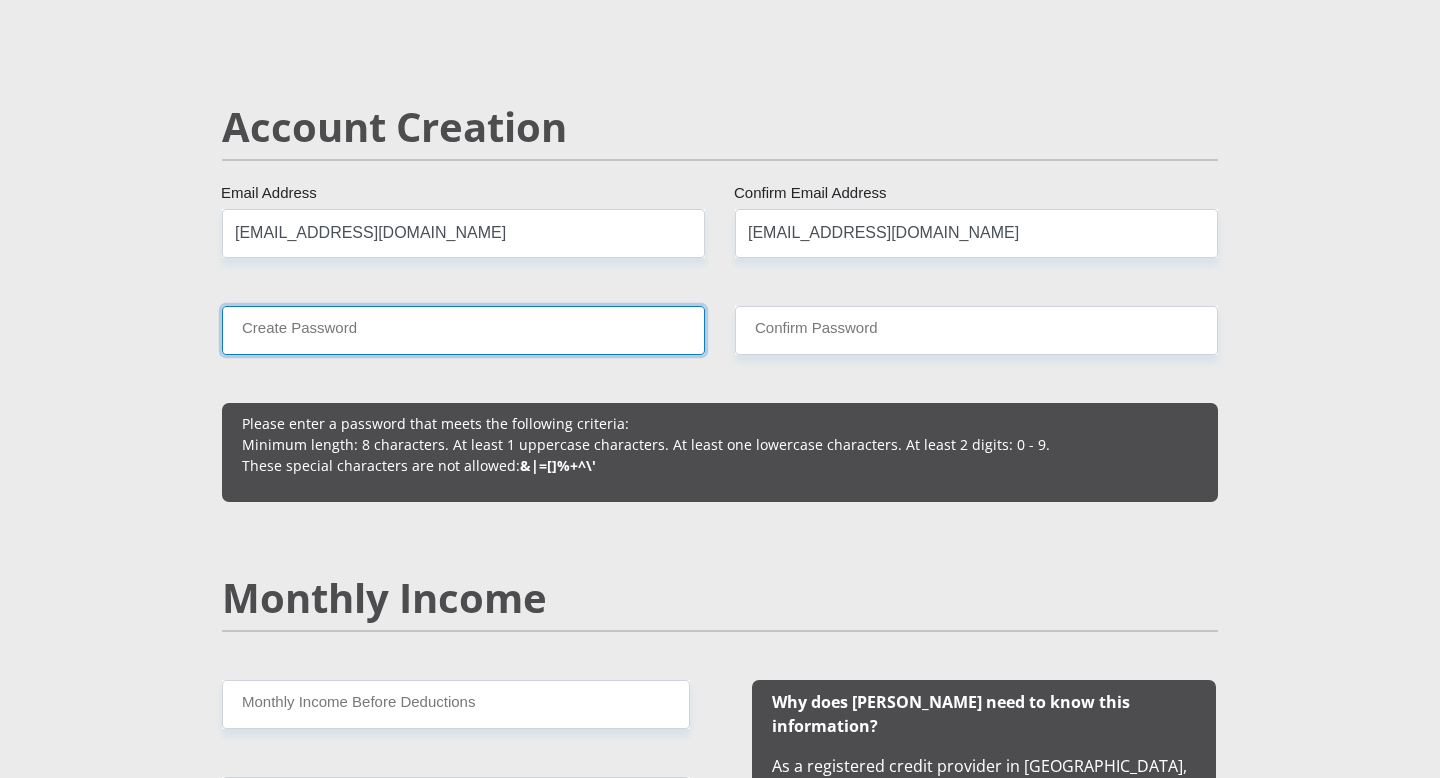 click on "Create Password" at bounding box center [463, 330] 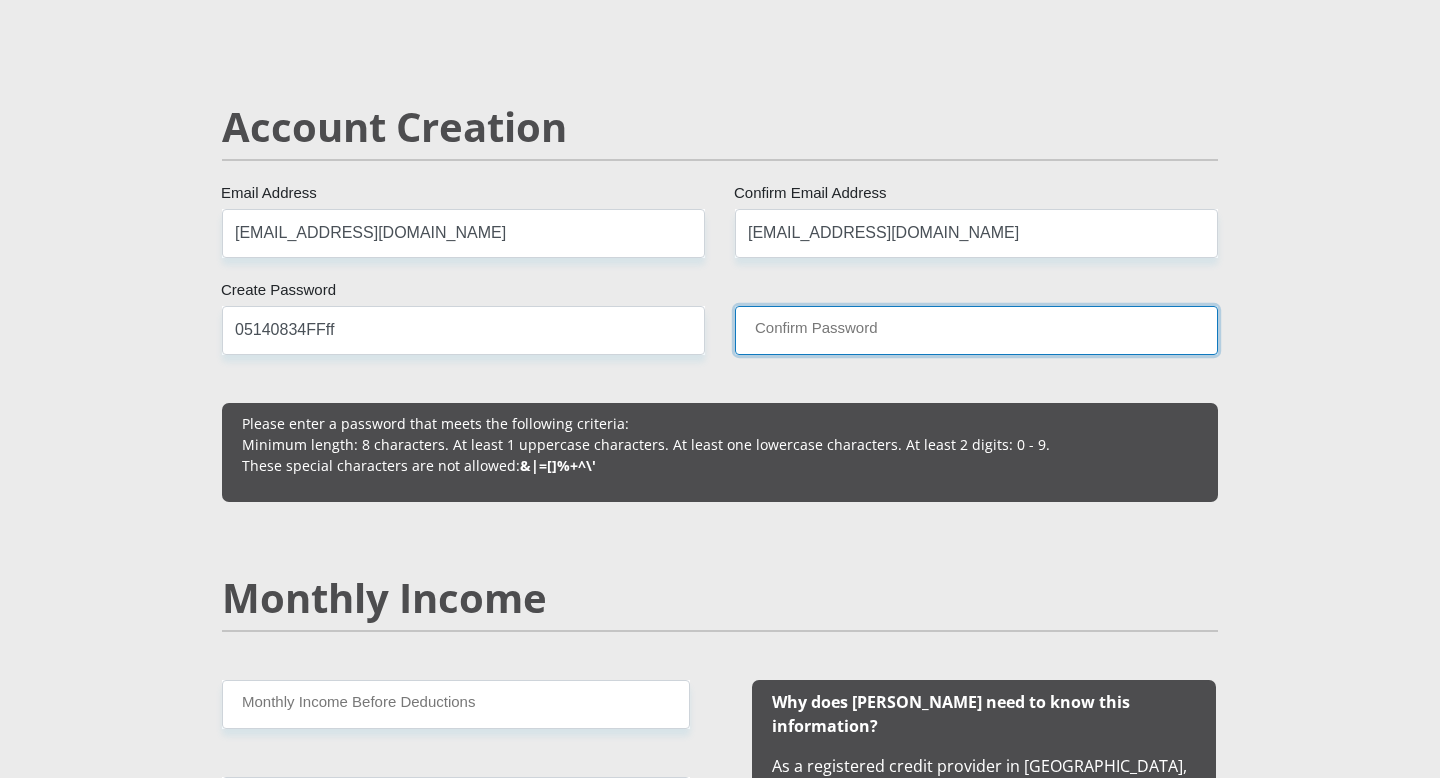 click on "Confirm Password" at bounding box center (976, 330) 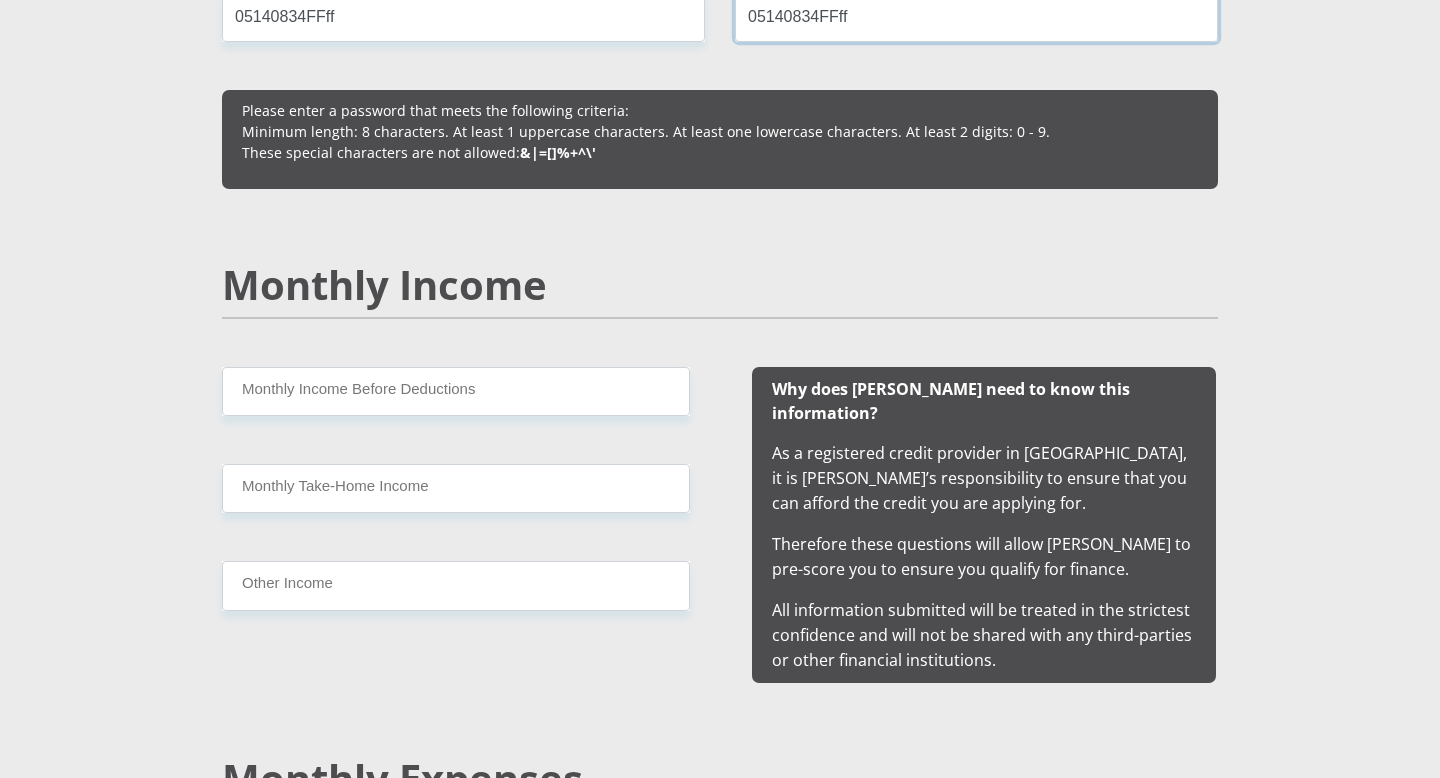 scroll, scrollTop: 1817, scrollLeft: 0, axis: vertical 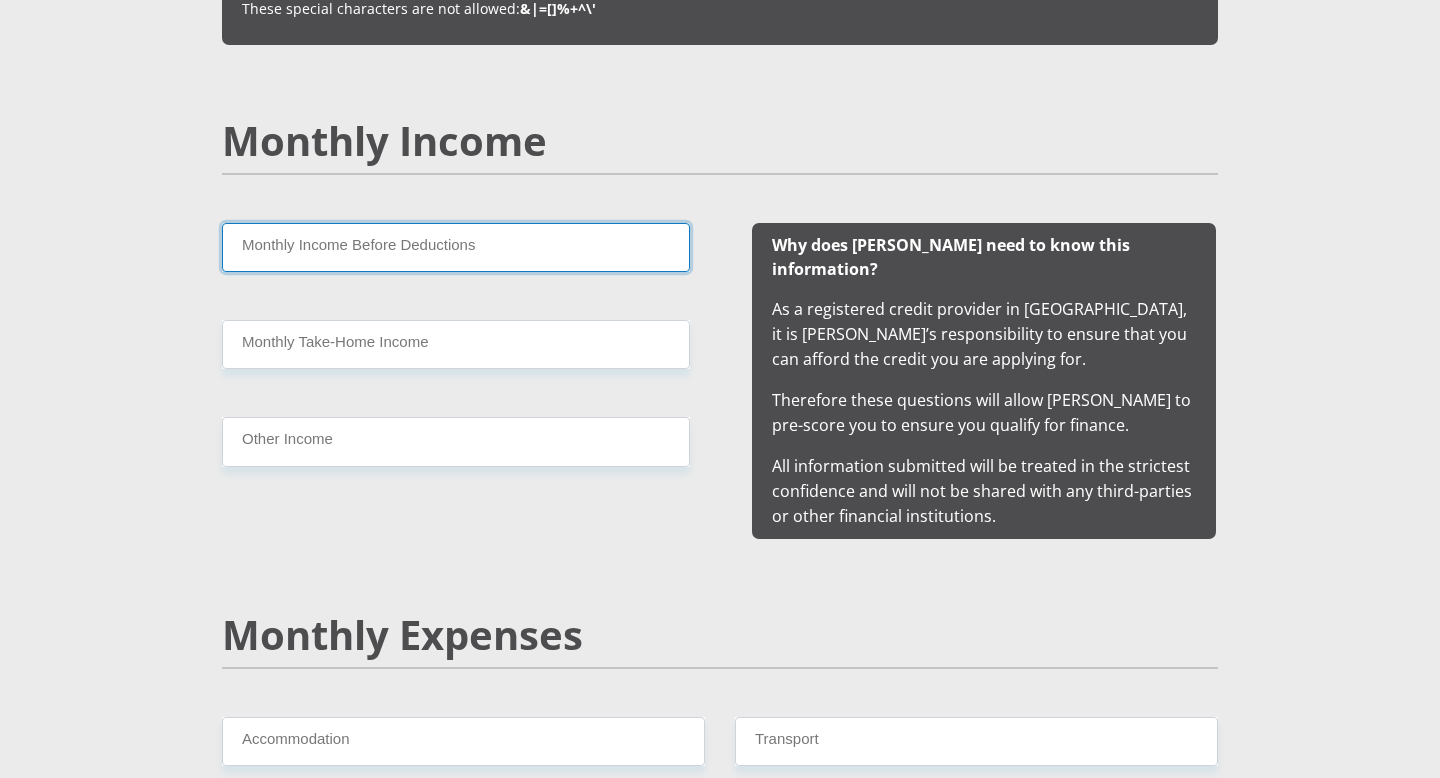 click on "Monthly Income Before Deductions" at bounding box center [456, 247] 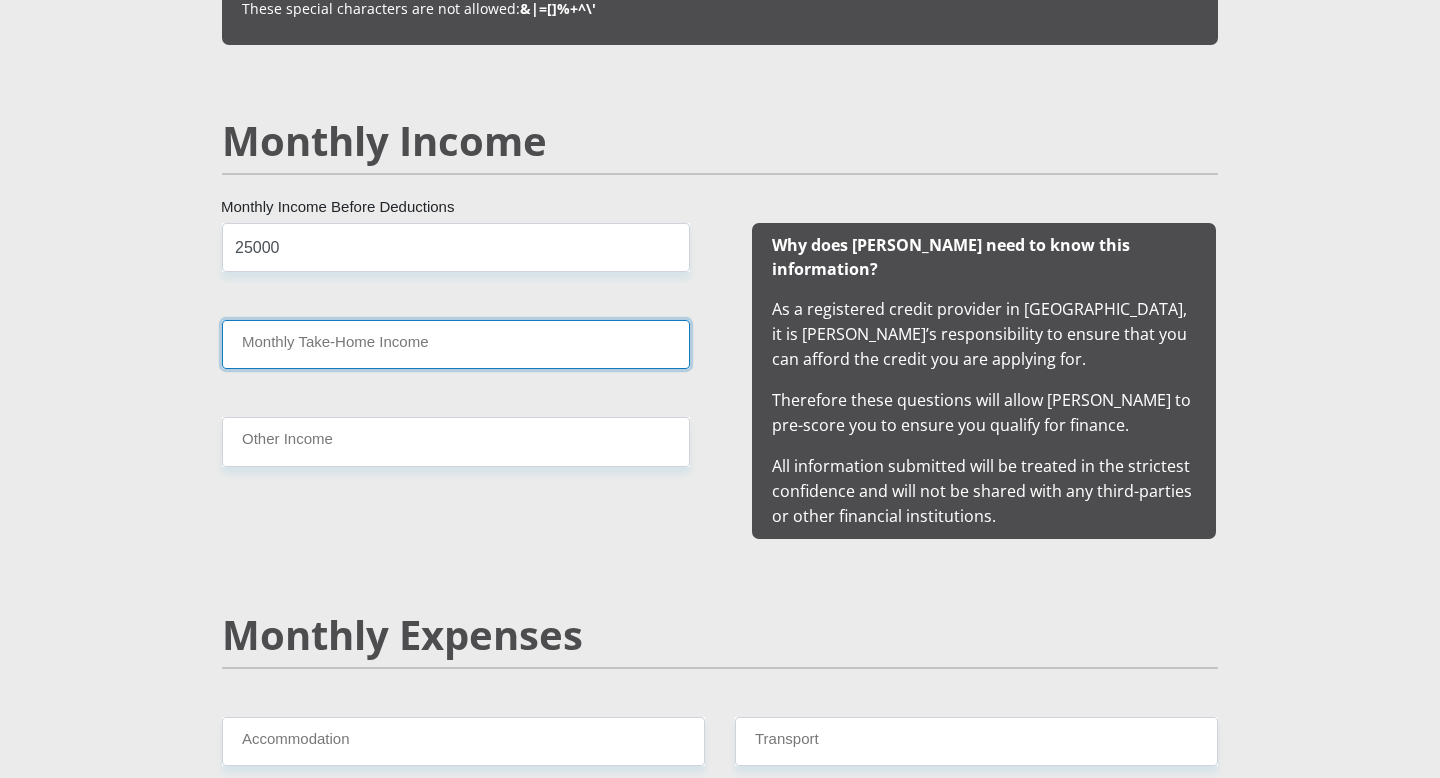 click on "Monthly Take-Home Income" at bounding box center [456, 344] 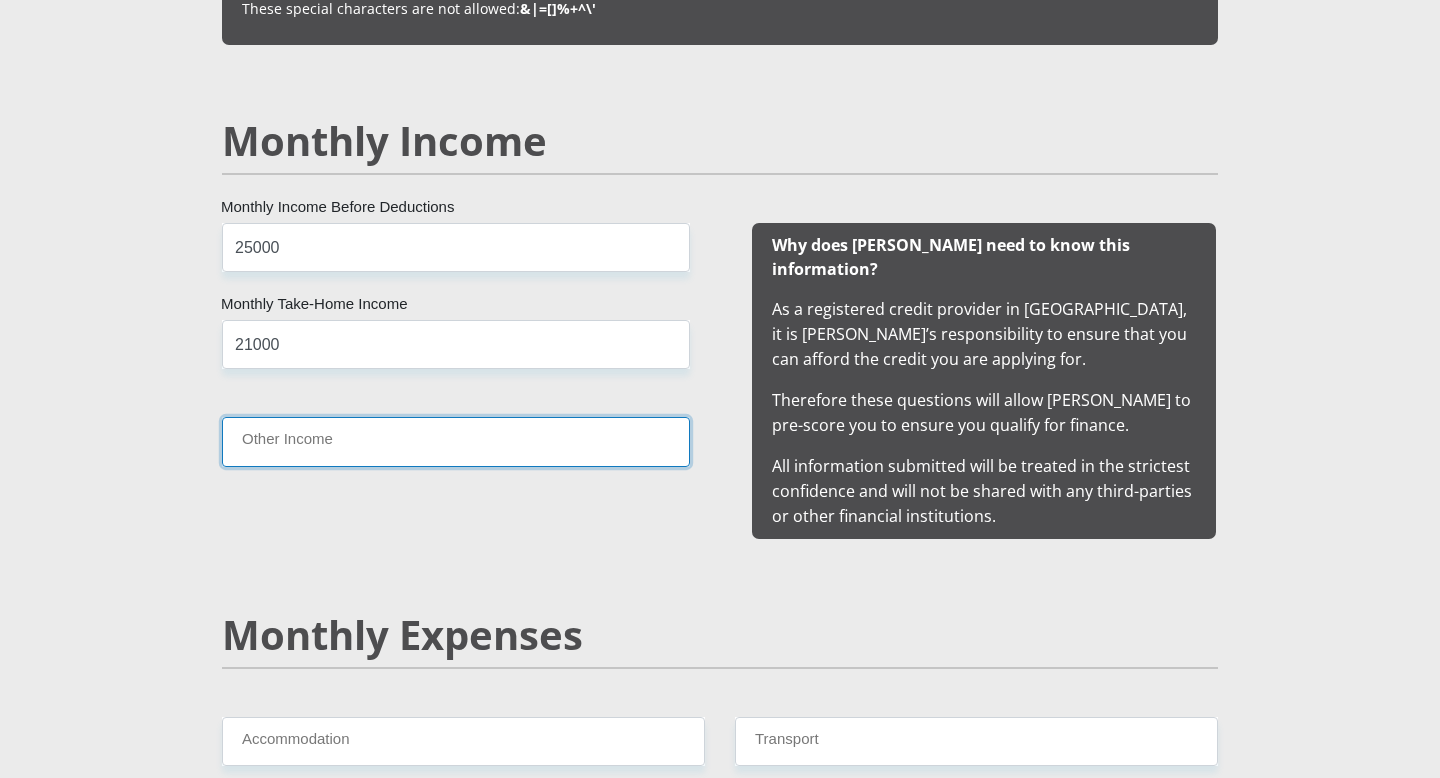 click on "Other Income" at bounding box center [456, 441] 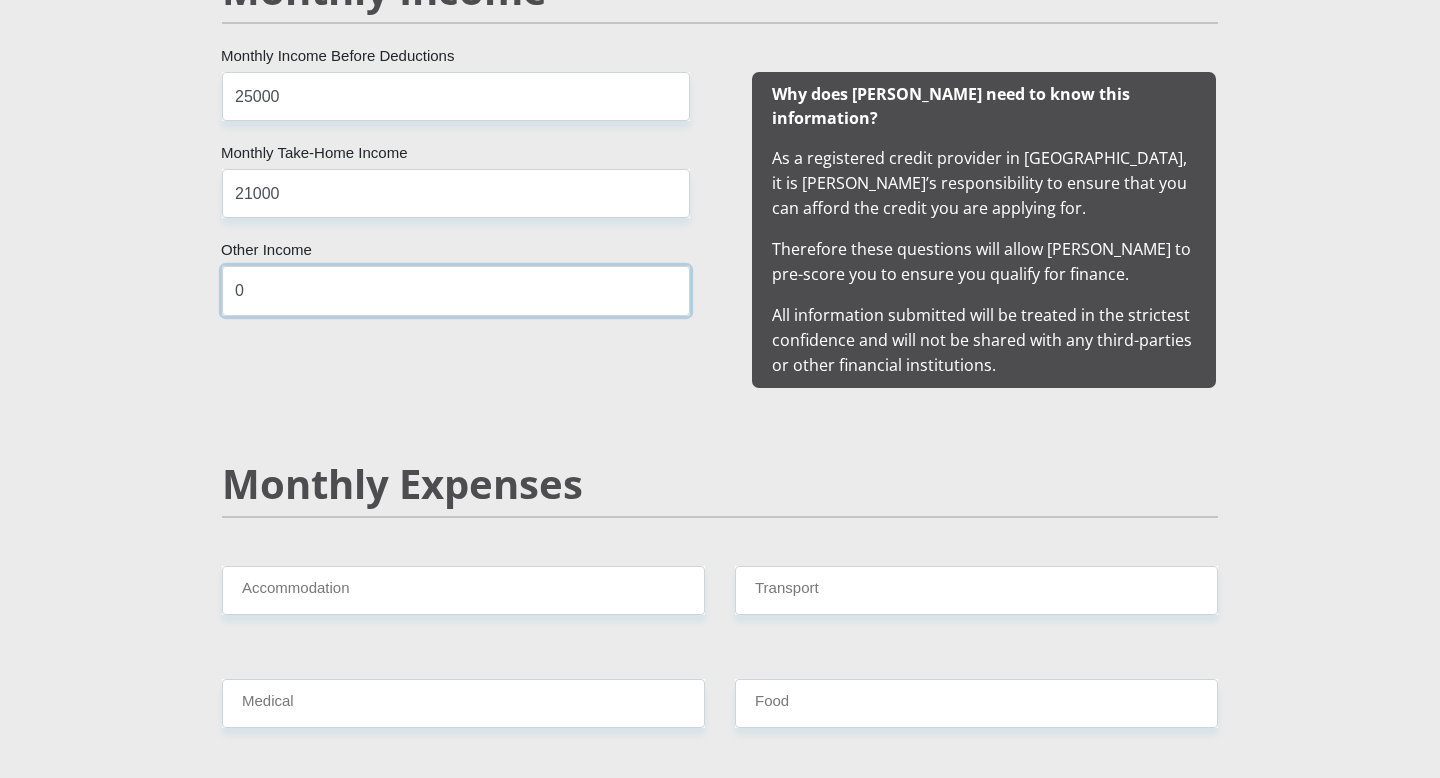 scroll, scrollTop: 2003, scrollLeft: 0, axis: vertical 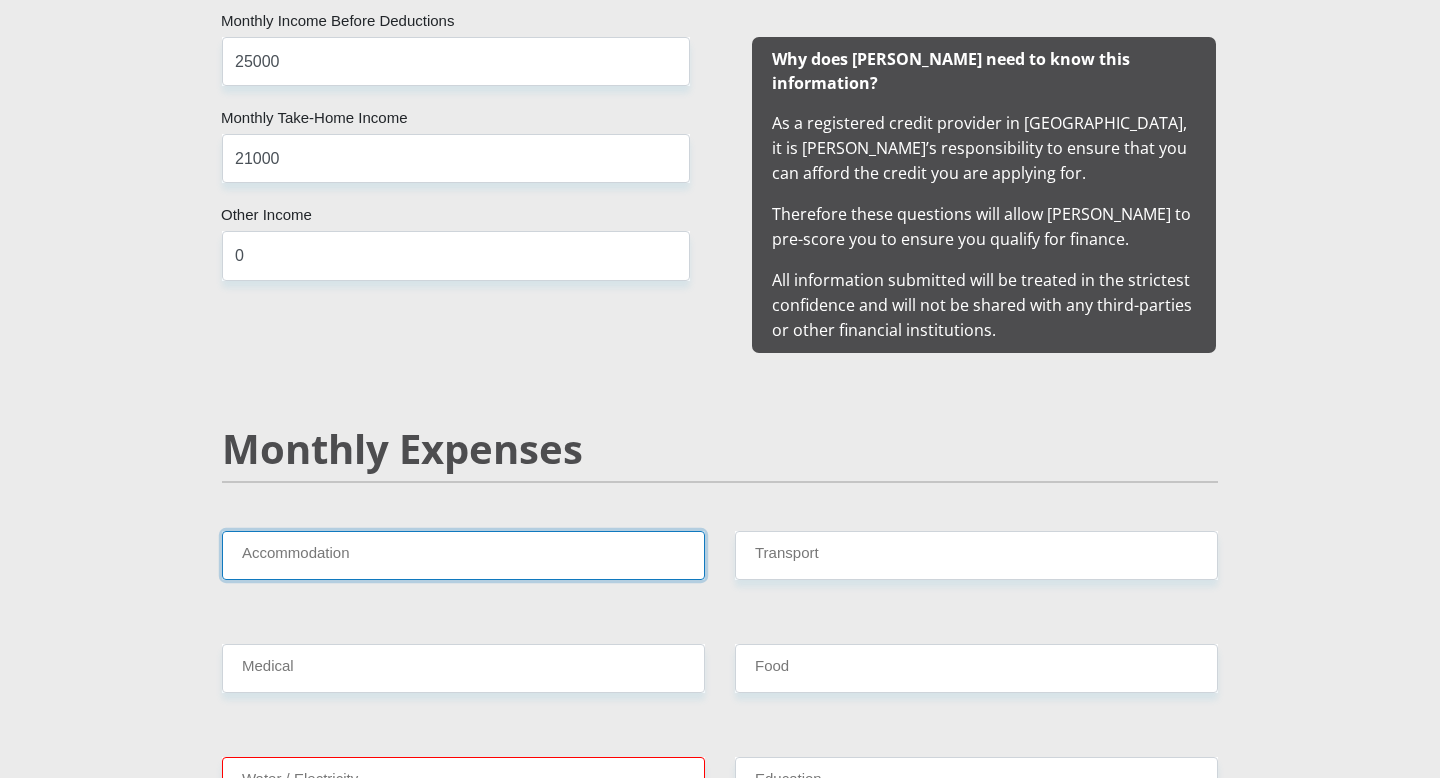 click on "Accommodation" at bounding box center (463, 555) 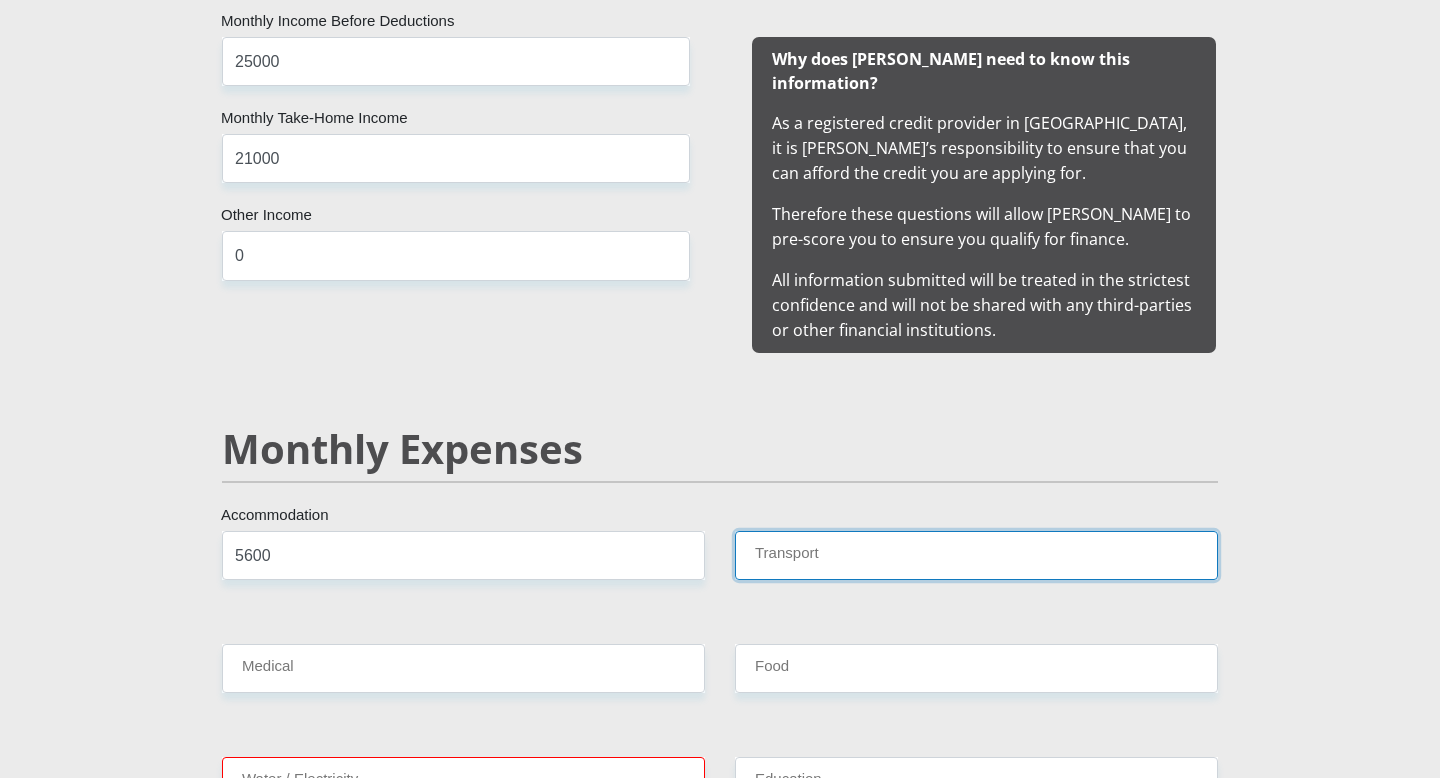 click on "Transport" at bounding box center [976, 555] 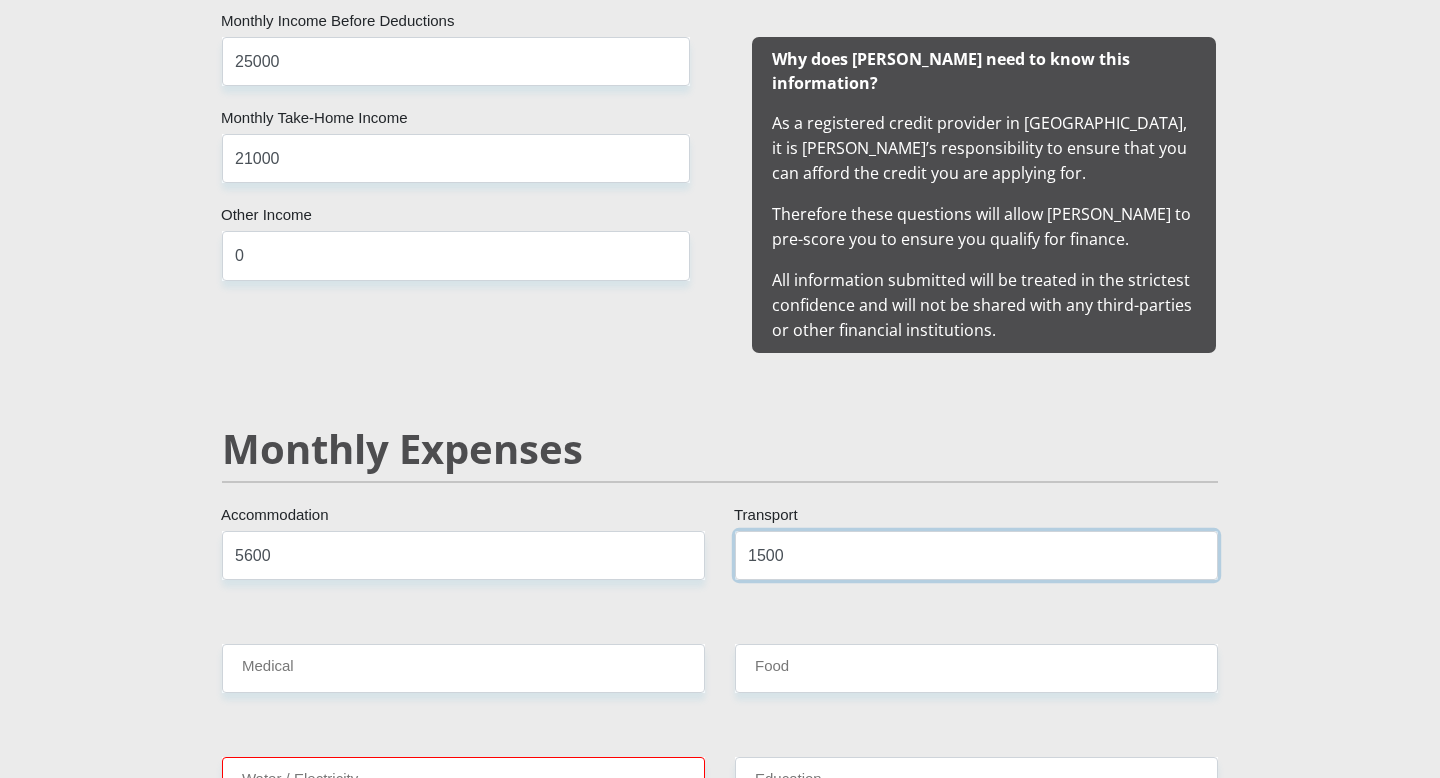 scroll, scrollTop: 2138, scrollLeft: 0, axis: vertical 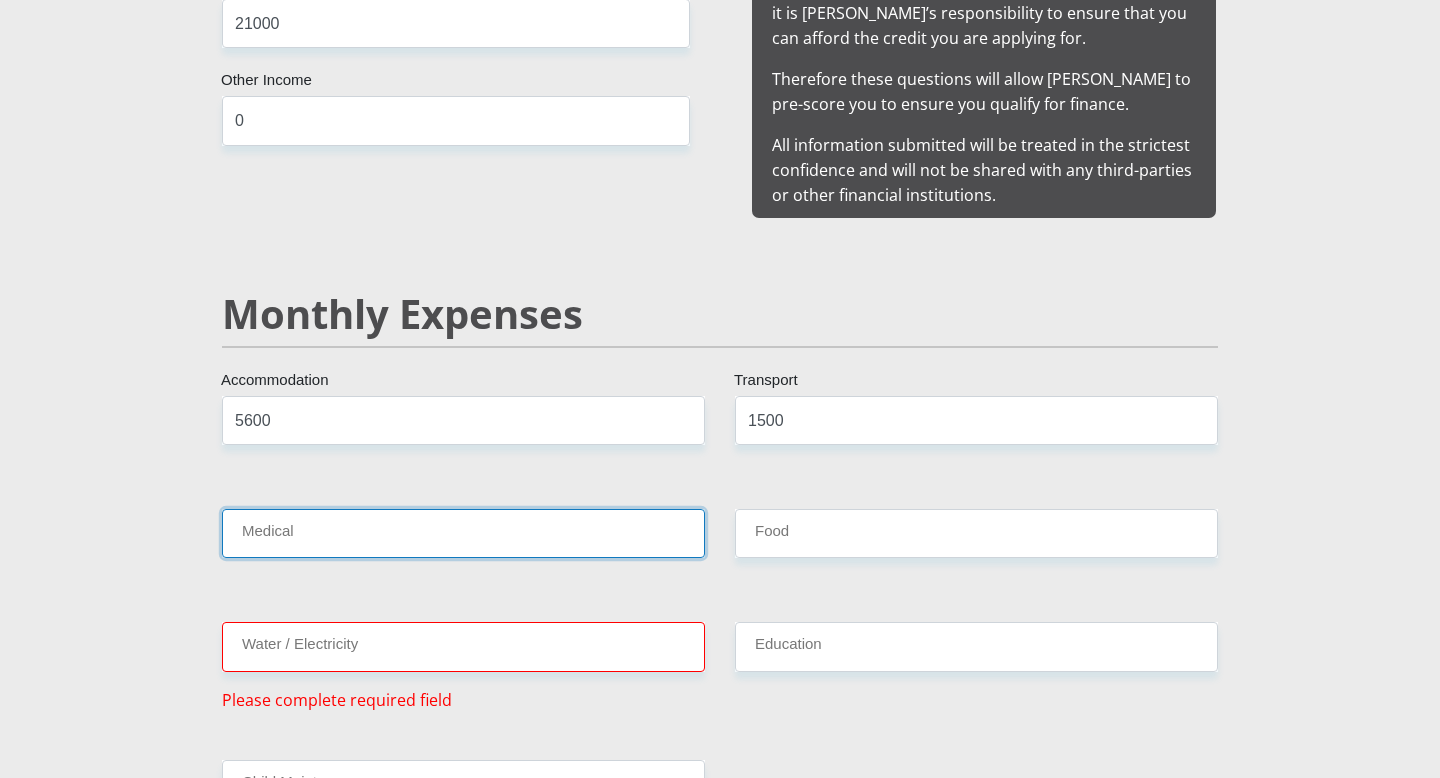 click on "Medical" at bounding box center (463, 533) 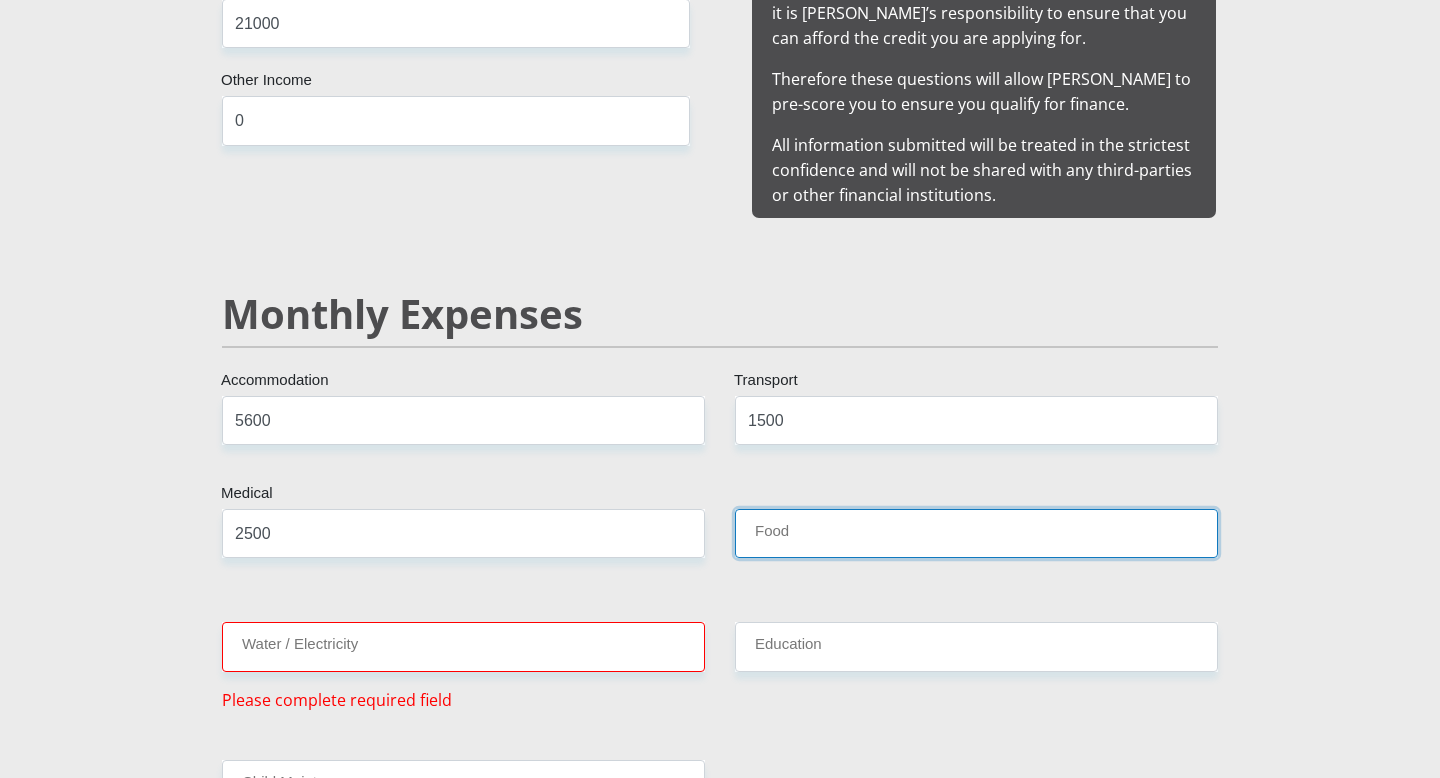 click on "Food" at bounding box center [976, 533] 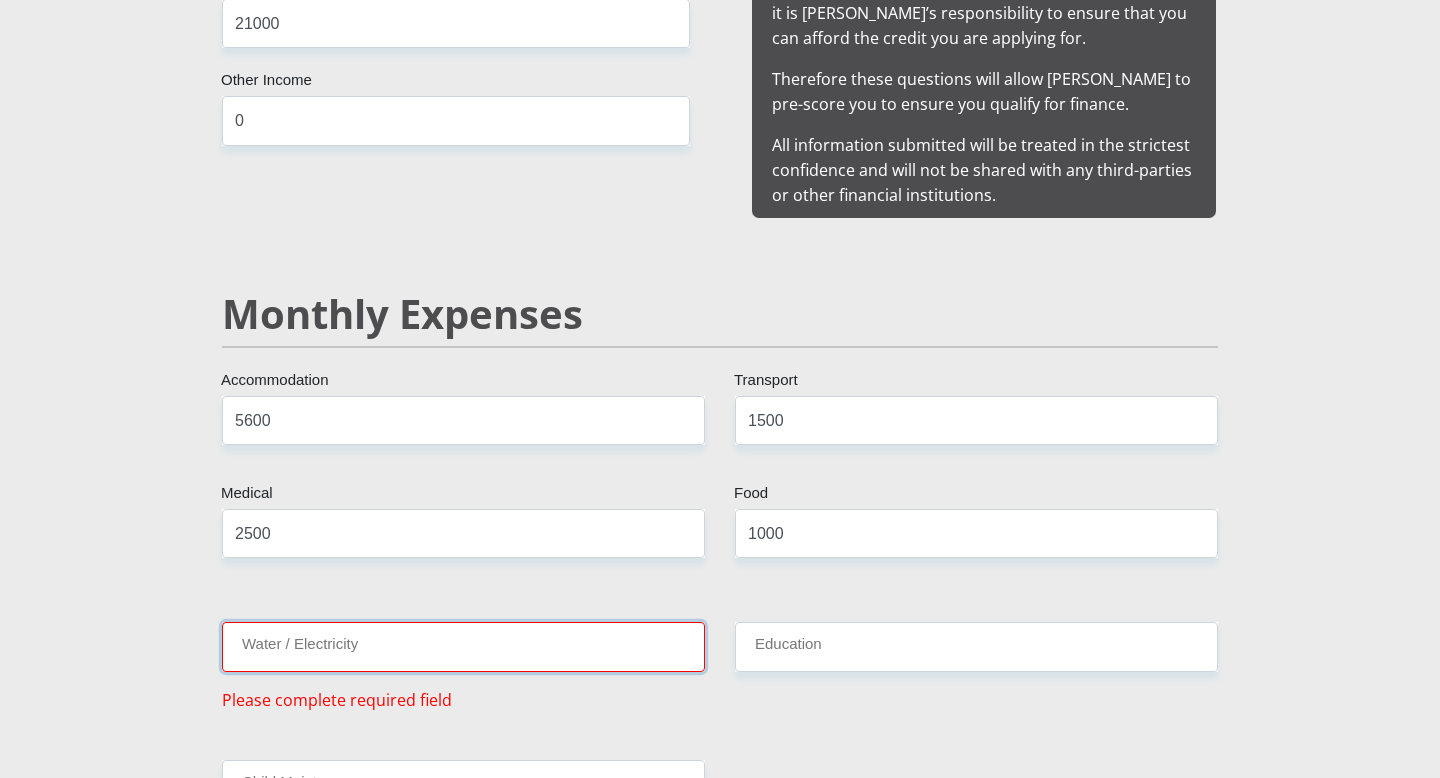 click on "Water / Electricity" at bounding box center (463, 646) 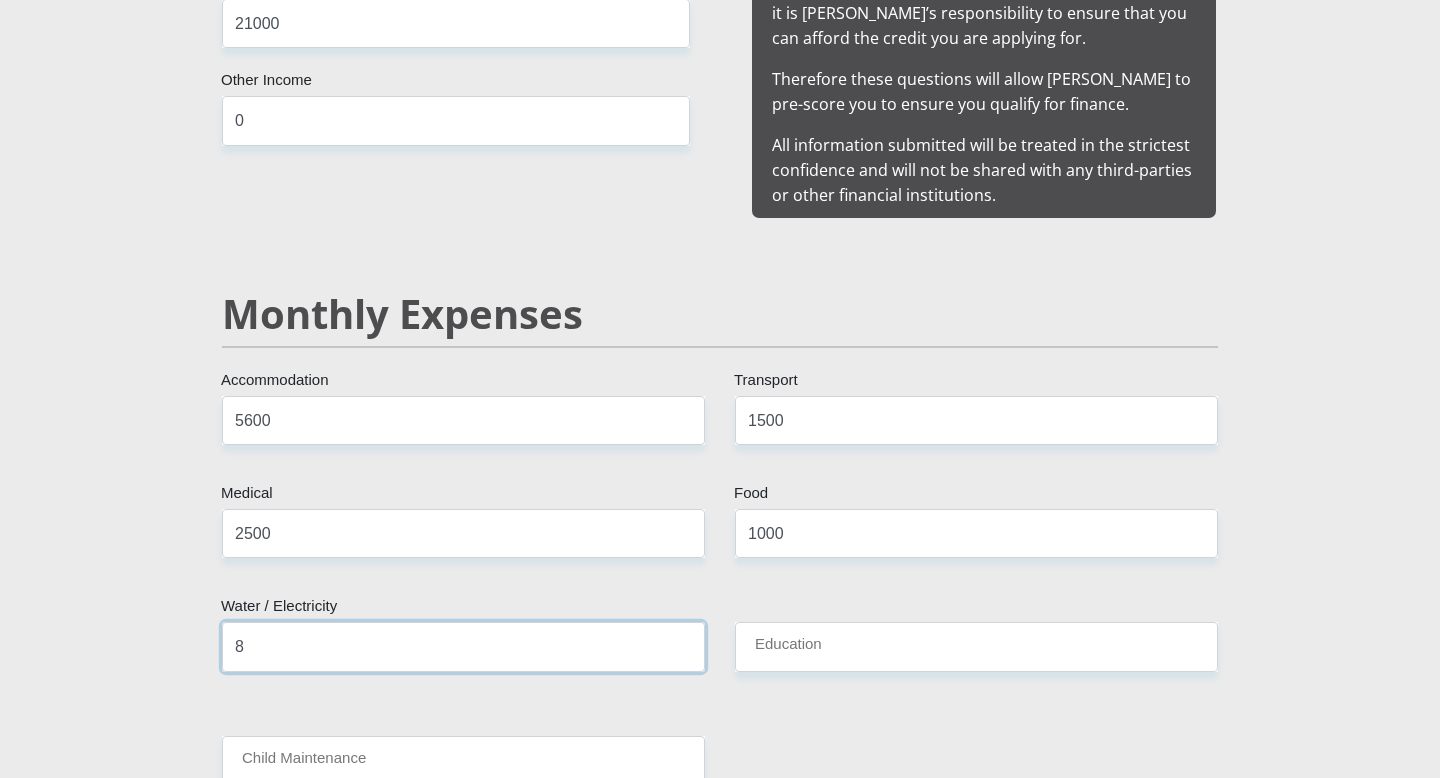 type on "800" 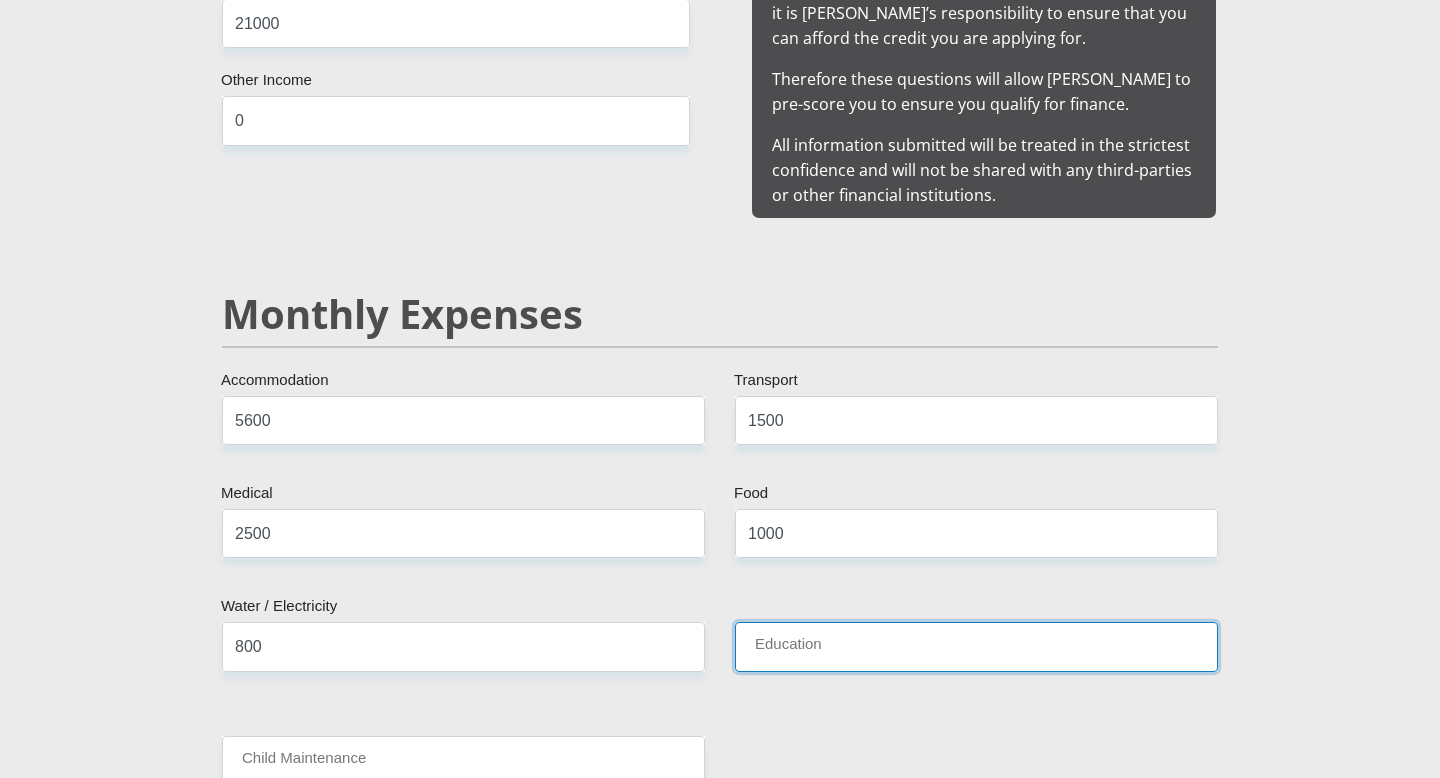 click on "Education" at bounding box center [976, 646] 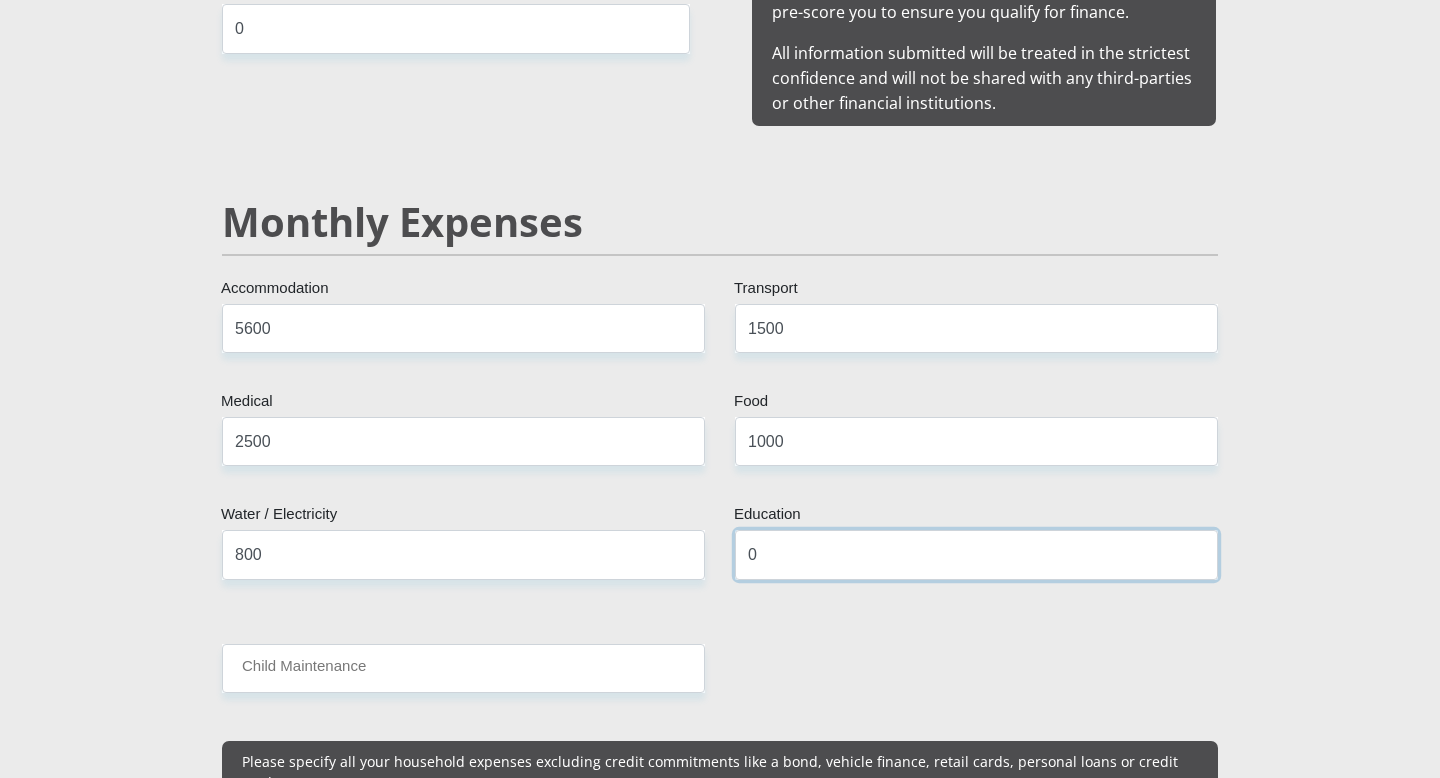scroll, scrollTop: 2245, scrollLeft: 0, axis: vertical 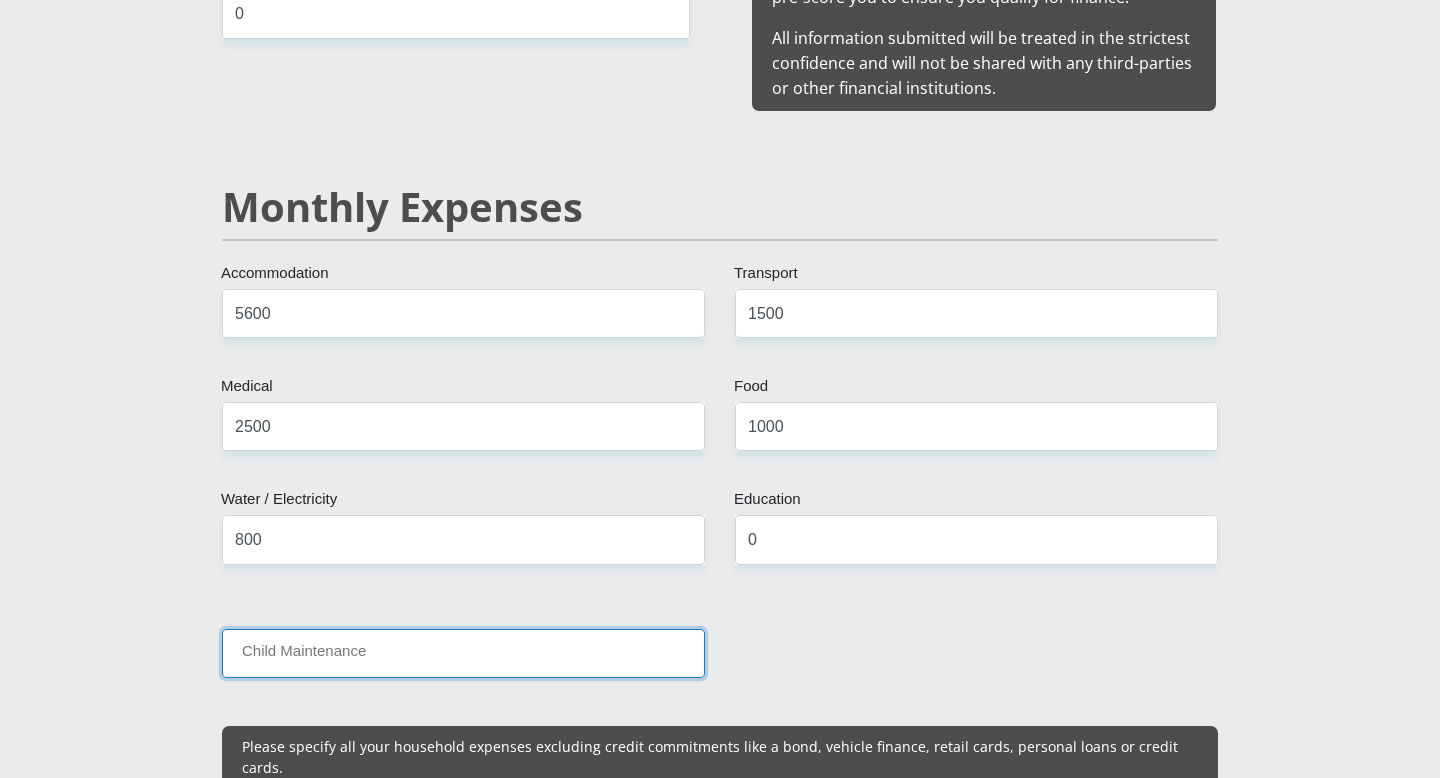 click on "Child Maintenance" at bounding box center (463, 653) 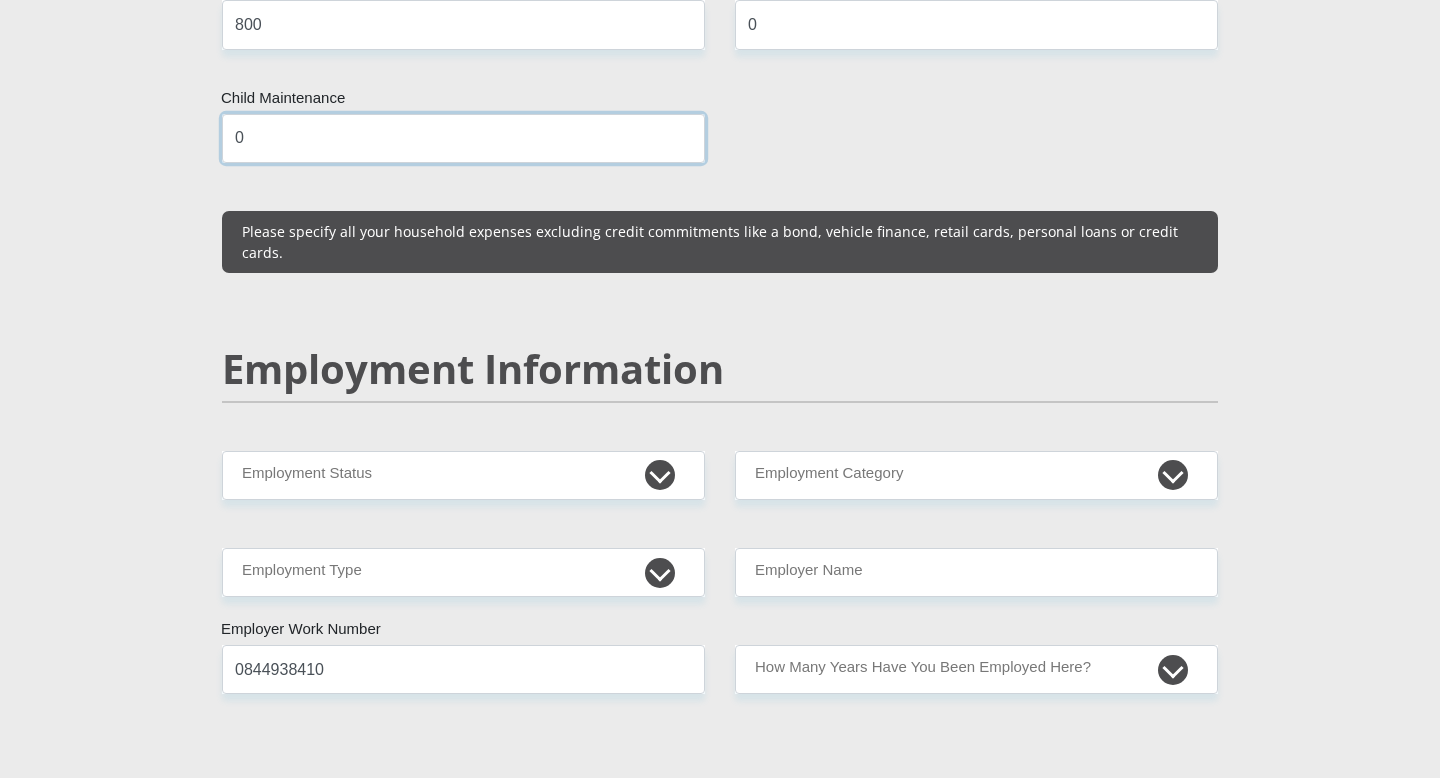 scroll, scrollTop: 2762, scrollLeft: 0, axis: vertical 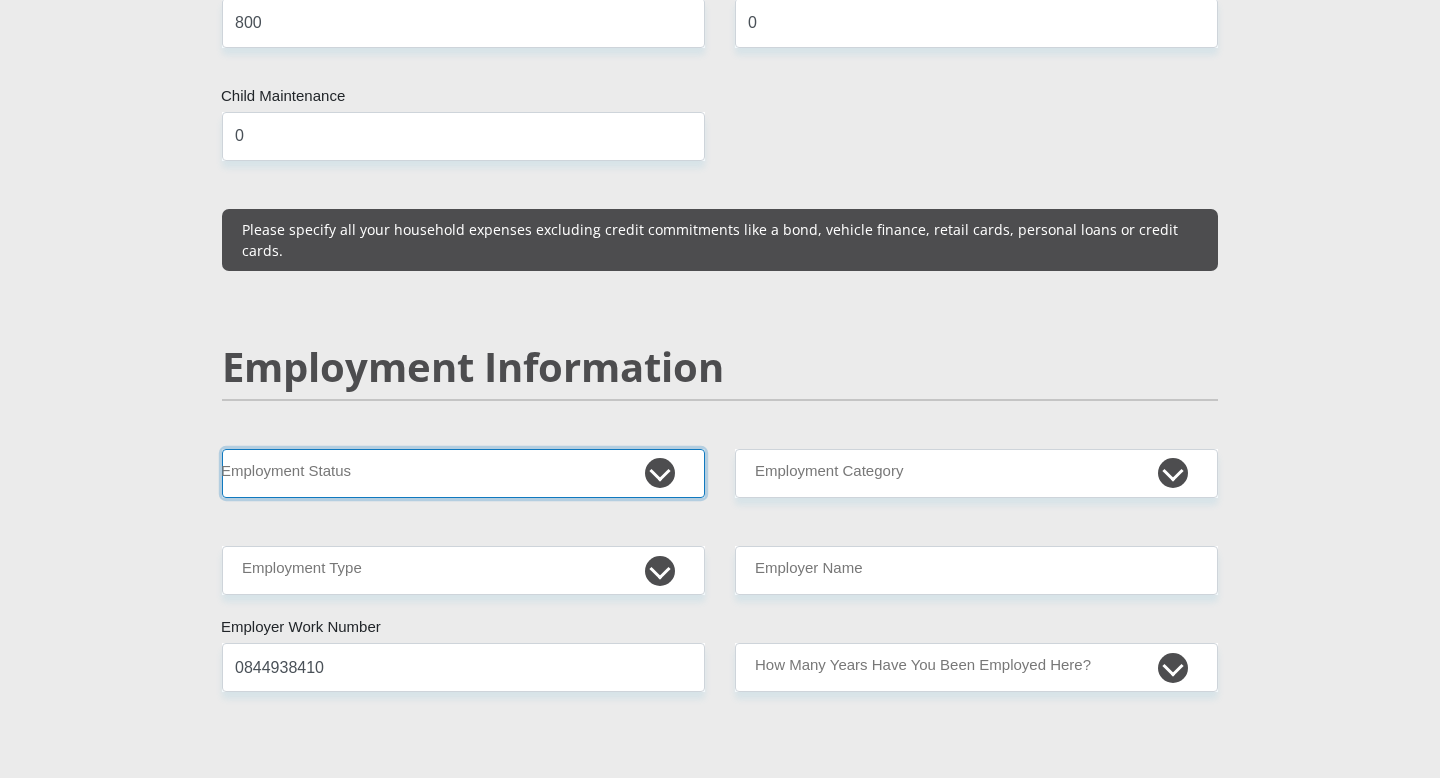 click on "Permanent/Full-time
Part-time/Casual
Contract Worker
Self-Employed
Housewife
Retired
Student
Medically Boarded
Disability
Unemployed" at bounding box center (463, 473) 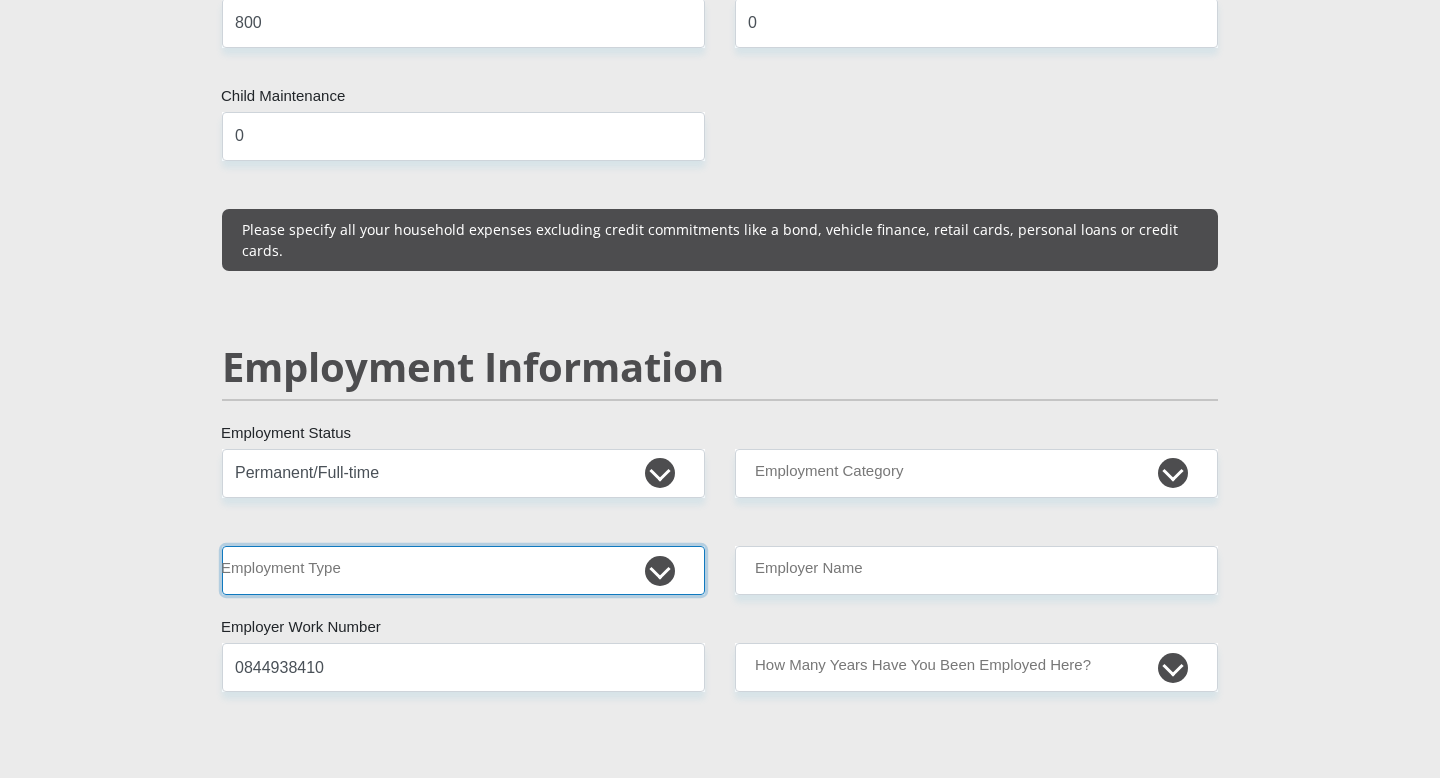 click on "College/Lecturer
Craft Seller
Creative
Driver
Executive
Farmer
Forces - Non Commissioned
Forces - Officer
Hawker
Housewife
Labourer
Licenced Professional
Manager
Miner
Non Licenced Professional
Office Staff/Clerk
Outside Worker
Pensioner
Permanent Teacher
Production/Manufacturing
Sales
Self-Employed
Semi-Professional Worker
Service Industry  Social Worker  Student" at bounding box center [463, 570] 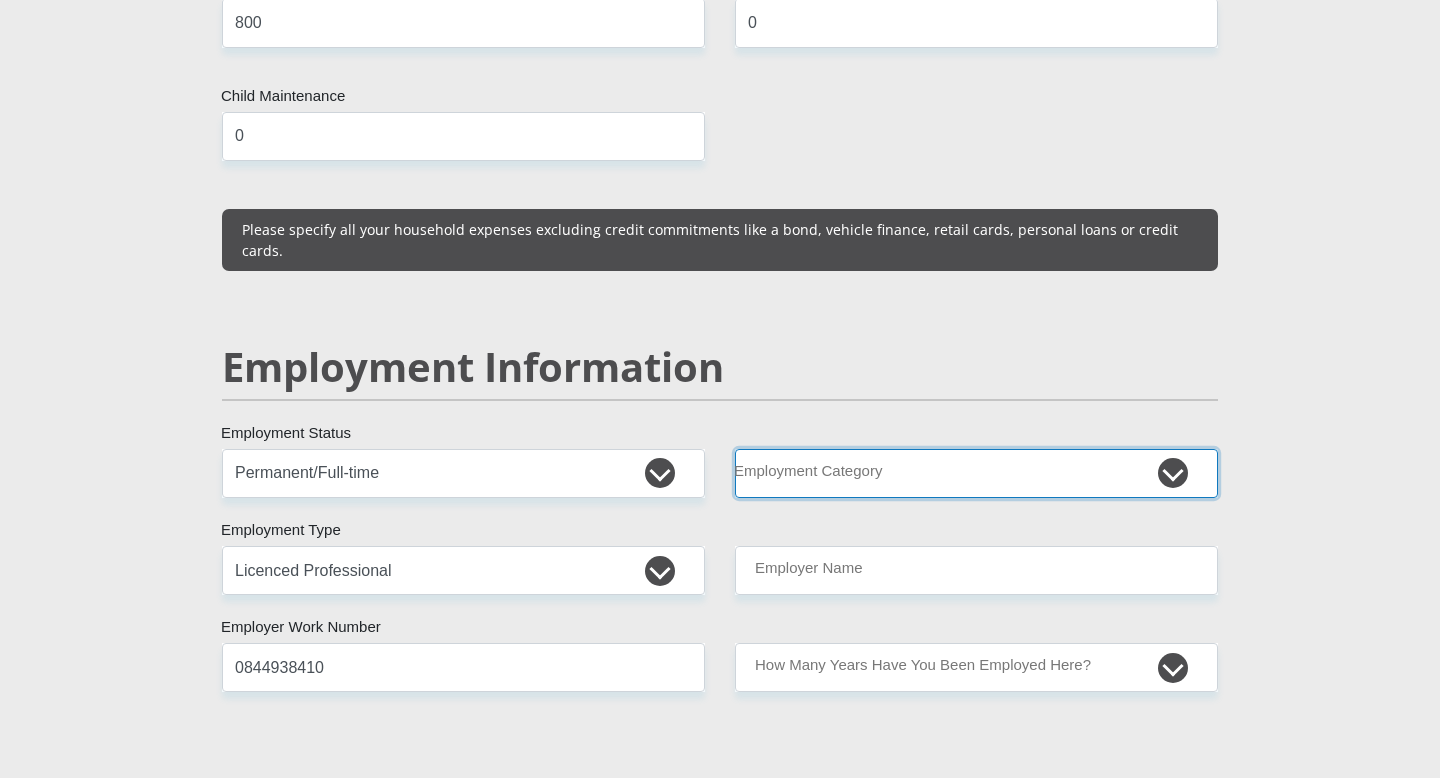 click on "AGRICULTURE
ALCOHOL & TOBACCO
CONSTRUCTION MATERIALS
METALLURGY
EQUIPMENT FOR RENEWABLE ENERGY
SPECIALIZED CONTRACTORS
CAR
GAMING (INCL. INTERNET
OTHER WHOLESALE
UNLICENSED PHARMACEUTICALS
CURRENCY EXCHANGE HOUSES
OTHER FINANCIAL INSTITUTIONS & INSURANCE
REAL ESTATE AGENTS
OIL & GAS
OTHER MATERIALS (E.G. IRON ORE)
PRECIOUS STONES & PRECIOUS METALS
POLITICAL ORGANIZATIONS
RELIGIOUS ORGANIZATIONS(NOT SECTS)
ACTI. HAVING BUSINESS DEAL WITH PUBLIC ADMINISTRATION
LAUNDROMATS" at bounding box center [976, 473] 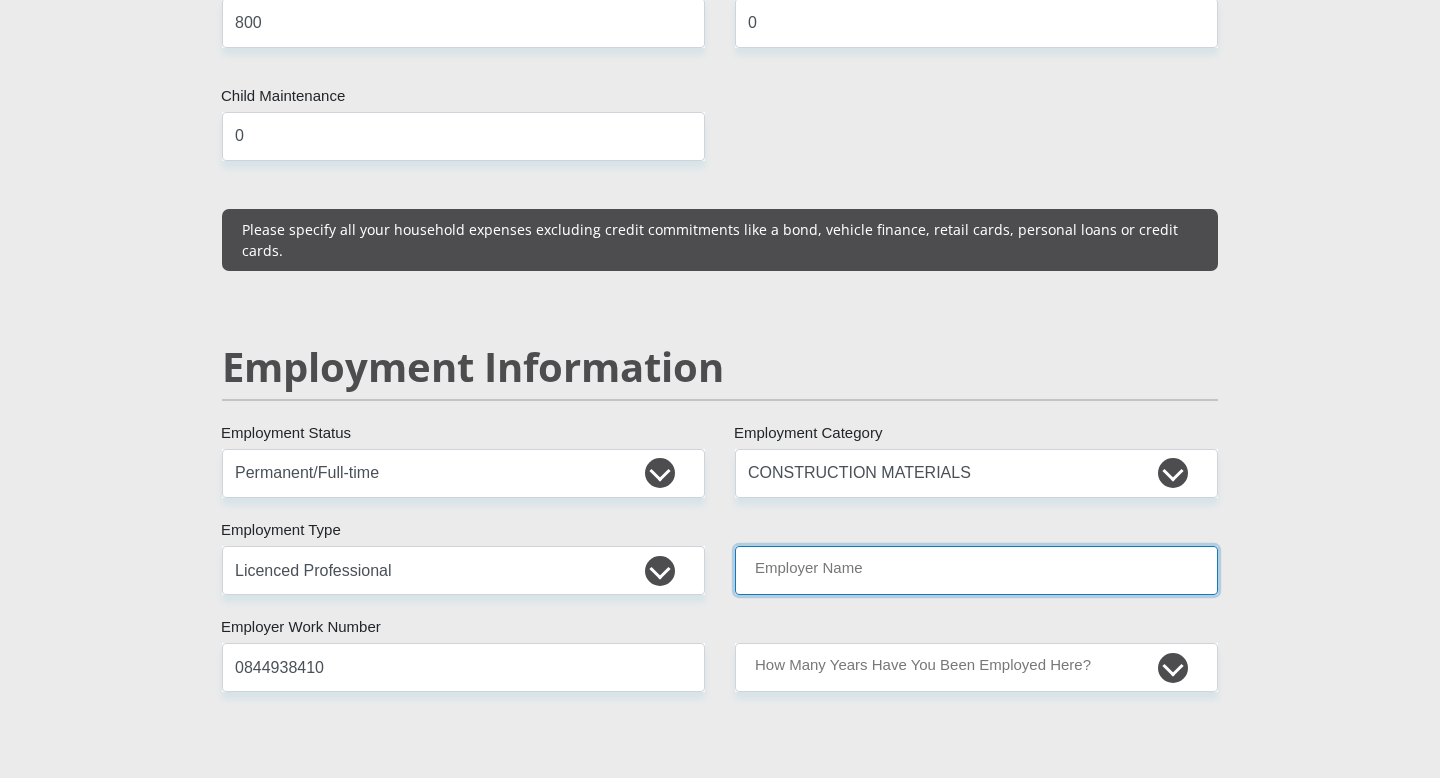 click on "Employer Name" at bounding box center [976, 570] 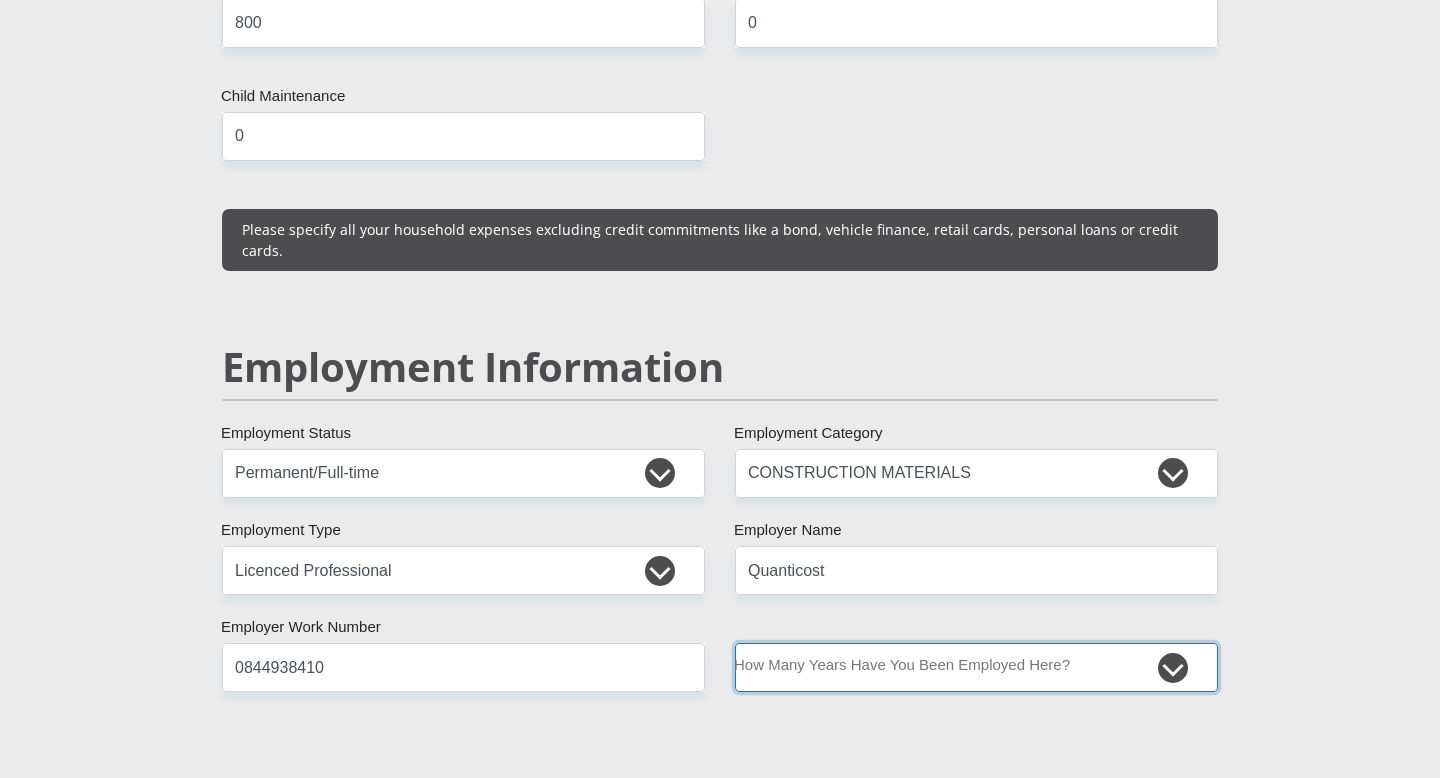 click on "less than 1 year
1-3 years
3-5 years
5+ years" at bounding box center (976, 667) 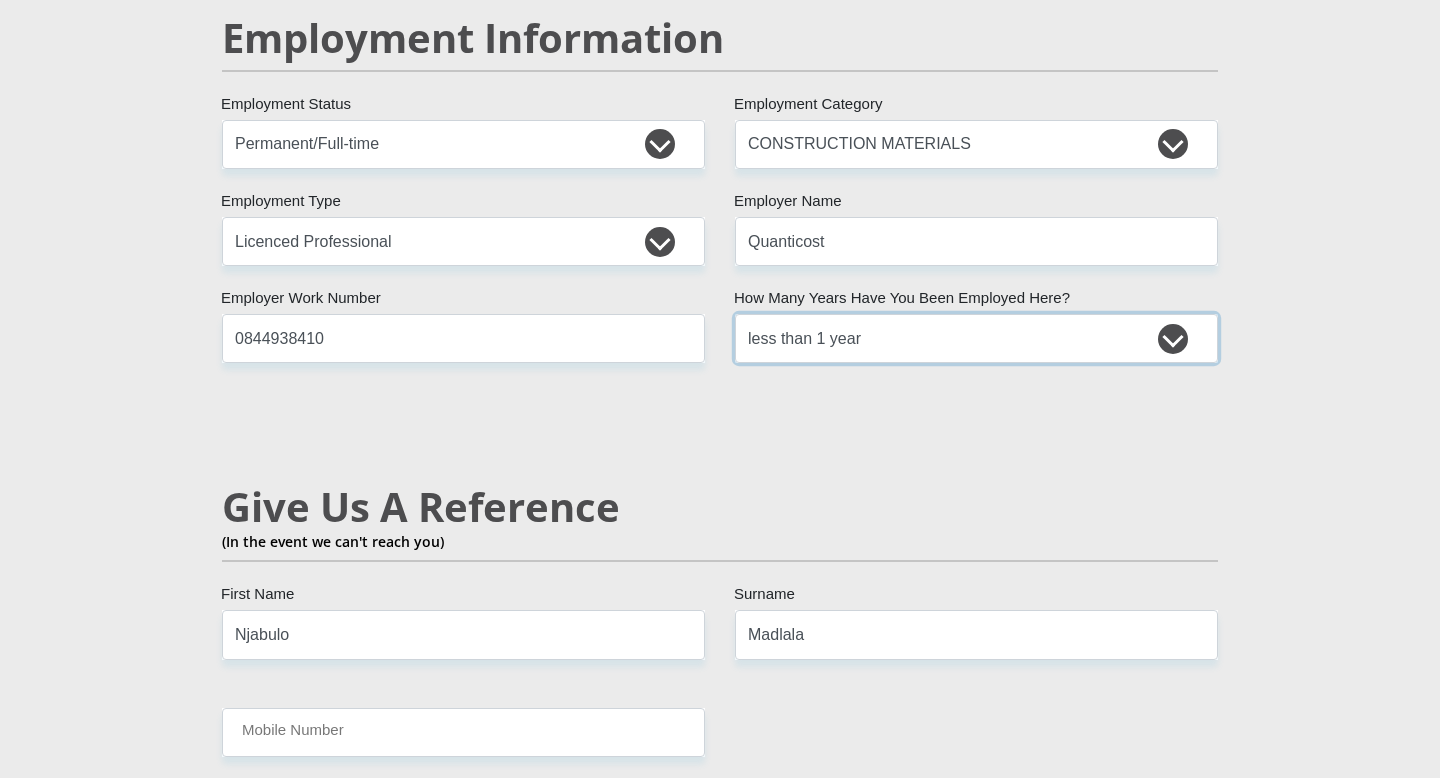 scroll, scrollTop: 3297, scrollLeft: 0, axis: vertical 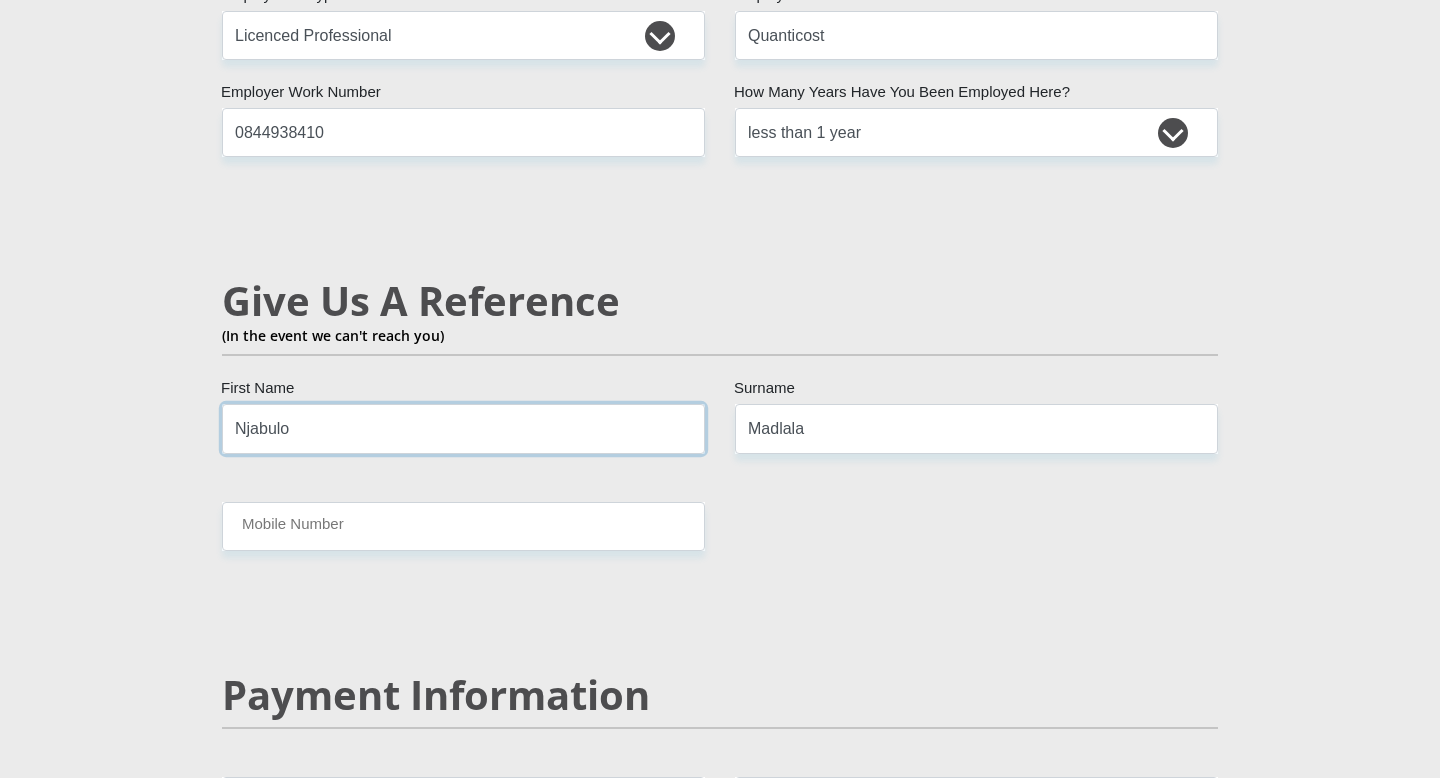 click on "Njabulo" at bounding box center (463, 428) 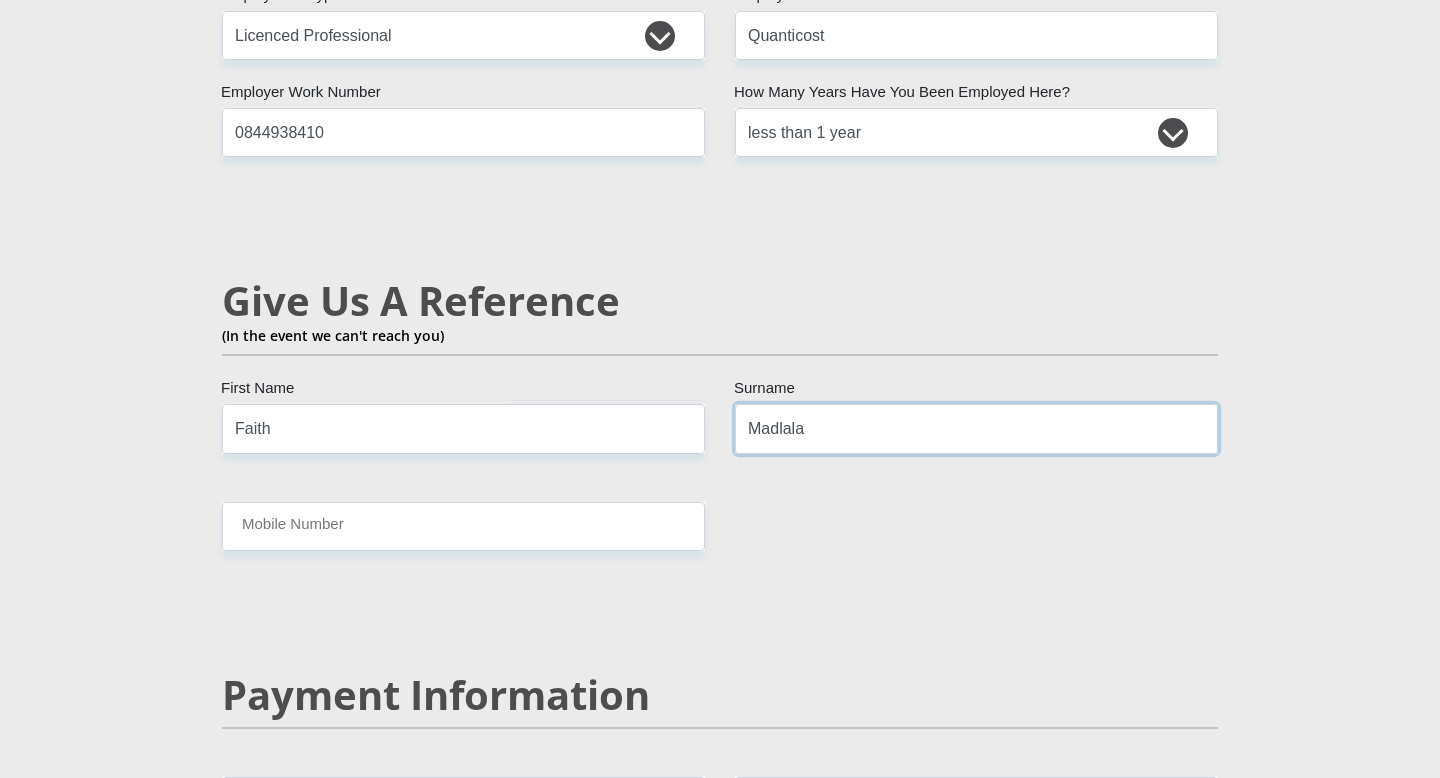 click on "Madlala" at bounding box center [976, 428] 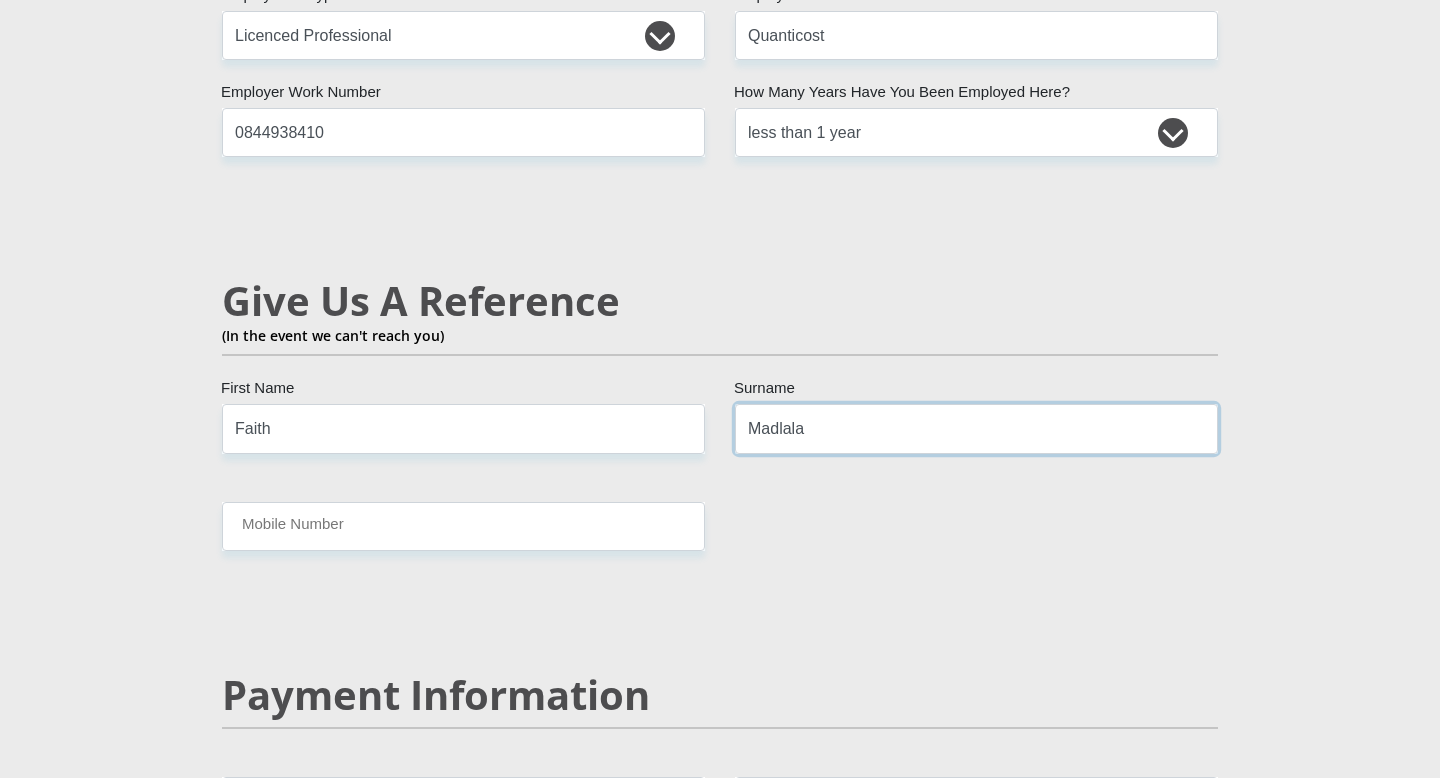 type on "Maheso" 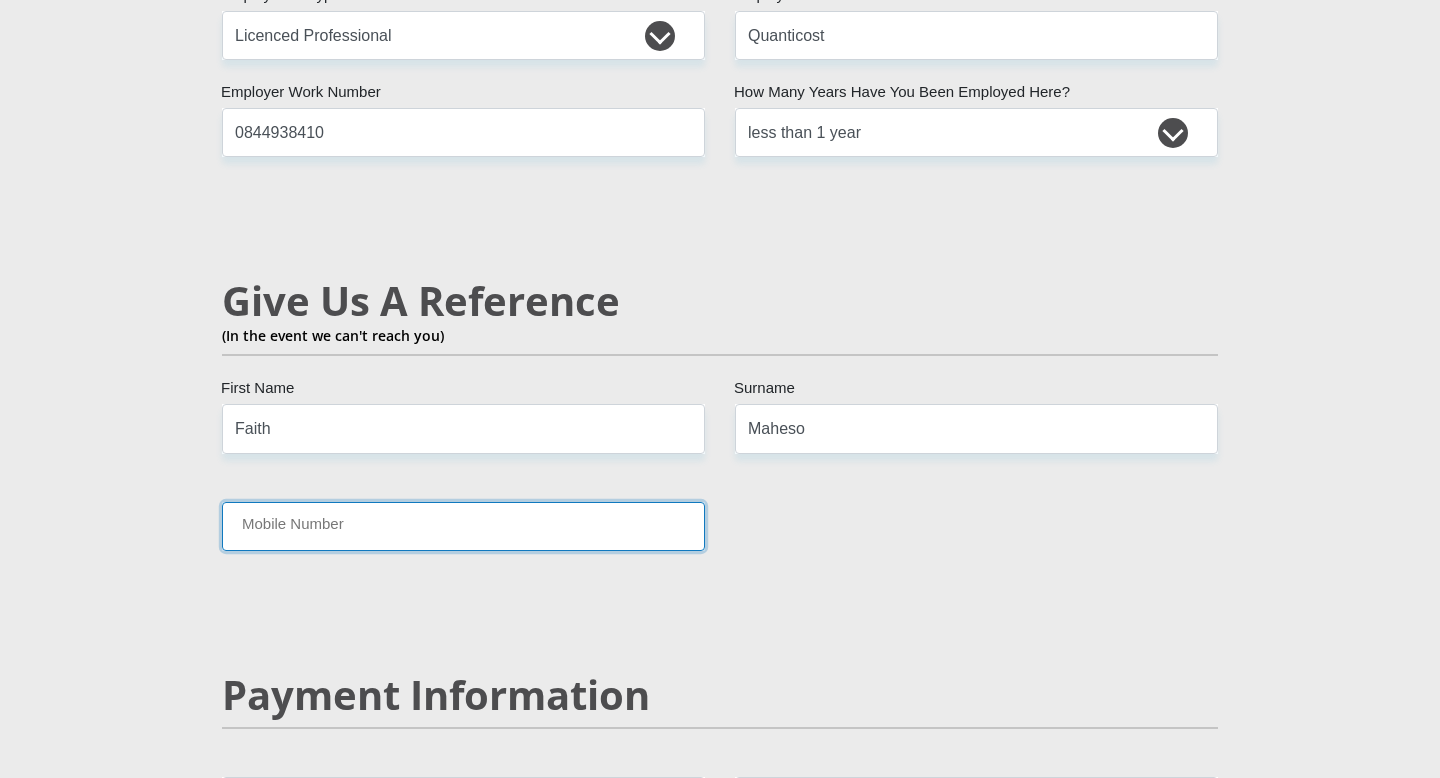 click on "Mobile Number" at bounding box center [463, 526] 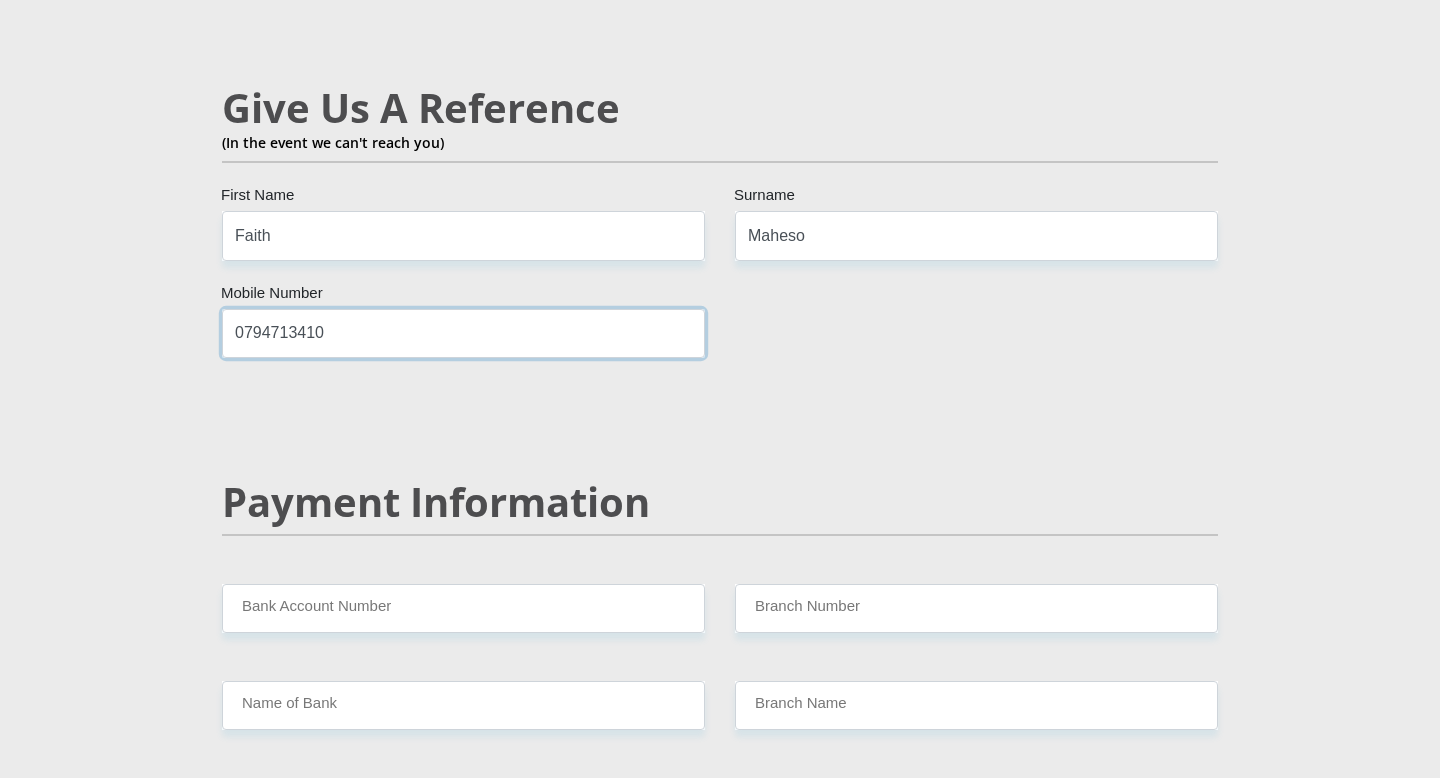 scroll, scrollTop: 3491, scrollLeft: 0, axis: vertical 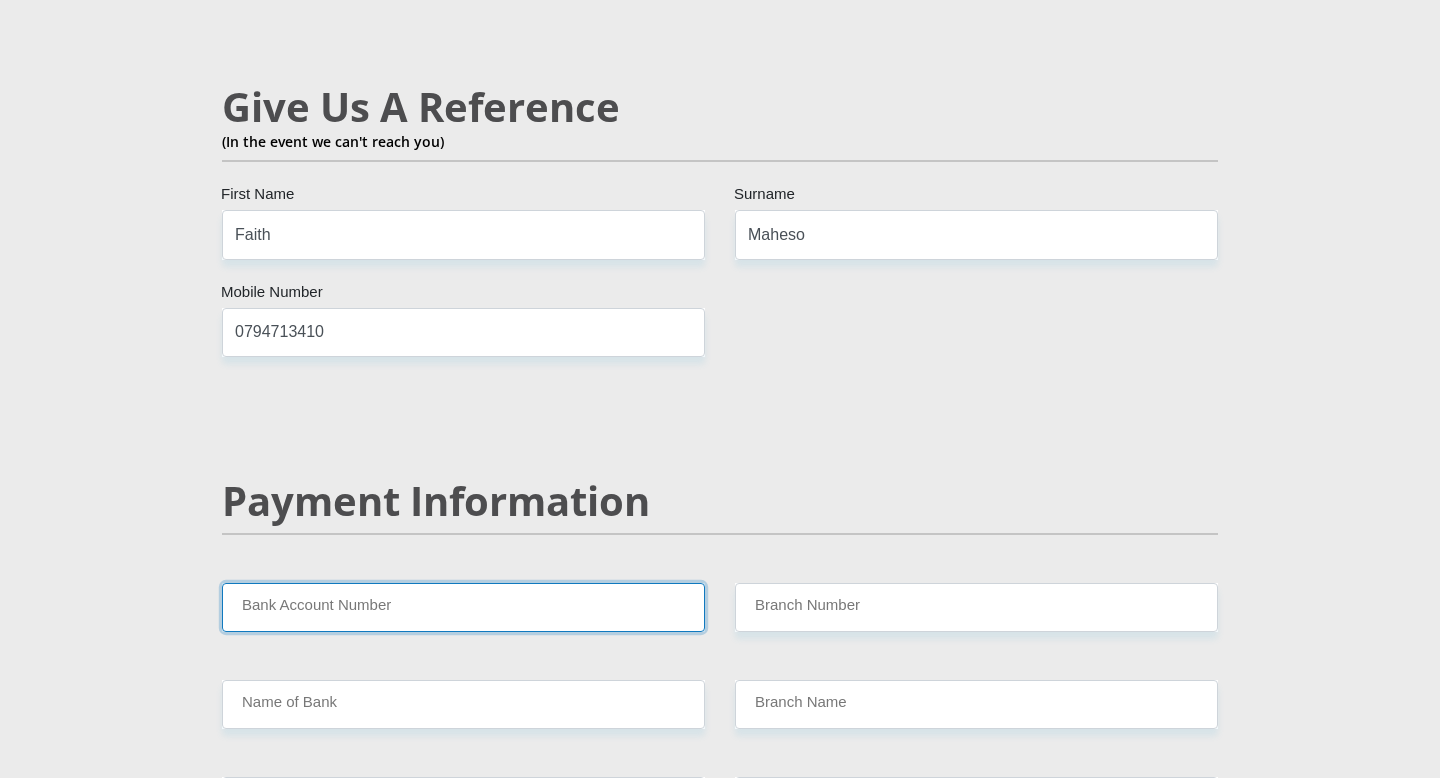 click on "Bank Account Number" at bounding box center [463, 607] 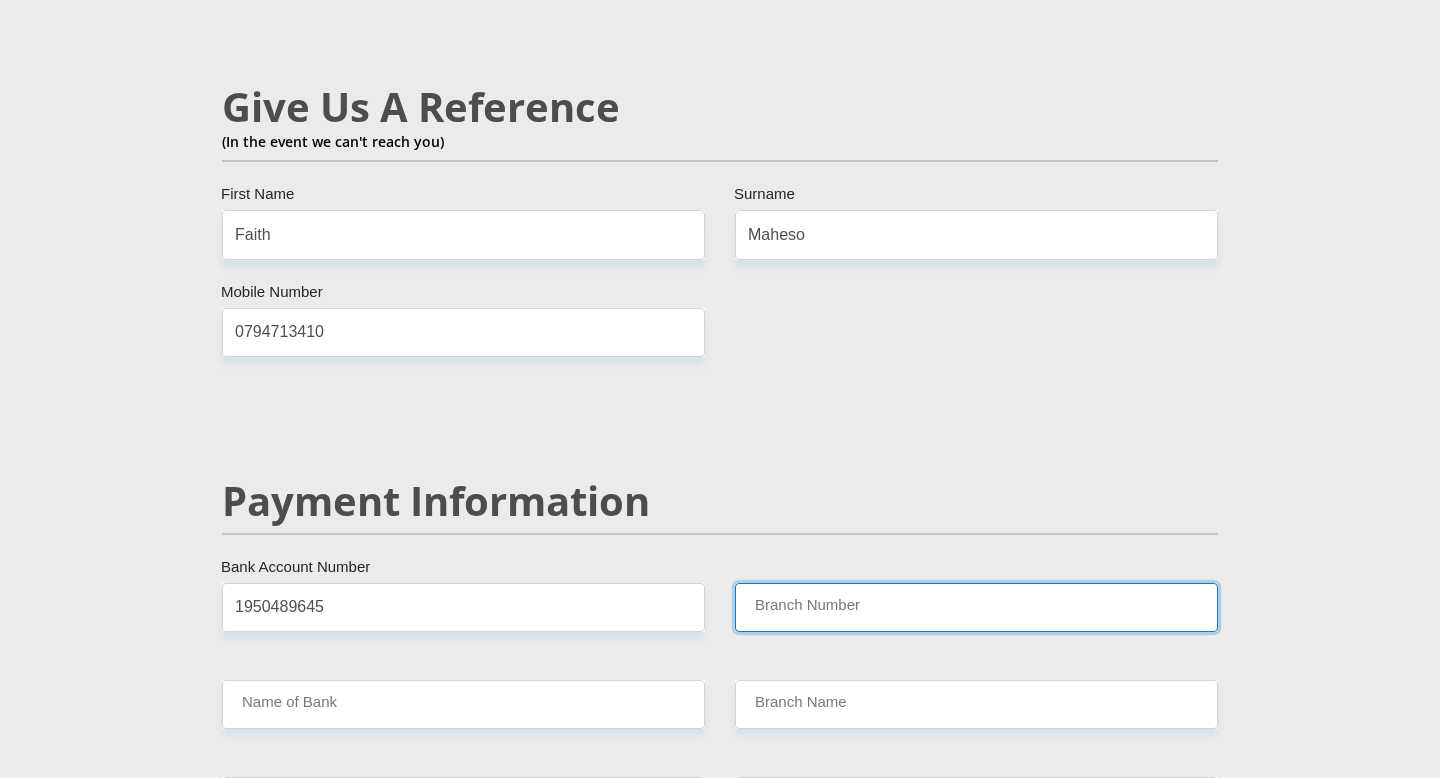 click on "Branch Number" at bounding box center (976, 607) 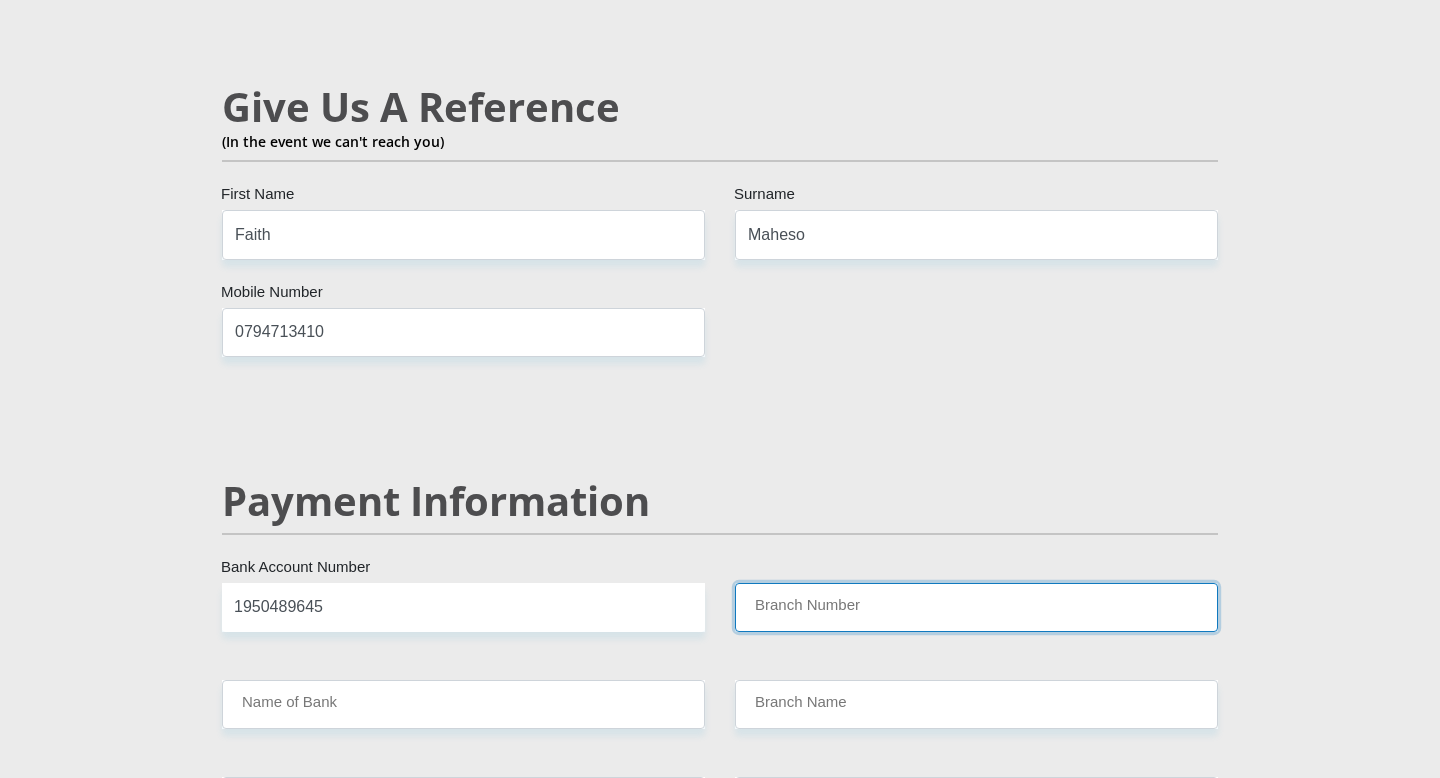 type on "470010" 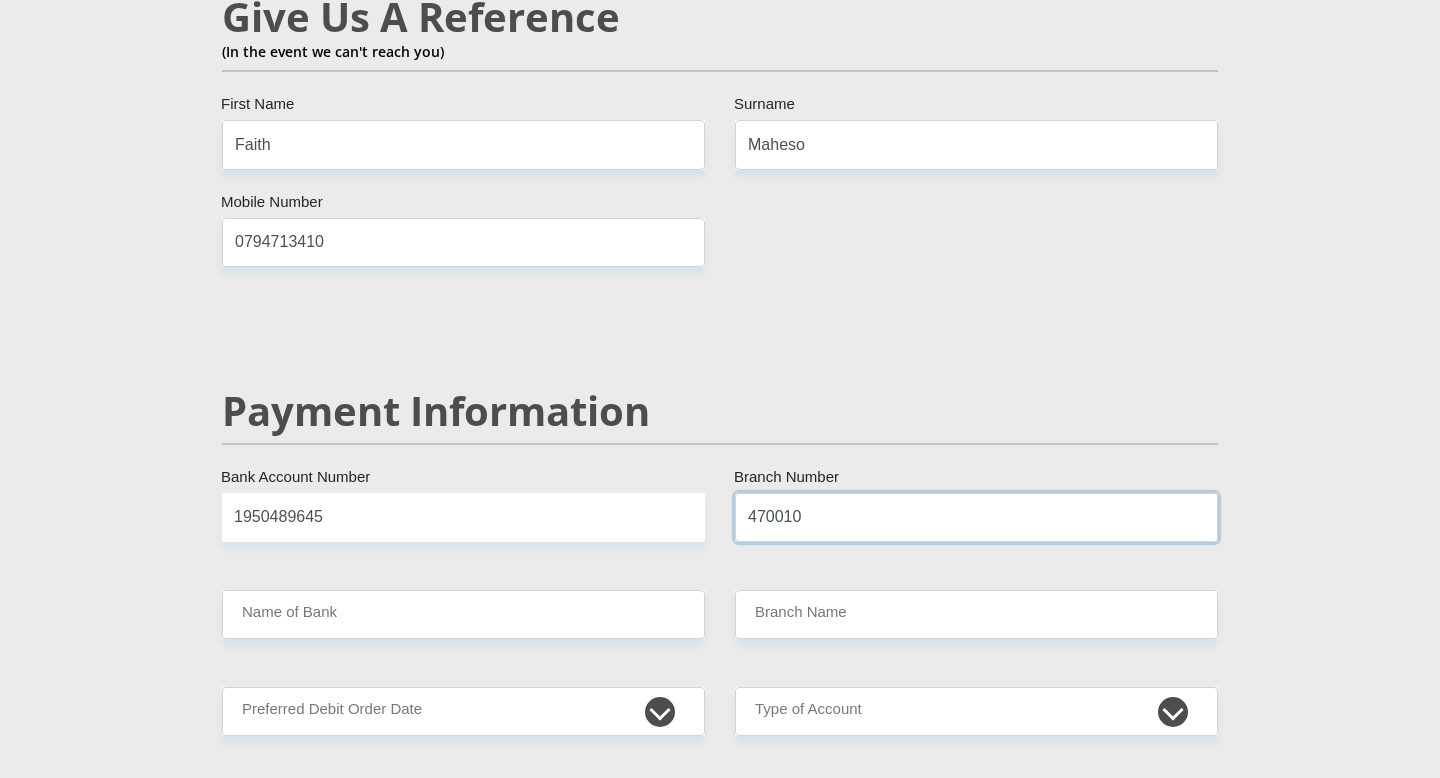 scroll, scrollTop: 3584, scrollLeft: 0, axis: vertical 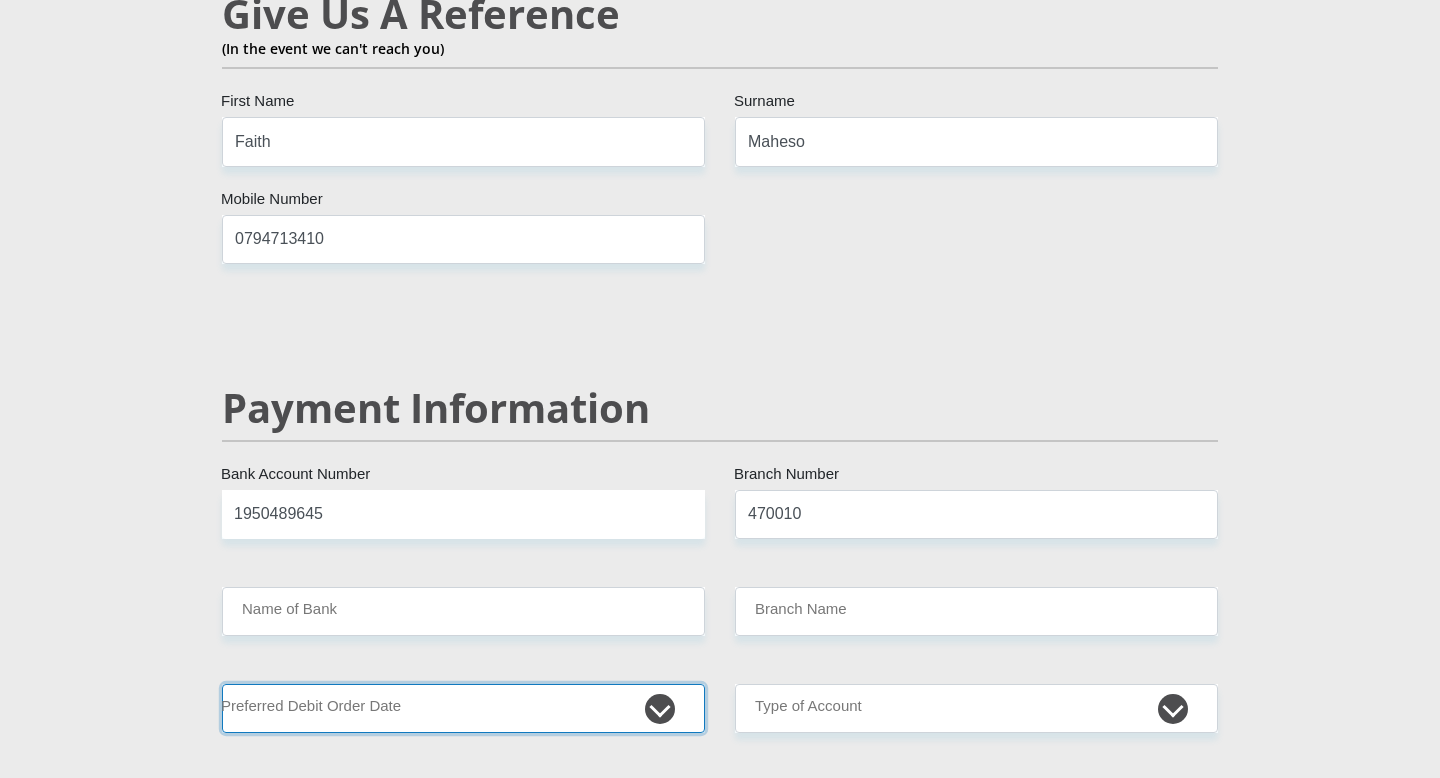 click on "1st
2nd
3rd
4th
5th
7th
18th
19th
20th
21st
22nd
23rd
24th
25th
26th
27th
28th
29th
30th" at bounding box center [463, 708] 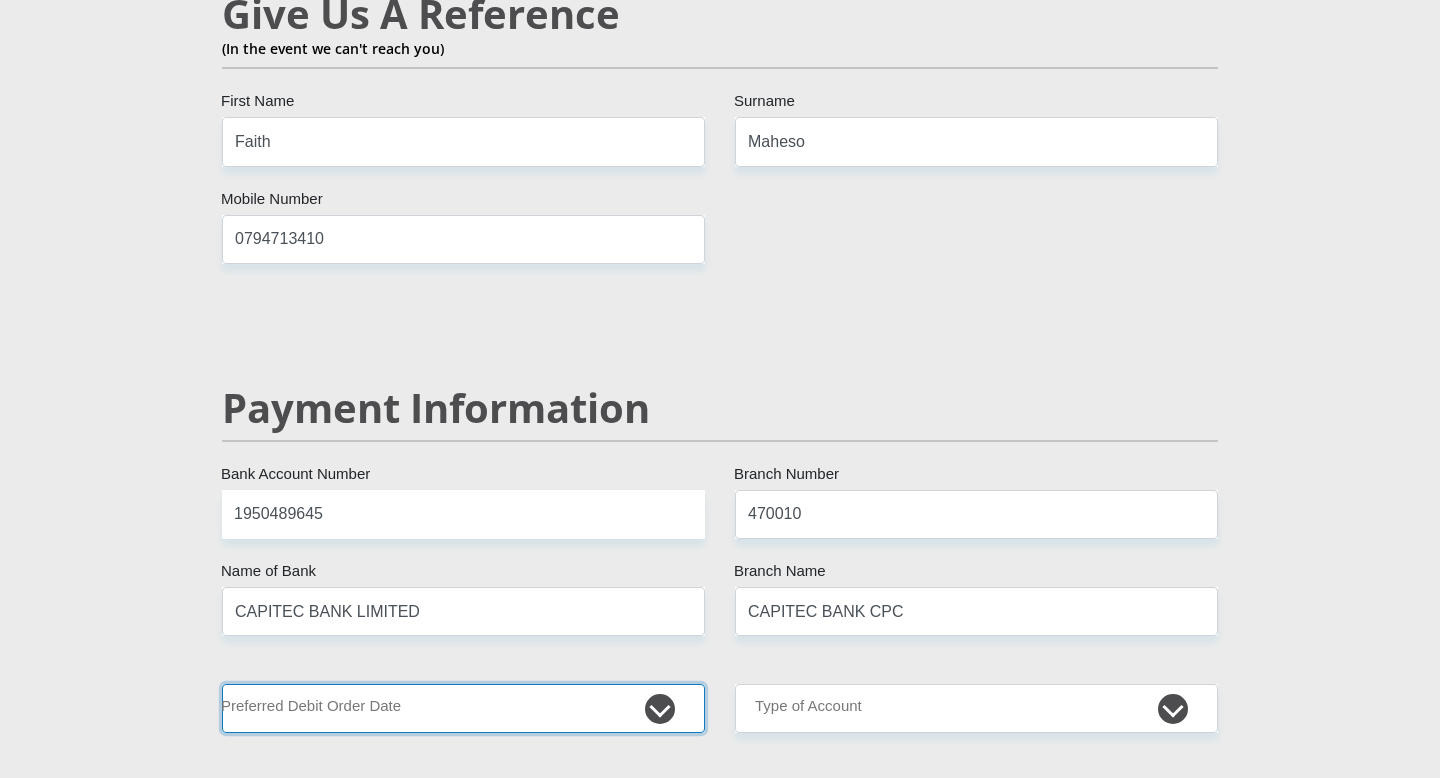select on "1" 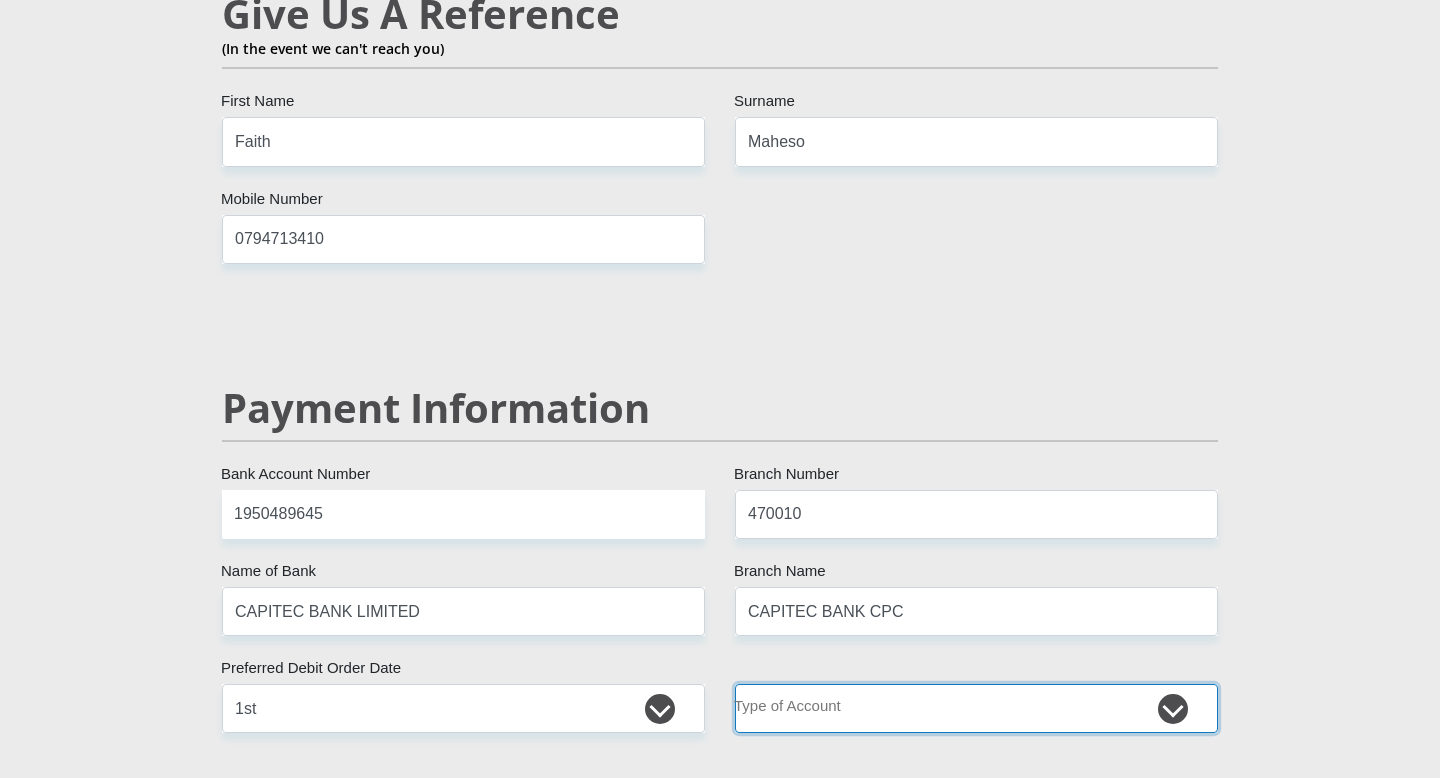 click on "Cheque
Savings" at bounding box center (976, 708) 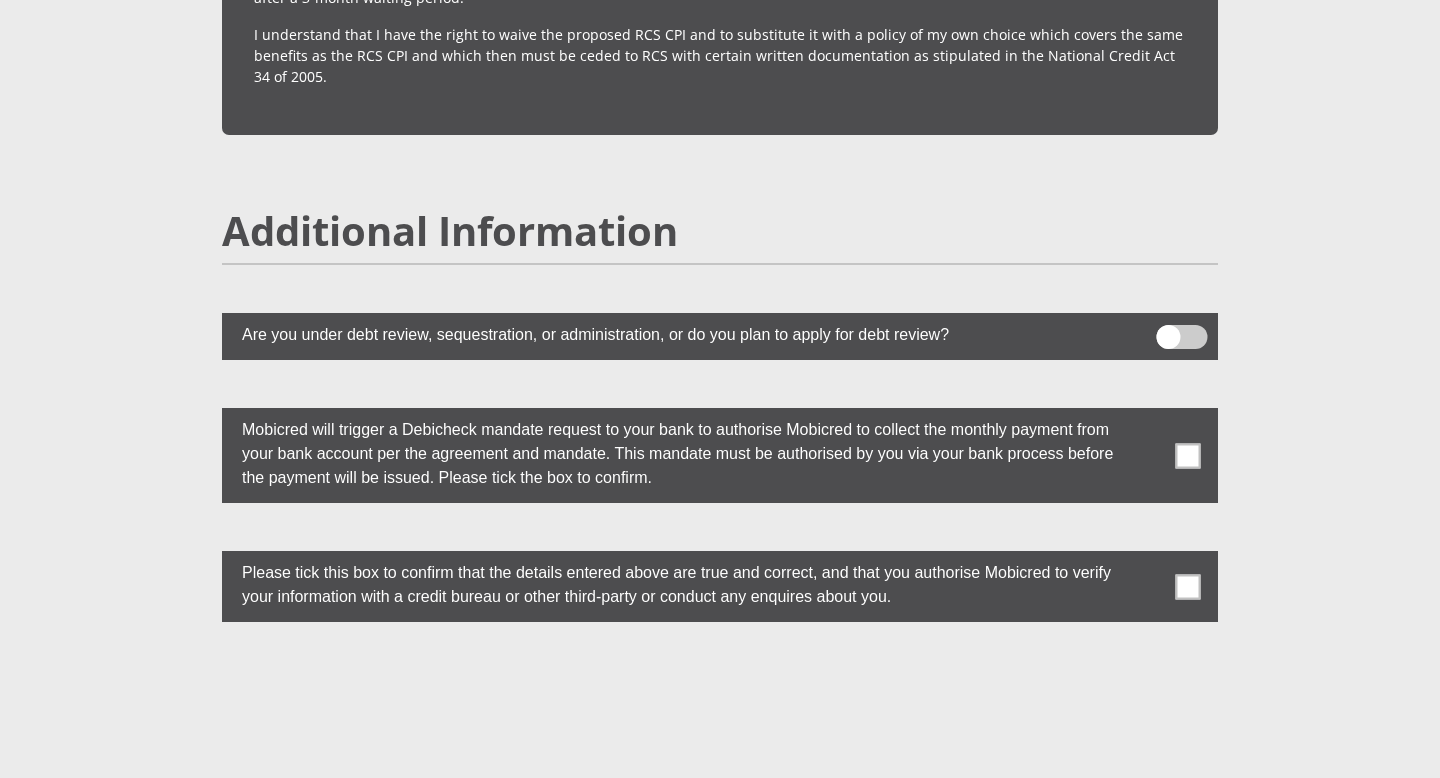 scroll, scrollTop: 5317, scrollLeft: 0, axis: vertical 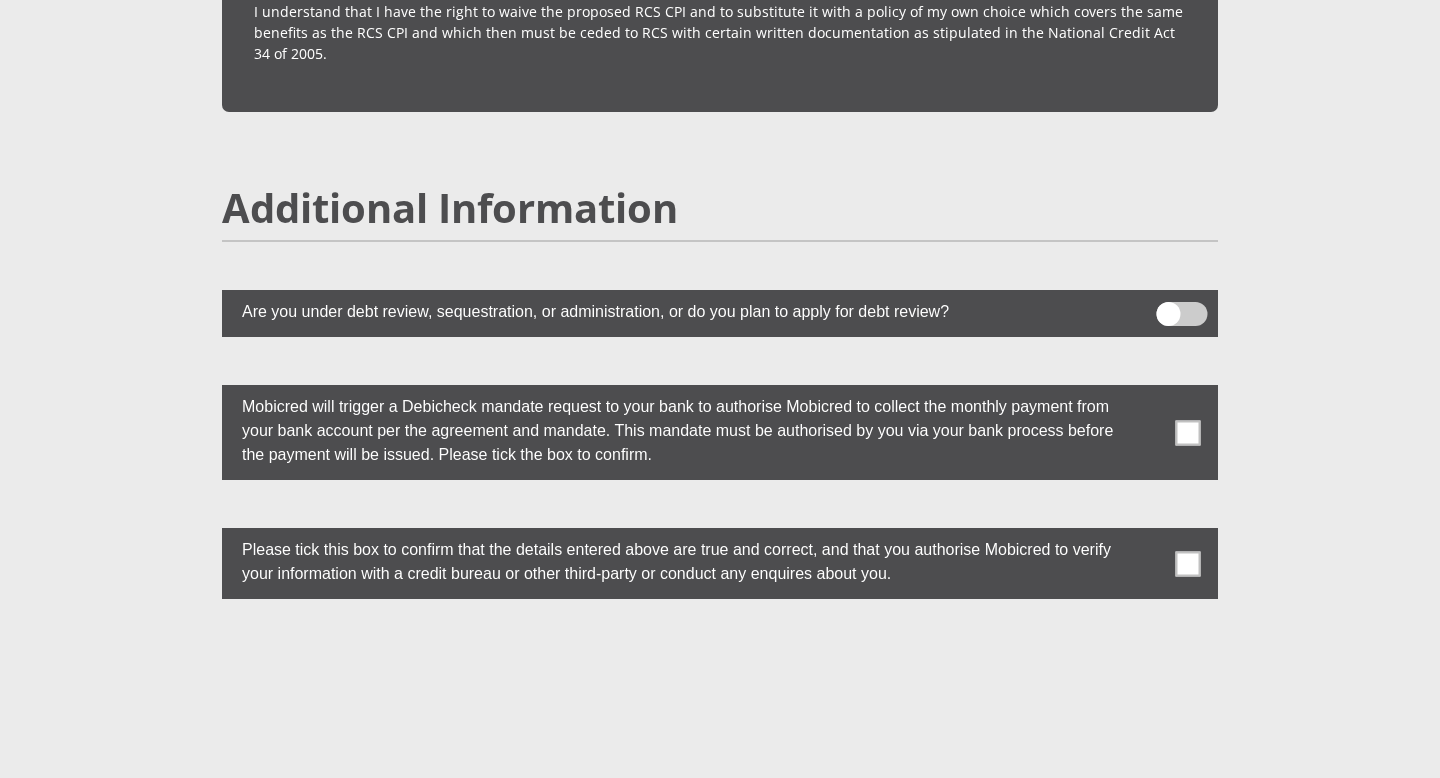 click at bounding box center (1188, 432) 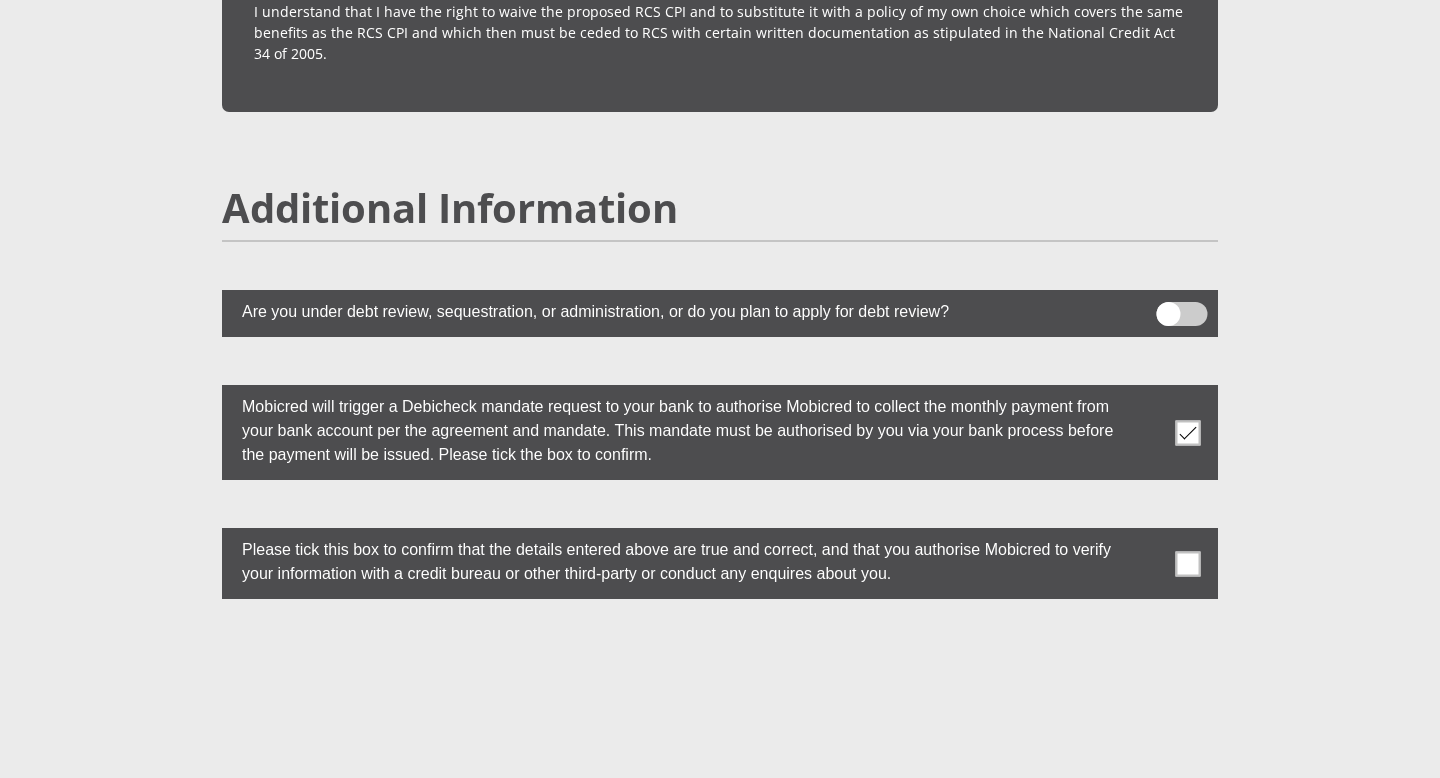 click at bounding box center (1188, 563) 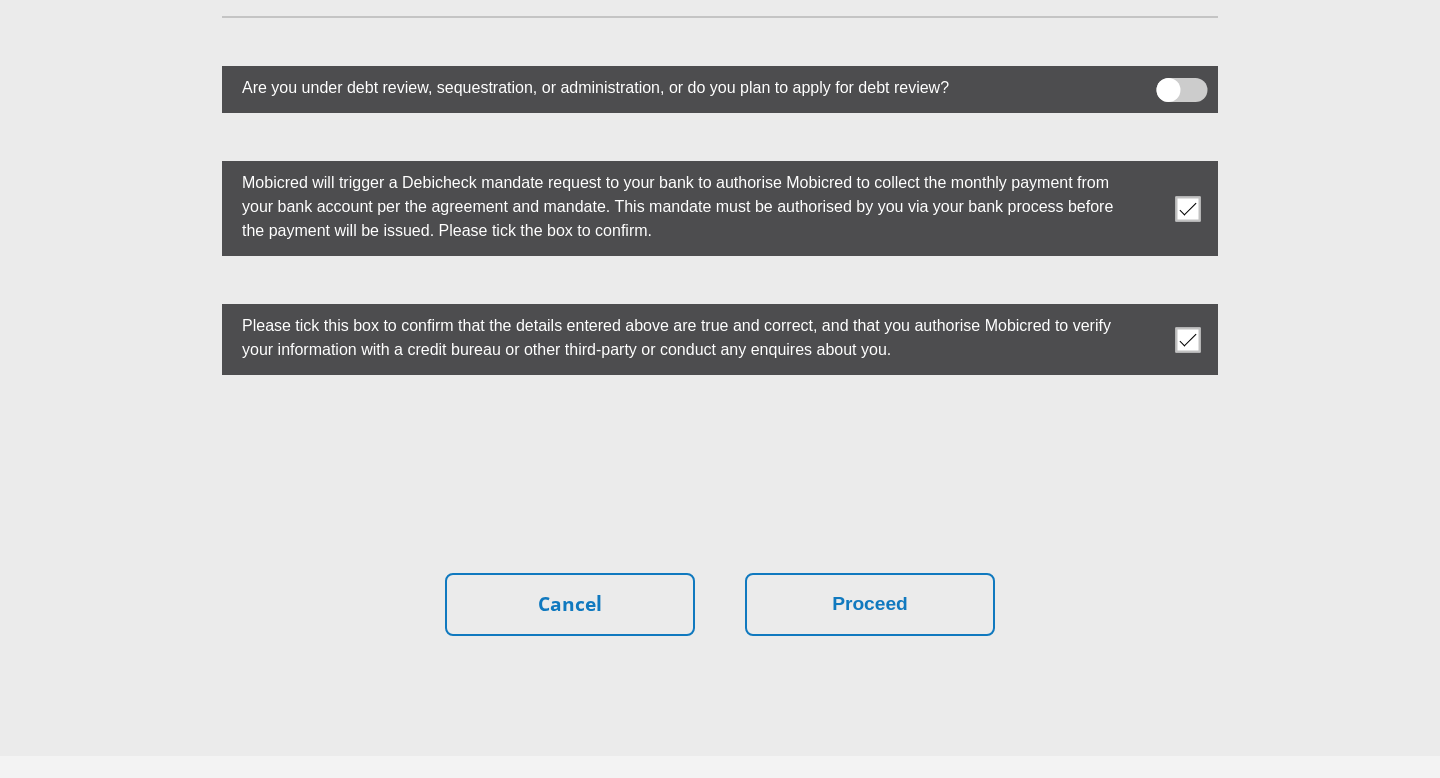 scroll, scrollTop: 5588, scrollLeft: 0, axis: vertical 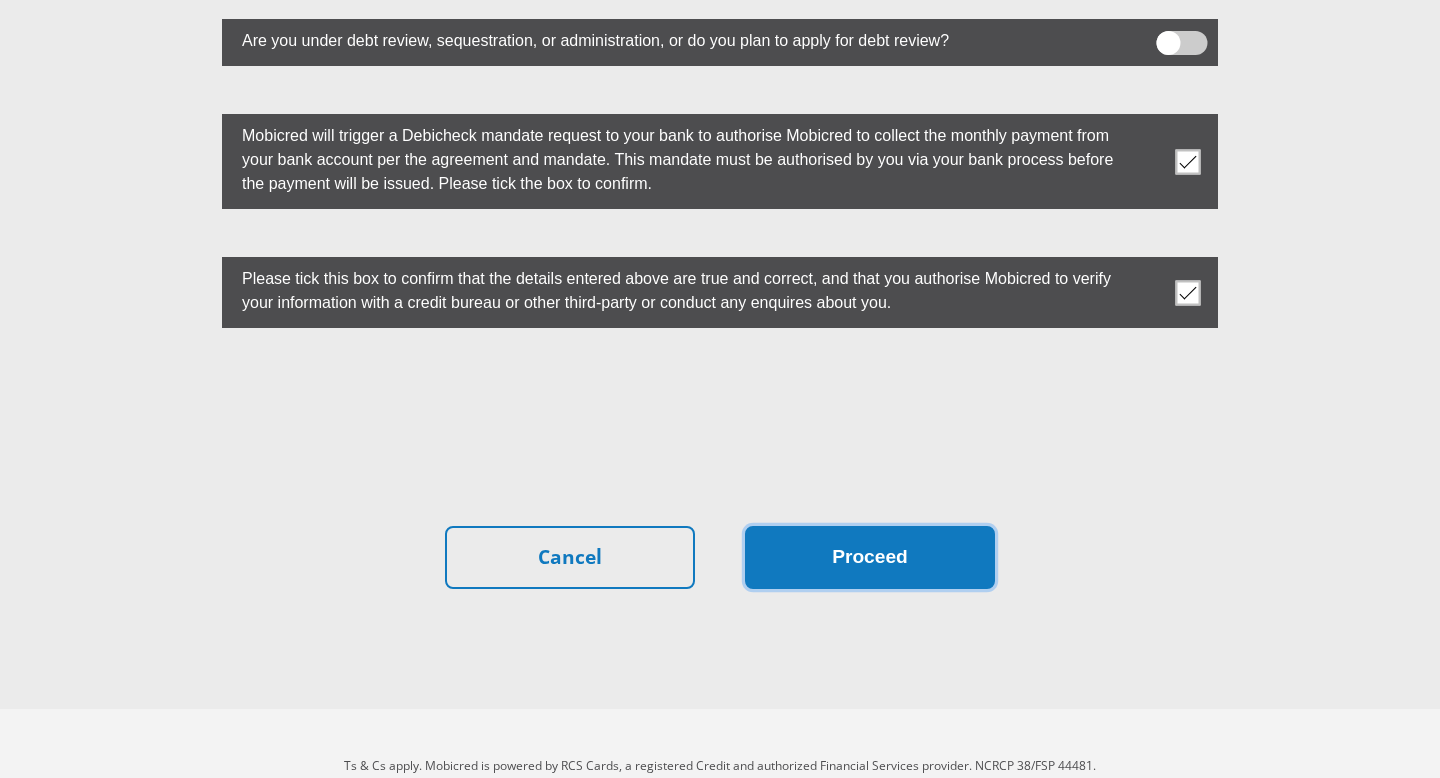 click on "Proceed" at bounding box center [870, 557] 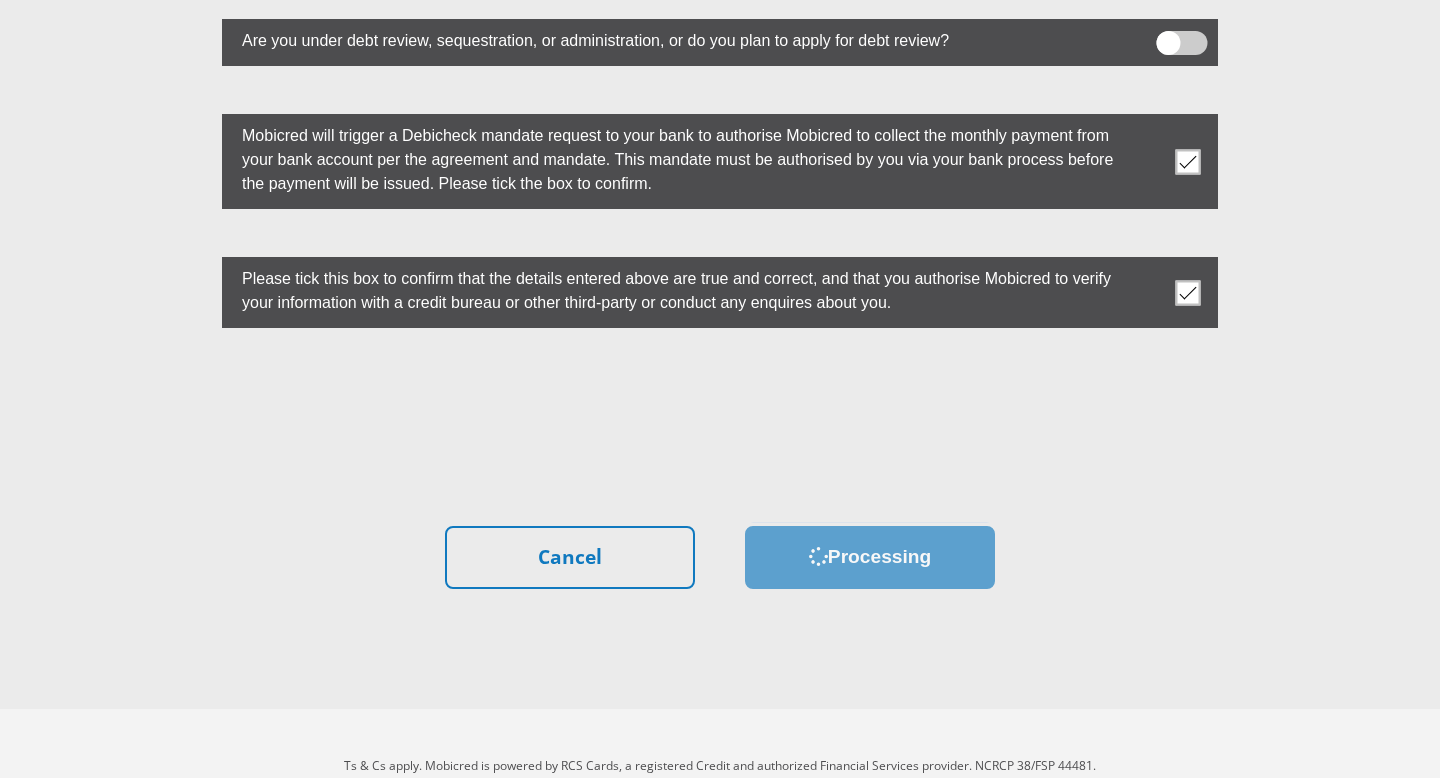 scroll, scrollTop: 0, scrollLeft: 0, axis: both 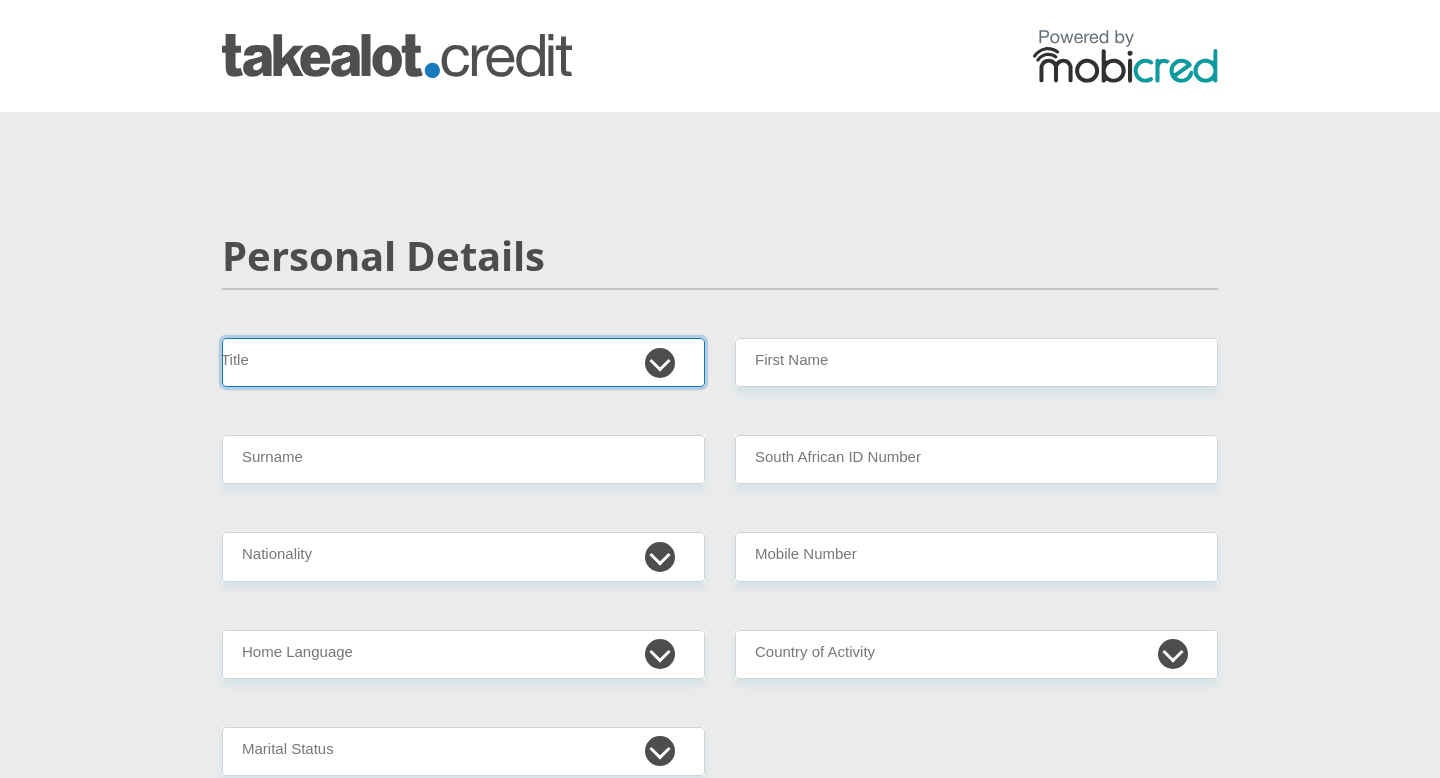 click on "Mr
Ms
Mrs
Dr
Other" at bounding box center (463, 362) 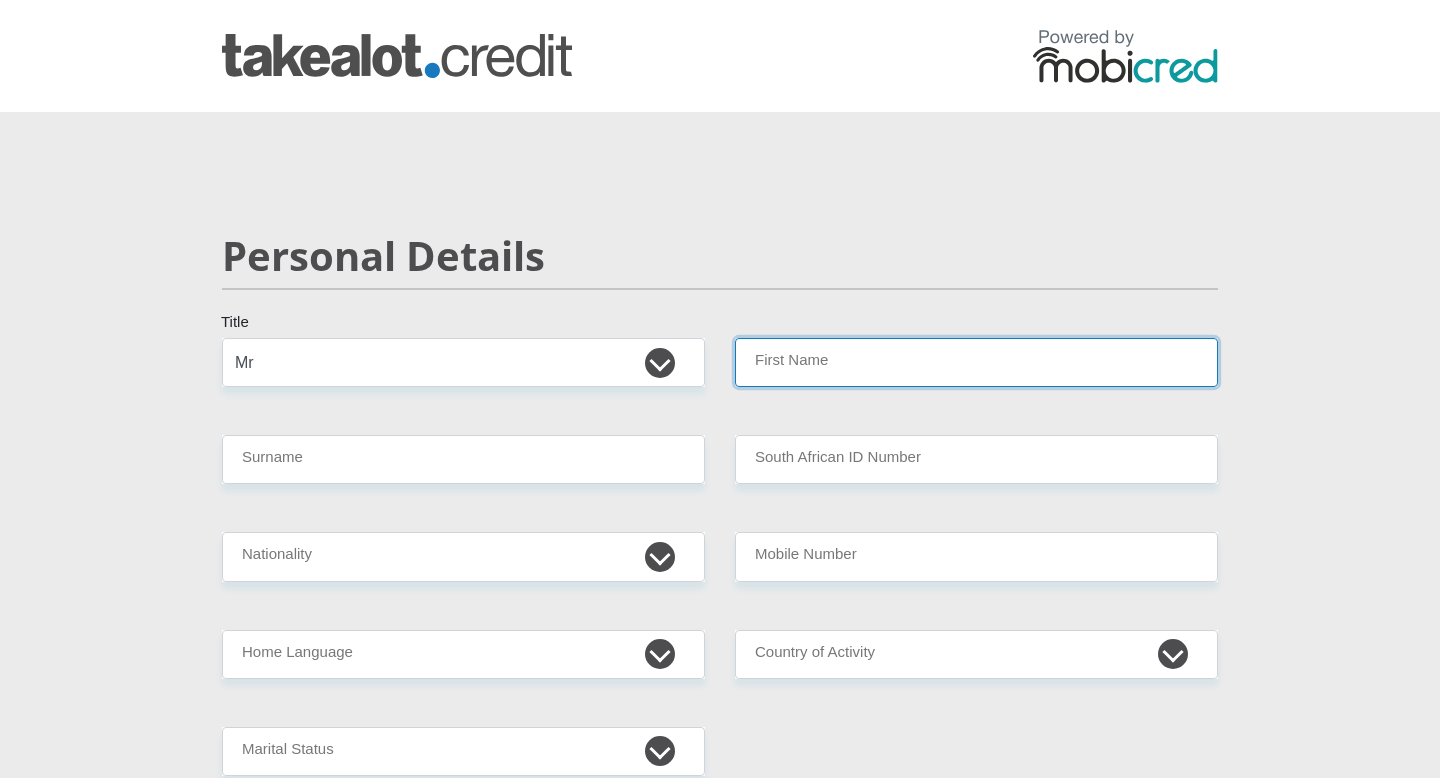 click on "First Name" at bounding box center [976, 362] 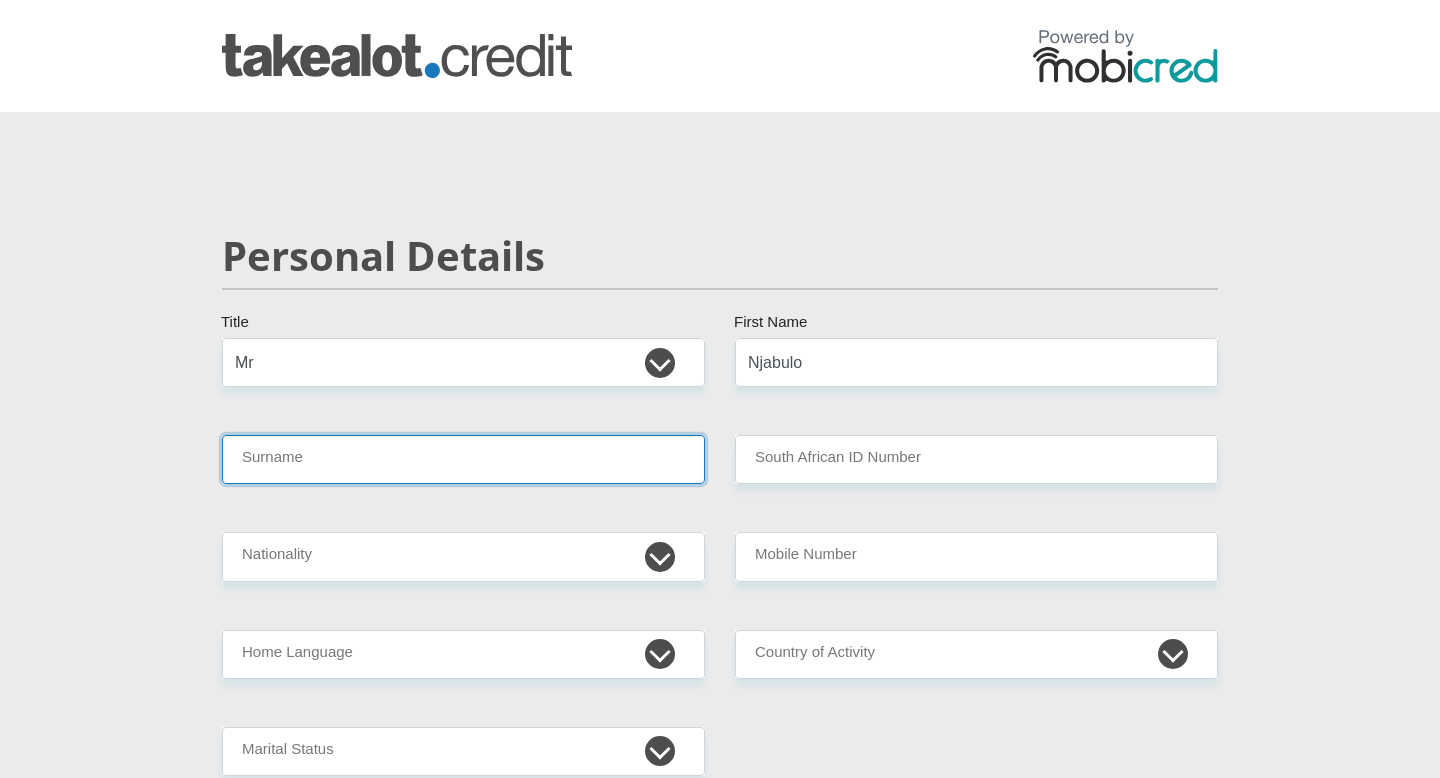 type on "Madlala" 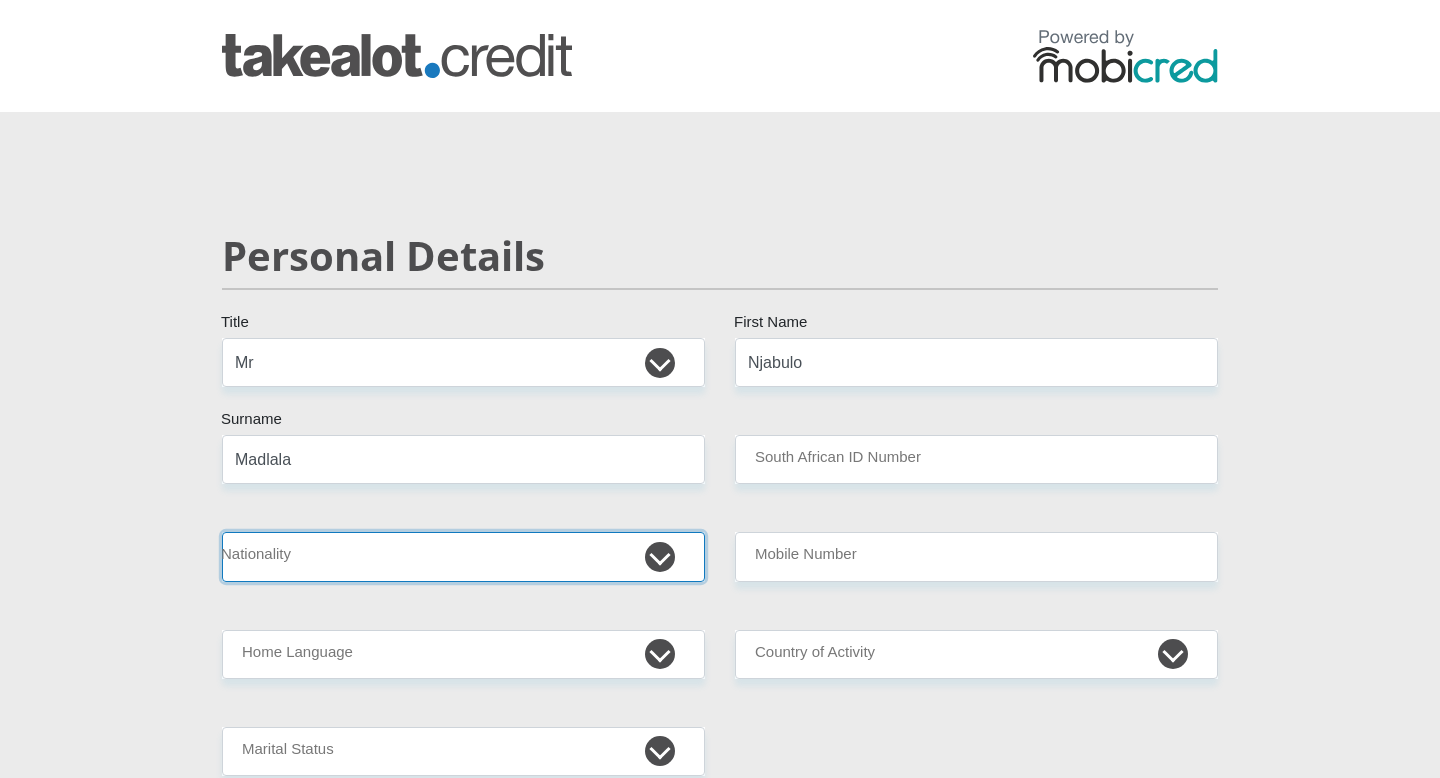 select on "ZAF" 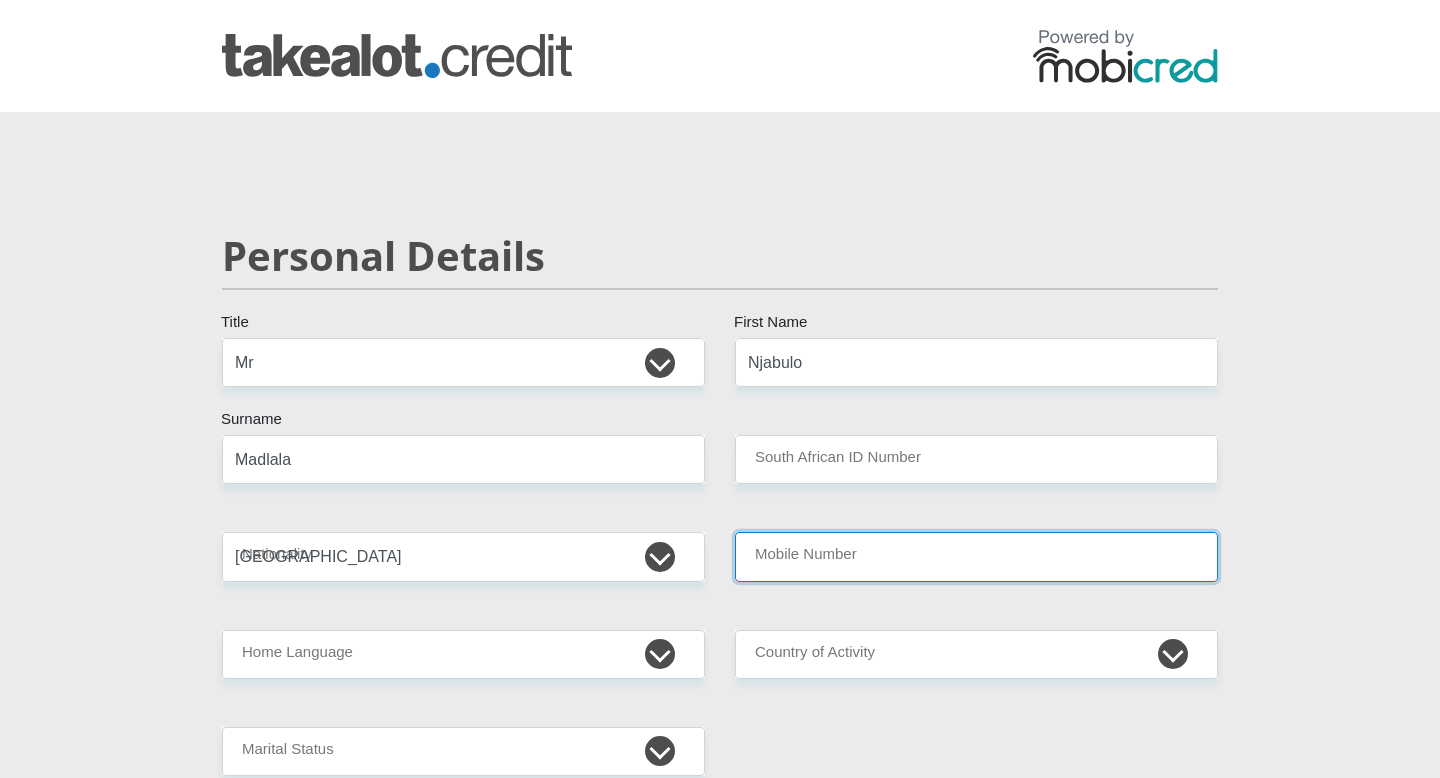 type on "0844938410" 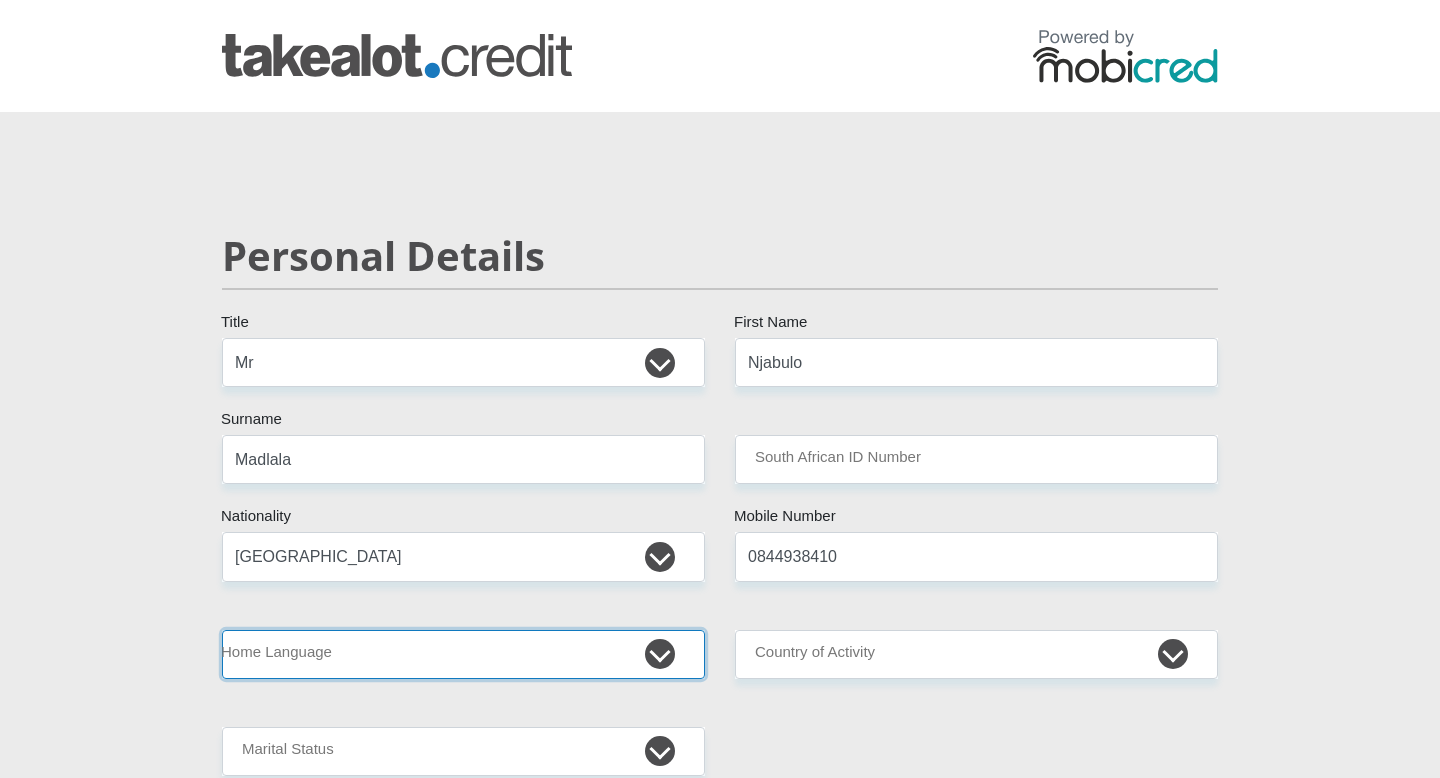 click on "Afrikaans
English
Sepedi
South Ndebele
Southern Sotho
Swati
Tsonga
Tswana
Venda
Xhosa
Zulu
Other" at bounding box center [463, 654] 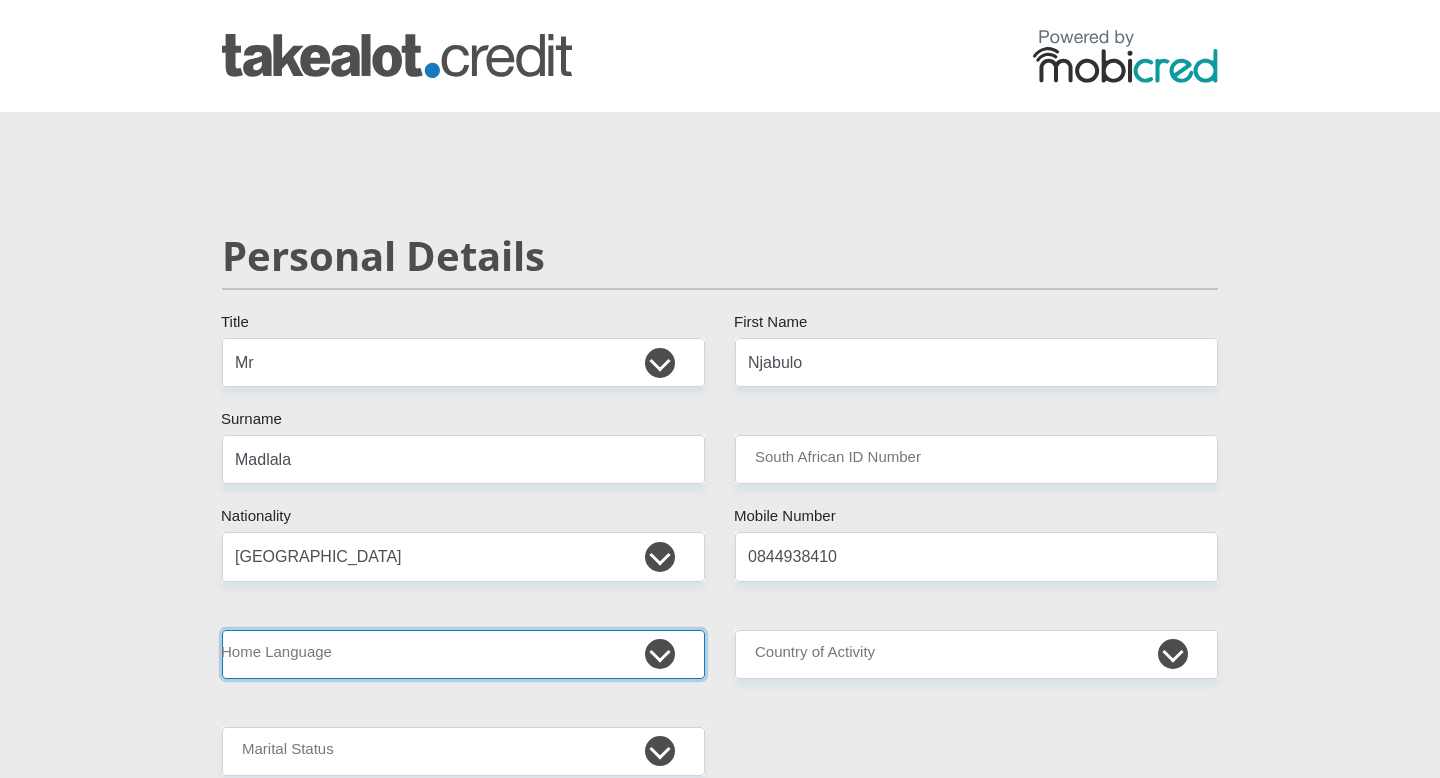 select on "eng" 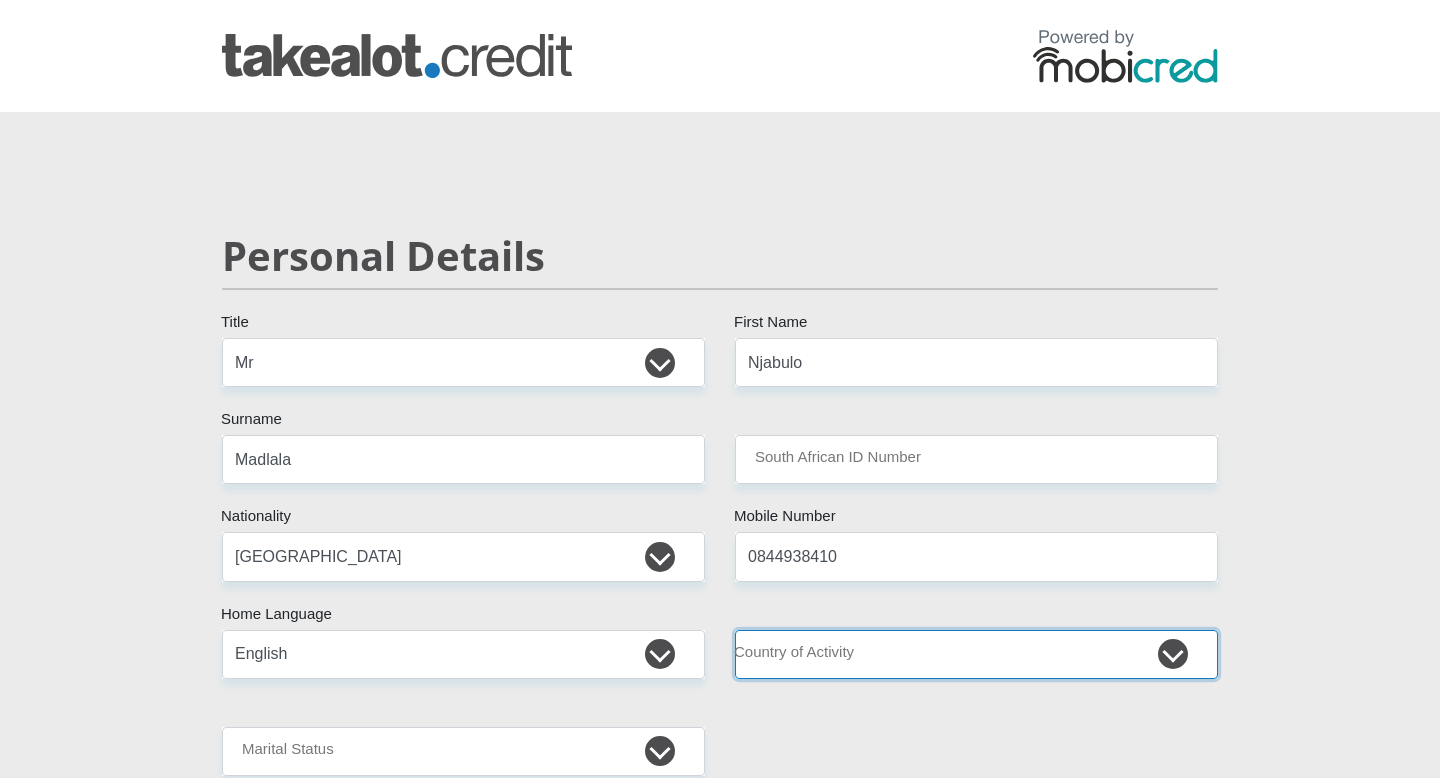 click on "South Africa
Afghanistan
Aland Islands
Albania
Algeria
America Samoa
American Virgin Islands
Andorra
Angola
Anguilla
Antarctica
Antigua and Barbuda
Argentina
Armenia
Aruba
Ascension Island
Australia
Austria
Azerbaijan
Chad" at bounding box center [976, 654] 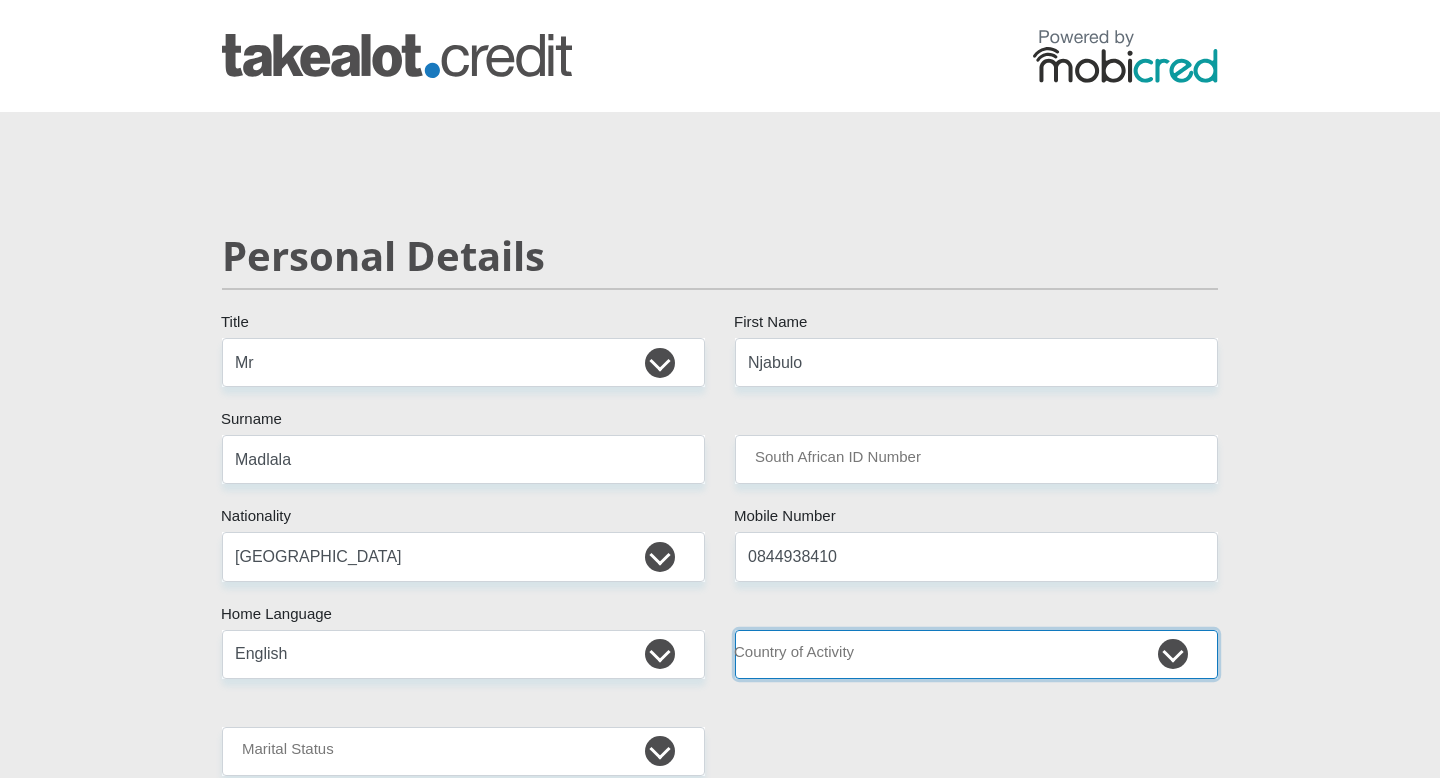 select on "ZAF" 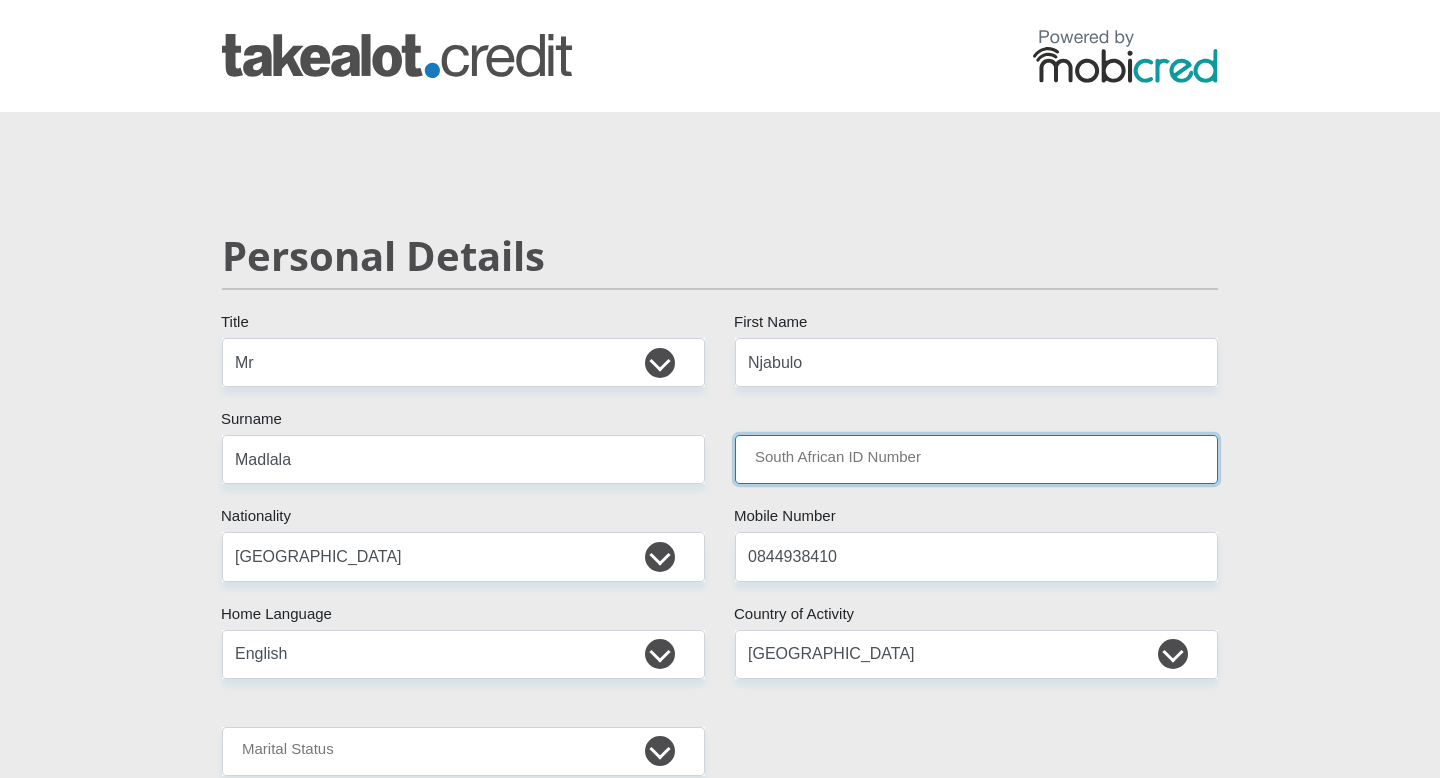 click on "South African ID Number" at bounding box center [976, 459] 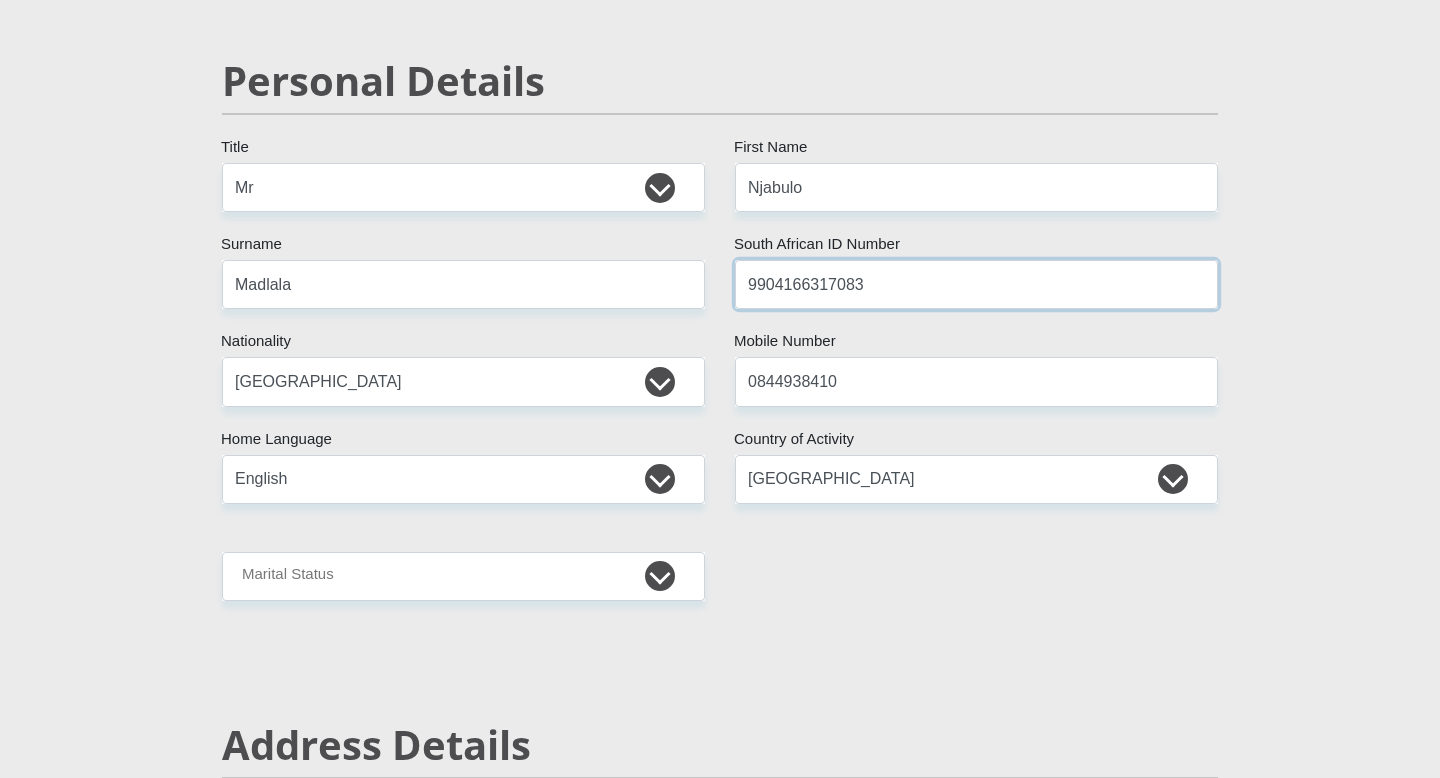 scroll, scrollTop: 174, scrollLeft: 0, axis: vertical 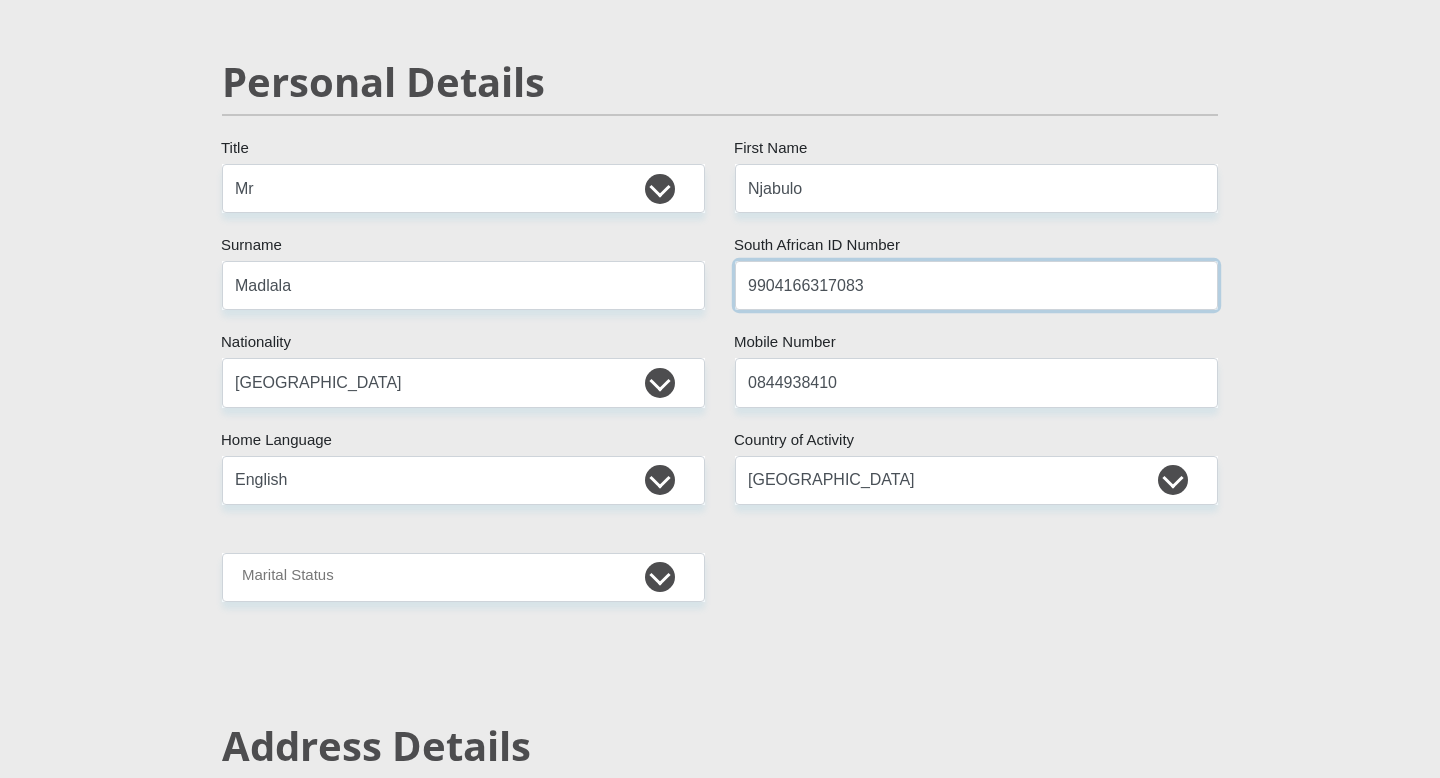 type on "9904166317083" 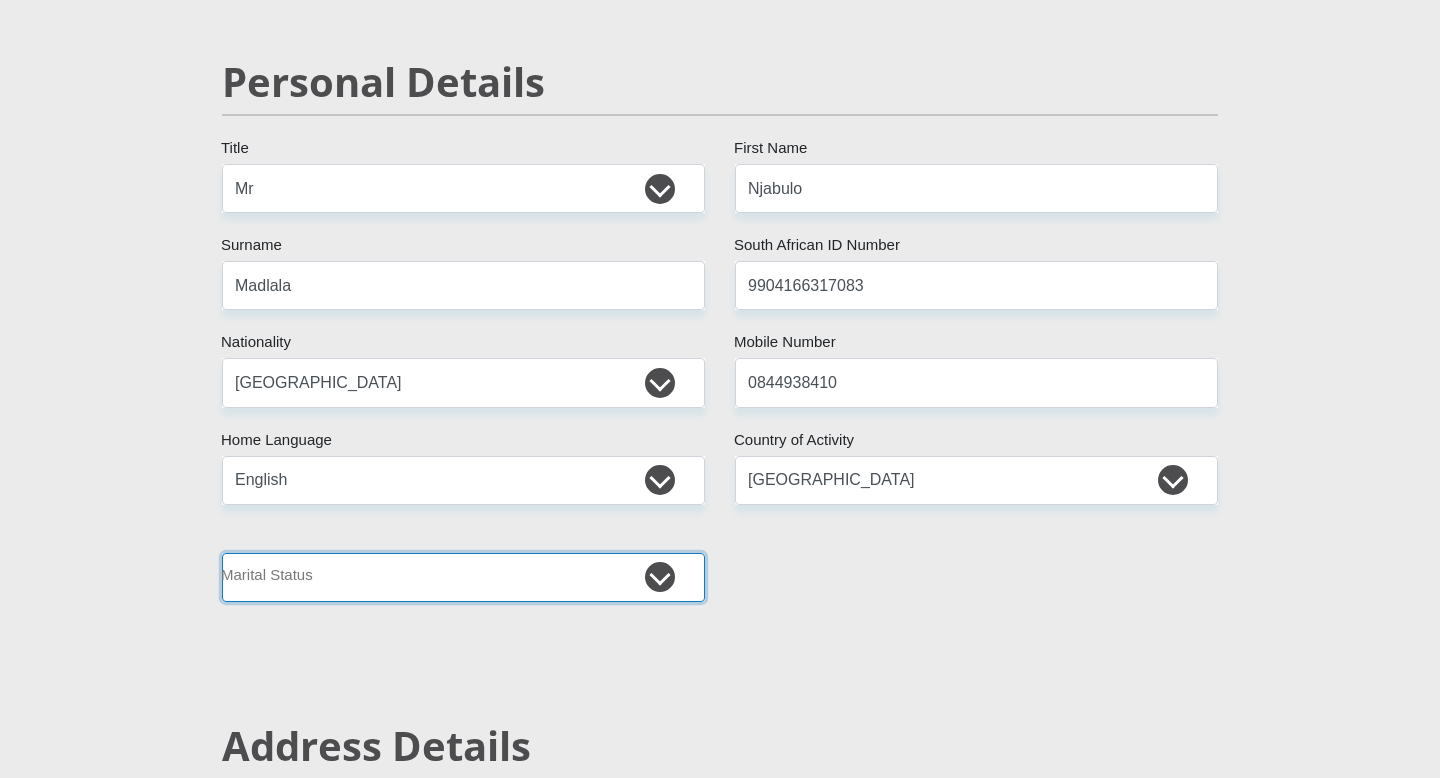 click on "Married ANC
Single
Divorced
Widowed
Married COP or Customary Law" at bounding box center (463, 577) 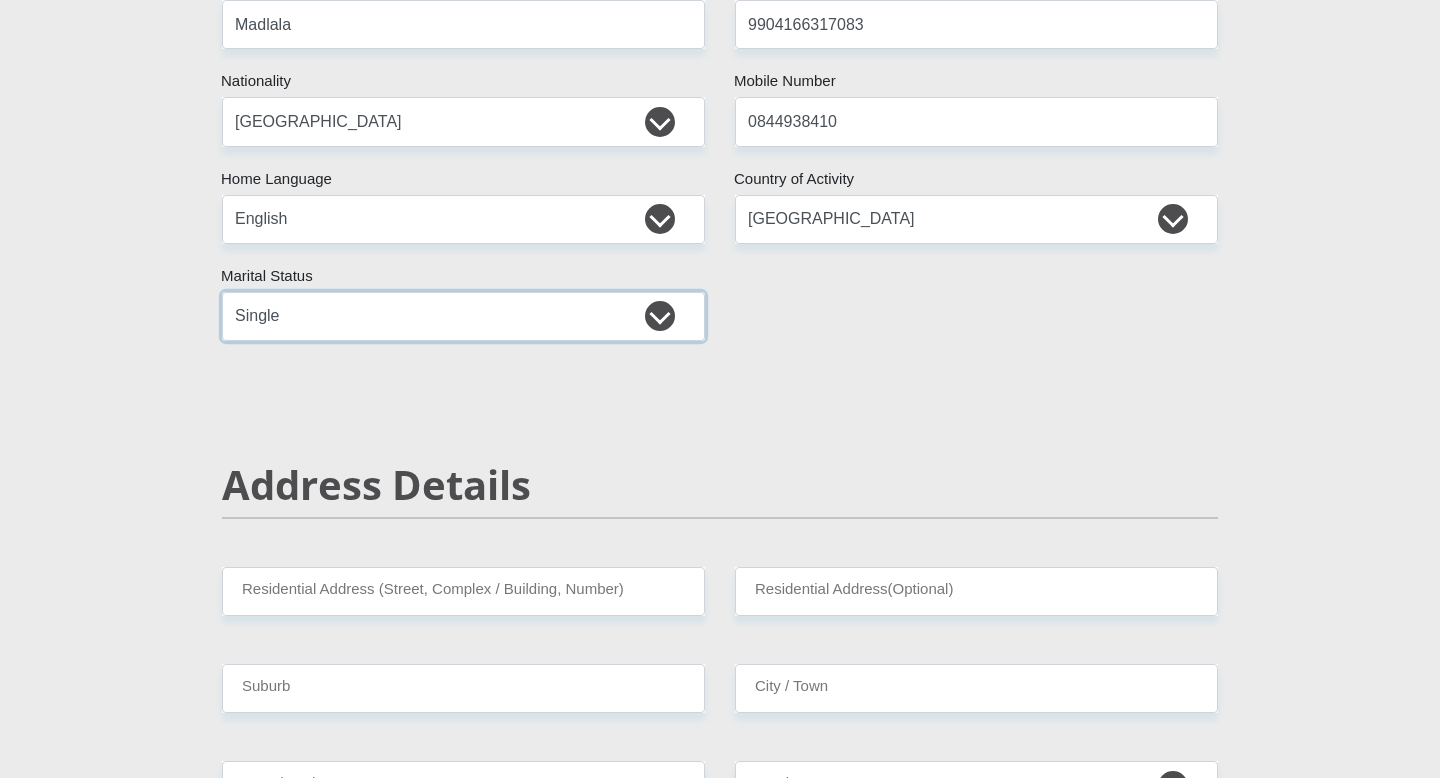 scroll, scrollTop: 605, scrollLeft: 0, axis: vertical 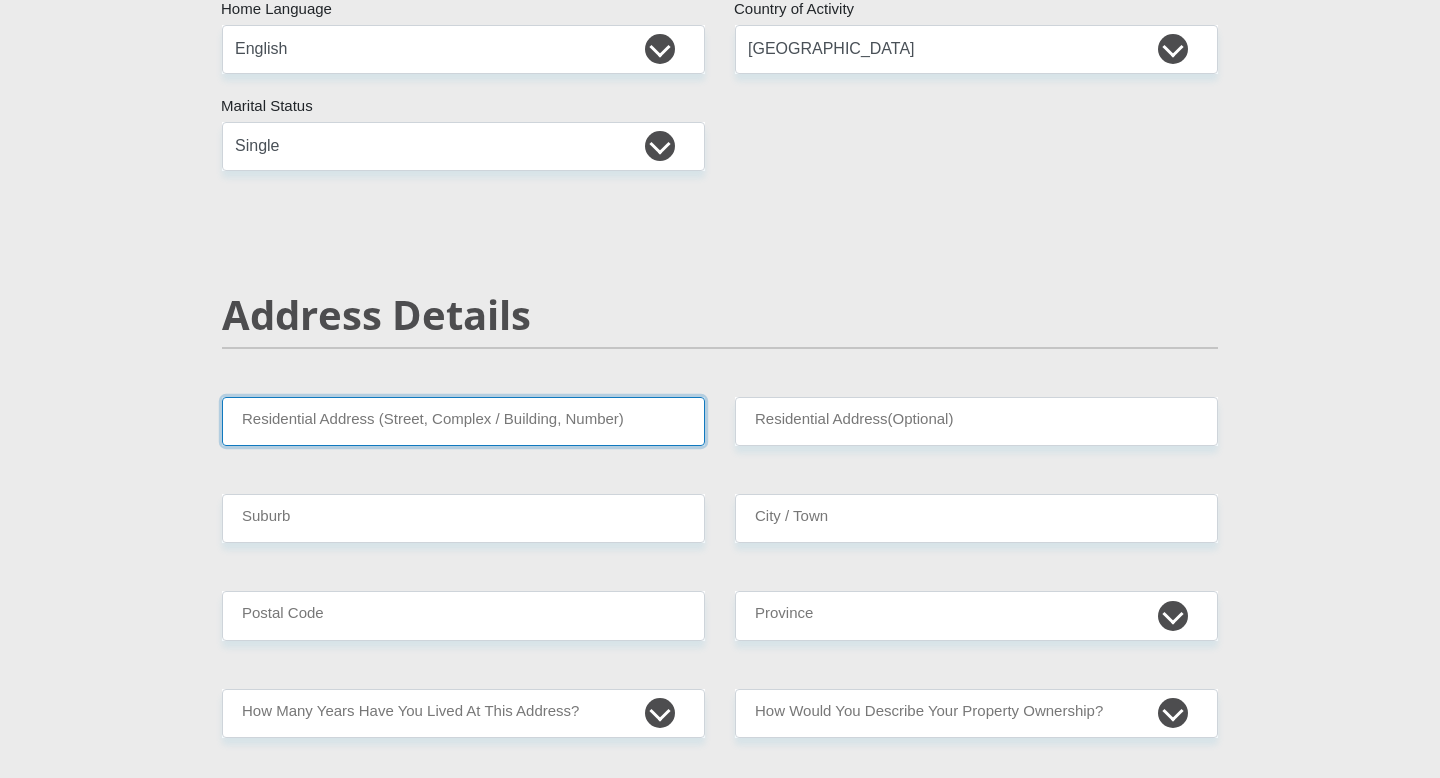 click on "Residential Address (Street, Complex / Building, Number)" at bounding box center [463, 421] 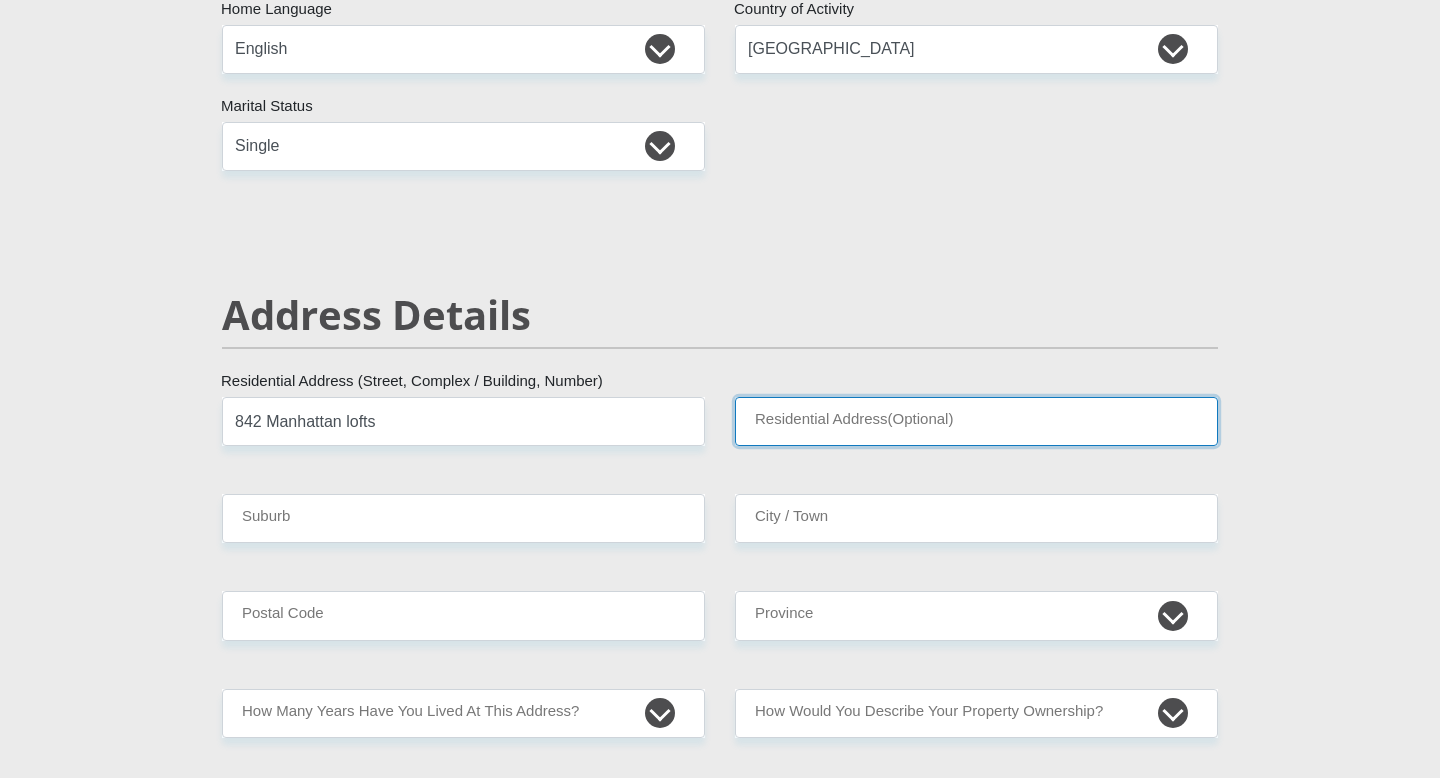type on "Cnr Kliprivier Dr and, Vereeniging Rd," 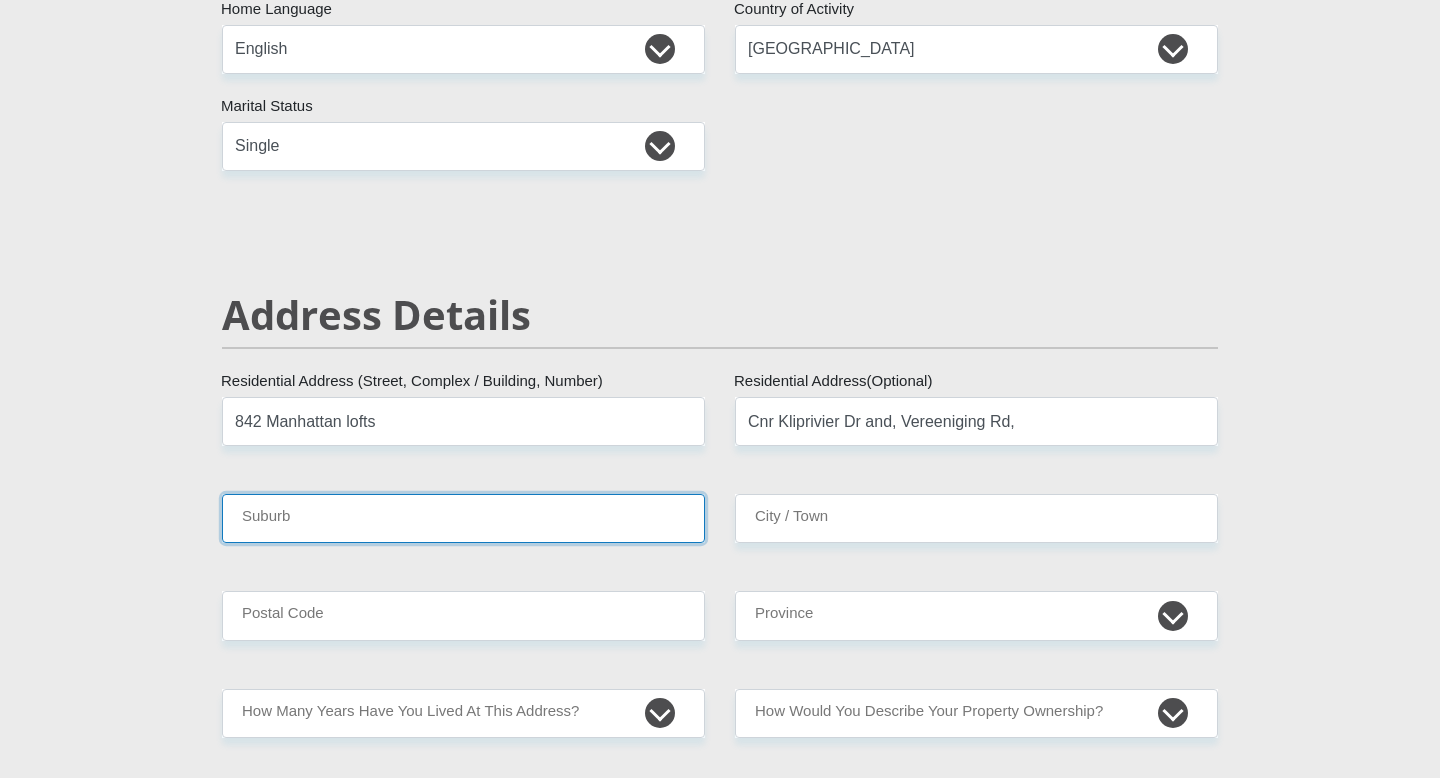 type on "Johannesburg" 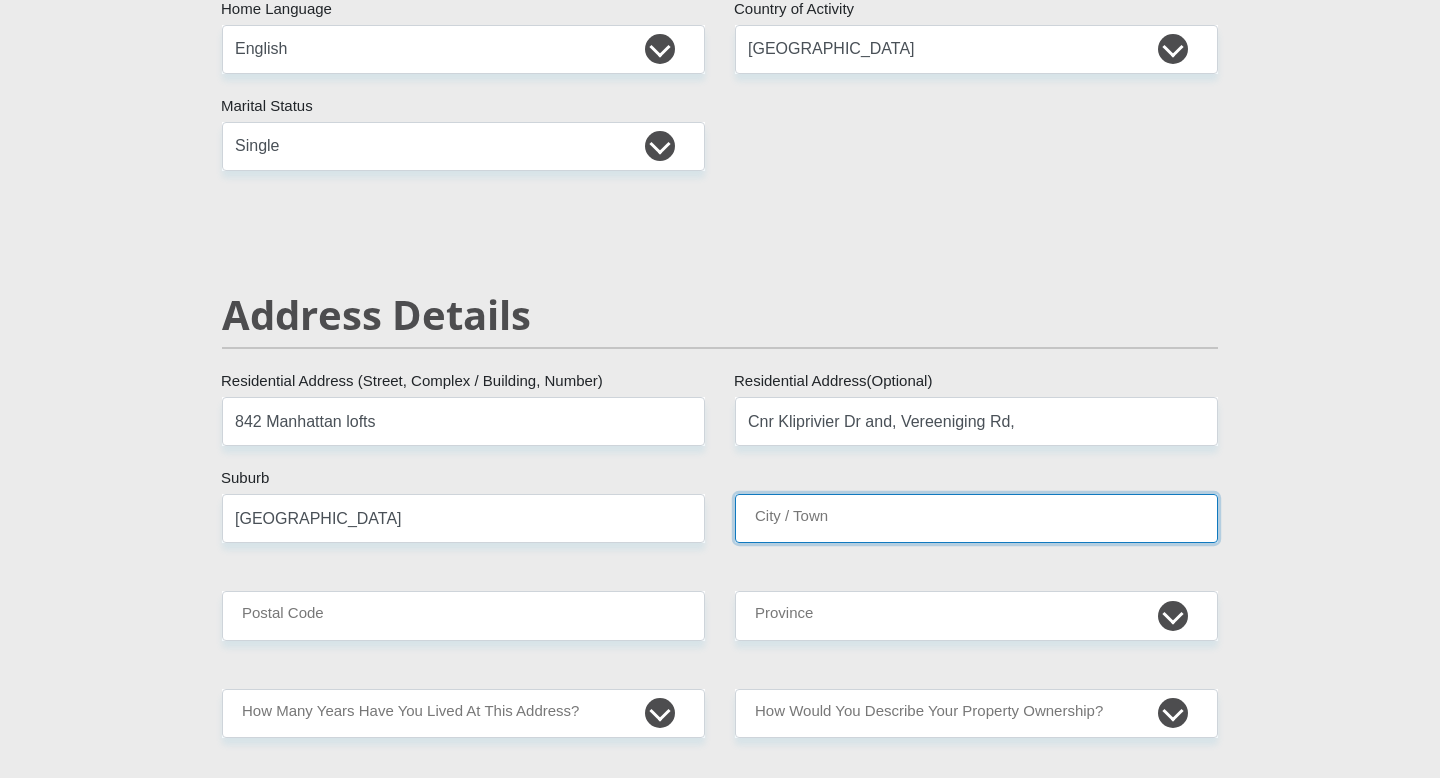 type on "Johannesburg" 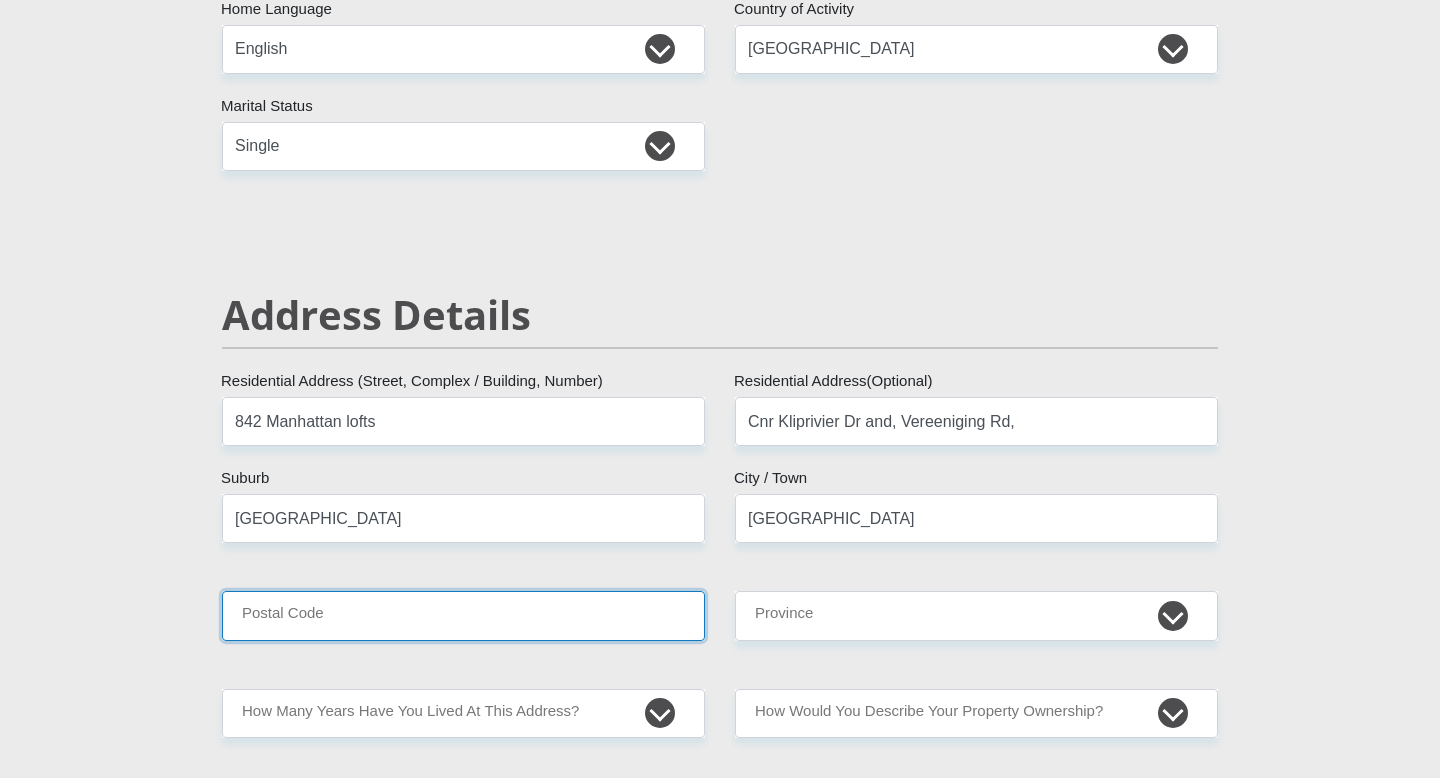 type on "1448" 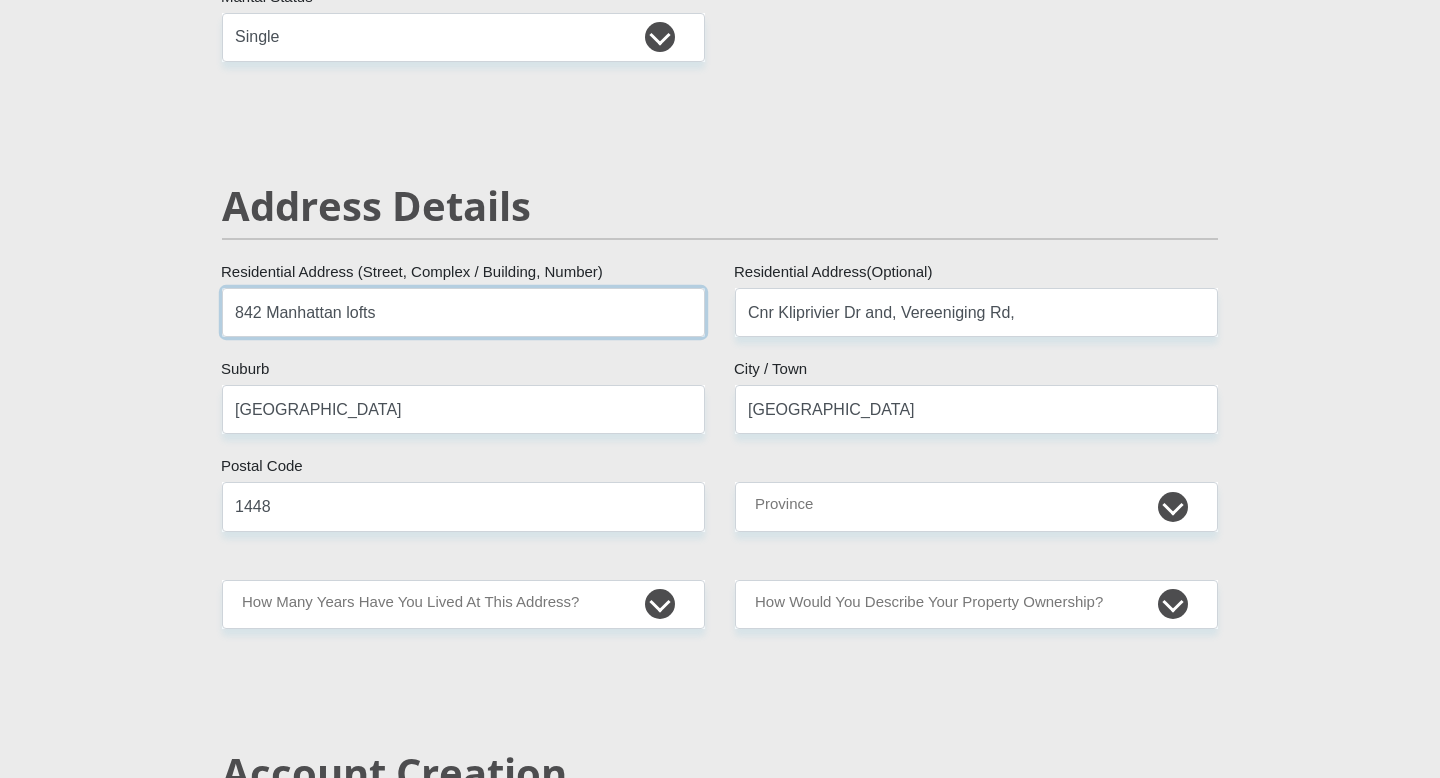 scroll, scrollTop: 715, scrollLeft: 0, axis: vertical 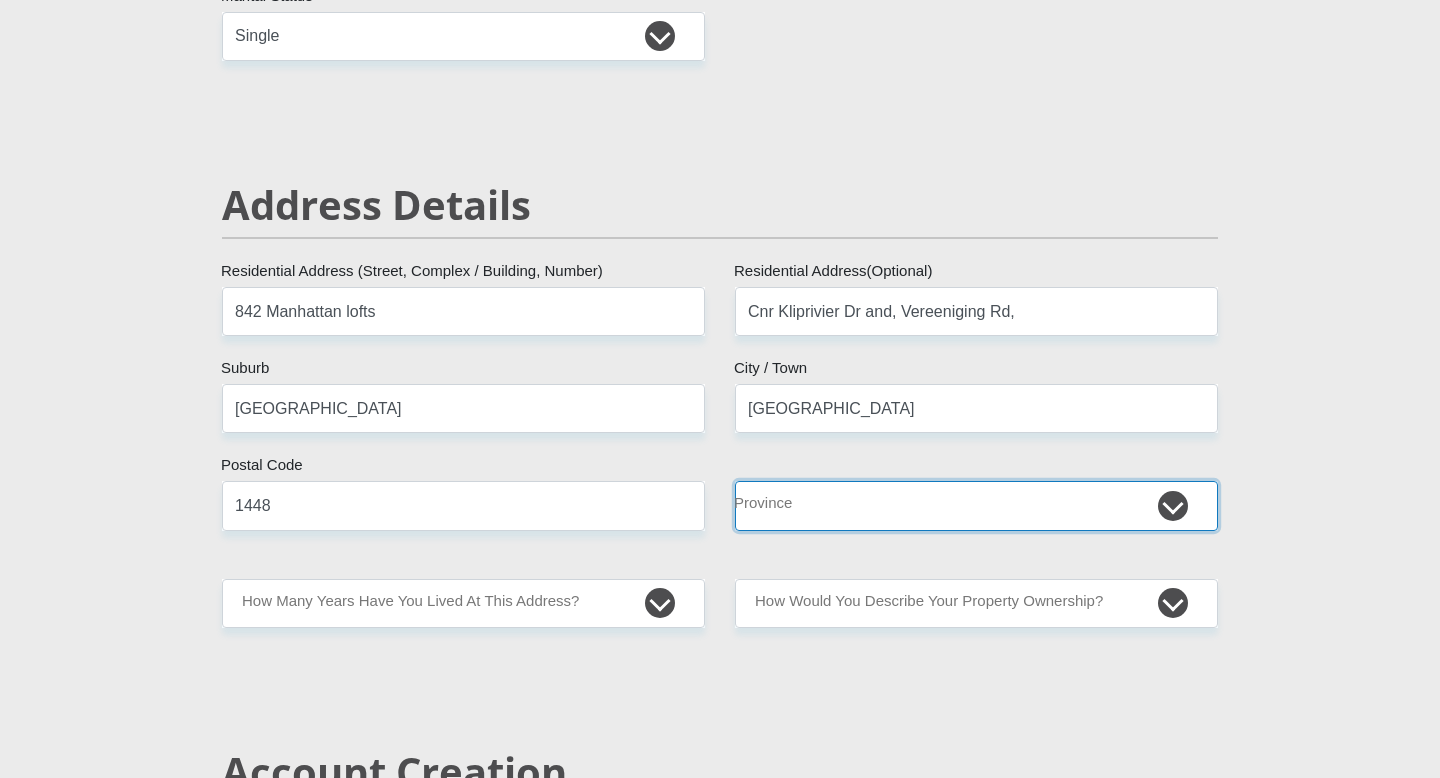 click on "Eastern Cape
Free State
Gauteng
KwaZulu-Natal
Limpopo
Mpumalanga
Northern Cape
North West
Western Cape" at bounding box center (976, 505) 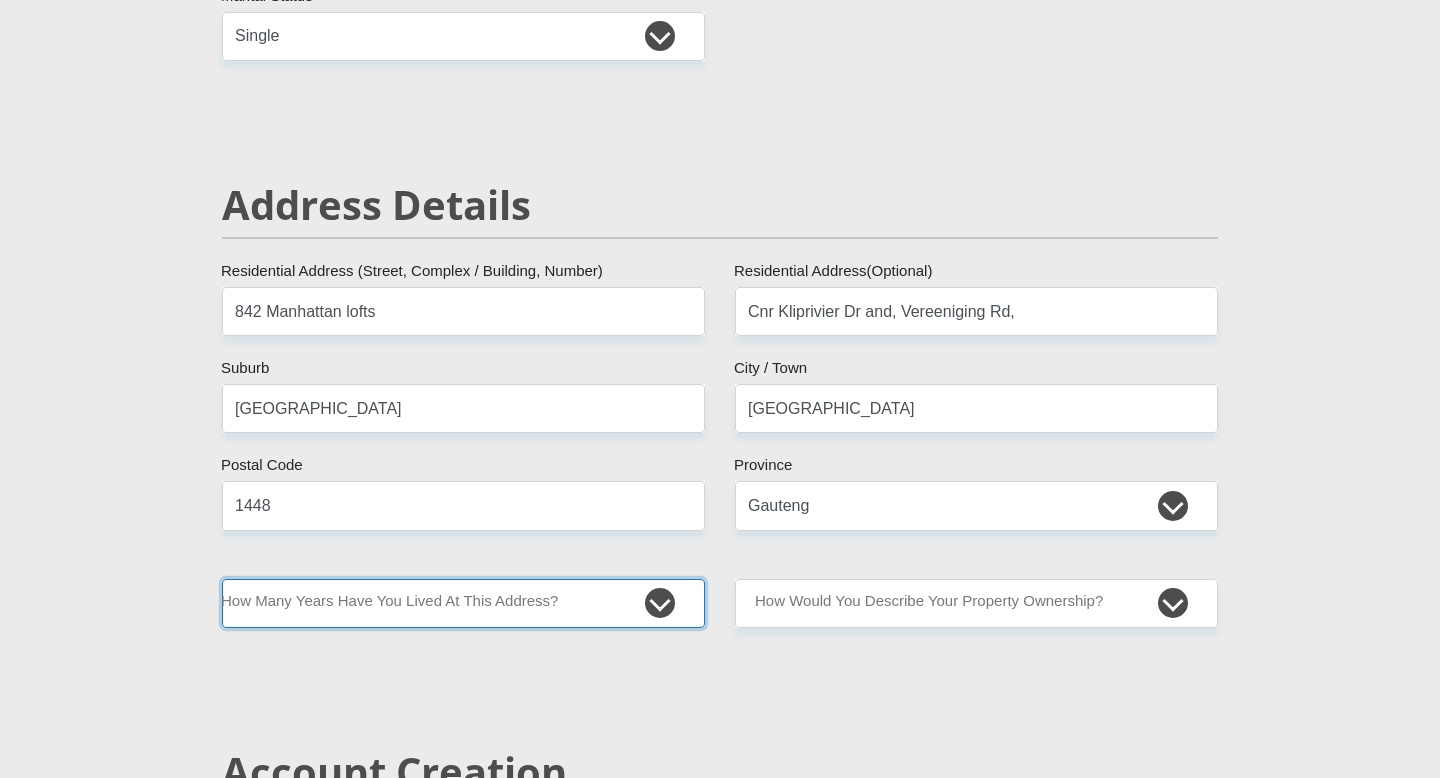 click on "less than 1 year
1-3 years
3-5 years
5+ years" at bounding box center [463, 603] 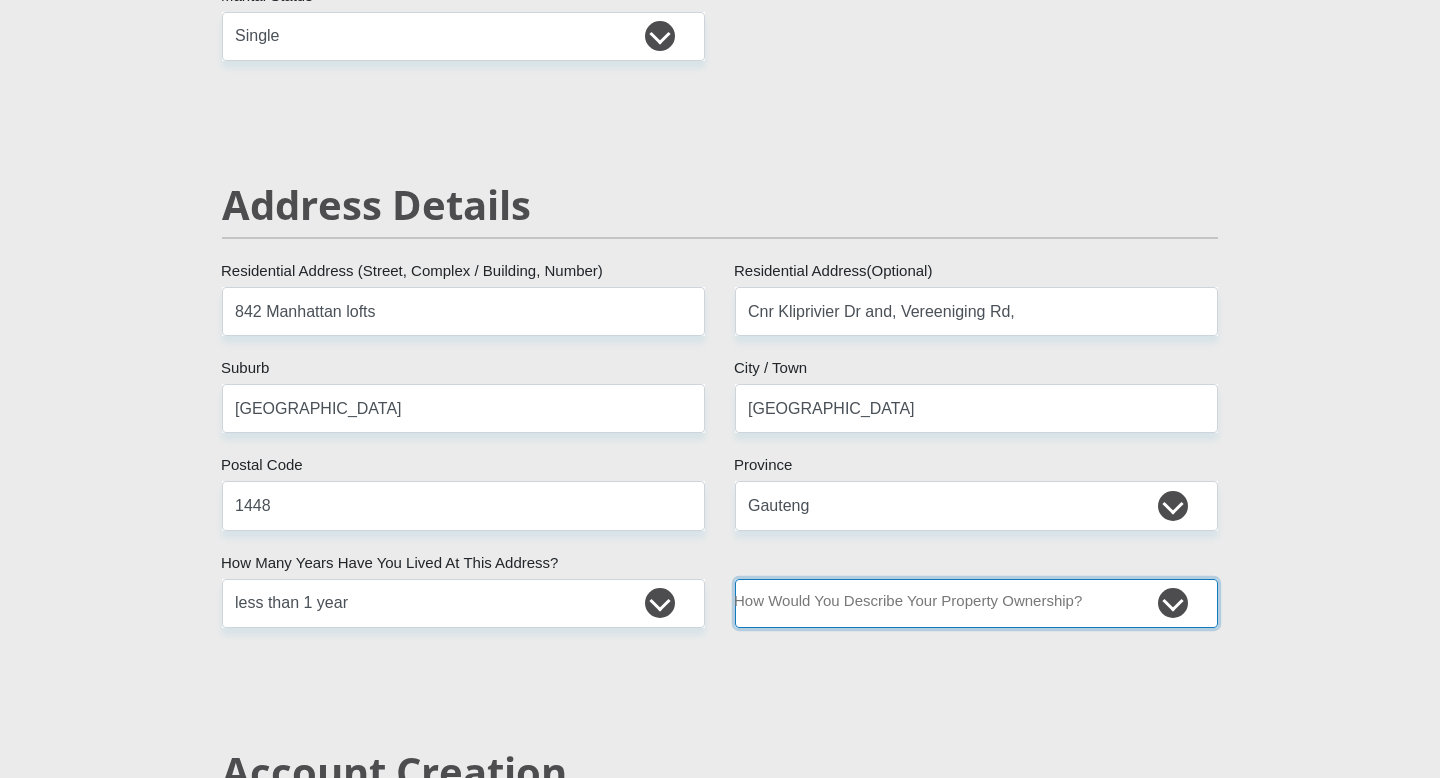 click on "Owned
Rented
Family Owned
Company Dwelling" at bounding box center [976, 603] 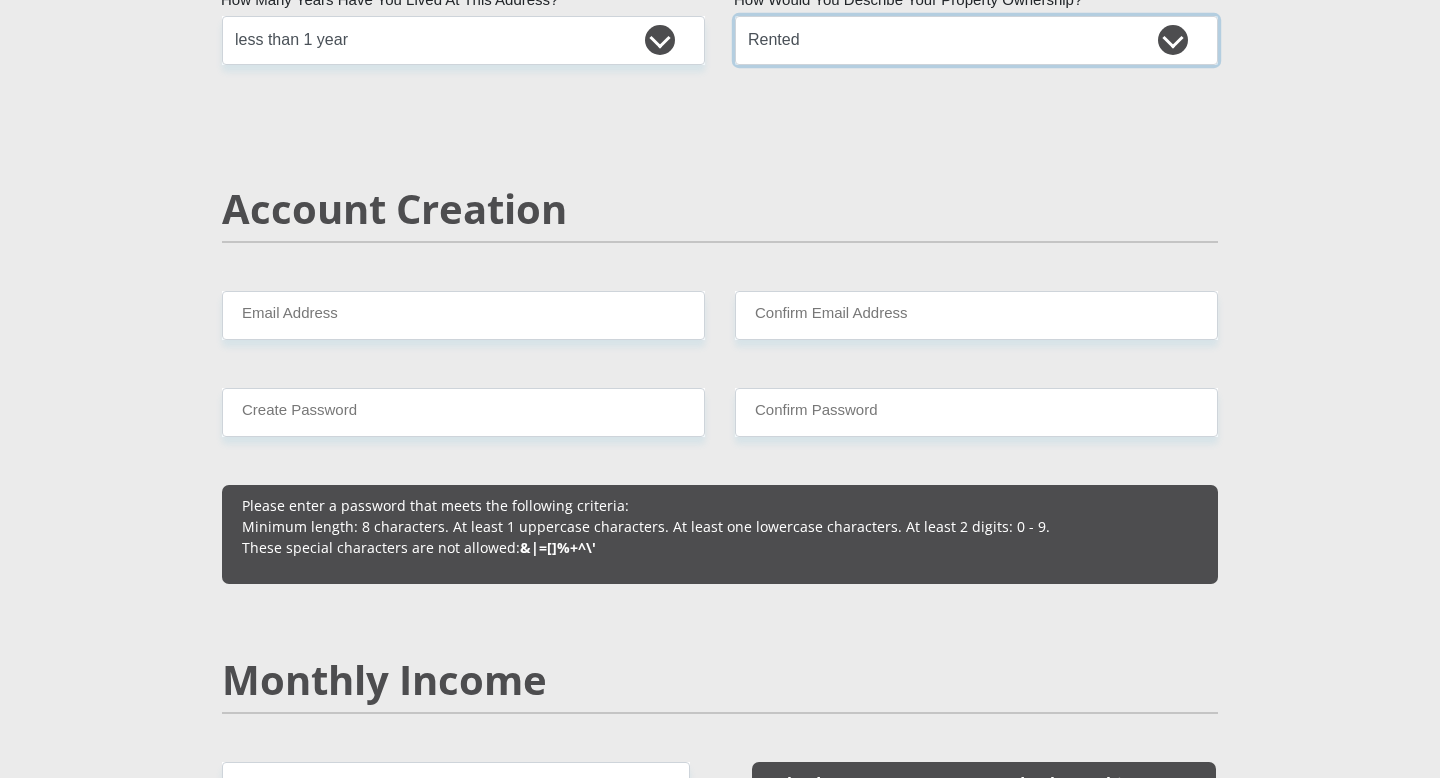 scroll, scrollTop: 1279, scrollLeft: 0, axis: vertical 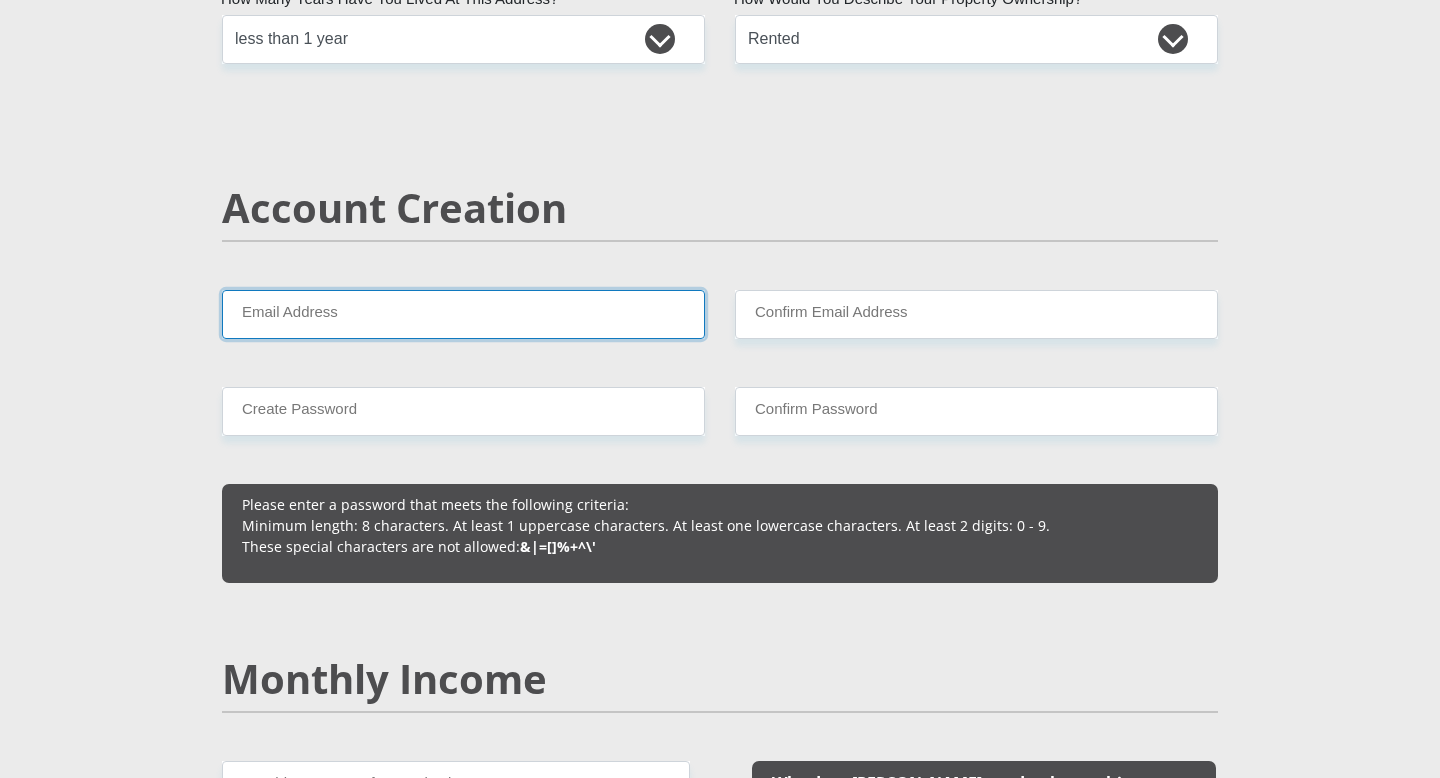 click on "Email Address" at bounding box center (463, 314) 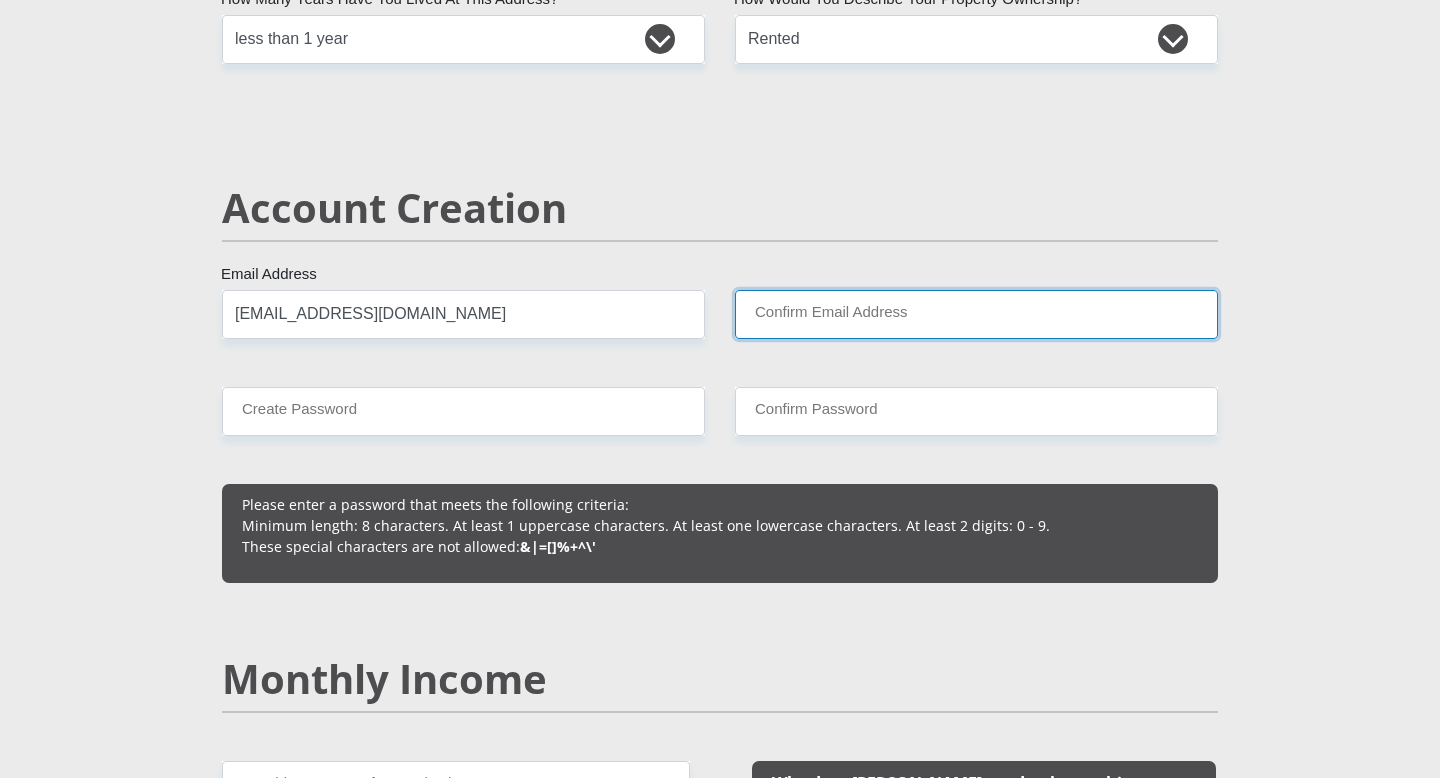 type on "nmadlala16@gmail.com" 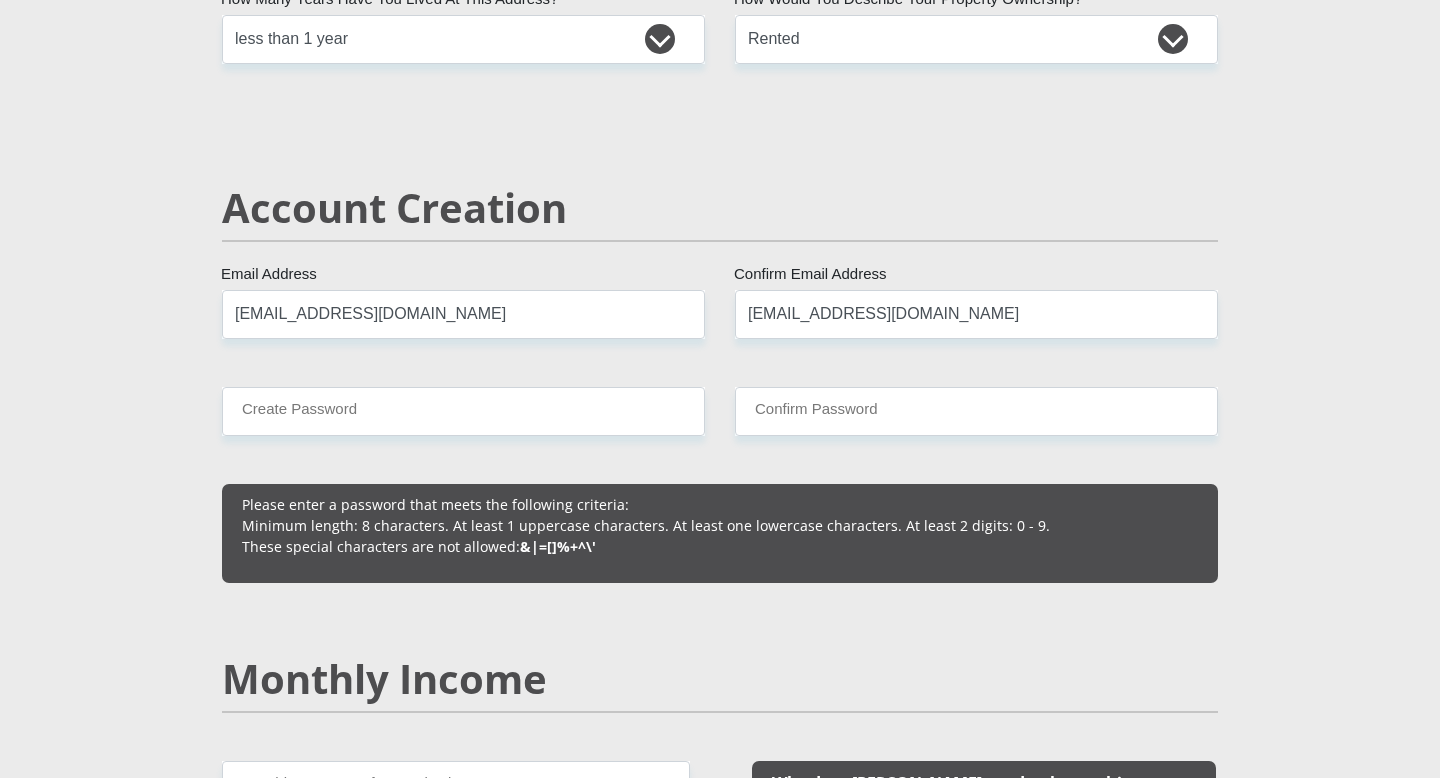 type 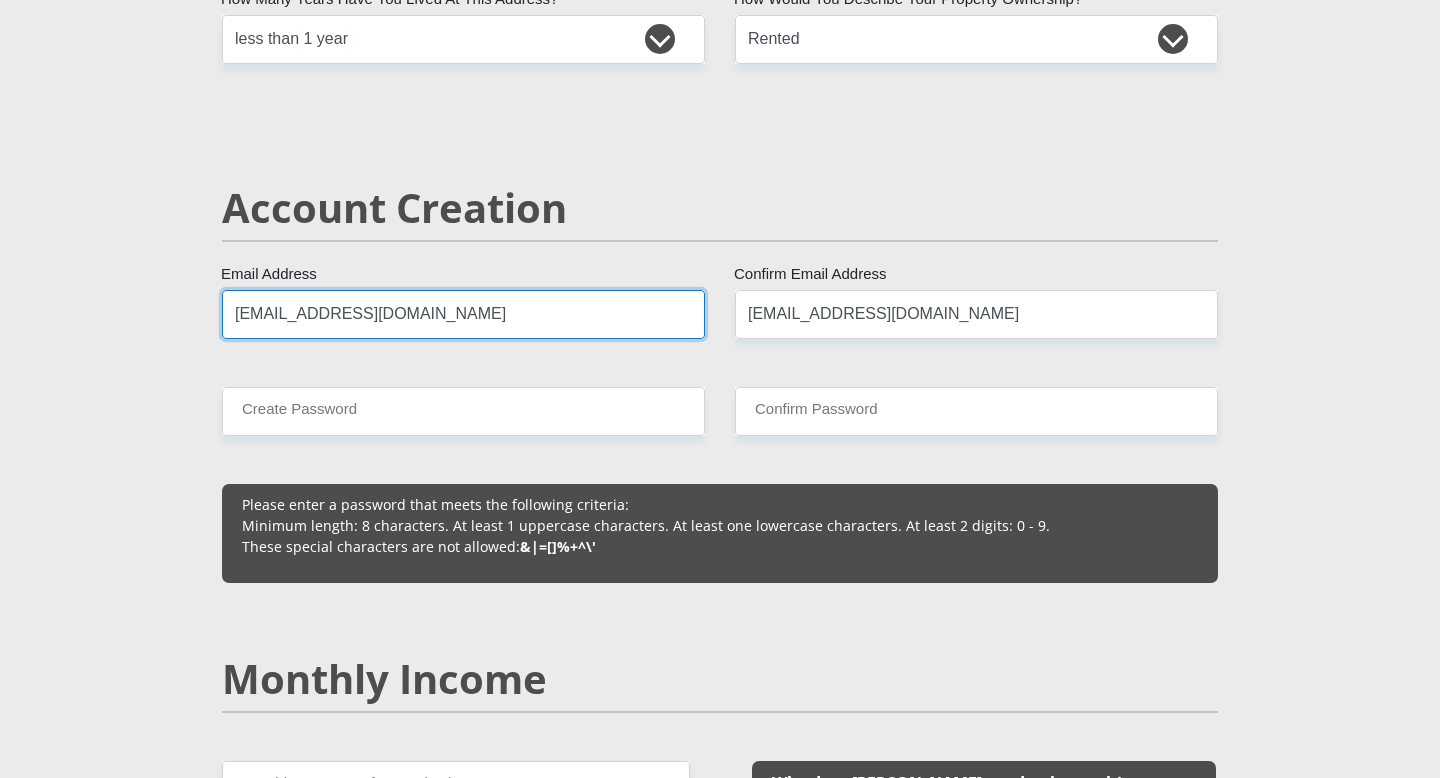 type 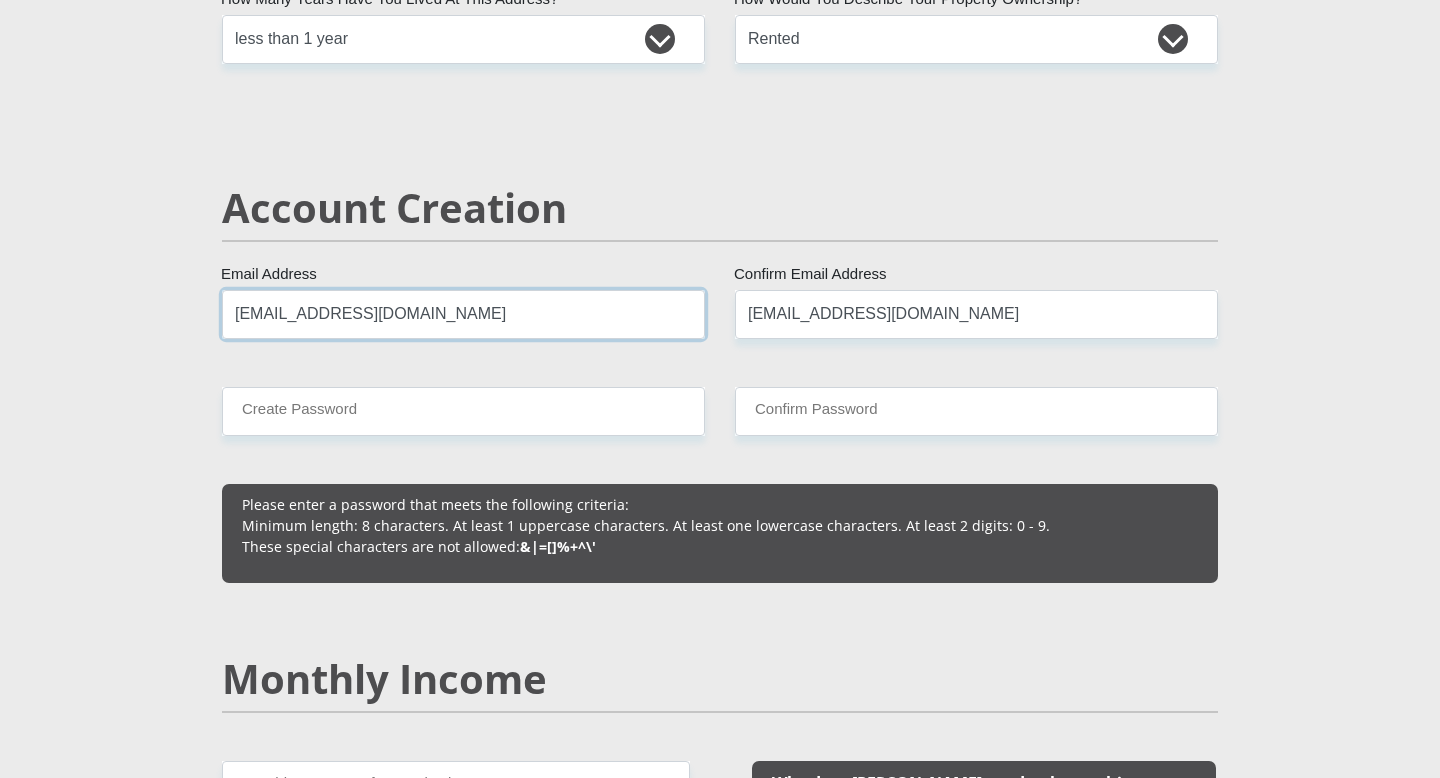 click on "nmadlala16@gmail.com" at bounding box center [463, 314] 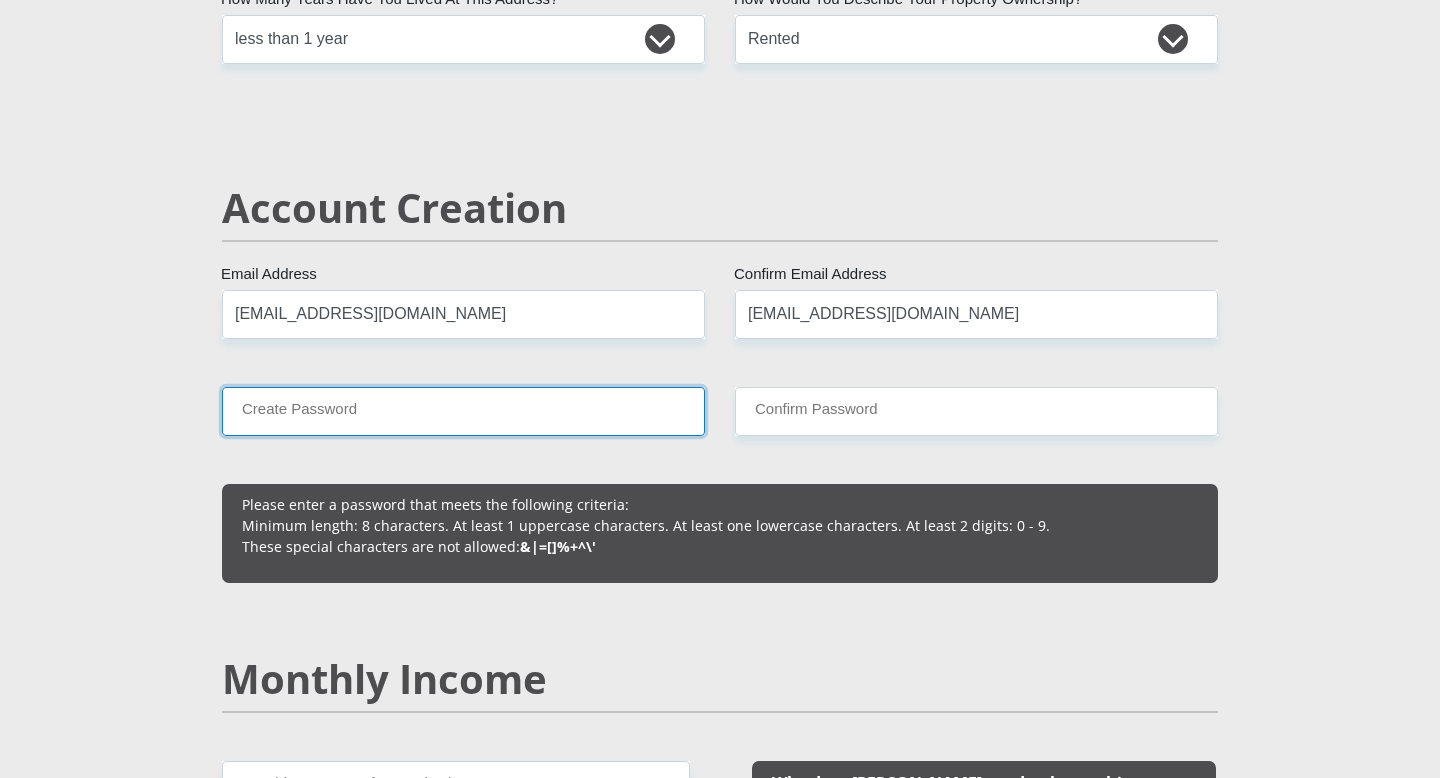 click on "Create Password" at bounding box center (463, 411) 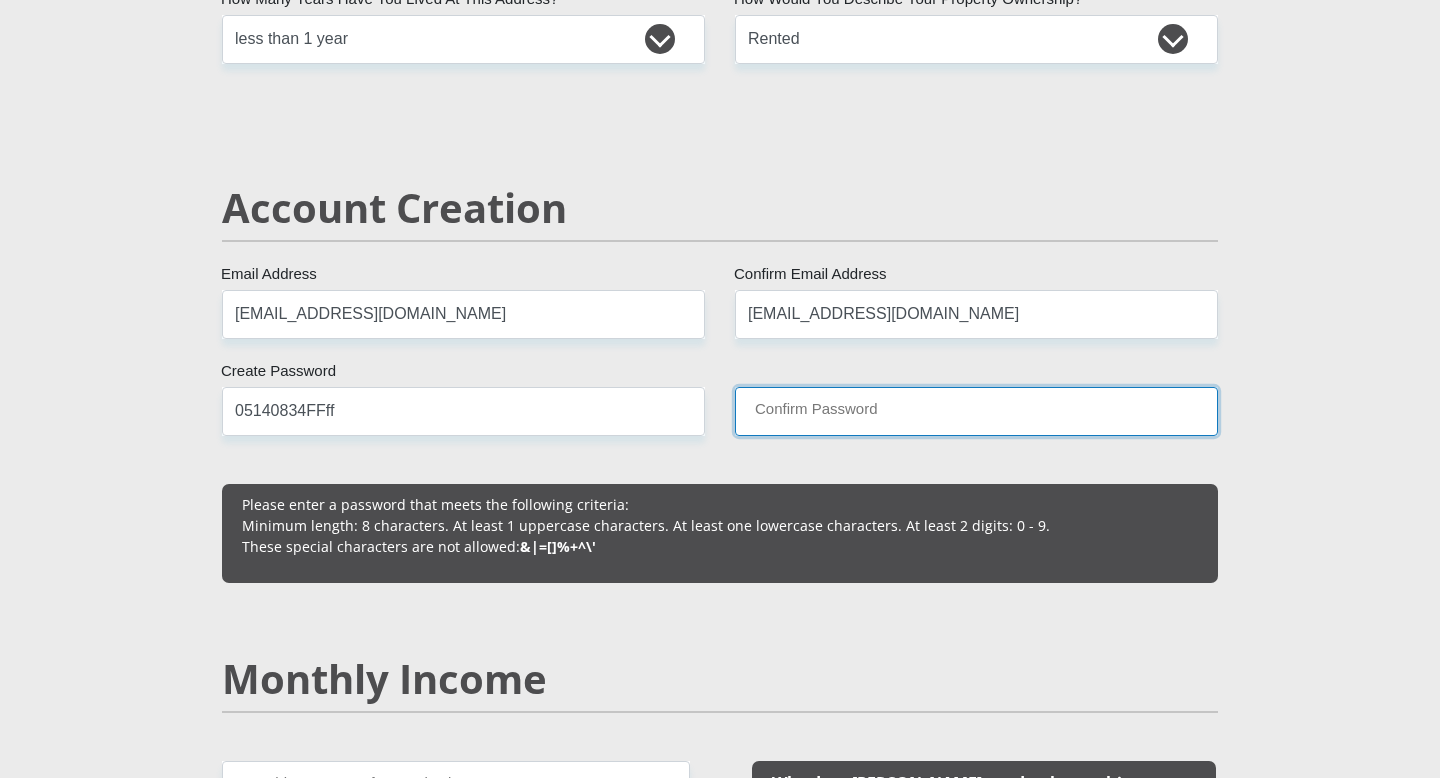 click on "Confirm Password" at bounding box center (976, 411) 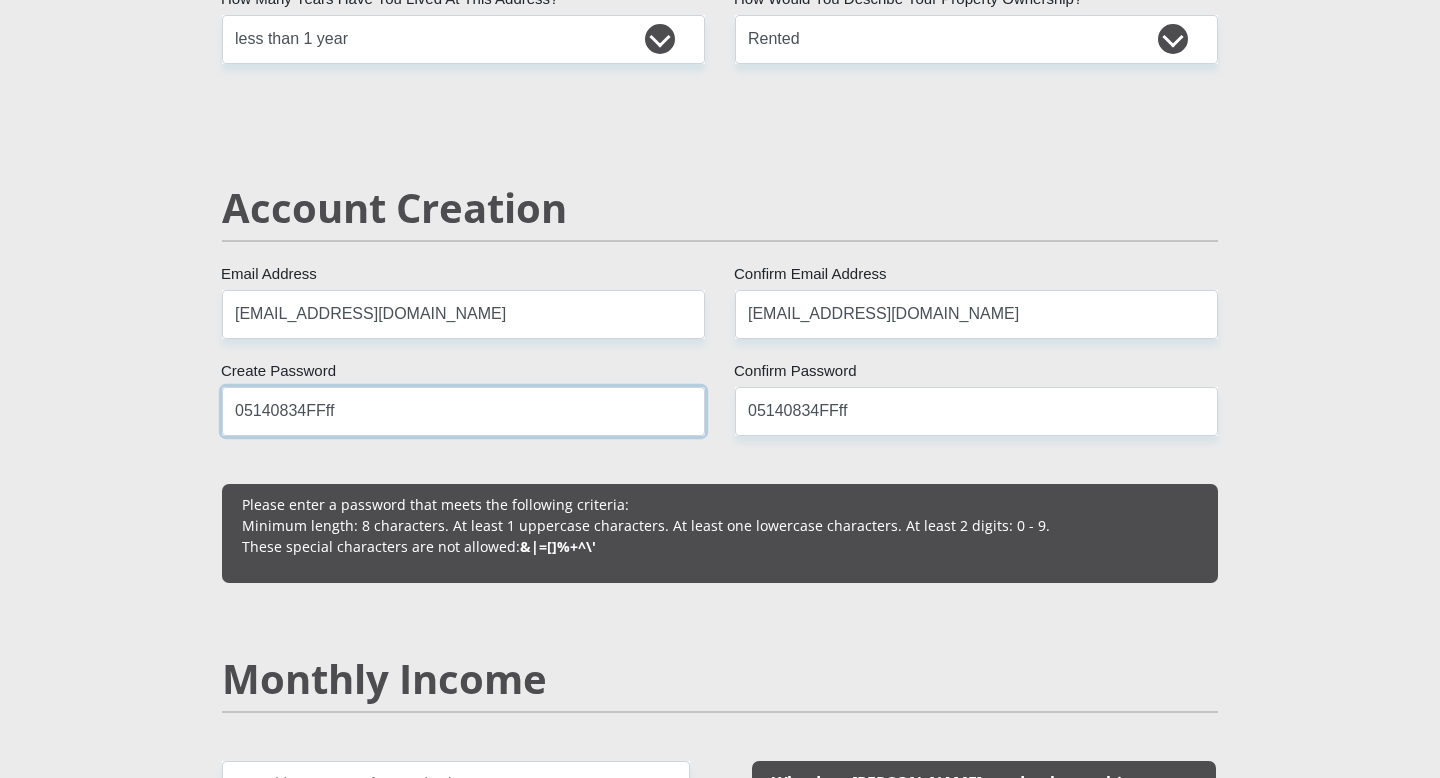 click on "05140834FFff" at bounding box center (463, 411) 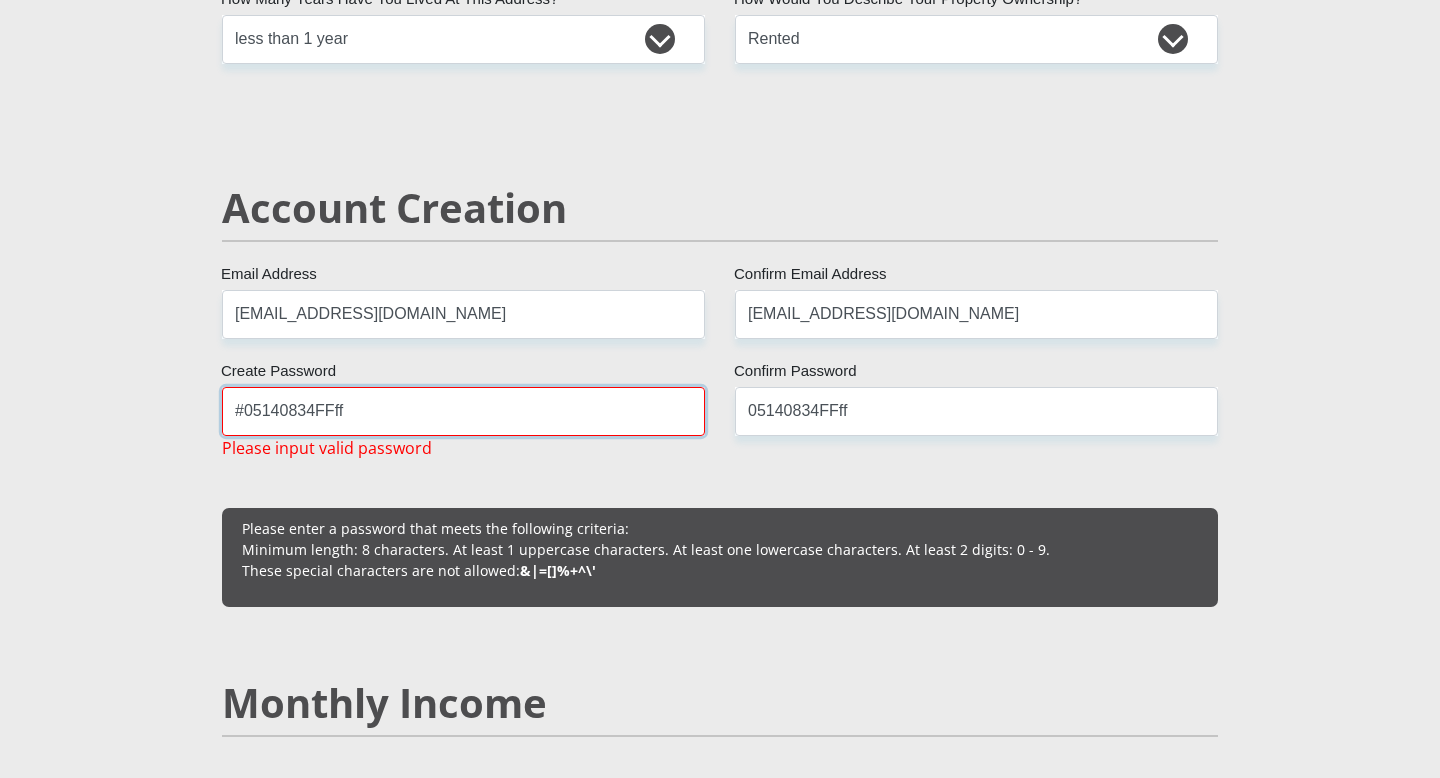 type on "05140834FFff" 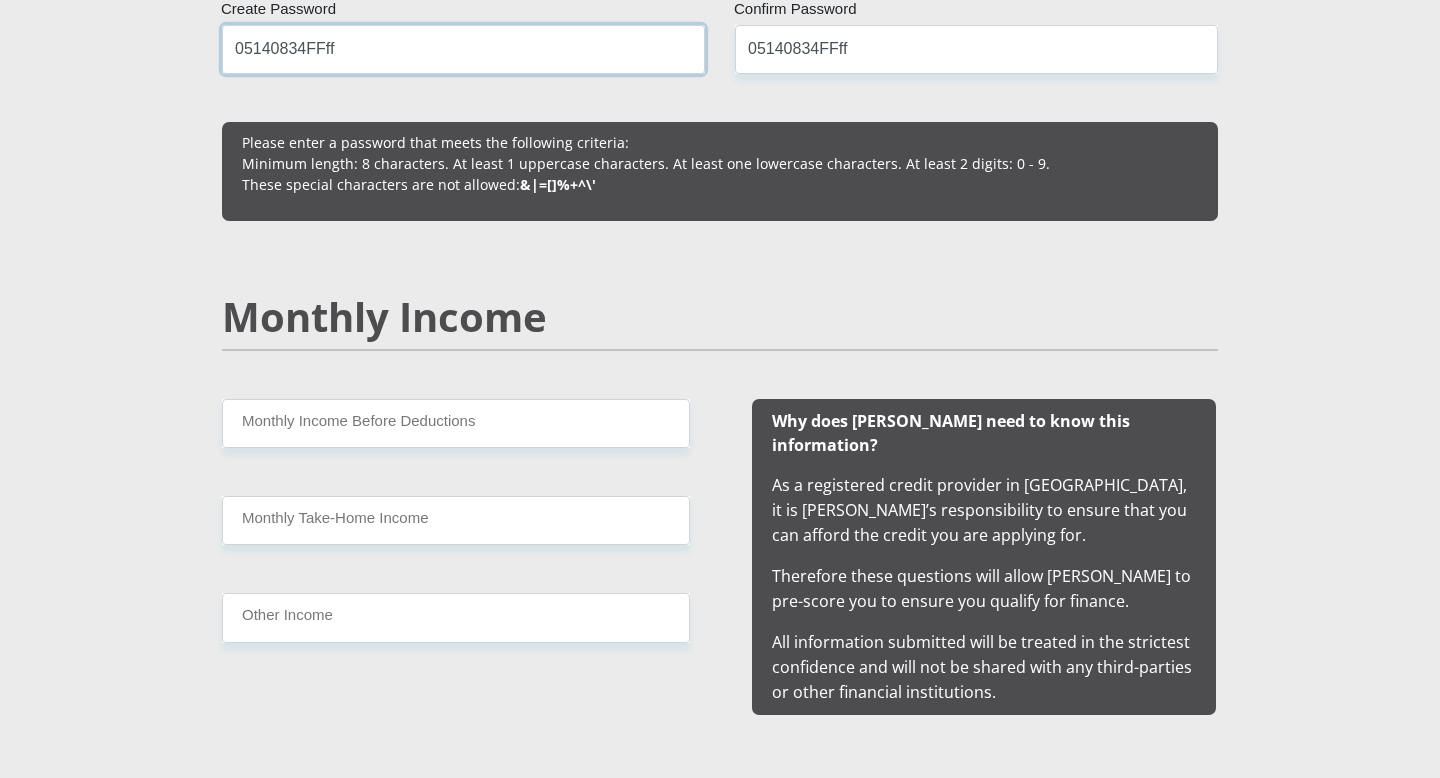 scroll, scrollTop: 1644, scrollLeft: 0, axis: vertical 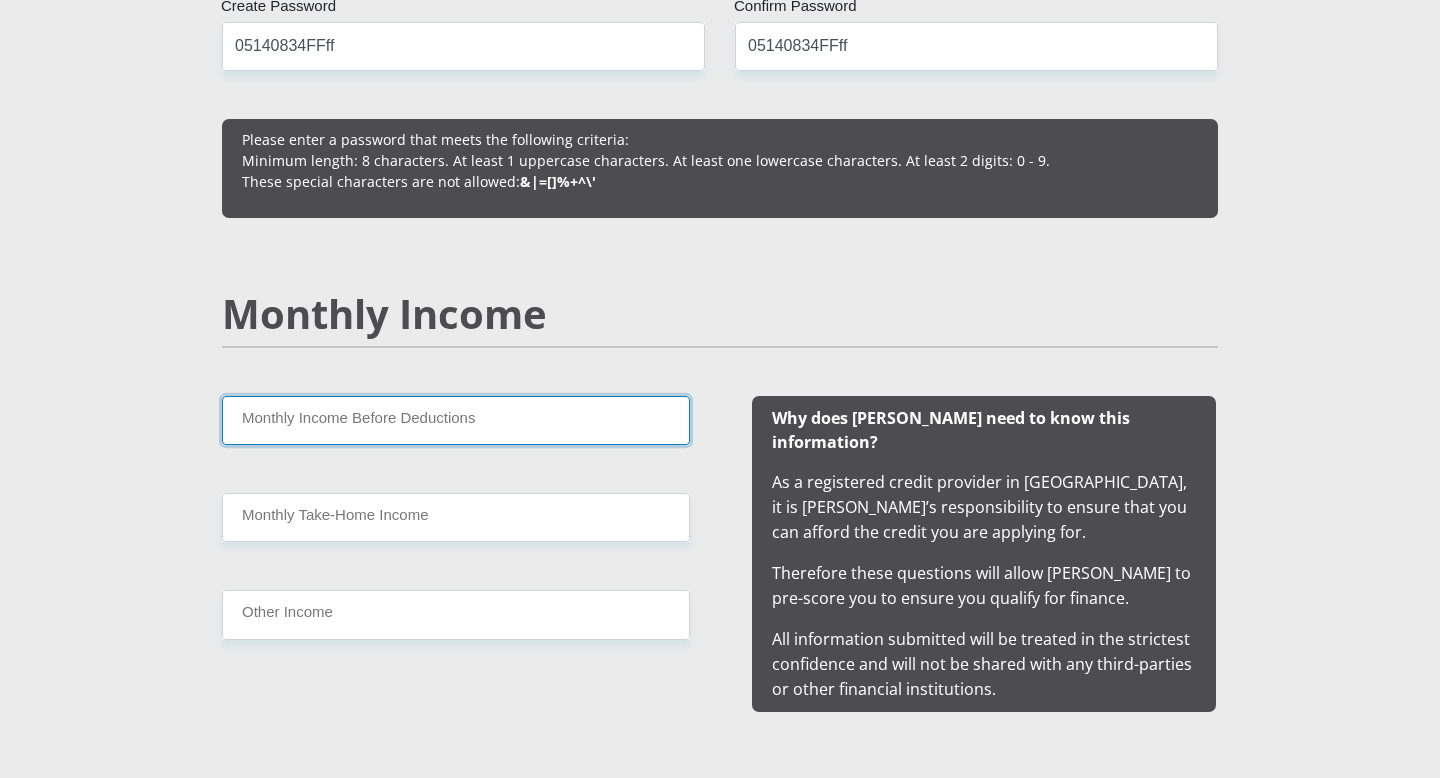 click on "Monthly Income Before Deductions" at bounding box center [456, 420] 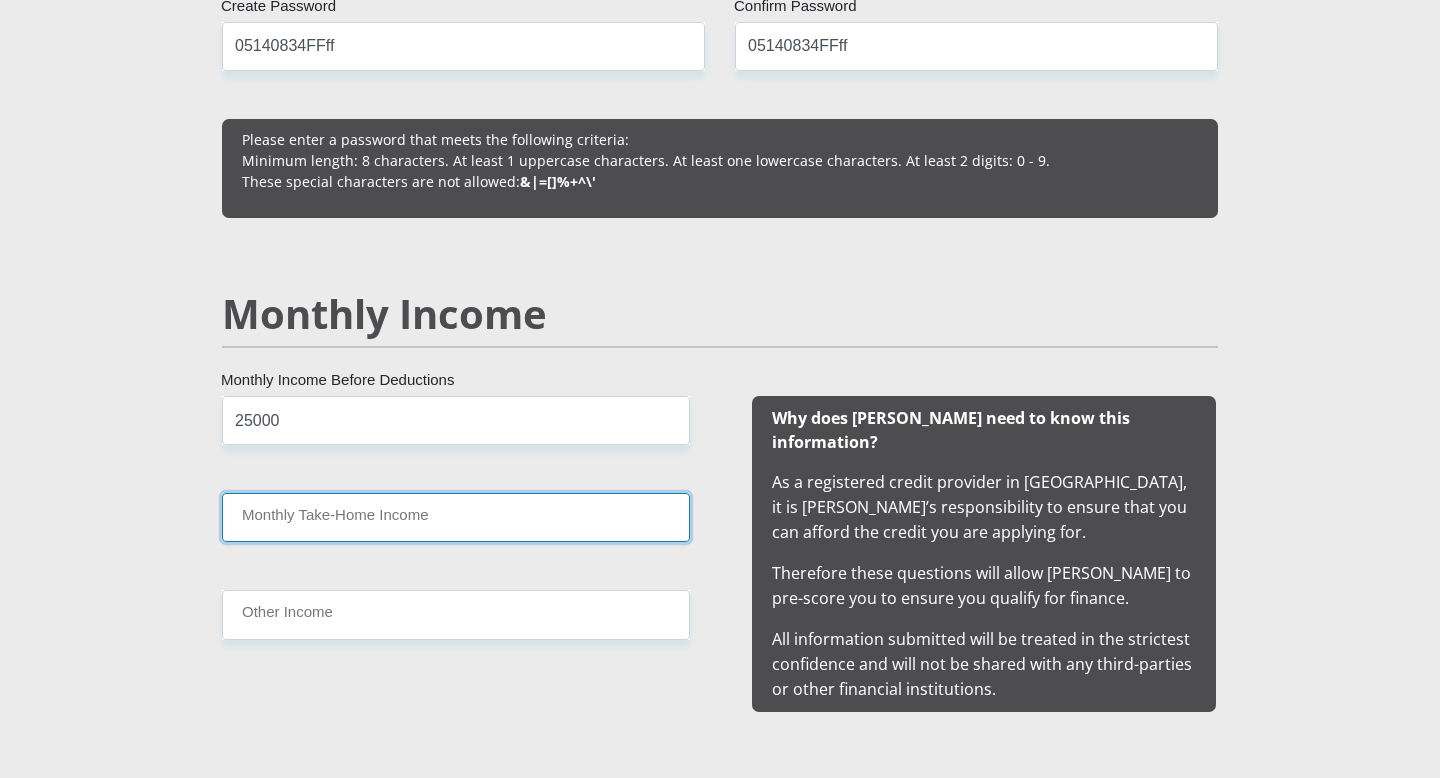 click on "Monthly Take-Home Income" at bounding box center [456, 517] 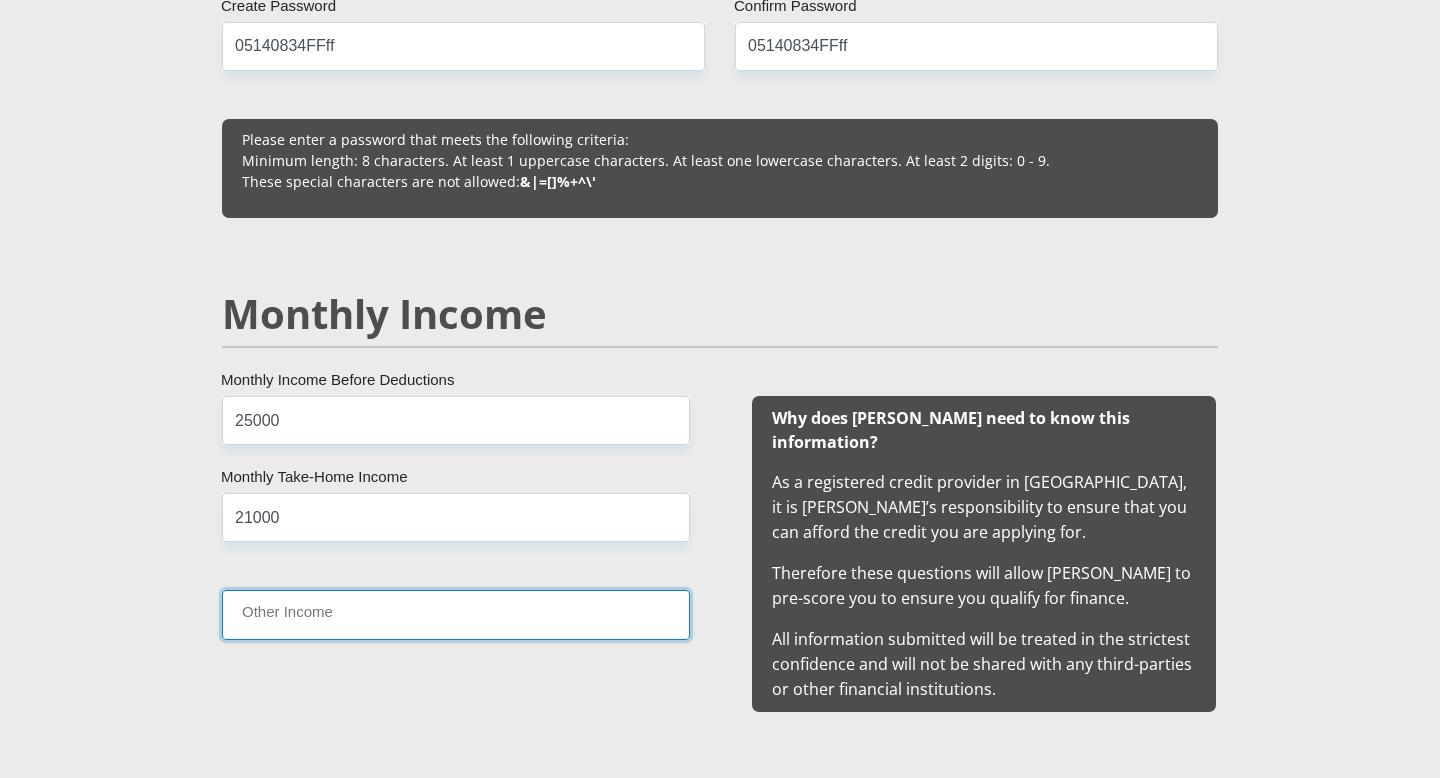 click on "Other Income" at bounding box center (456, 614) 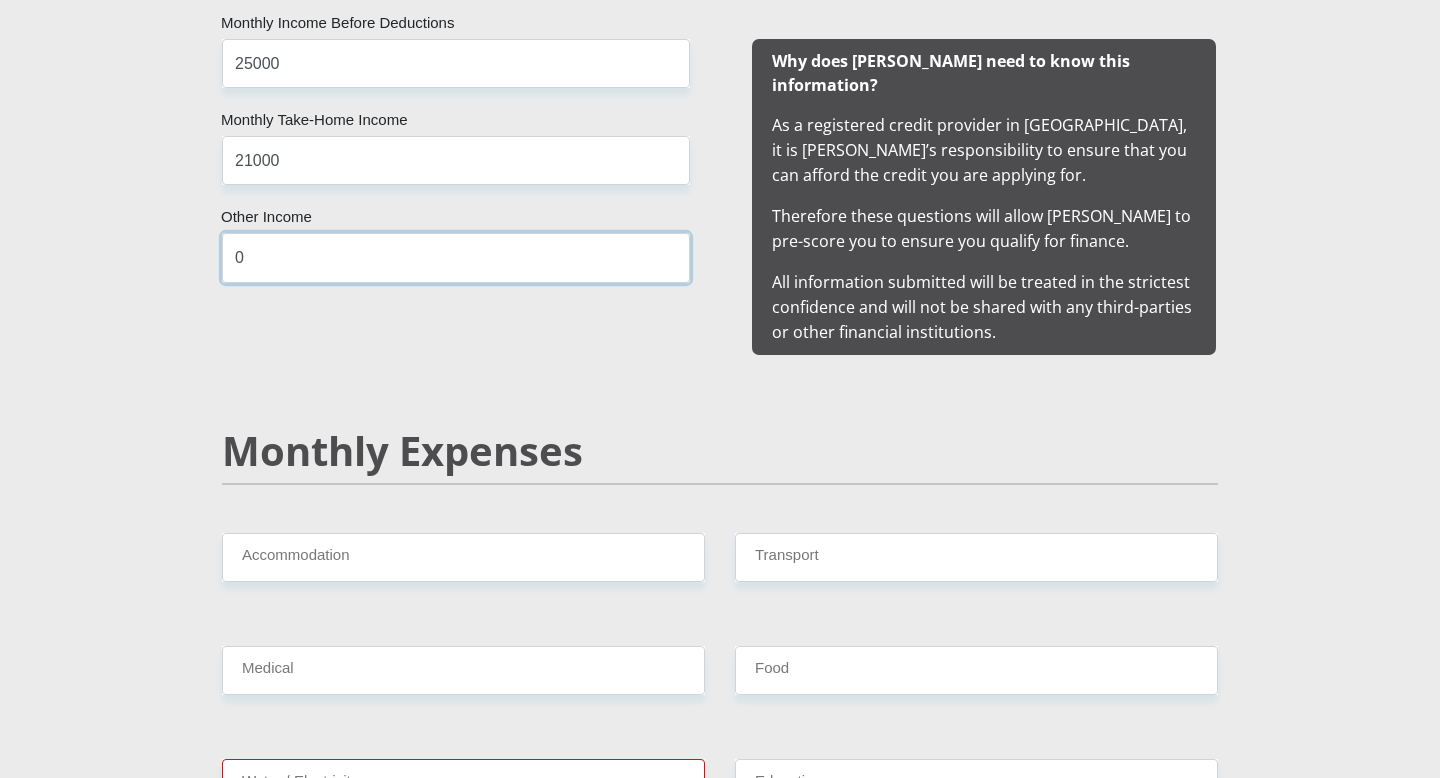 scroll, scrollTop: 2013, scrollLeft: 0, axis: vertical 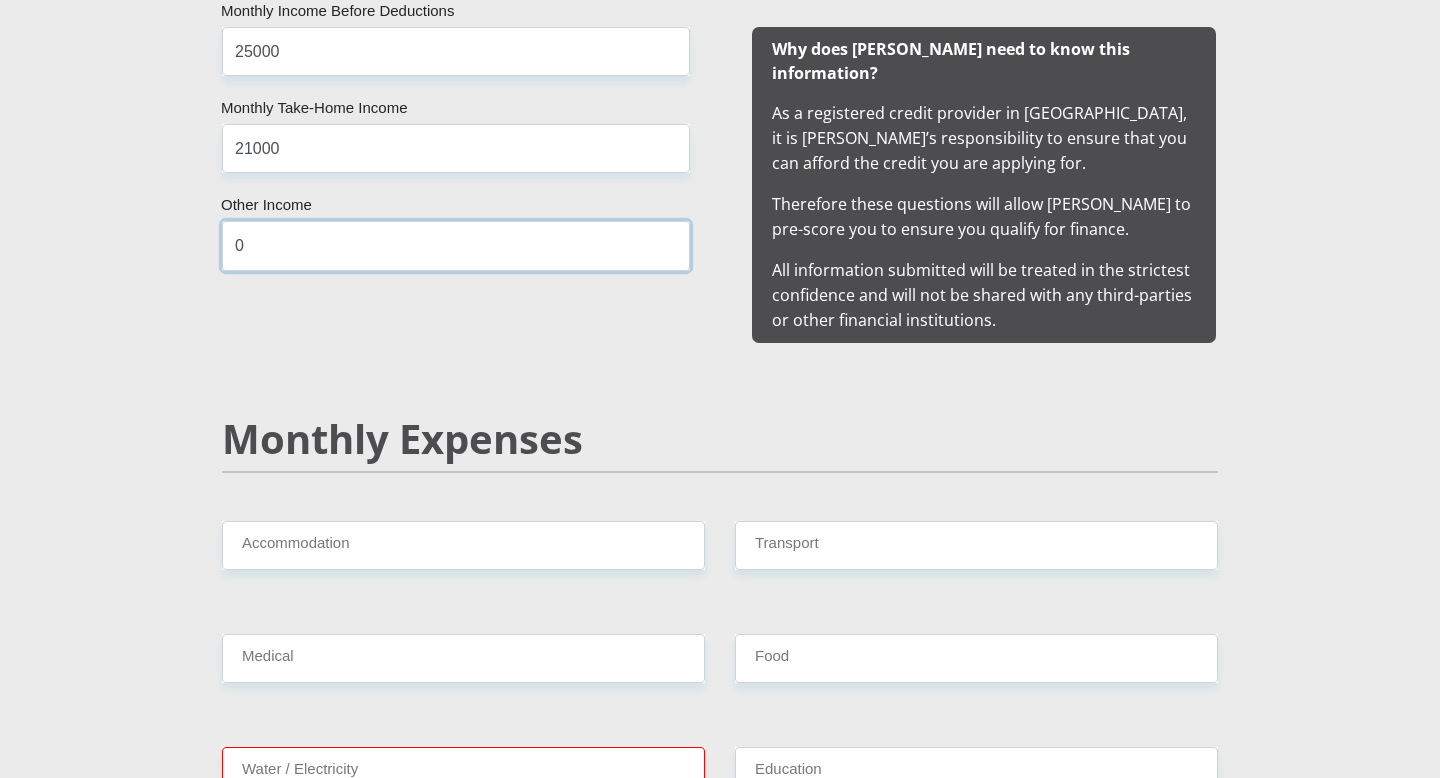 type on "0" 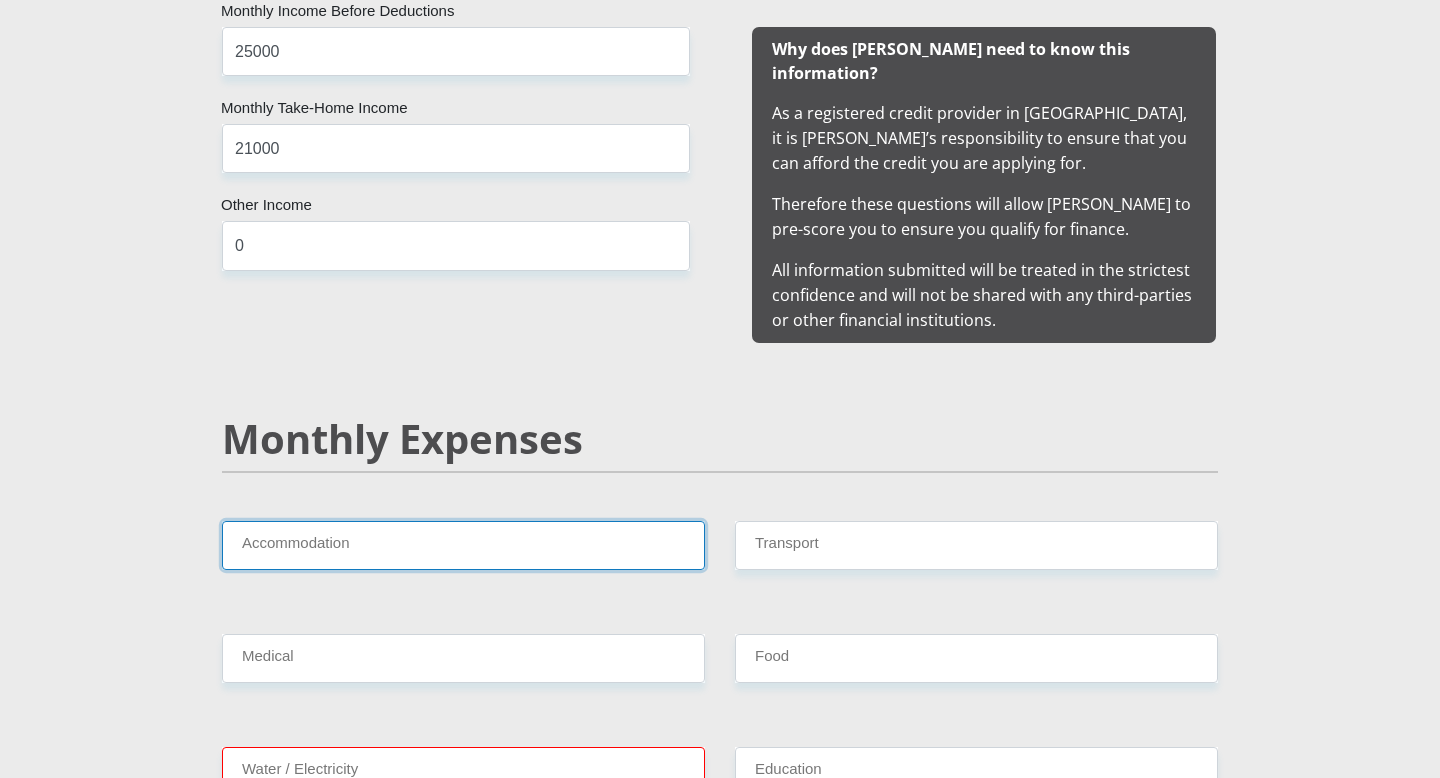 click on "Accommodation" at bounding box center (463, 545) 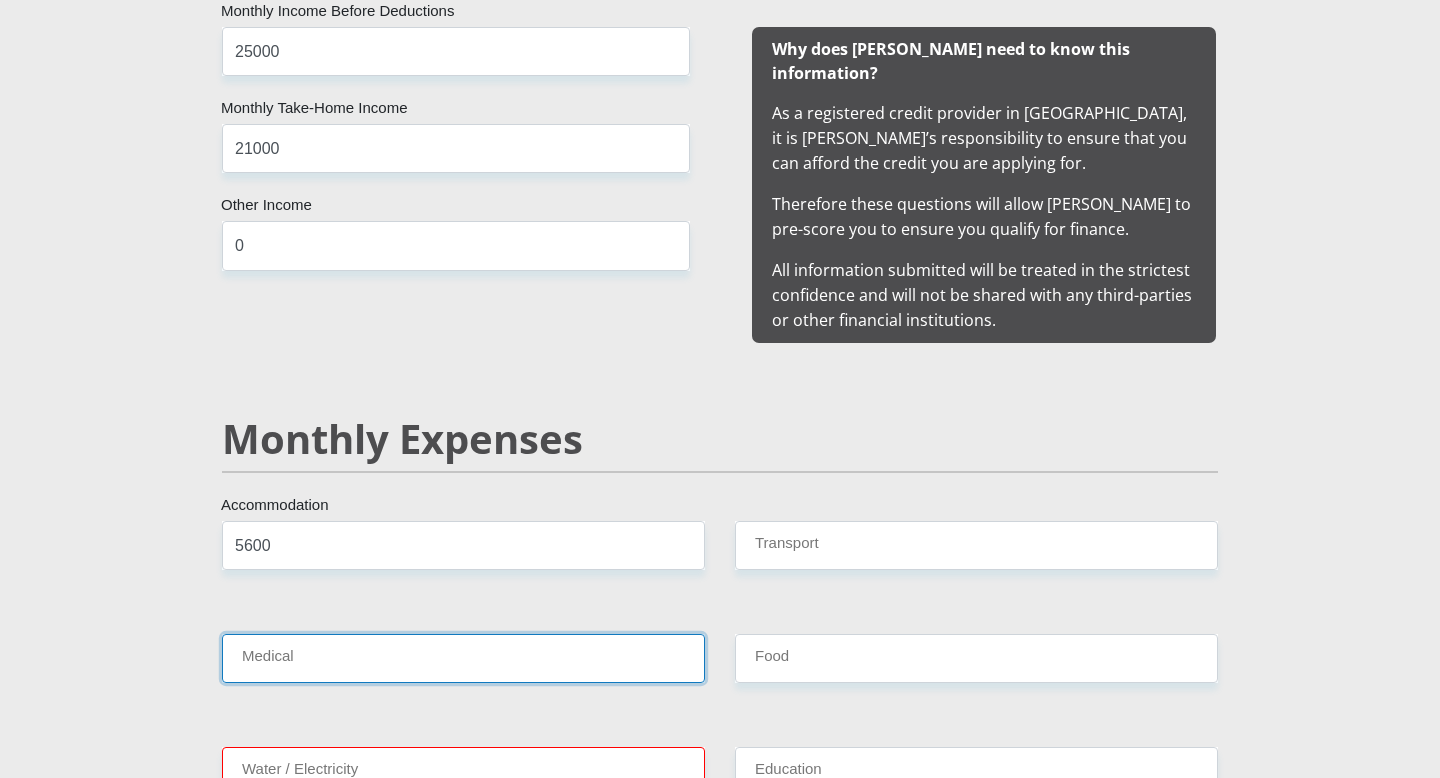 click on "Medical" at bounding box center (463, 658) 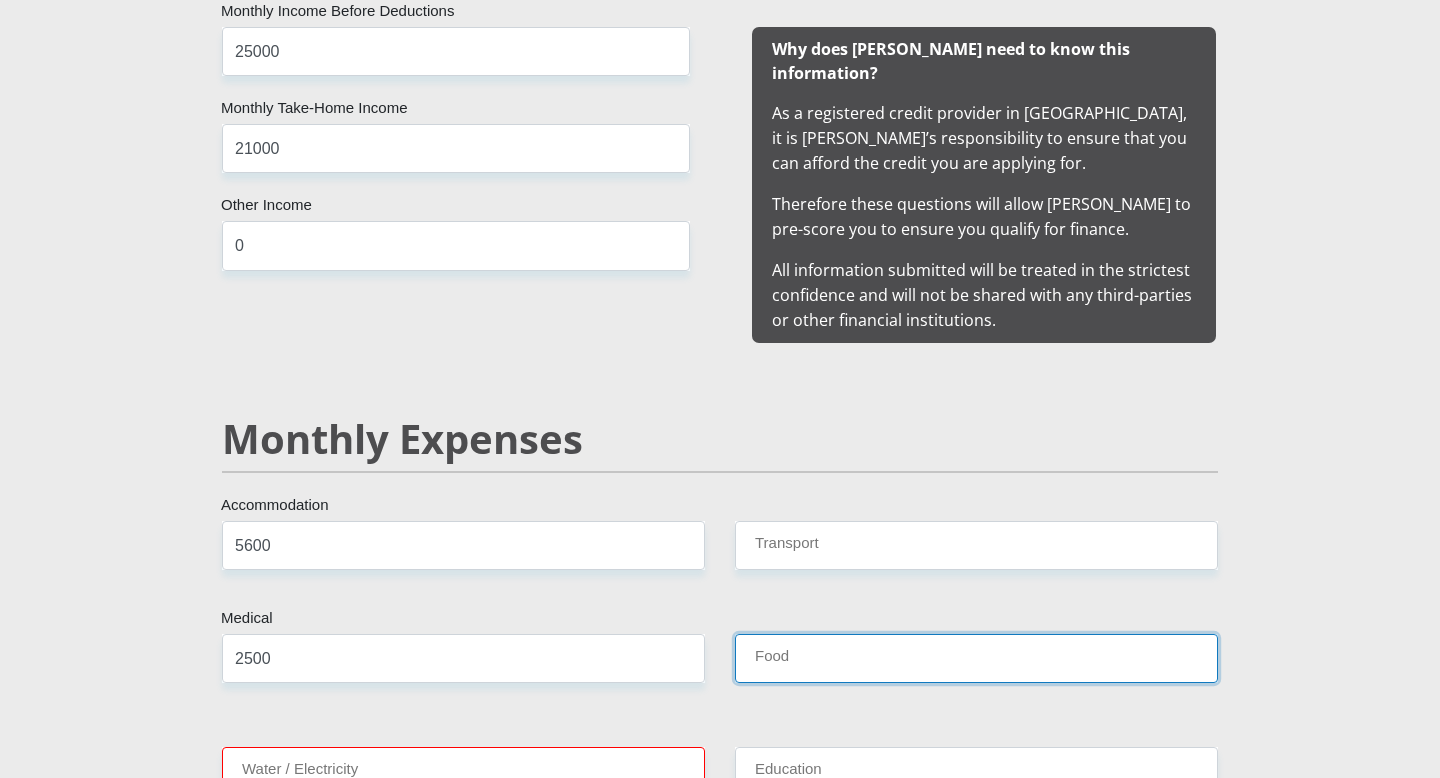 click on "Food" at bounding box center [976, 658] 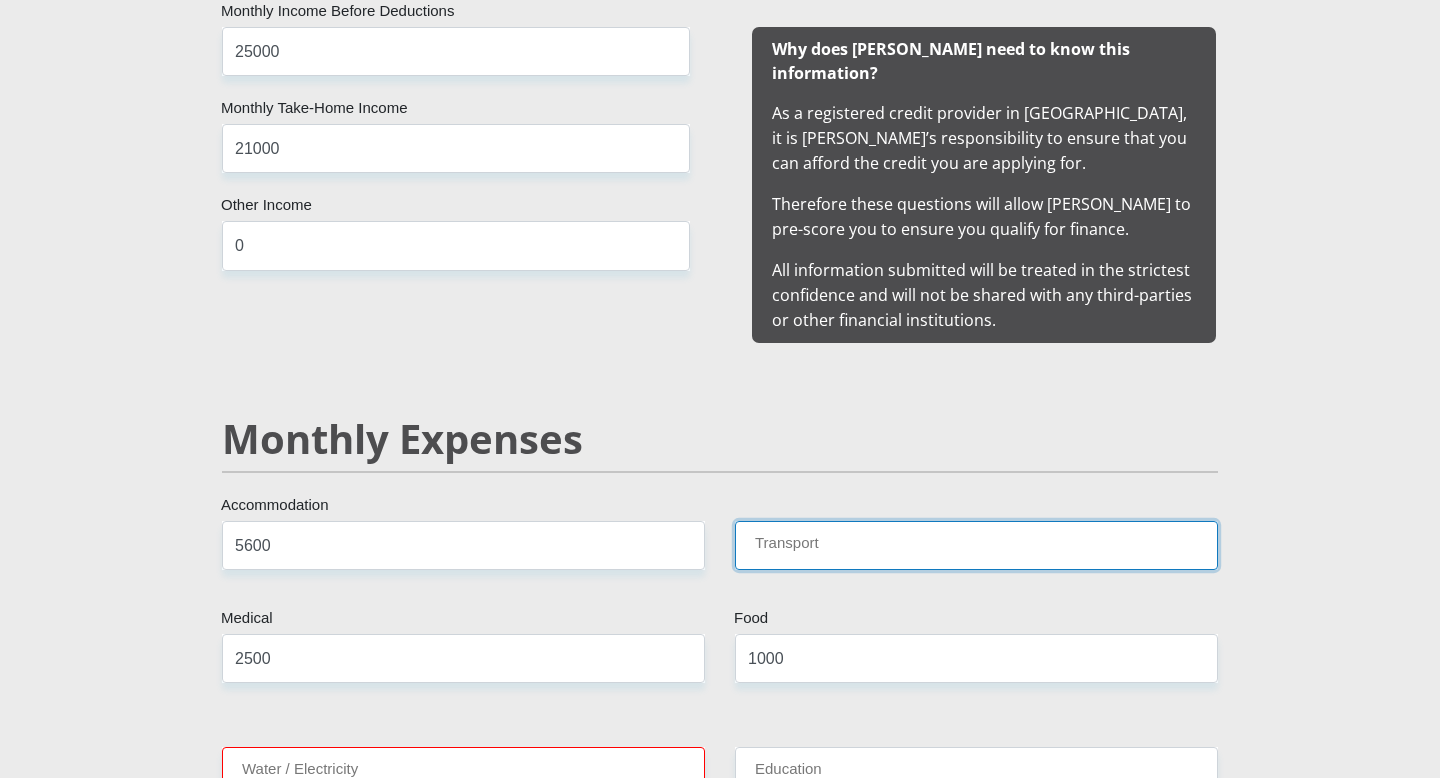 click on "Transport" at bounding box center [976, 545] 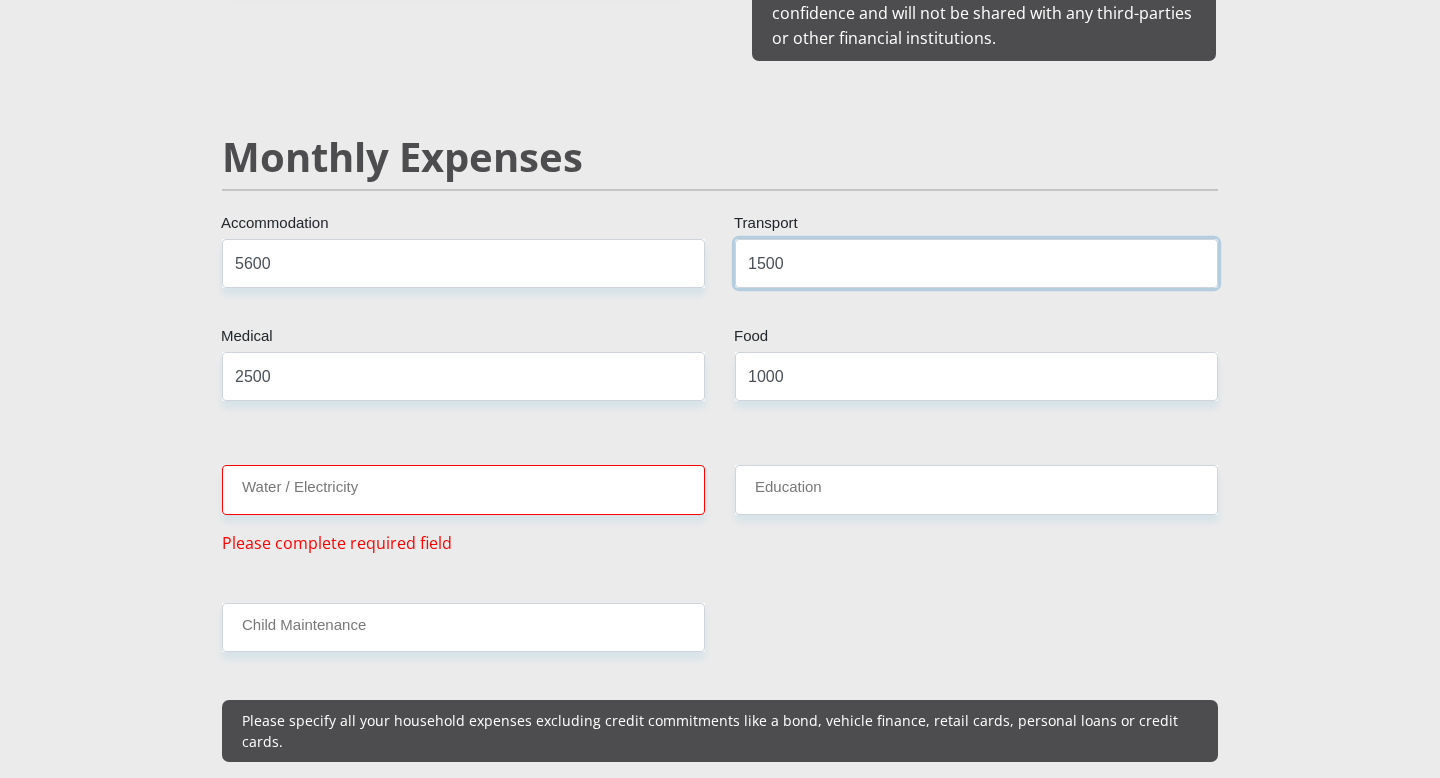 scroll, scrollTop: 2308, scrollLeft: 0, axis: vertical 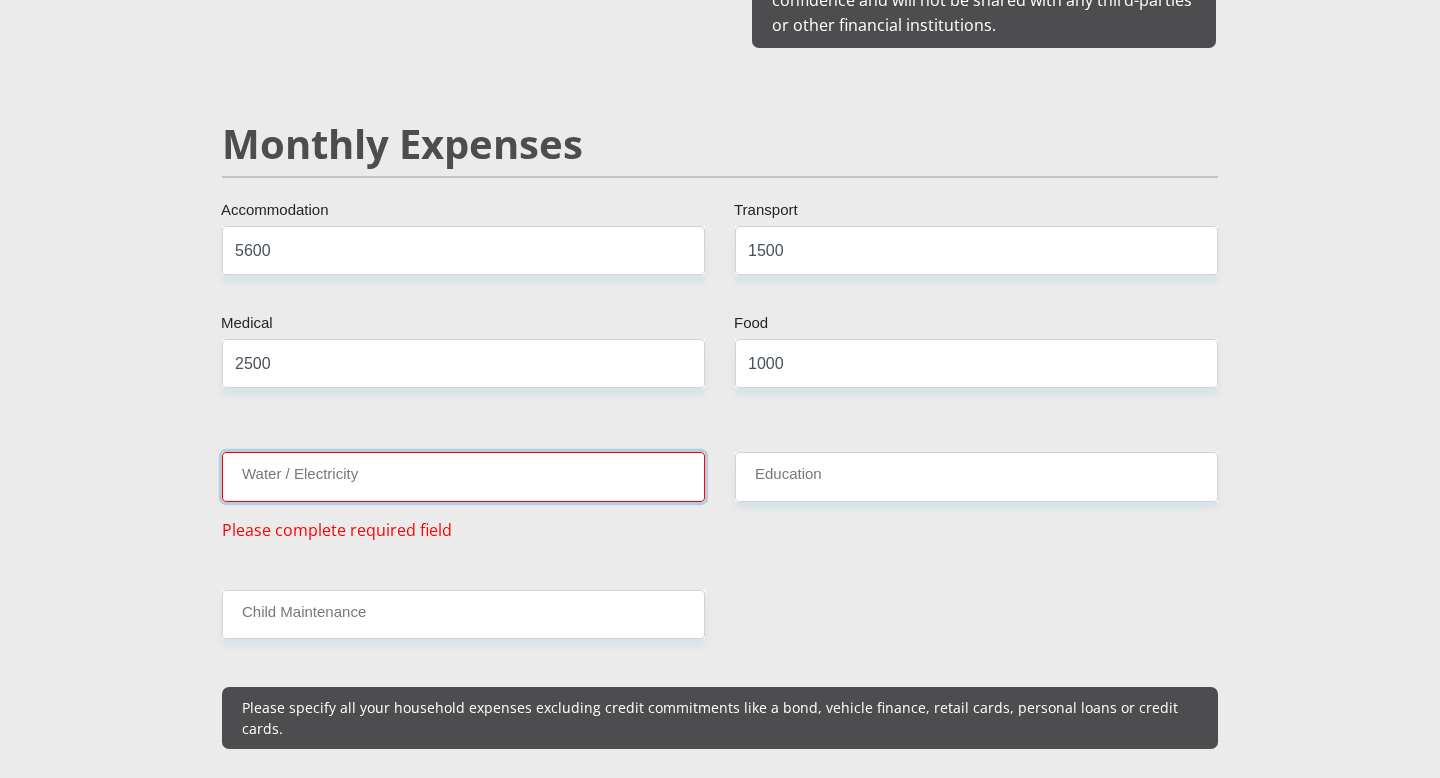 click on "Water / Electricity" at bounding box center (463, 476) 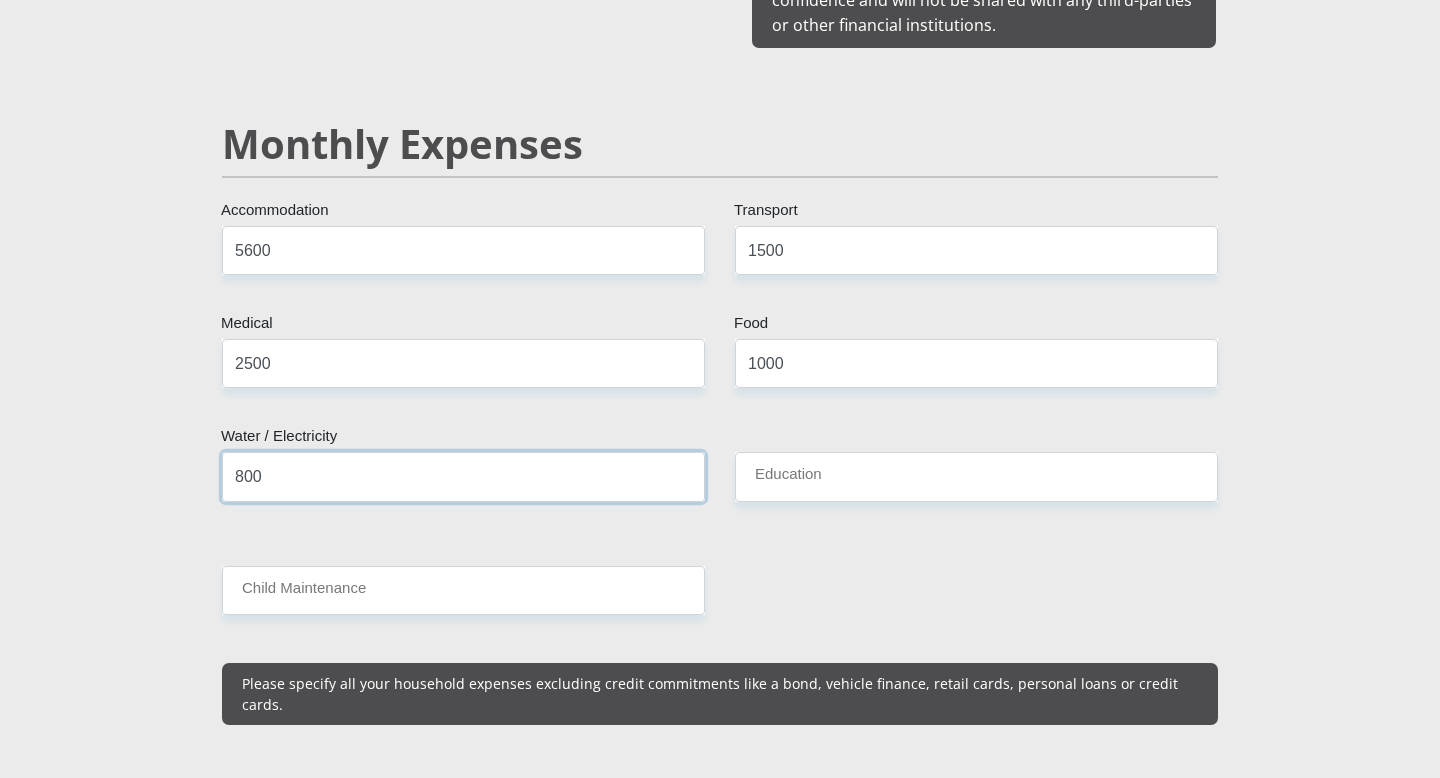 type on "800" 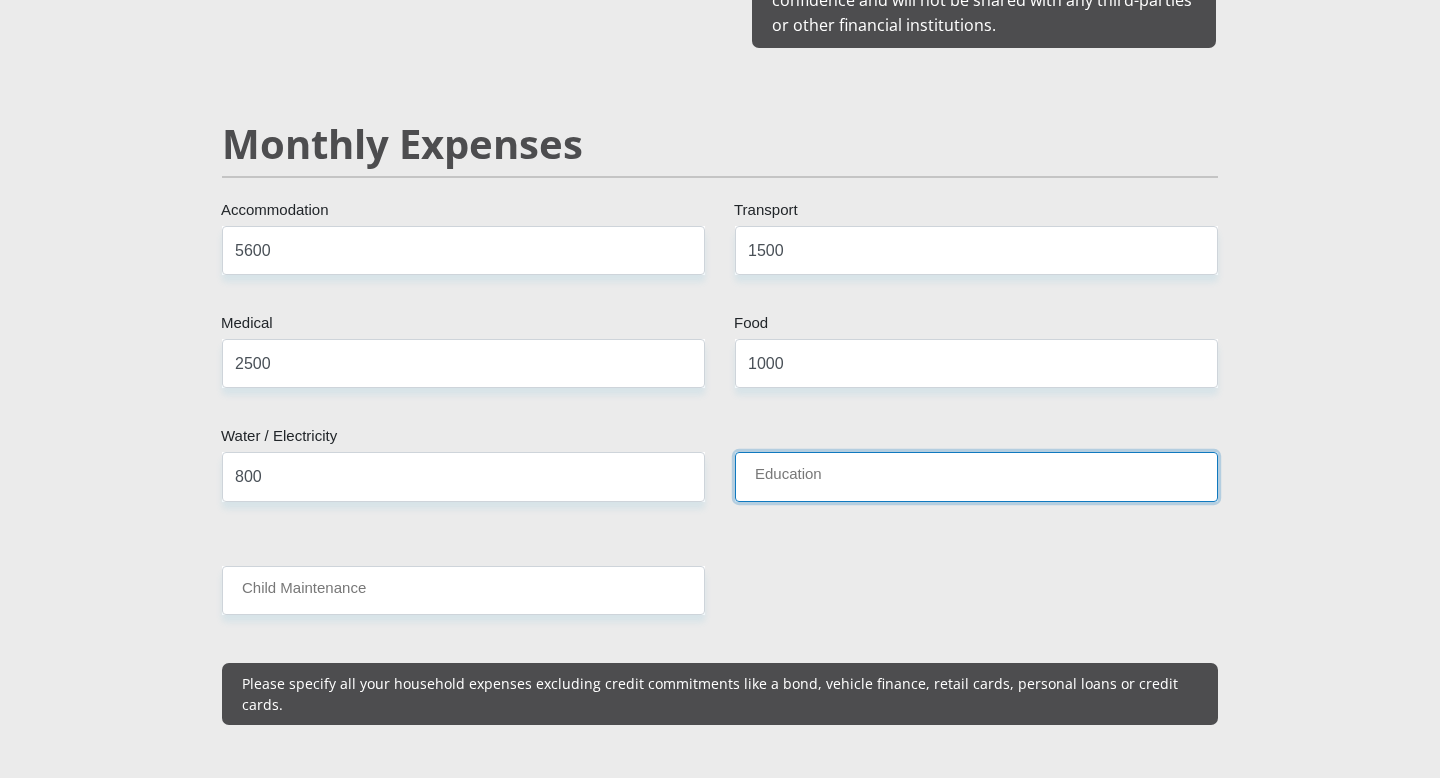 click on "Education" at bounding box center [976, 476] 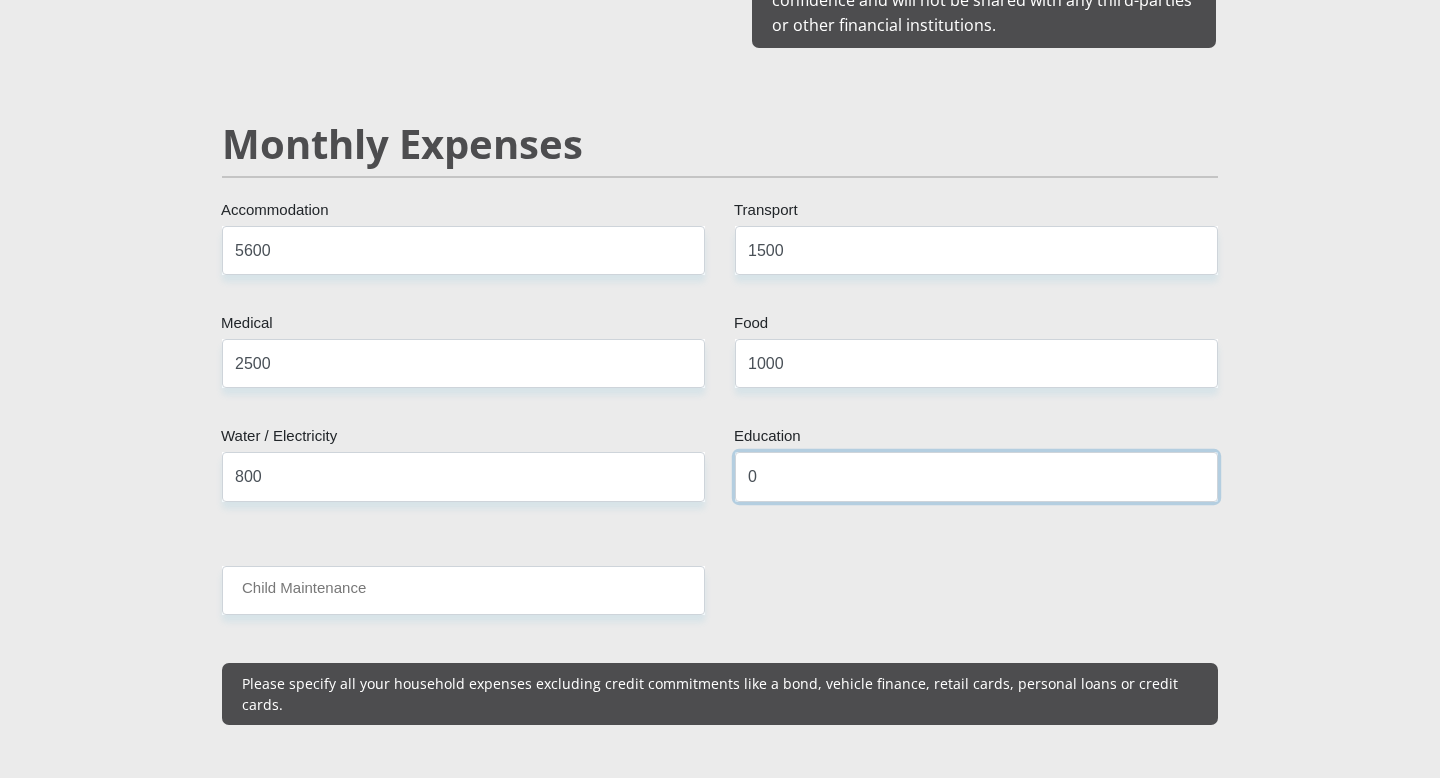 type on "0" 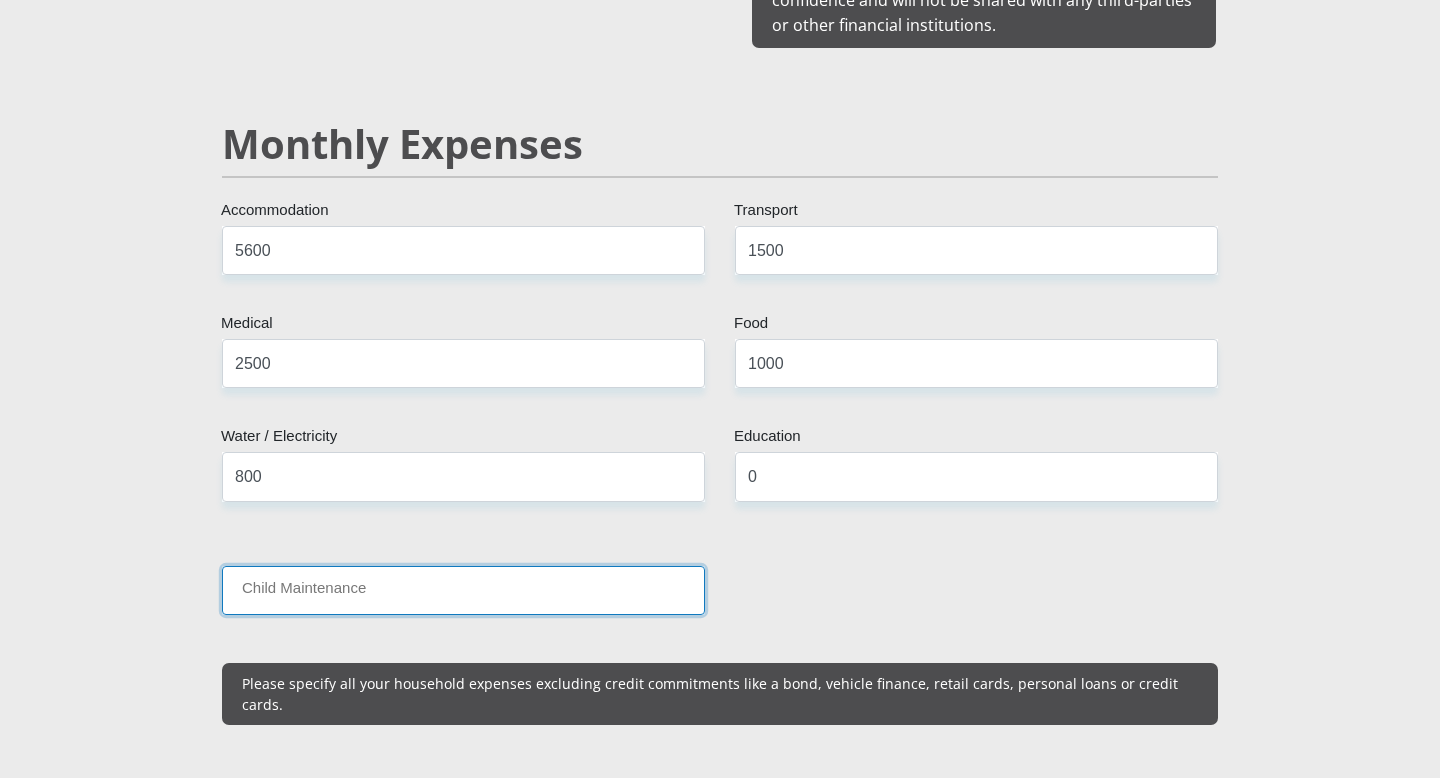 click on "Child Maintenance" at bounding box center [463, 590] 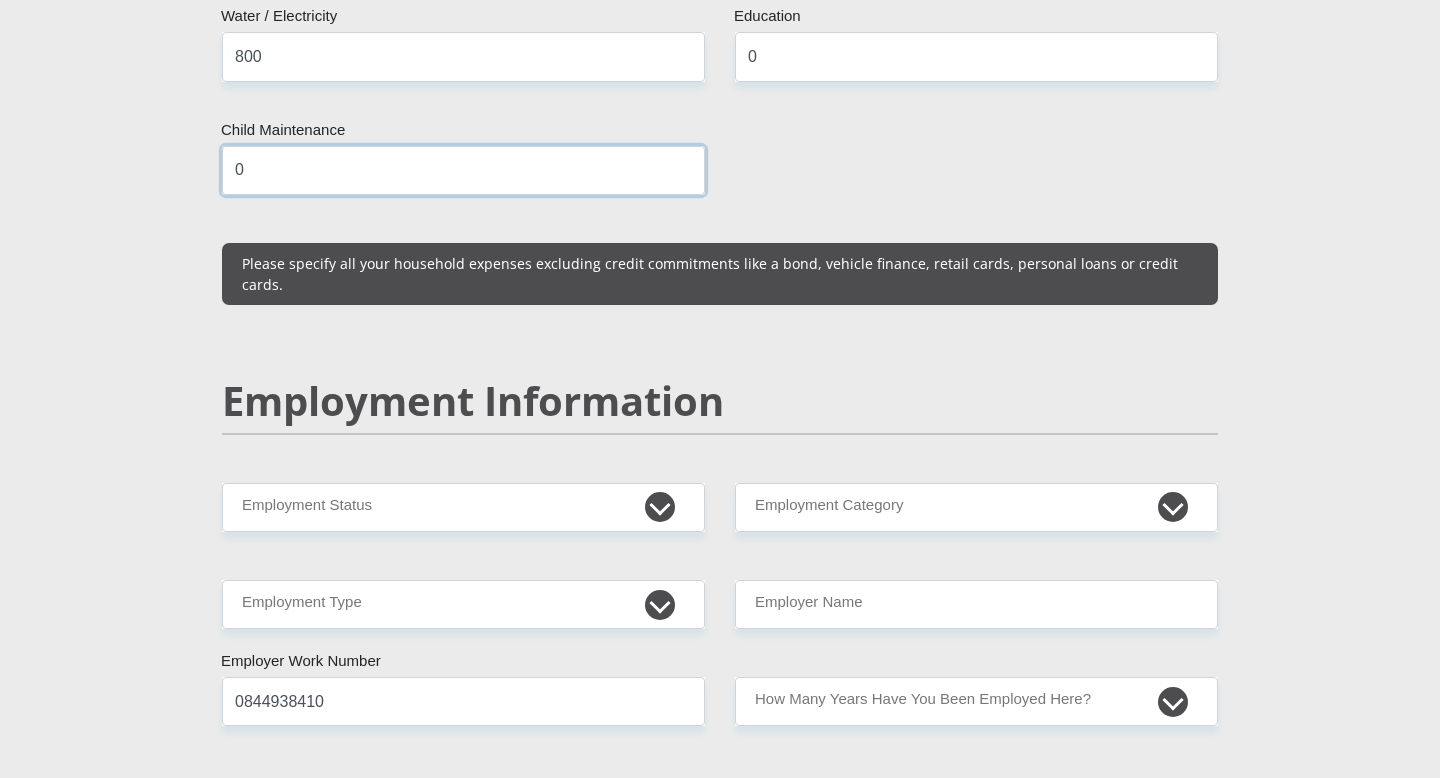 scroll, scrollTop: 2743, scrollLeft: 0, axis: vertical 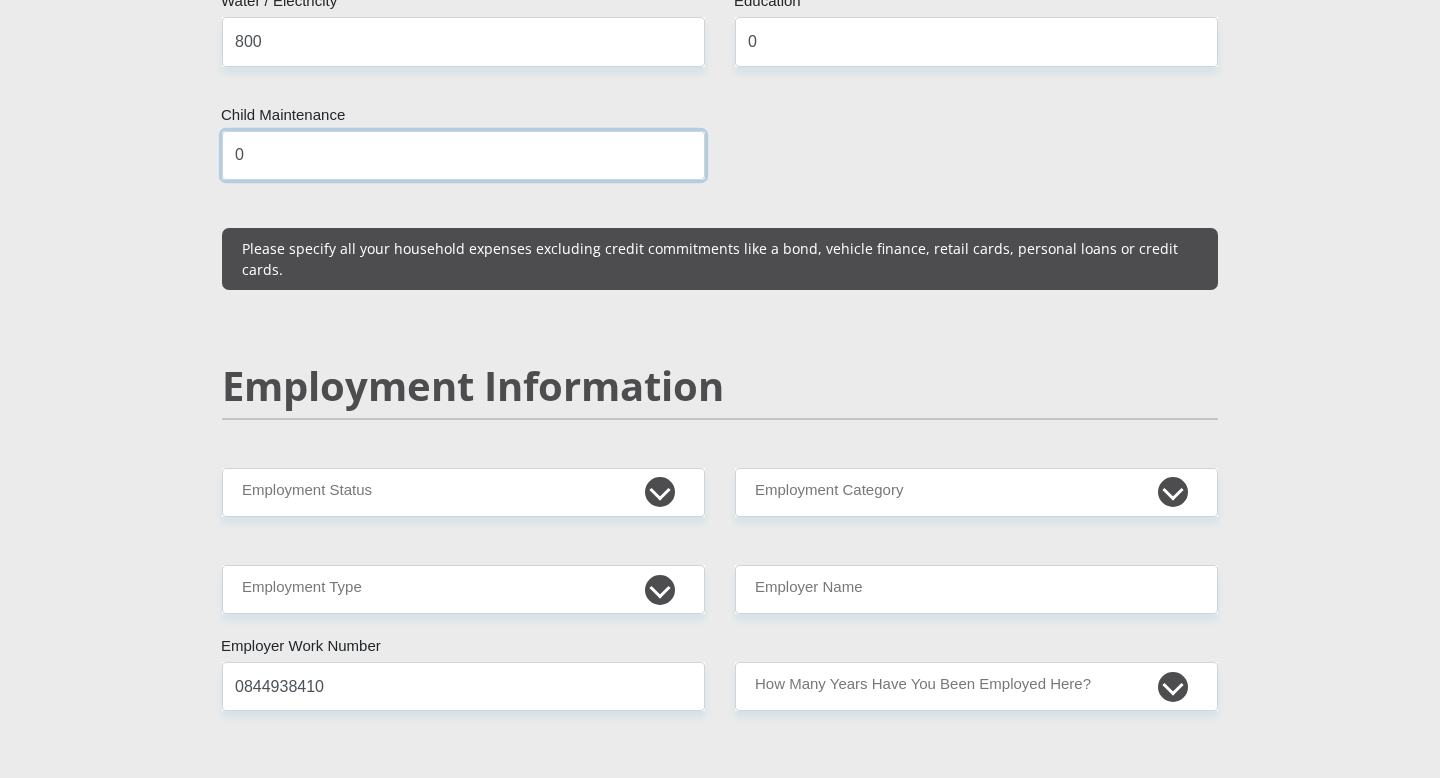 type on "0" 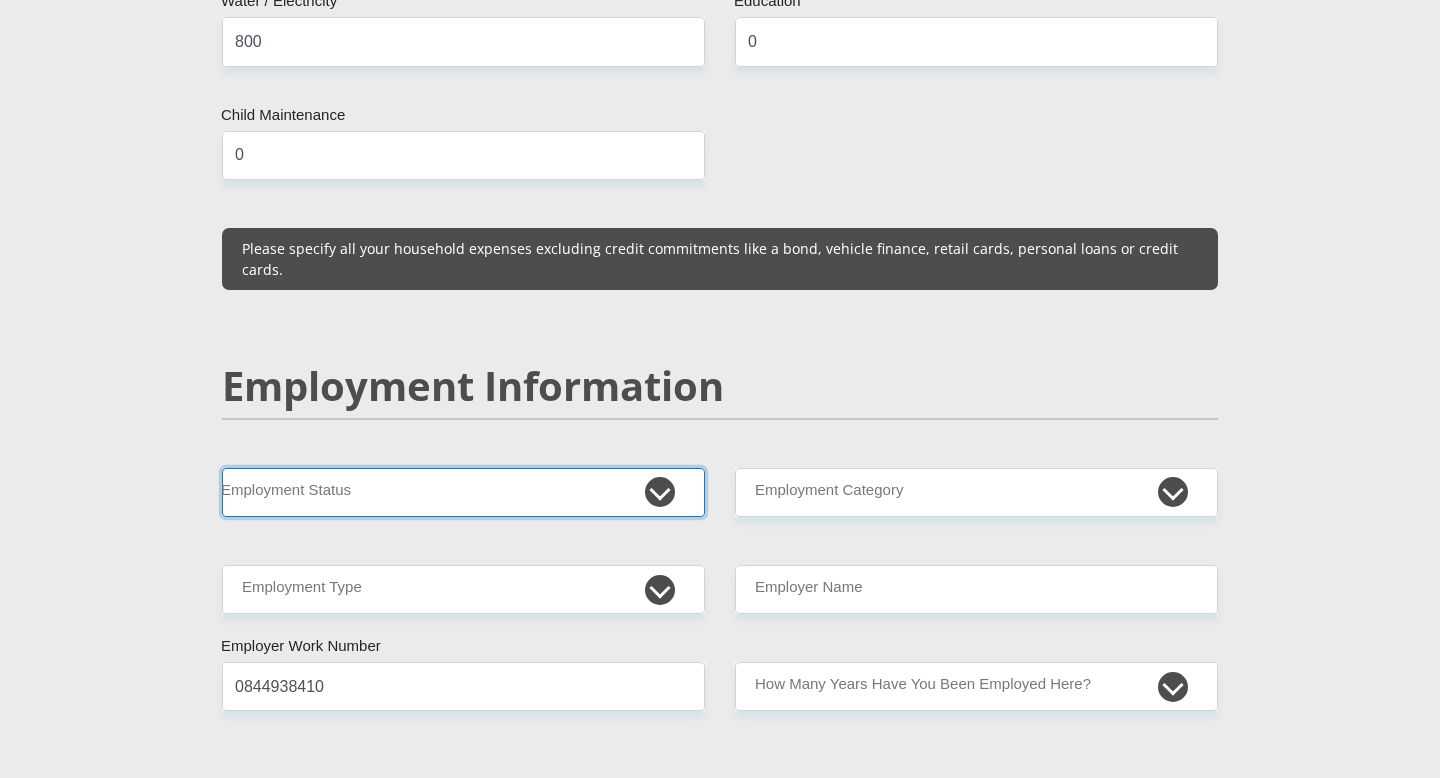 click on "Permanent/Full-time
Part-time/Casual
Contract Worker
Self-Employed
Housewife
Retired
Student
Medically Boarded
Disability
Unemployed" at bounding box center (463, 492) 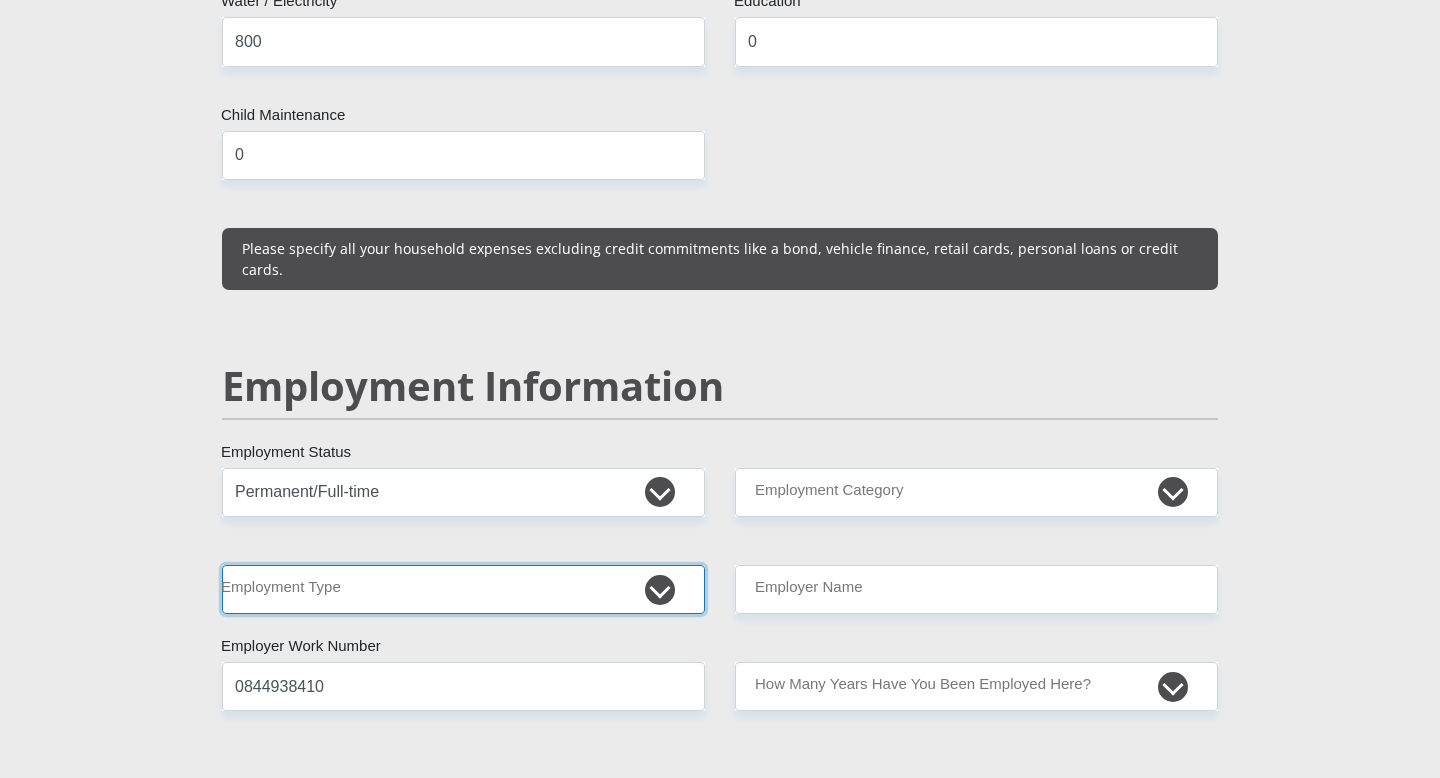 click on "College/Lecturer
Craft Seller
Creative
Driver
Executive
Farmer
Forces - Non Commissioned
Forces - Officer
Hawker
Housewife
Labourer
Licenced Professional
Manager
Miner
Non Licenced Professional
Office Staff/Clerk
Outside Worker
Pensioner
Permanent Teacher
Production/Manufacturing
Sales
Self-Employed
Semi-Professional Worker
Service Industry  Social Worker  Student" at bounding box center [463, 589] 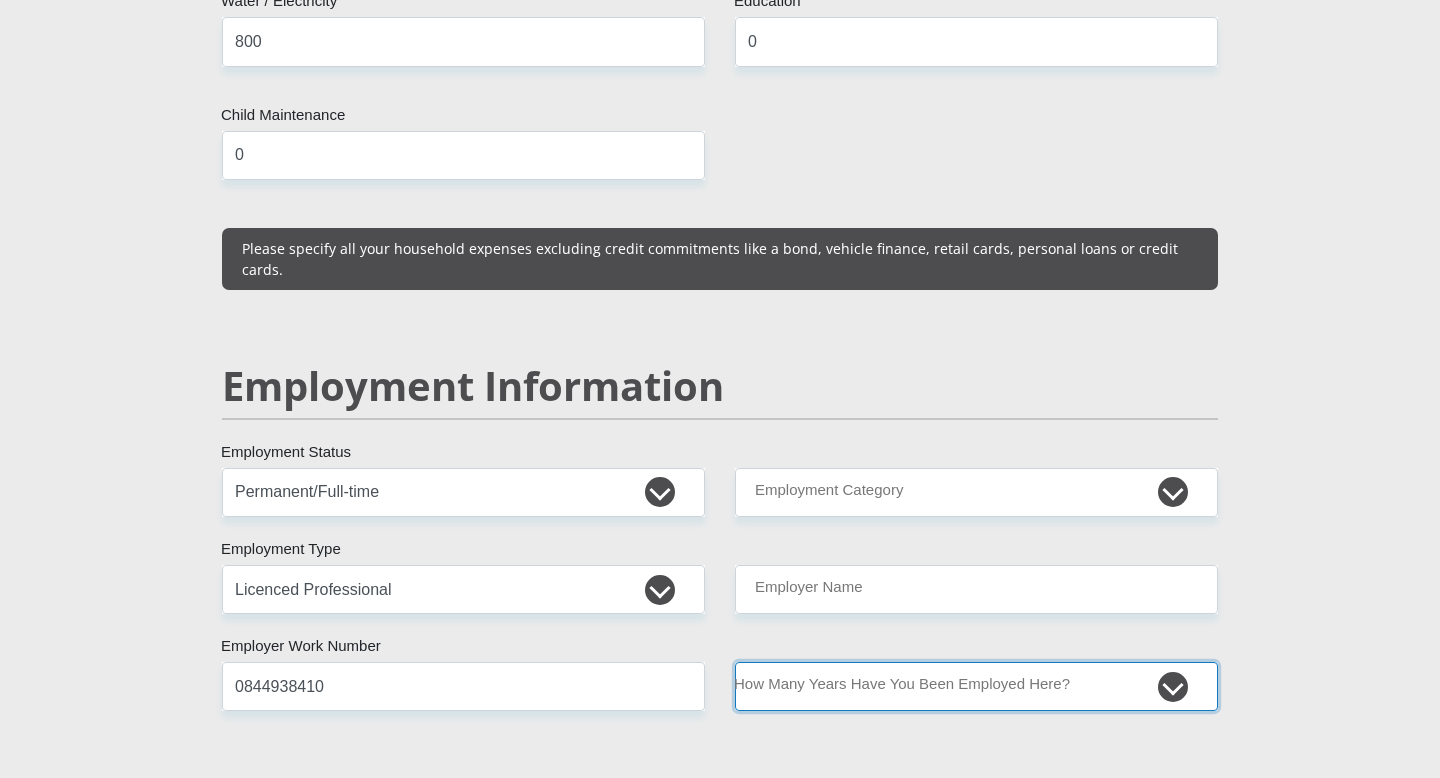 click on "less than 1 year
1-3 years
3-5 years
5+ years" at bounding box center [976, 686] 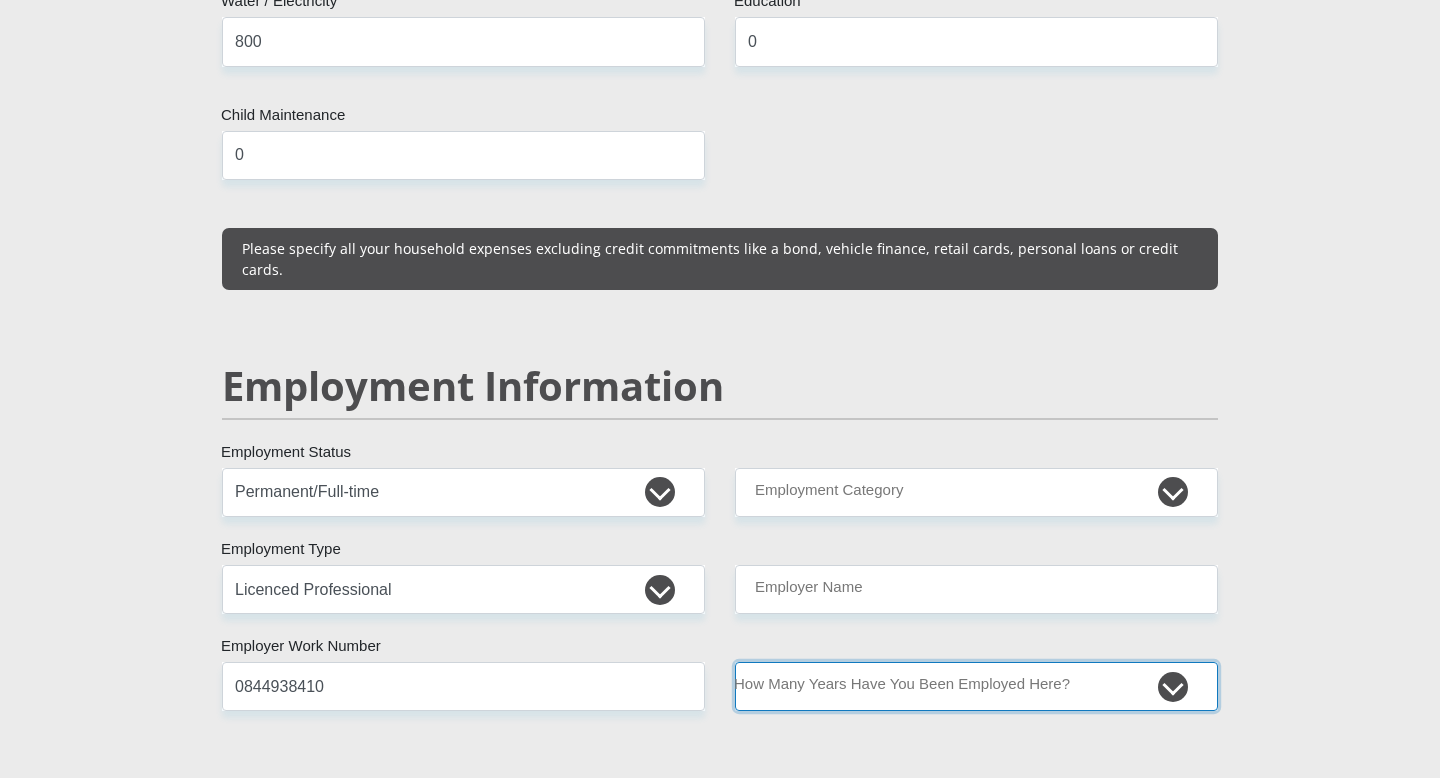 select on "6" 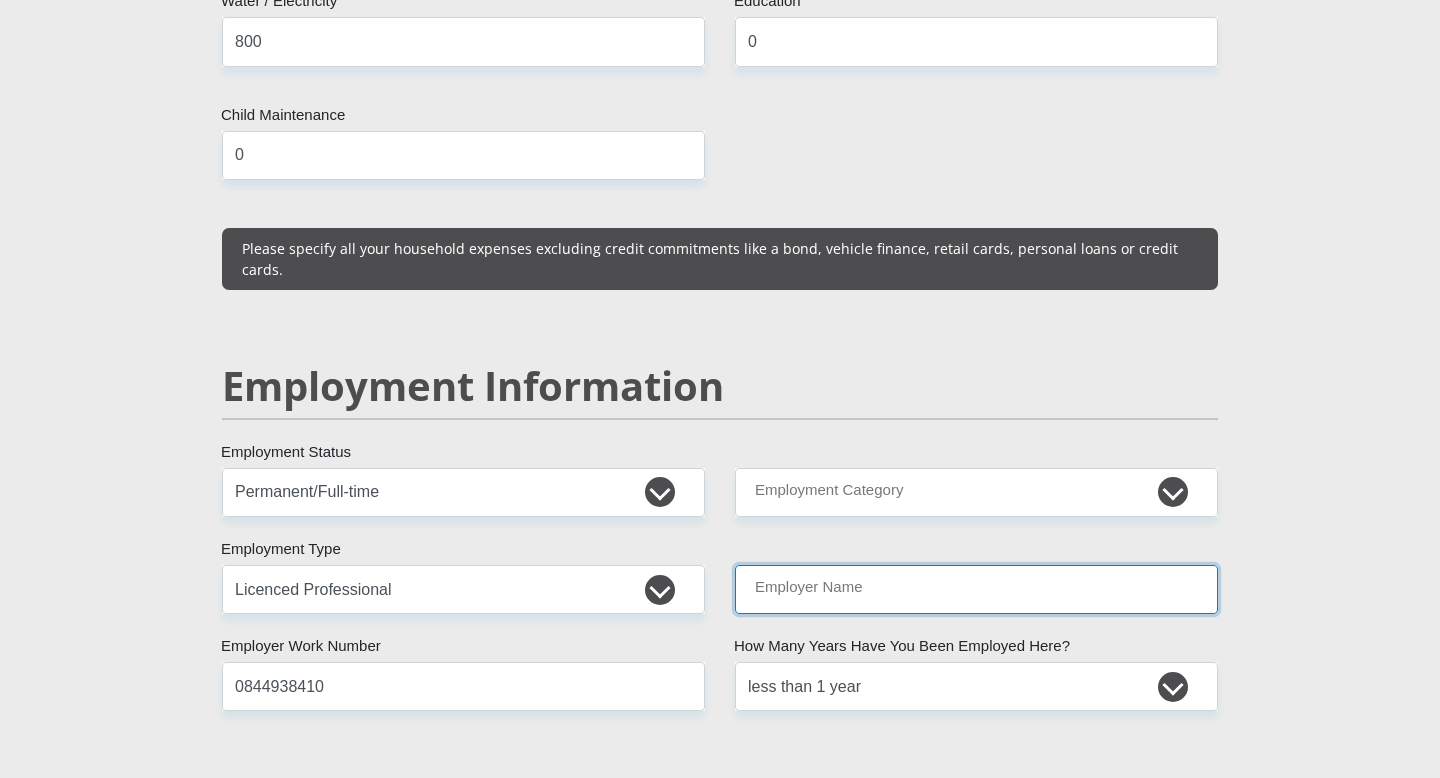click on "Employer Name" at bounding box center (976, 589) 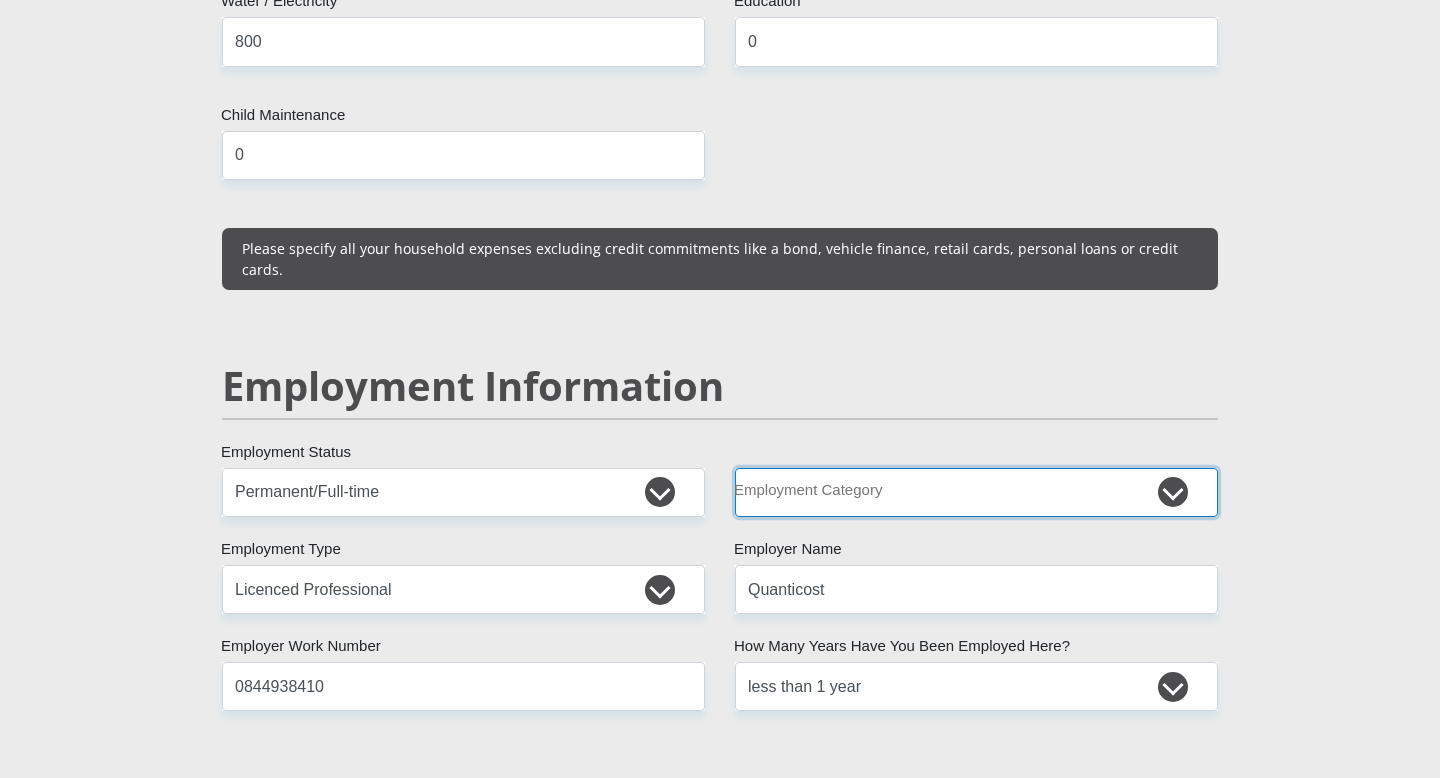 click on "AGRICULTURE
ALCOHOL & TOBACCO
CONSTRUCTION MATERIALS
METALLURGY
EQUIPMENT FOR RENEWABLE ENERGY
SPECIALIZED CONTRACTORS
CAR
GAMING (INCL. INTERNET
OTHER WHOLESALE
UNLICENSED PHARMACEUTICALS
CURRENCY EXCHANGE HOUSES
OTHER FINANCIAL INSTITUTIONS & INSURANCE
REAL ESTATE AGENTS
OIL & GAS
OTHER MATERIALS (E.G. IRON ORE)
PRECIOUS STONES & PRECIOUS METALS
POLITICAL ORGANIZATIONS
RELIGIOUS ORGANIZATIONS(NOT SECTS)
ACTI. HAVING BUSINESS DEAL WITH PUBLIC ADMINISTRATION
LAUNDROMATS" at bounding box center (976, 492) 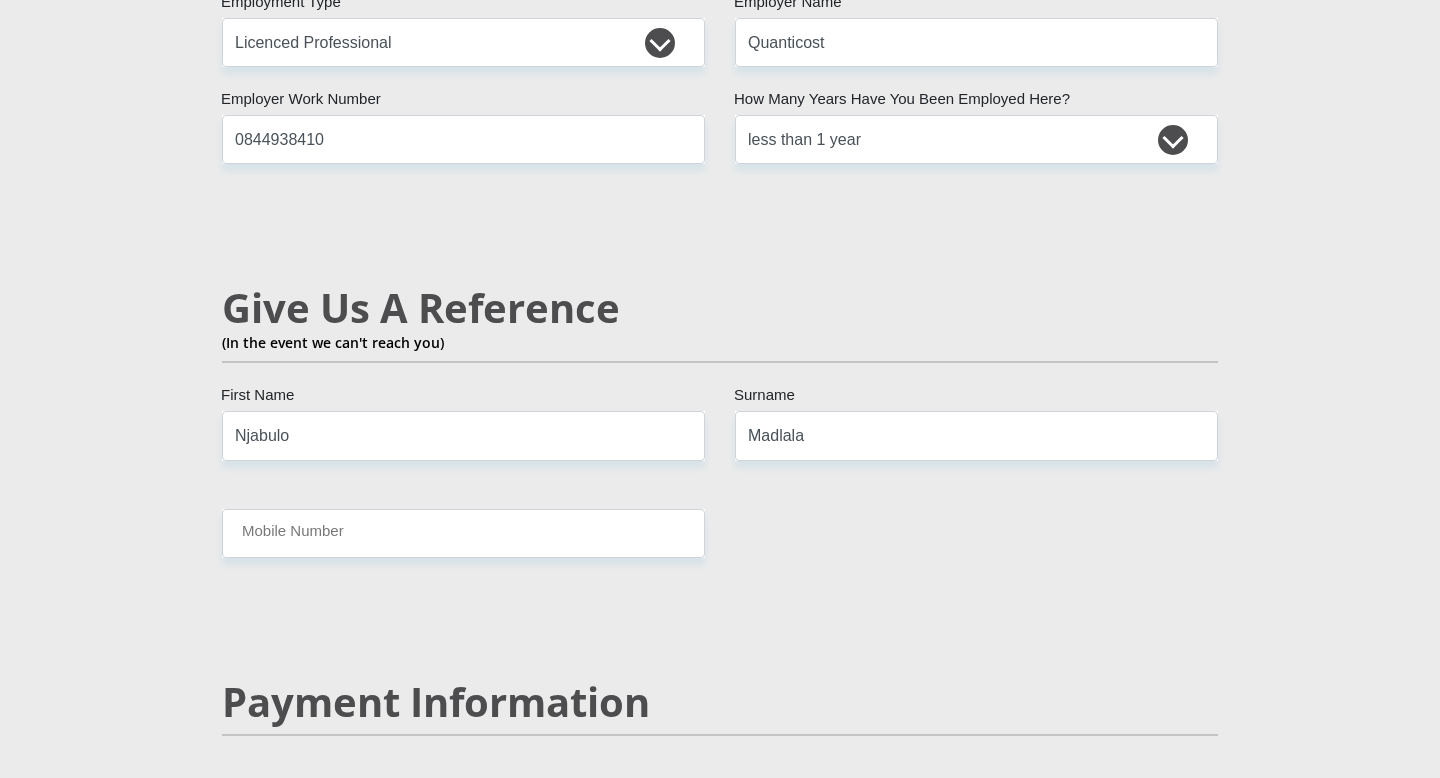 scroll, scrollTop: 3292, scrollLeft: 0, axis: vertical 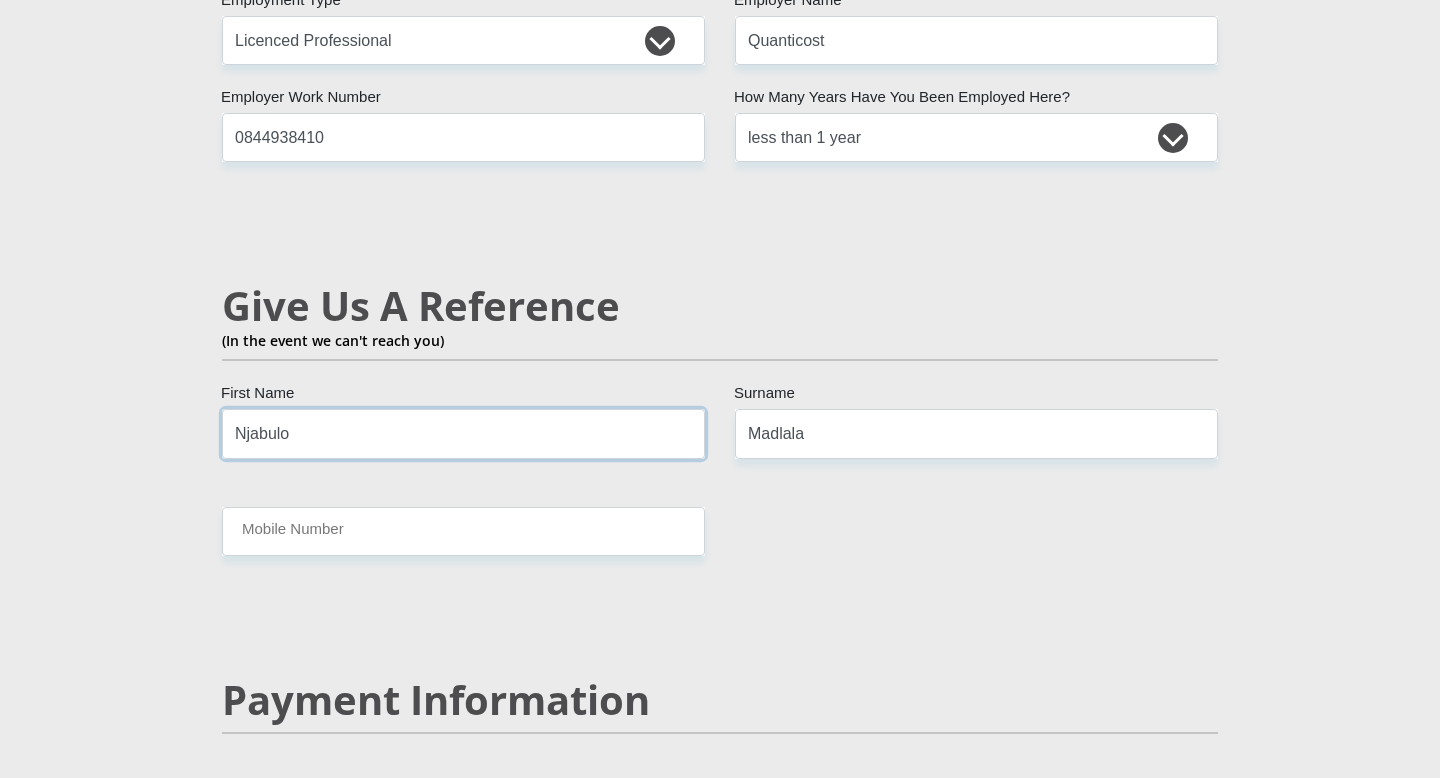 click on "Njabulo" at bounding box center [463, 433] 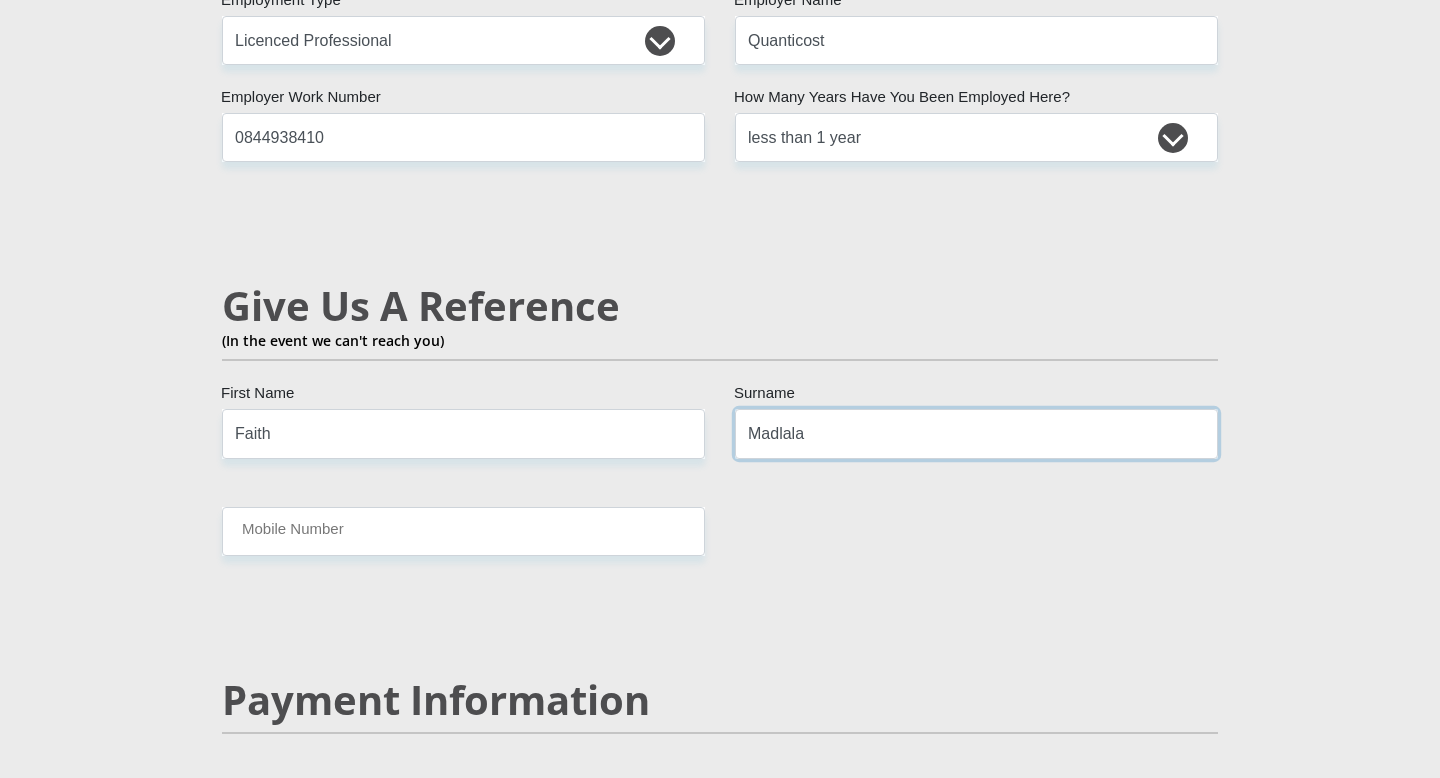 click on "Madlala" at bounding box center [976, 433] 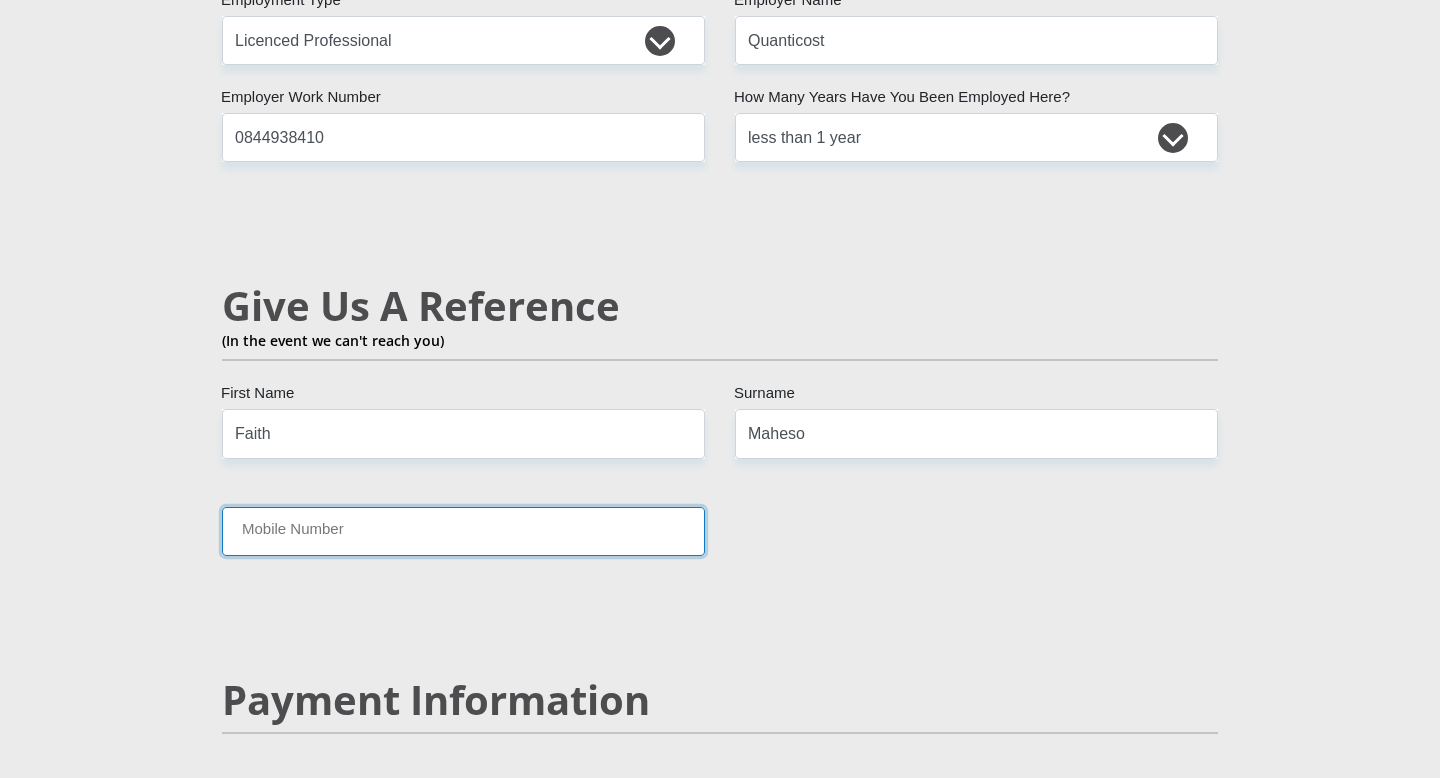 click on "Mobile Number" at bounding box center [463, 531] 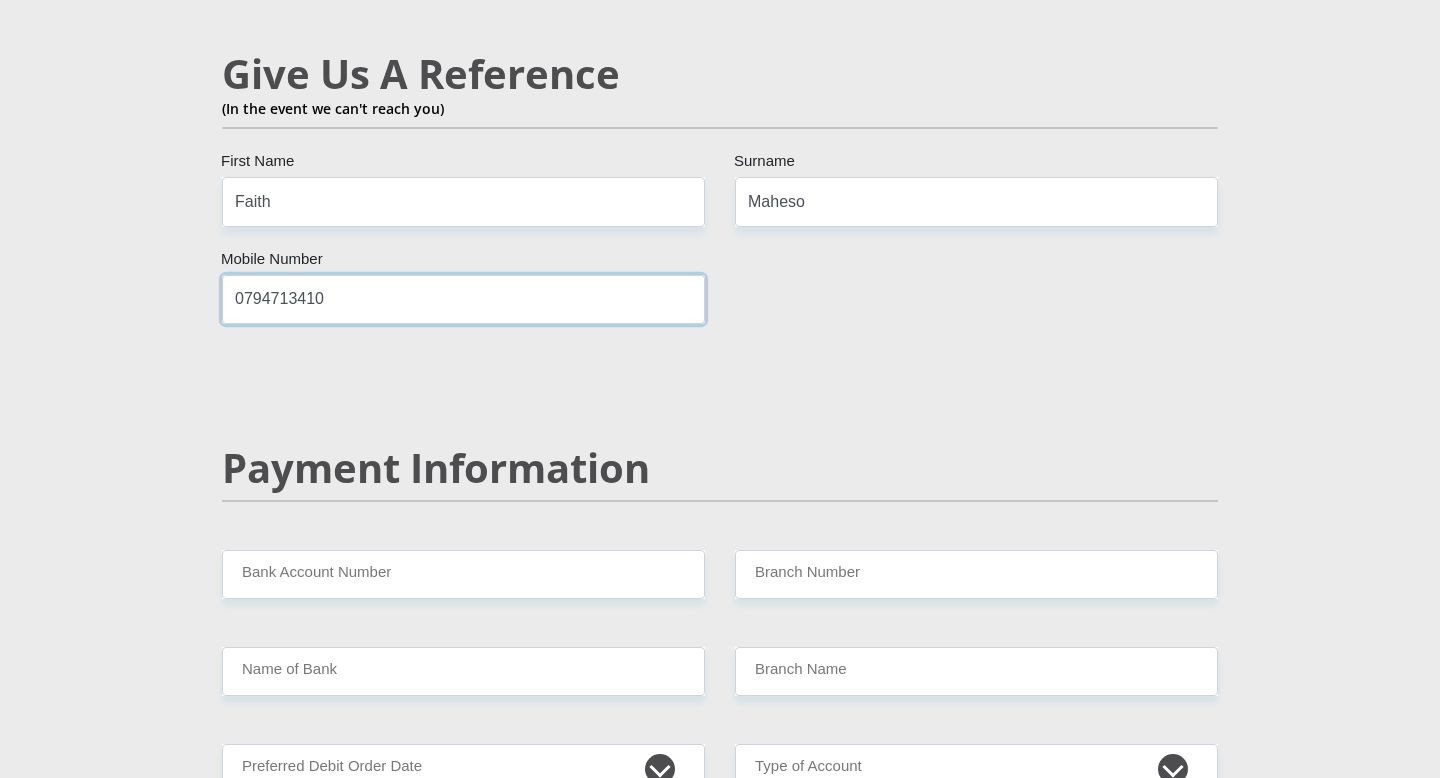 scroll, scrollTop: 3531, scrollLeft: 0, axis: vertical 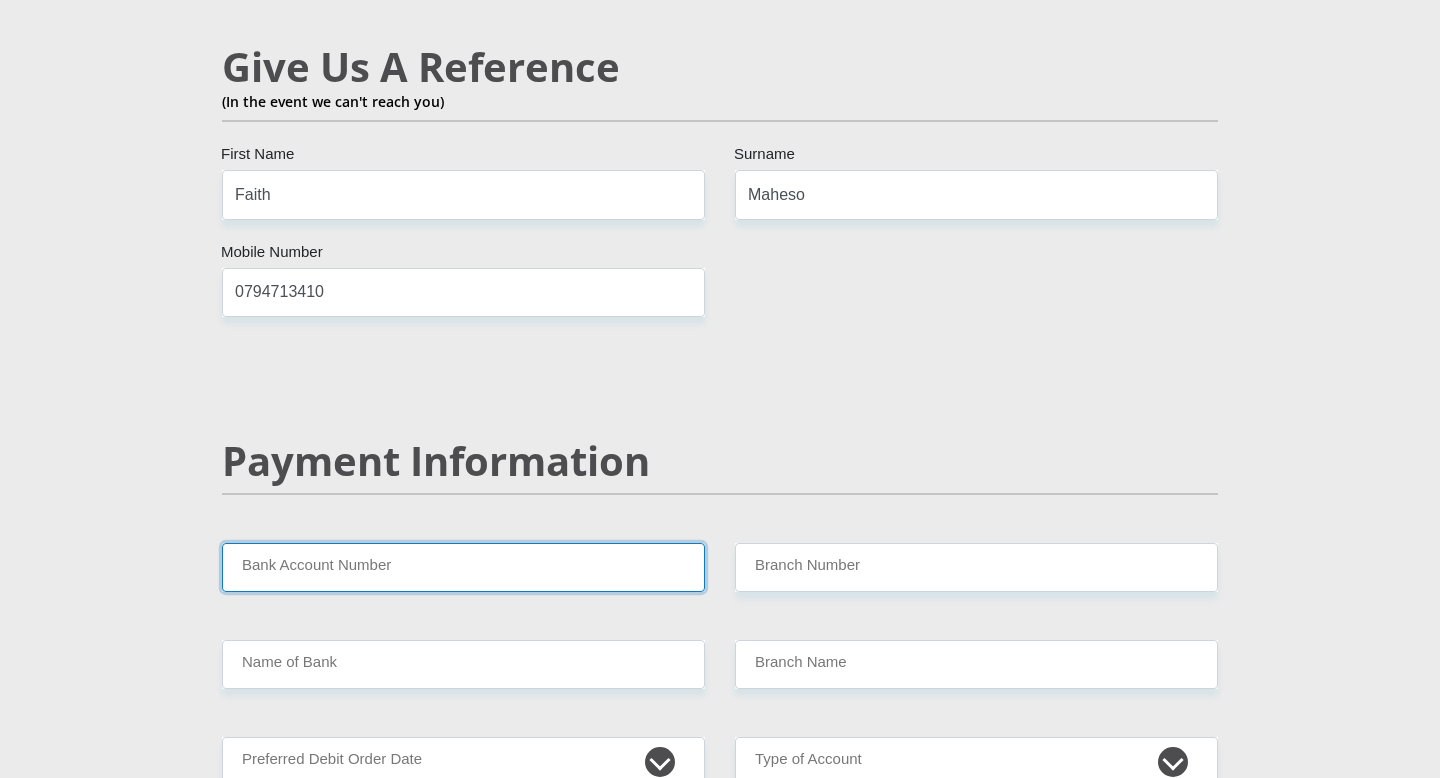 click on "Bank Account Number" at bounding box center (463, 567) 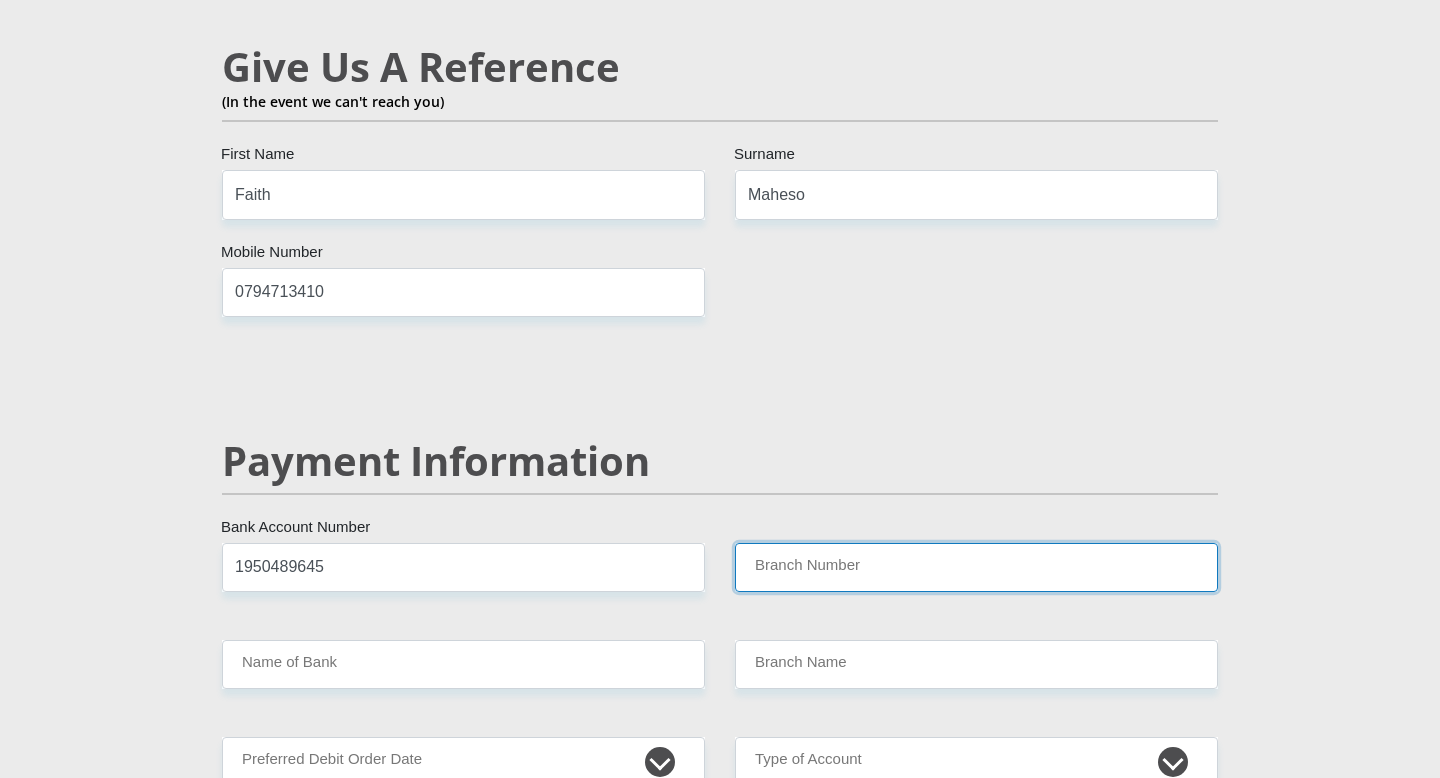 click on "Branch Number" at bounding box center (976, 567) 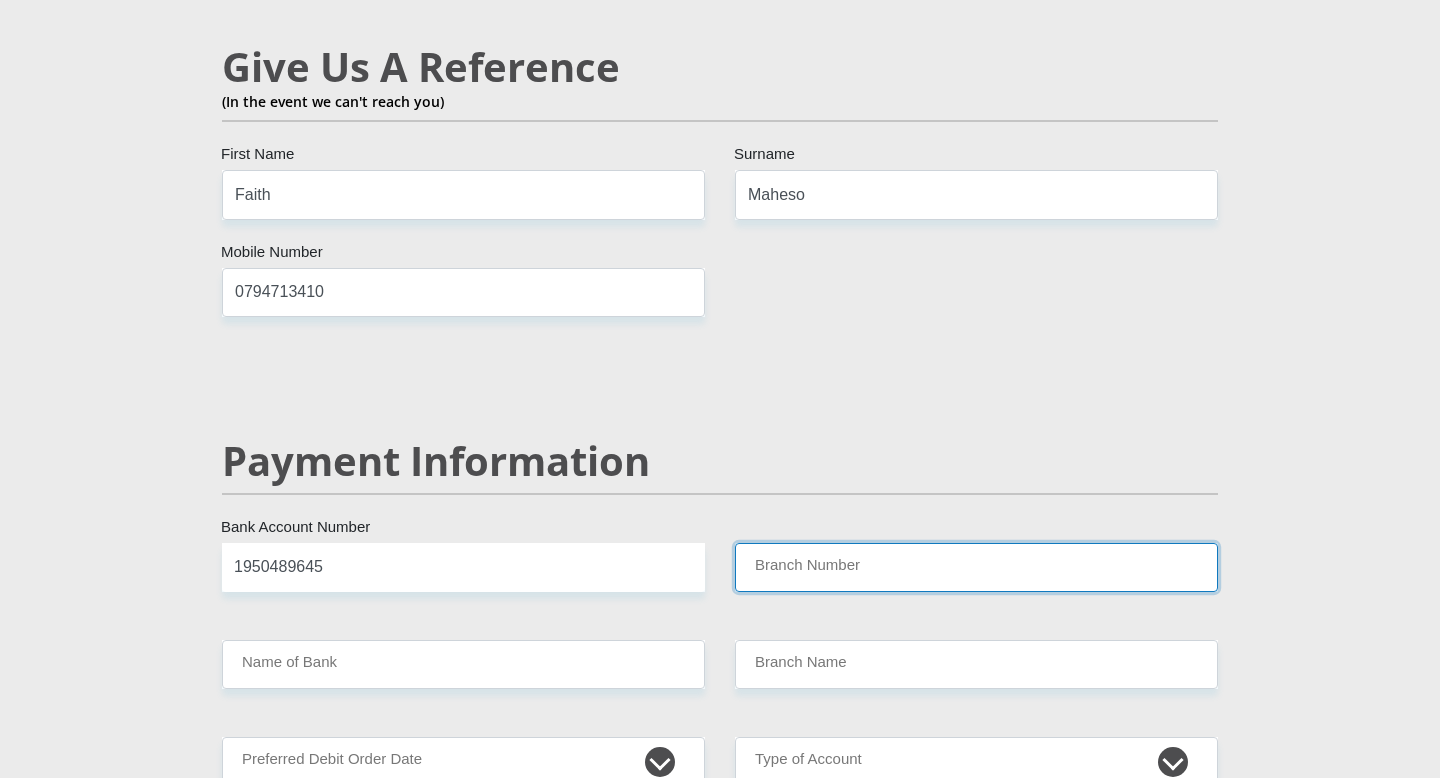 type on "470010" 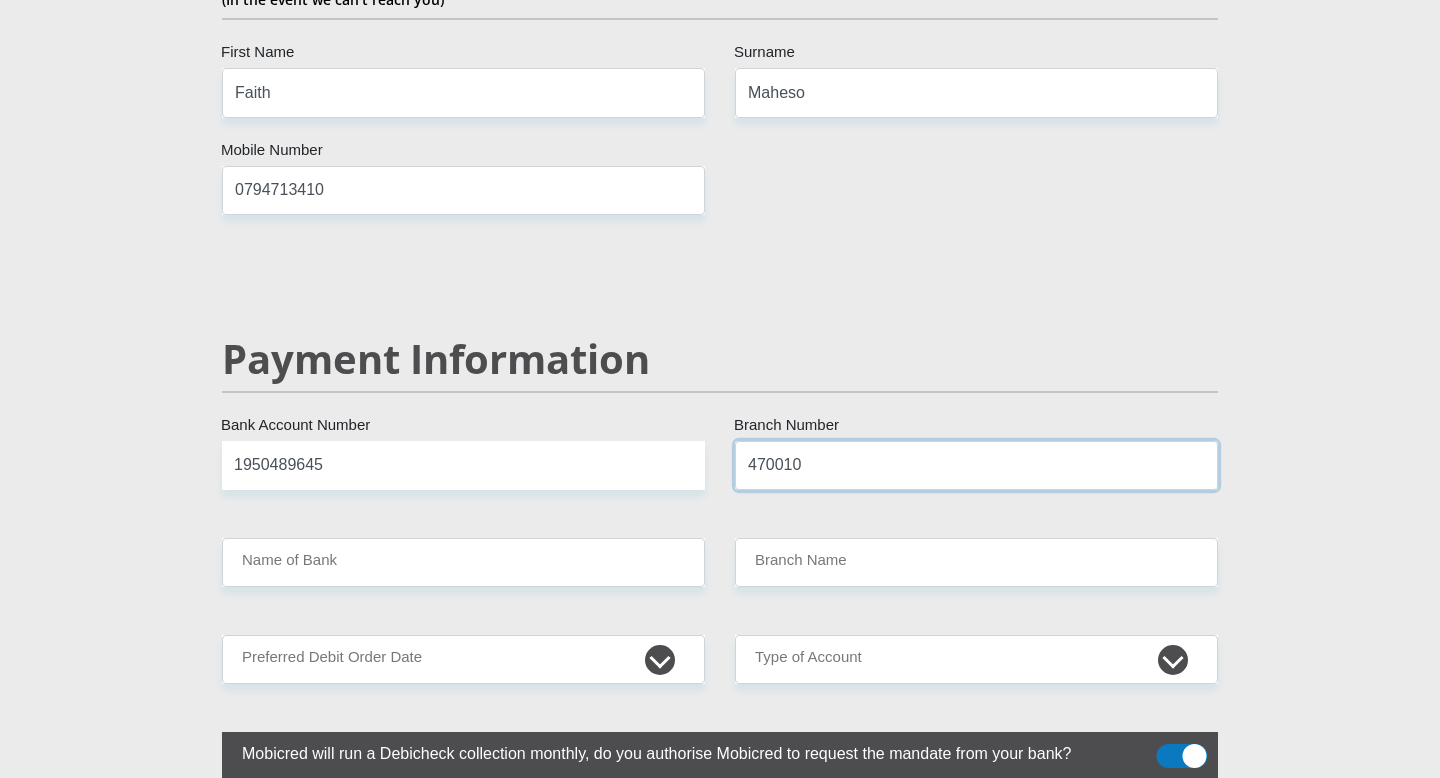 scroll, scrollTop: 3634, scrollLeft: 0, axis: vertical 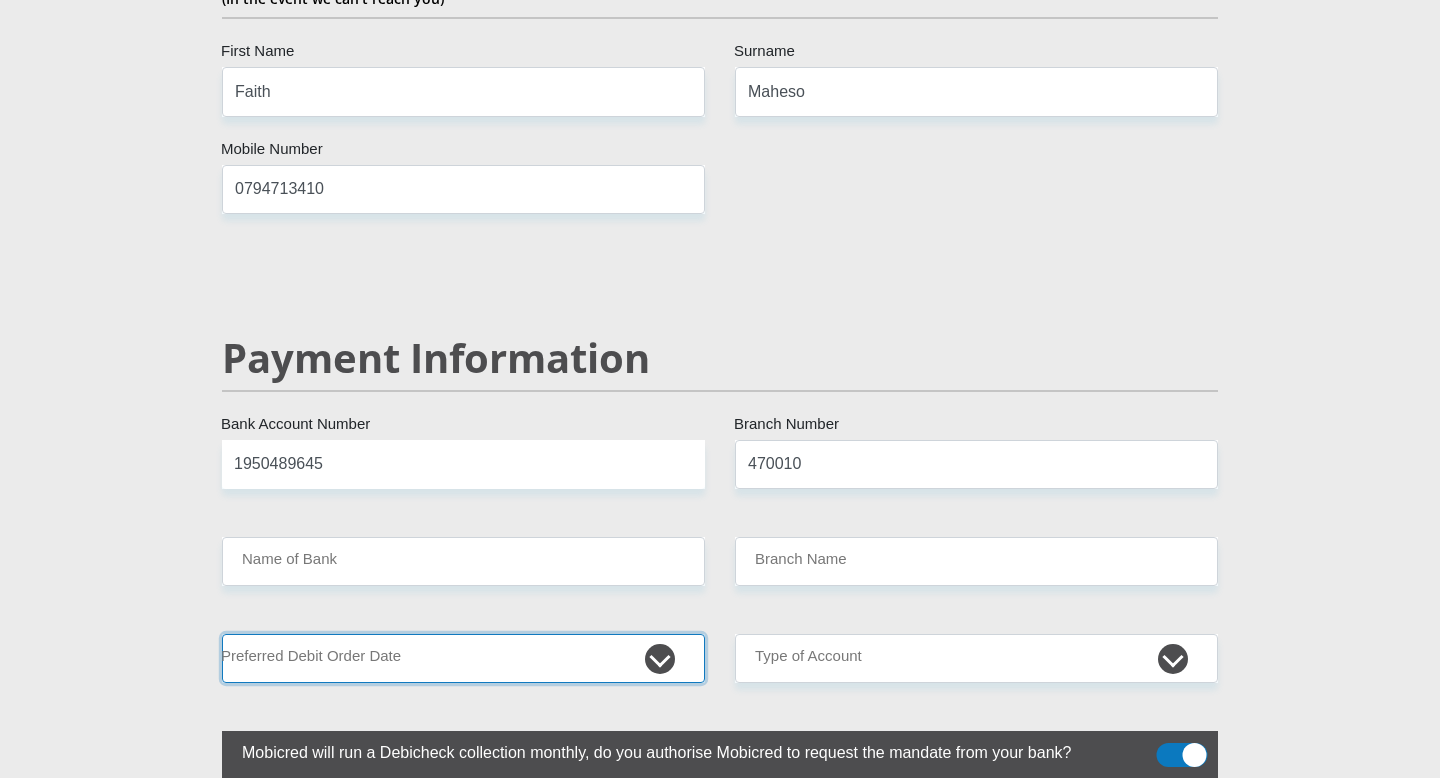 click on "1st
2nd
3rd
4th
5th
7th
18th
19th
20th
21st
22nd
23rd
24th
25th
26th
27th
28th
29th
30th" at bounding box center (463, 658) 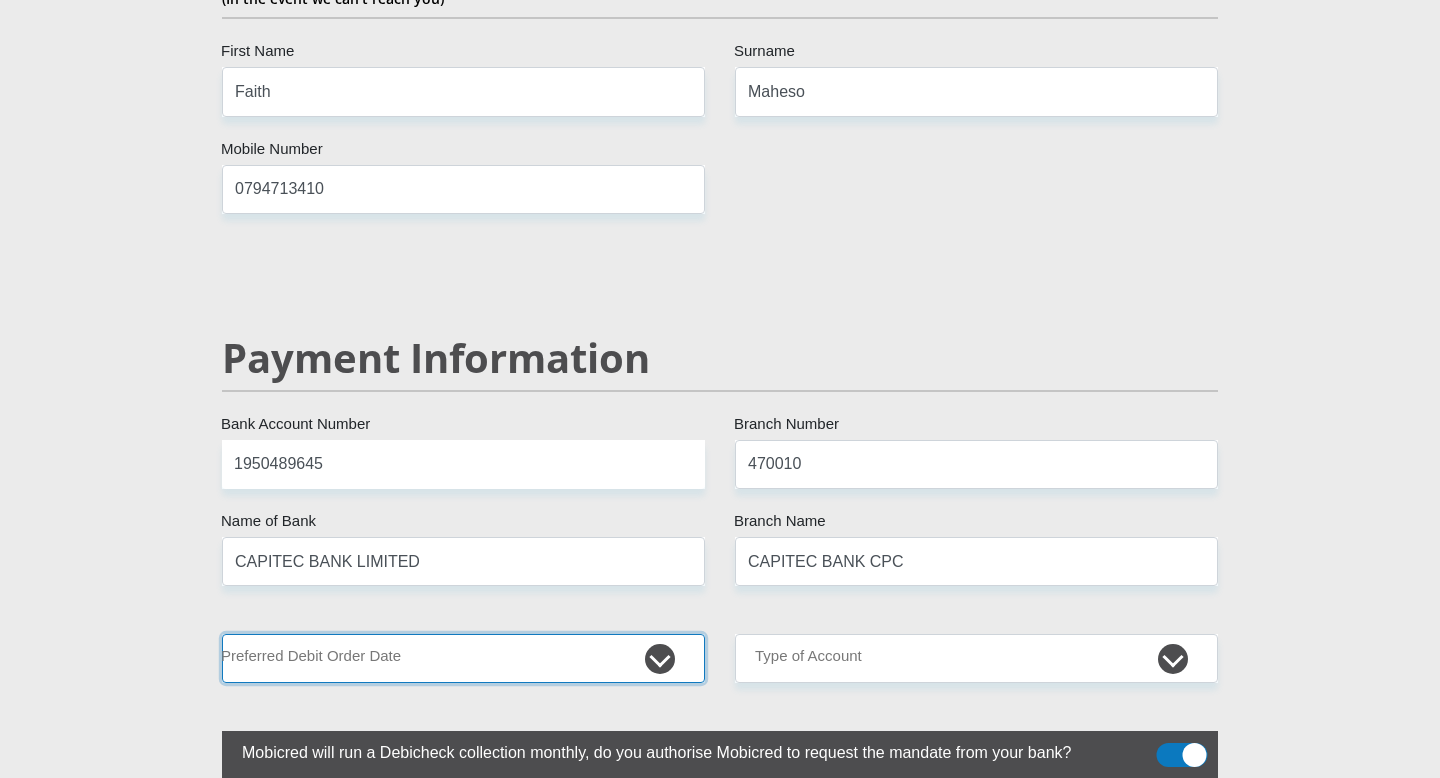 select on "1" 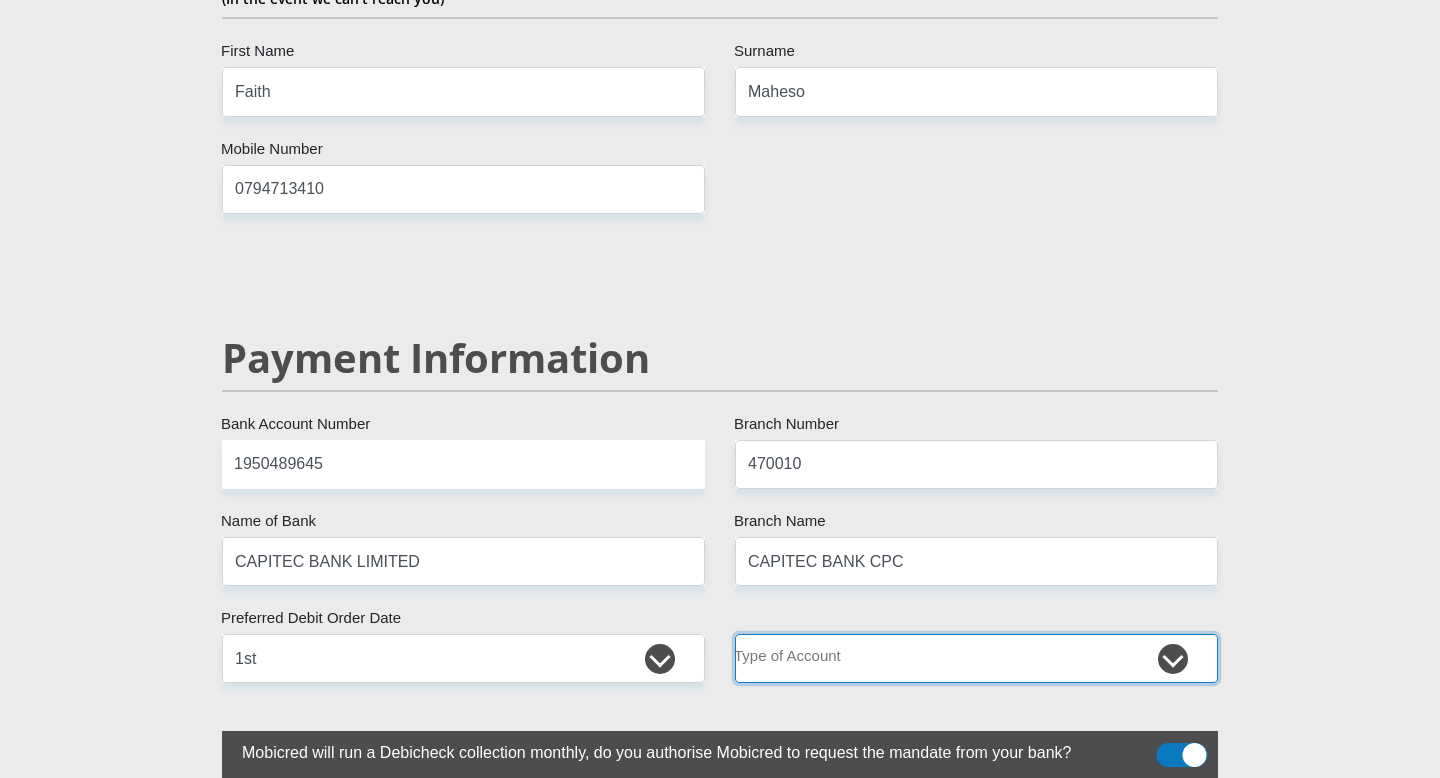 click on "Cheque
Savings" at bounding box center [976, 658] 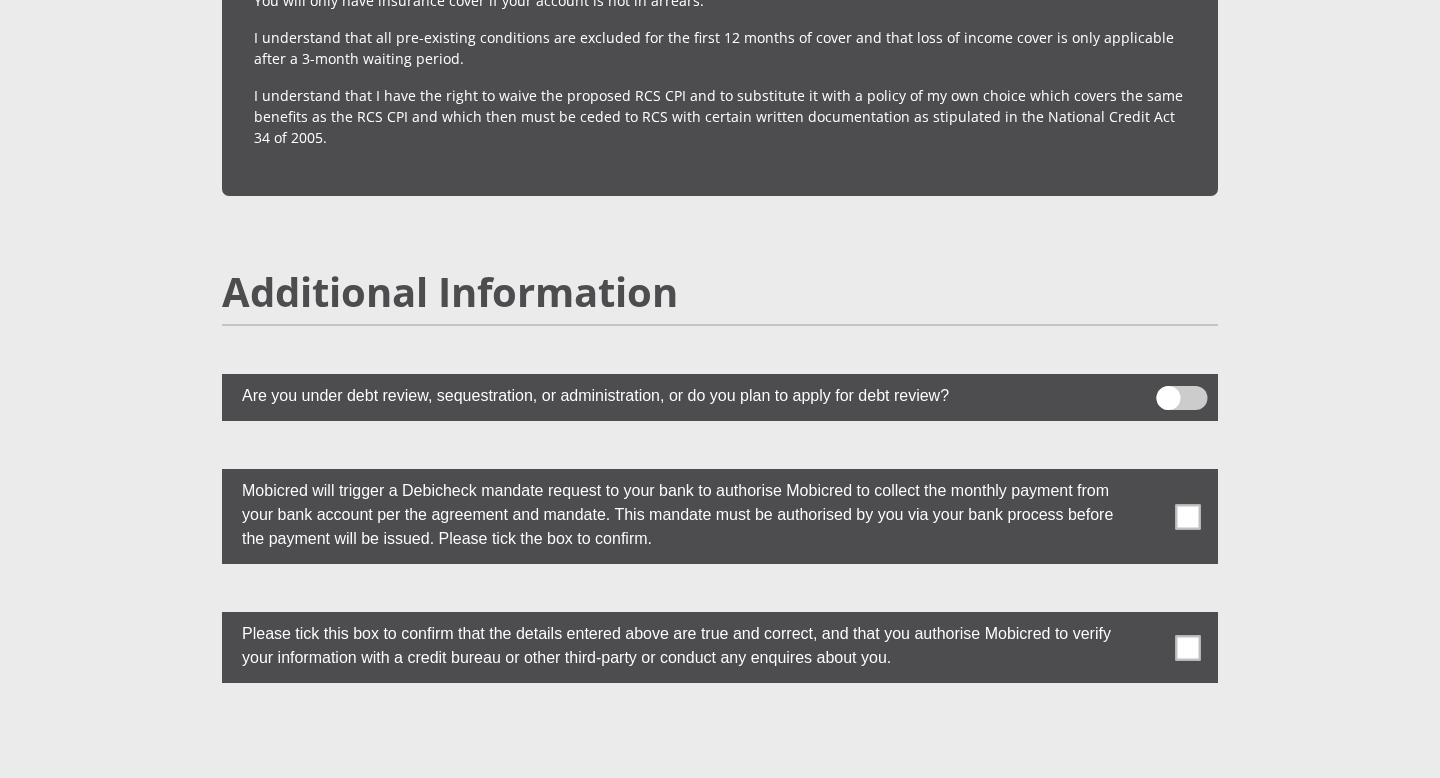 scroll, scrollTop: 5253, scrollLeft: 0, axis: vertical 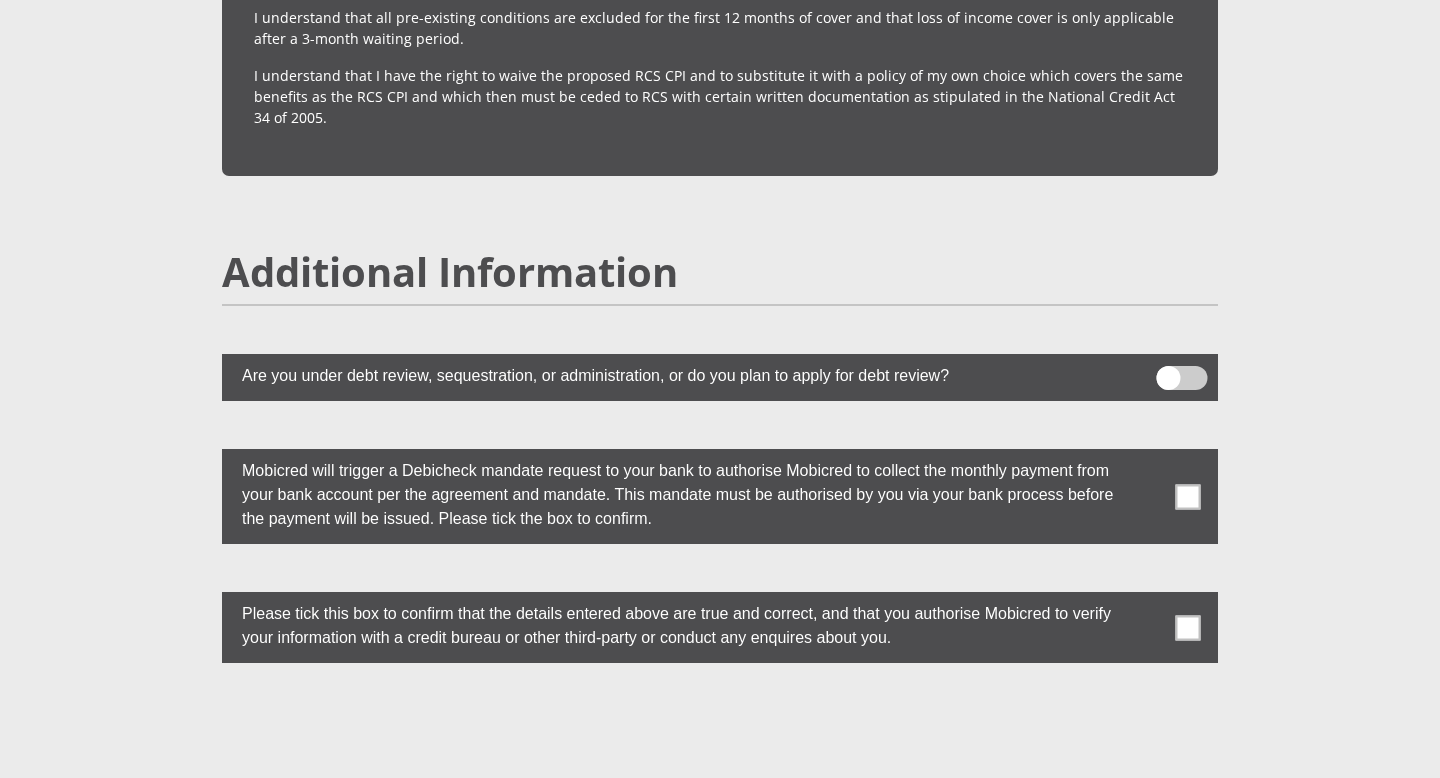 click at bounding box center (1188, 496) 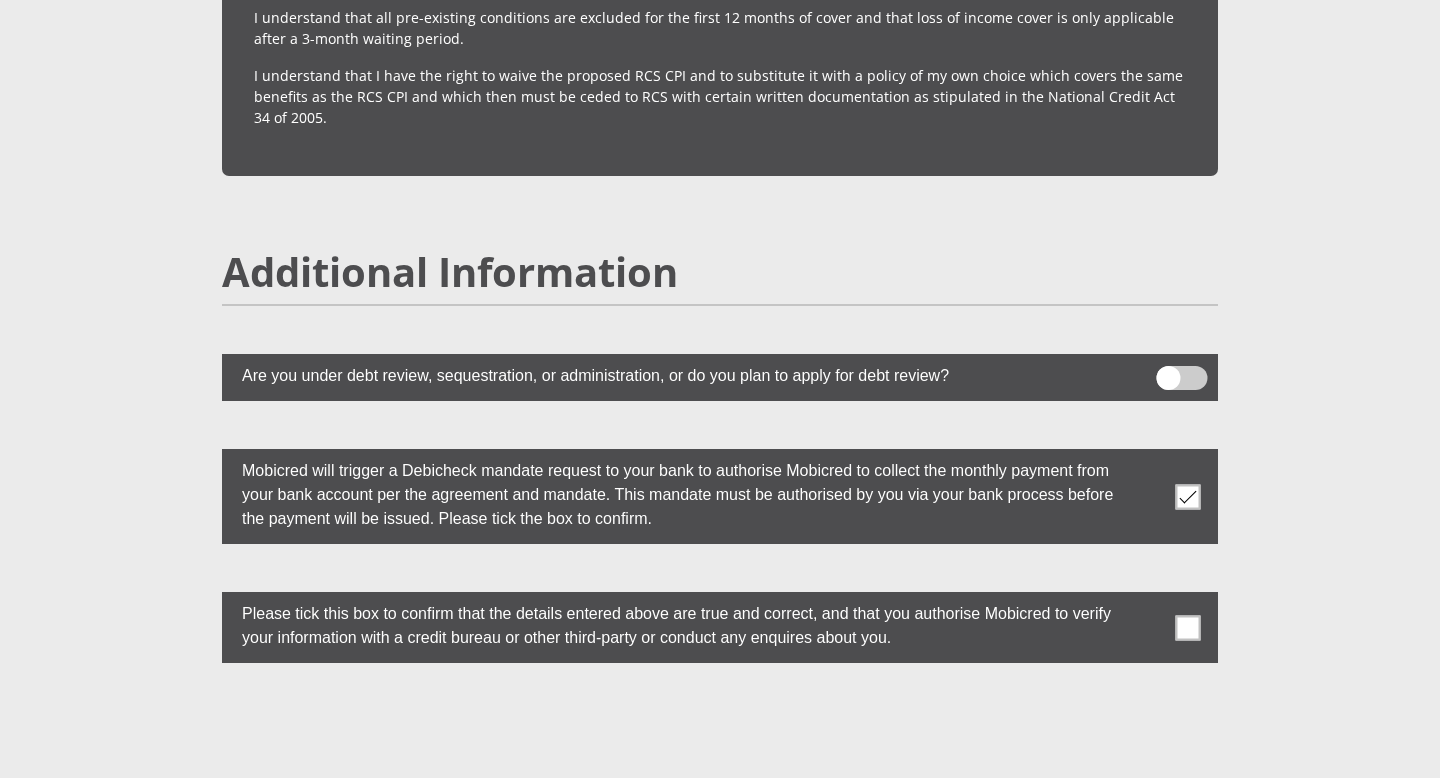 click at bounding box center [1188, 627] 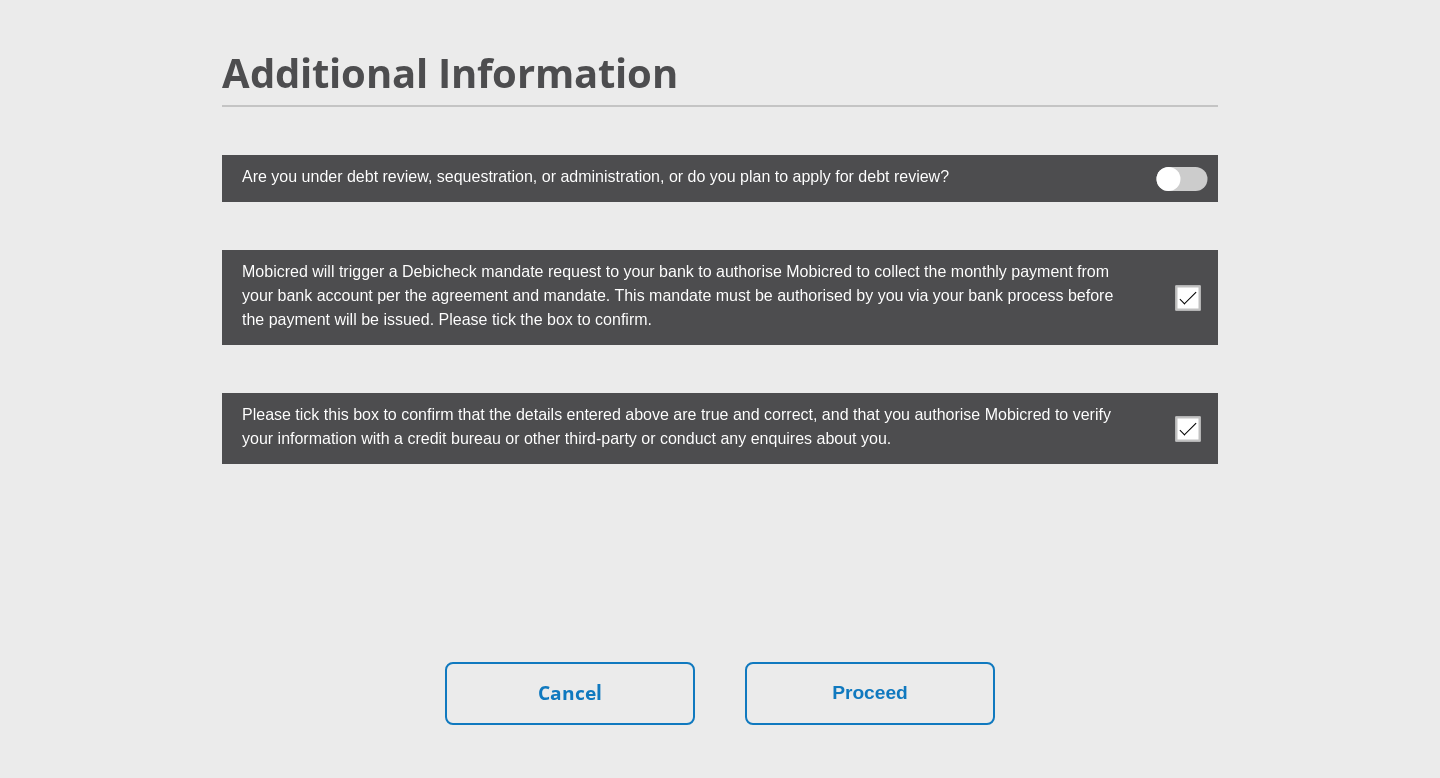 scroll, scrollTop: 5461, scrollLeft: 0, axis: vertical 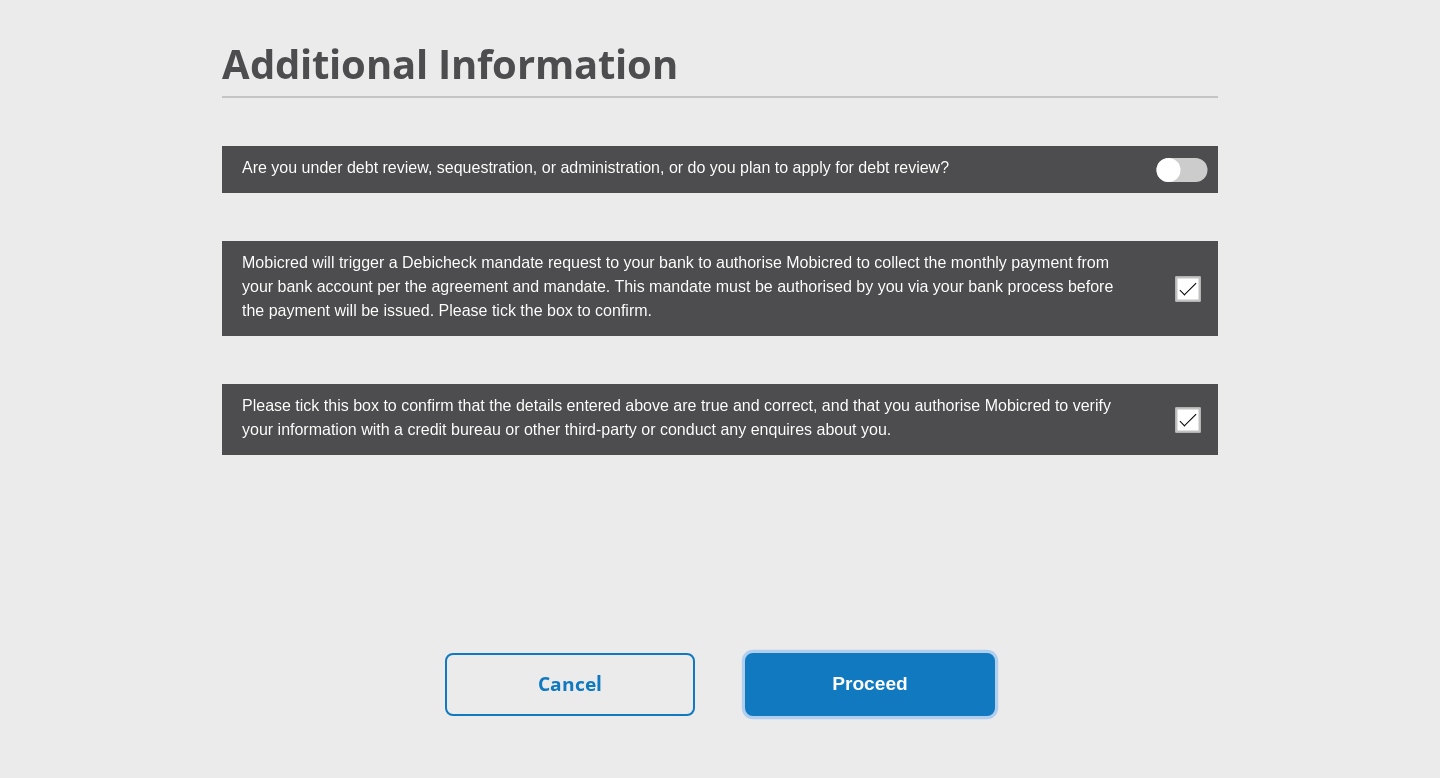 click on "Proceed" at bounding box center [870, 684] 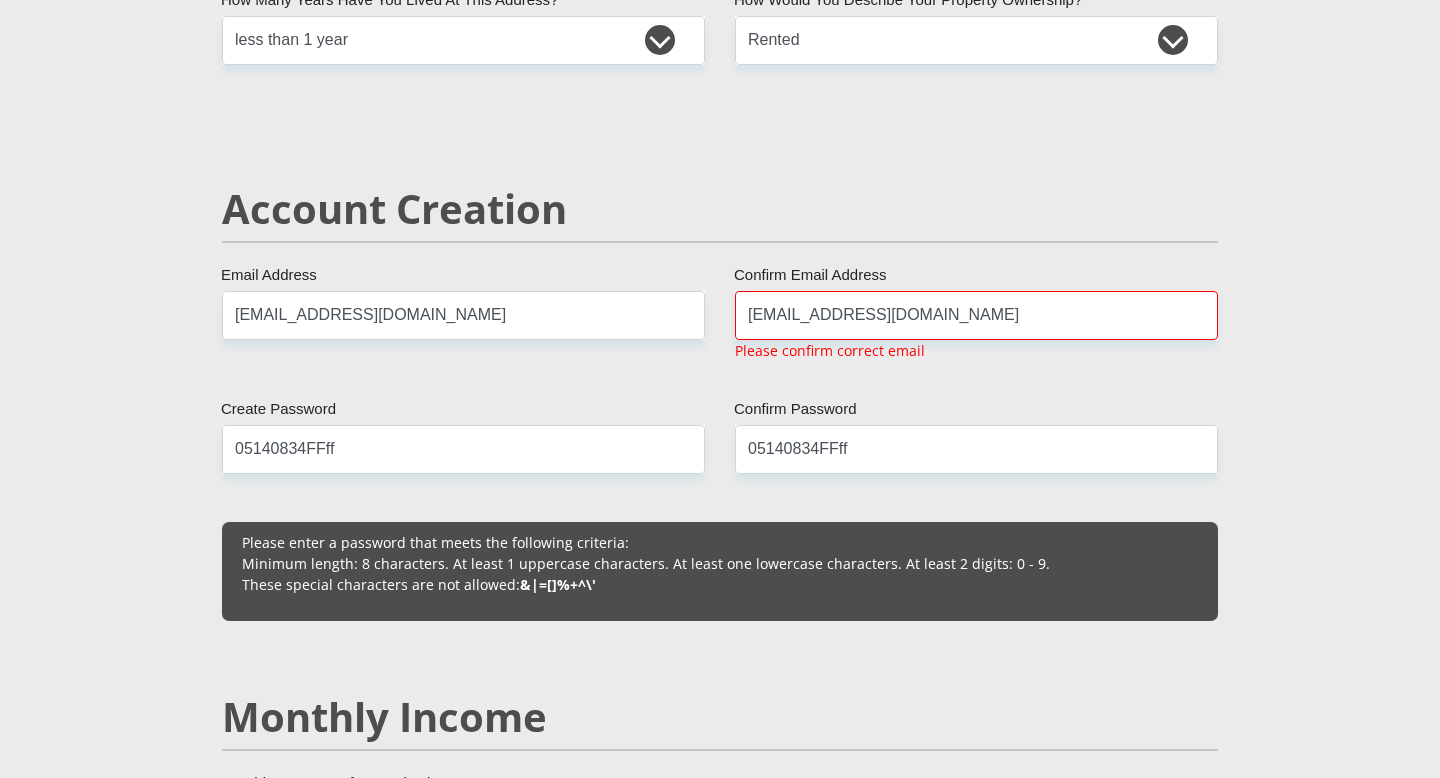 scroll, scrollTop: 1243, scrollLeft: 0, axis: vertical 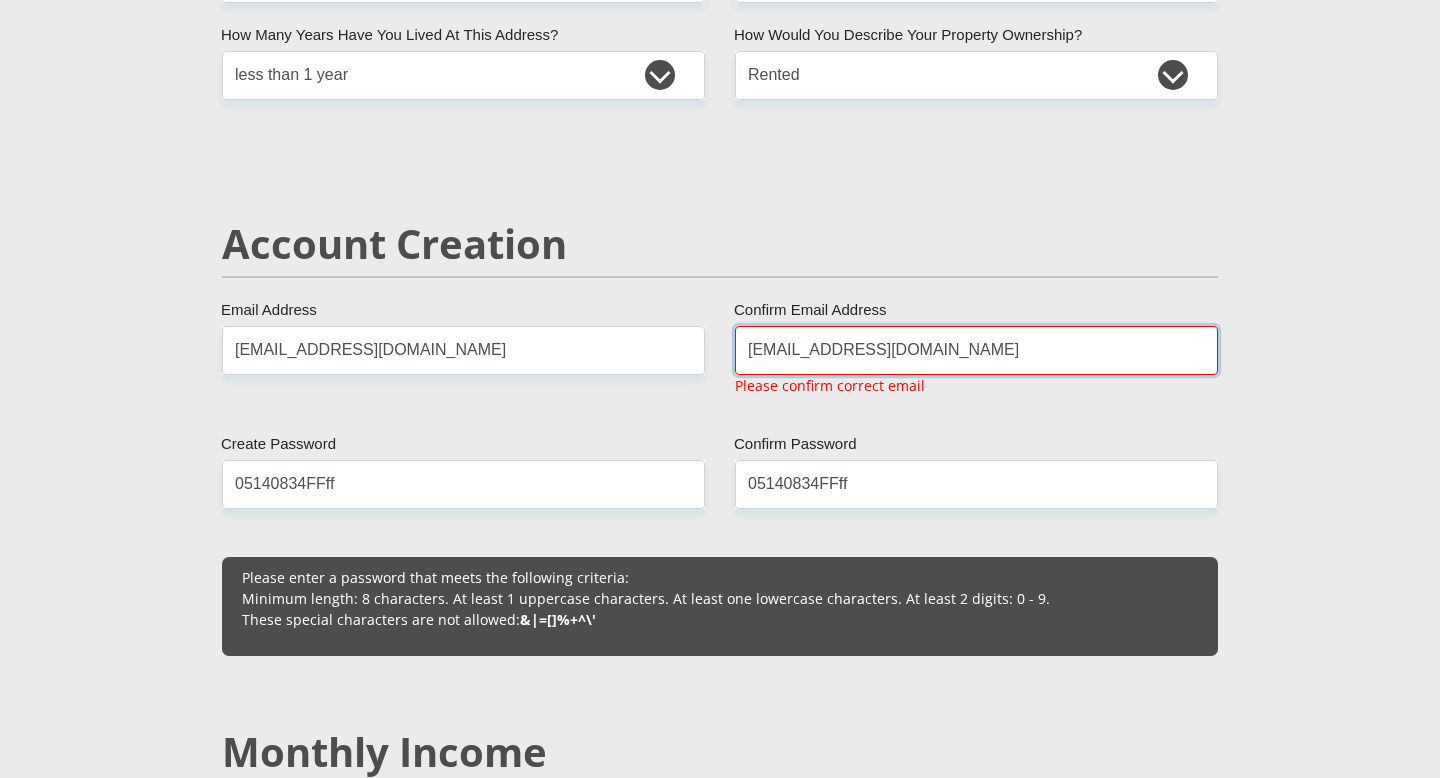 click on "nmadlala16@gmail.com" at bounding box center (976, 350) 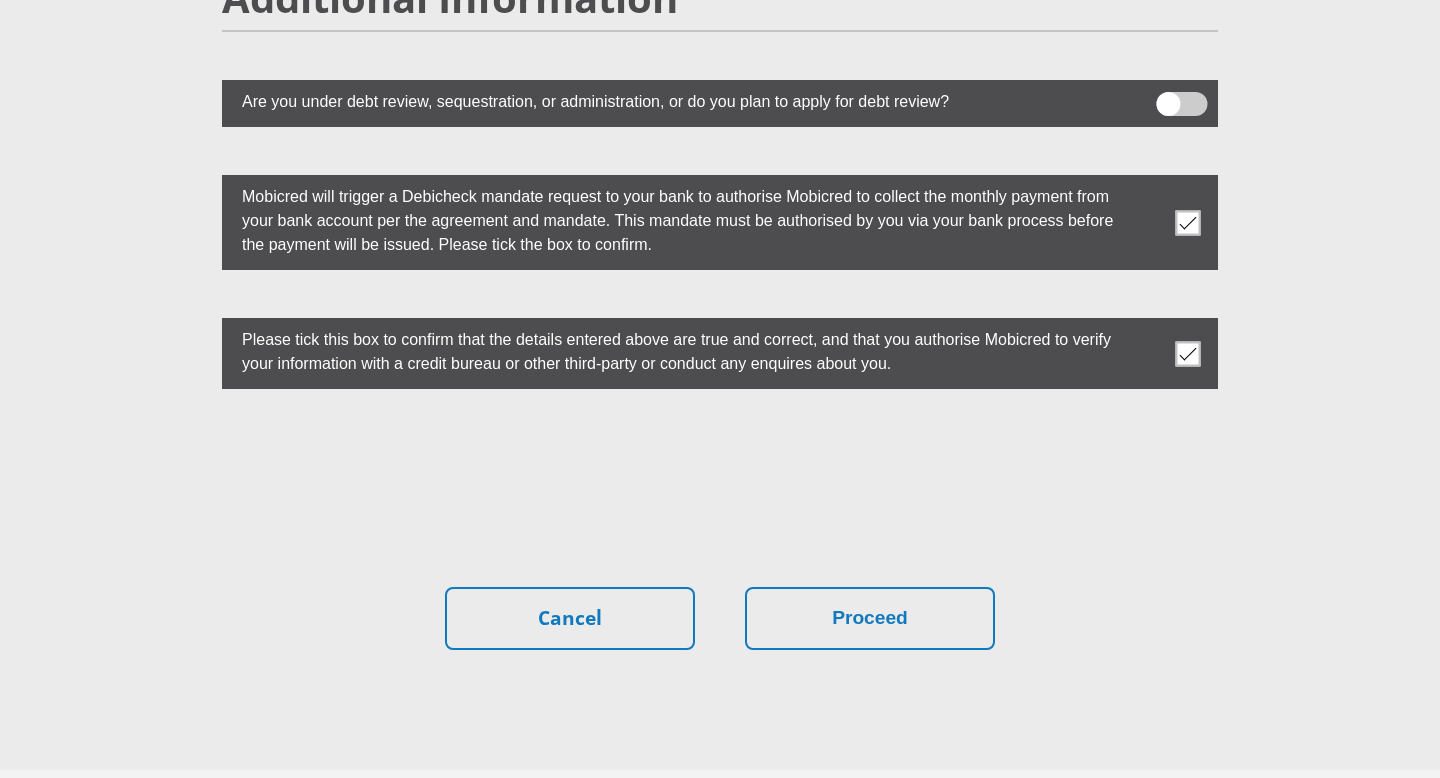 scroll, scrollTop: 5588, scrollLeft: 0, axis: vertical 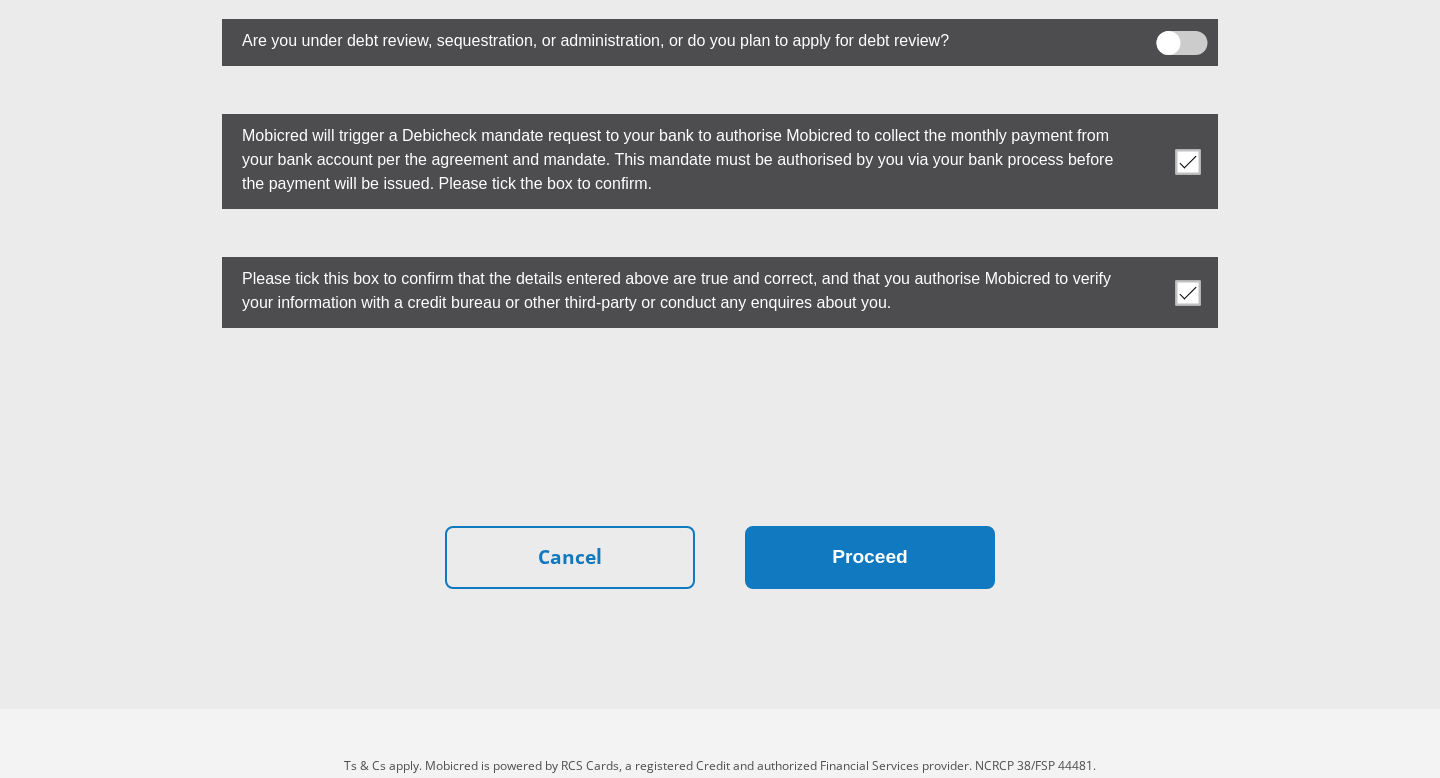 type on "nmadlala164@gmail.com" 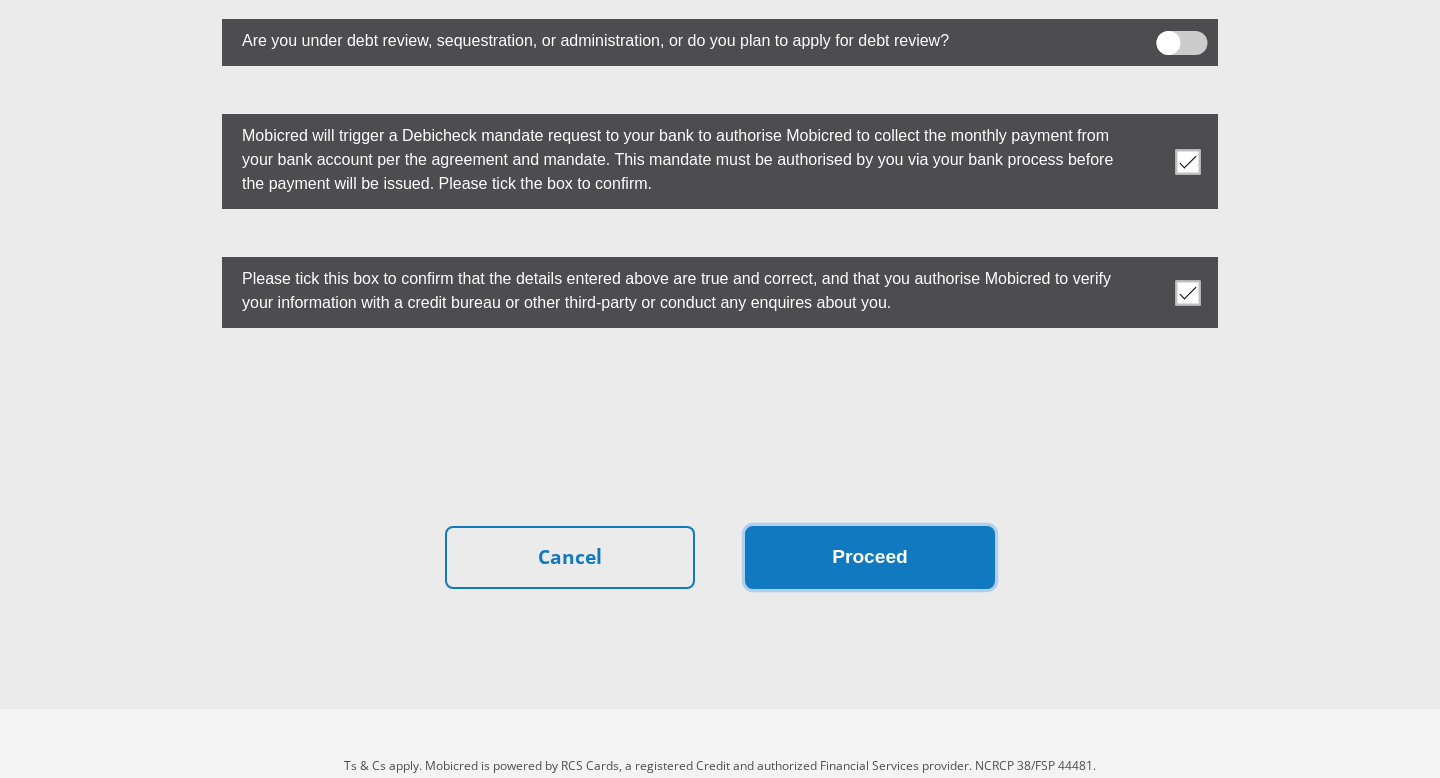 click on "Proceed" at bounding box center (870, 557) 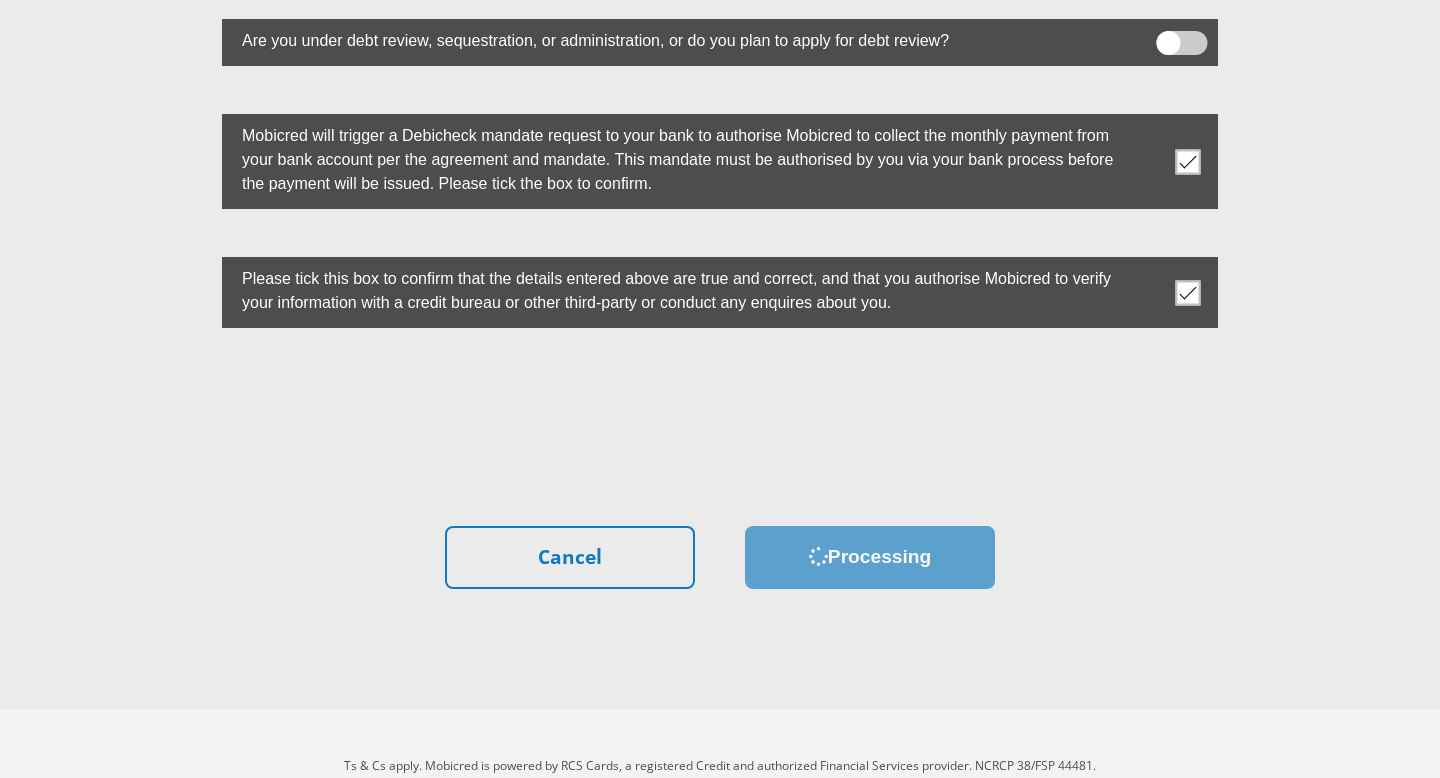scroll, scrollTop: 0, scrollLeft: 0, axis: both 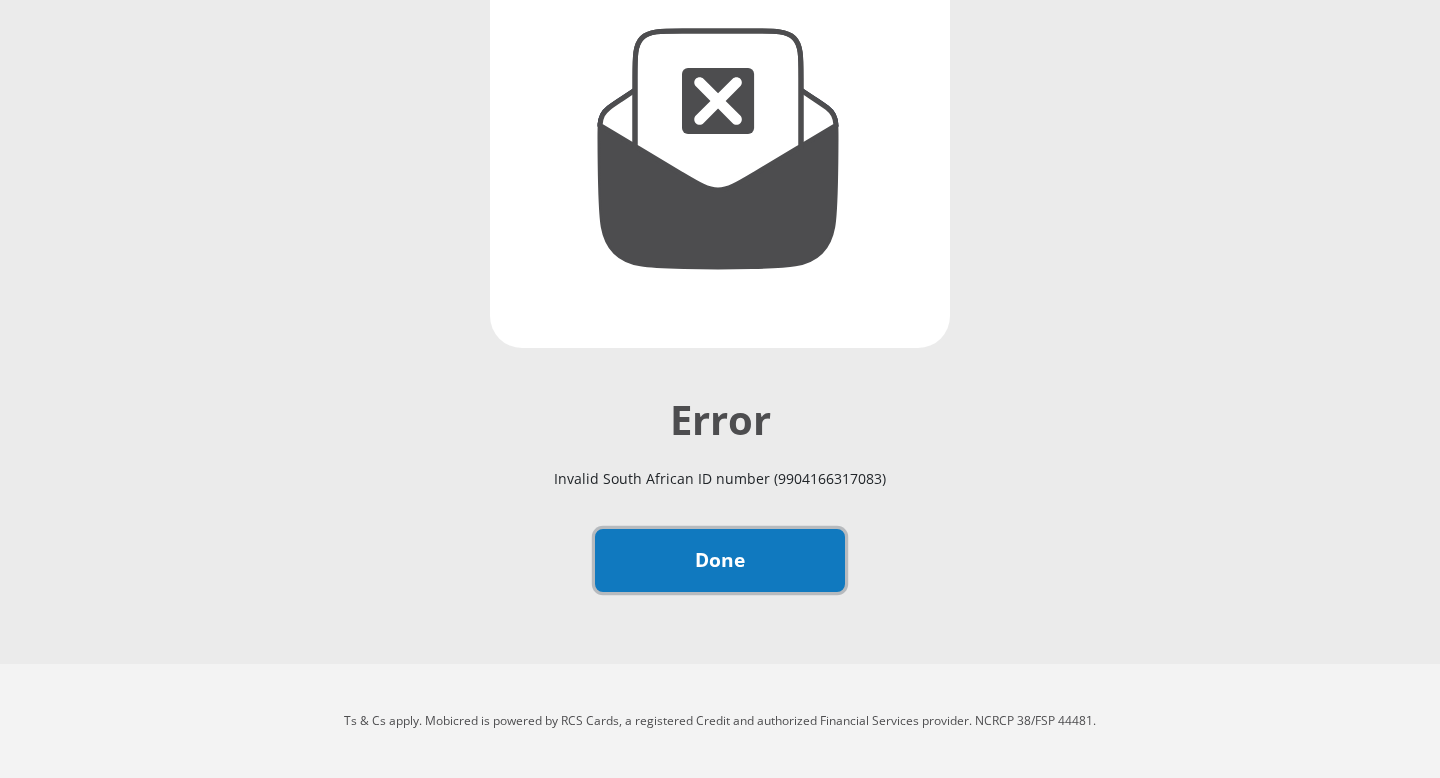 click on "Done" at bounding box center [720, 560] 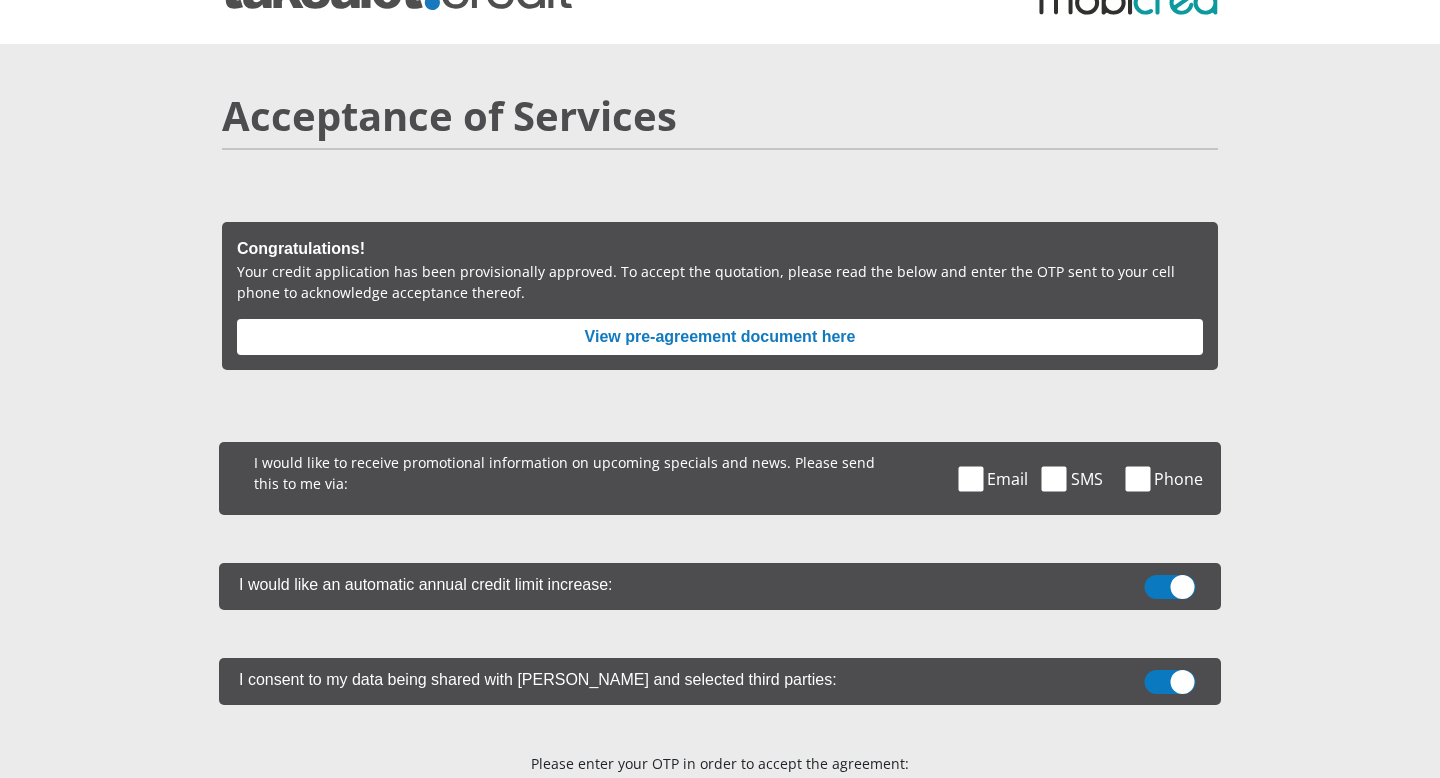 scroll, scrollTop: 121, scrollLeft: 0, axis: vertical 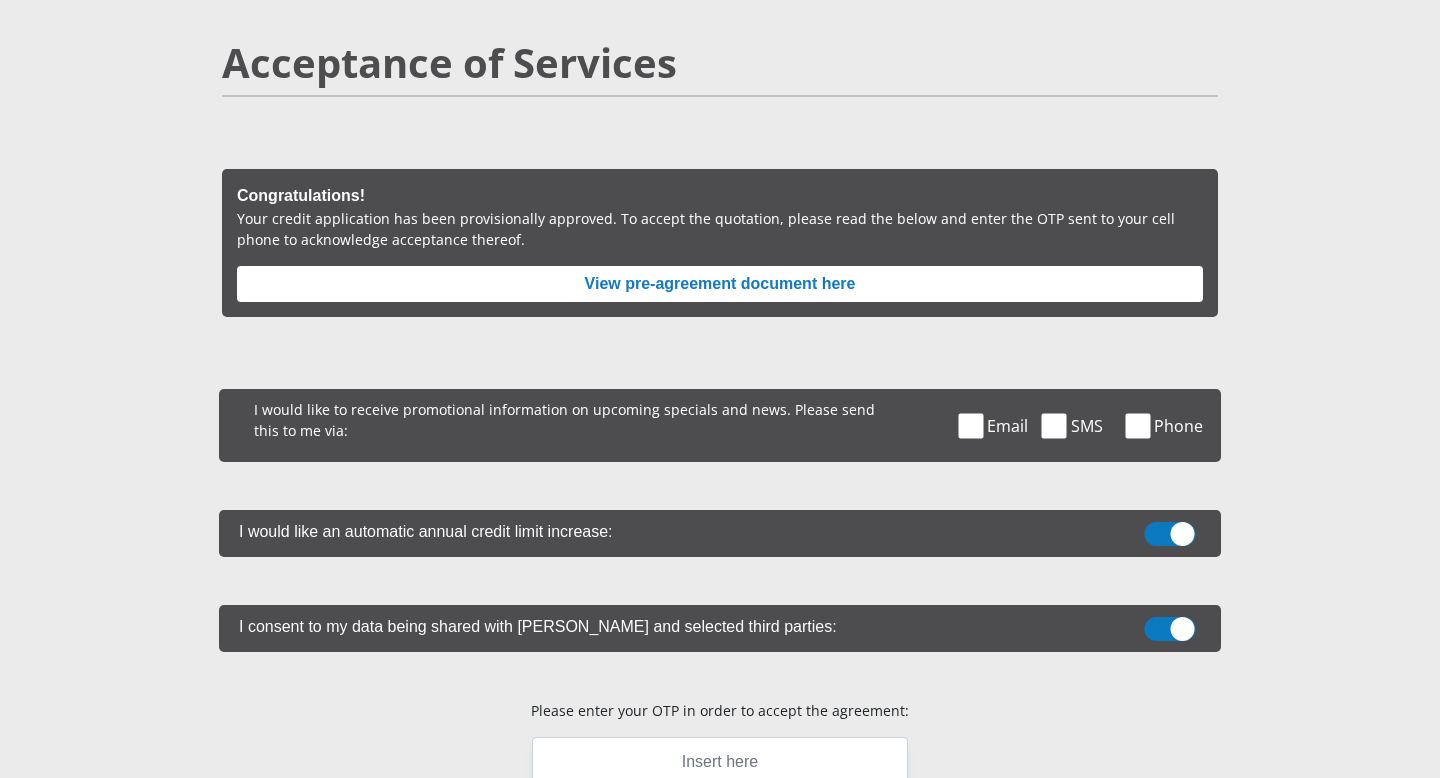 click at bounding box center (1170, 534) 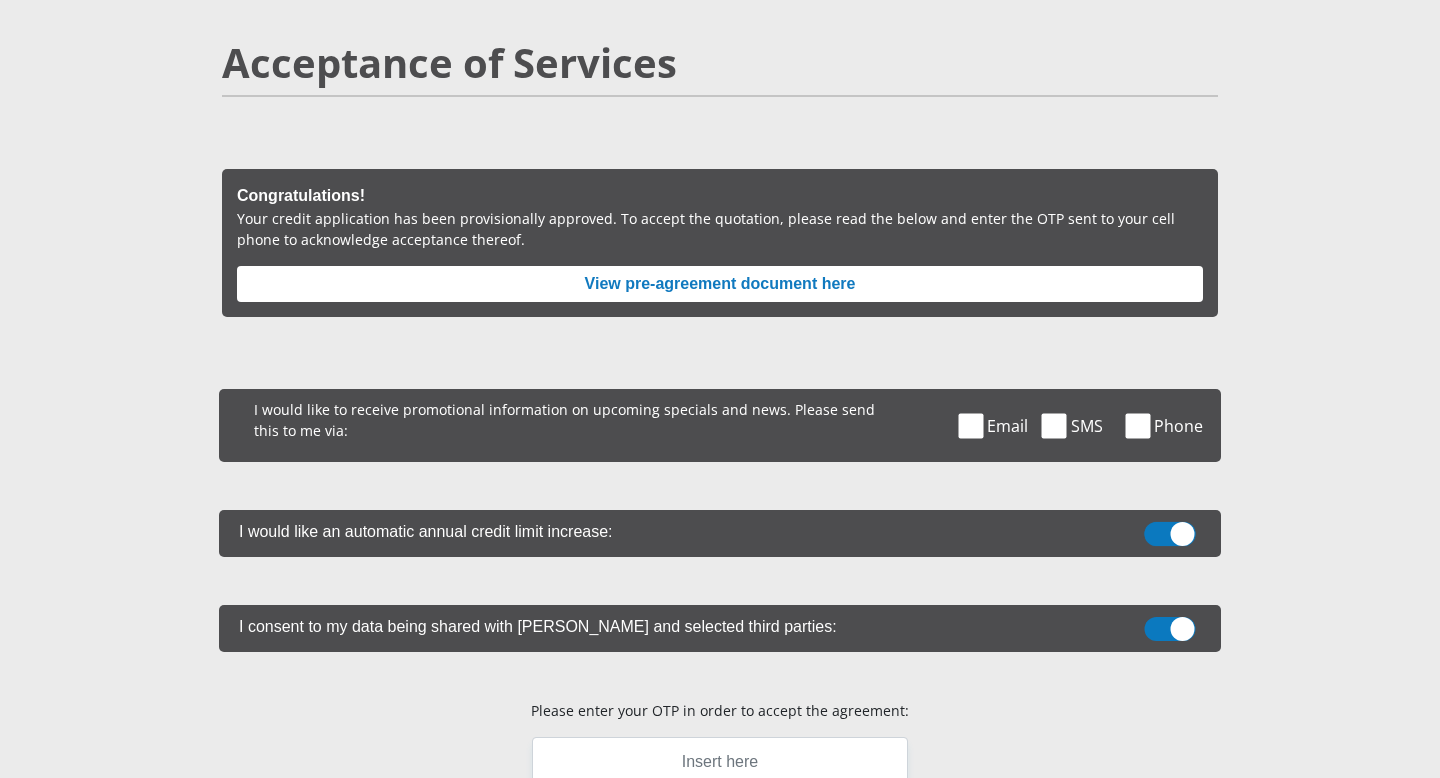 click at bounding box center [1171, 527] 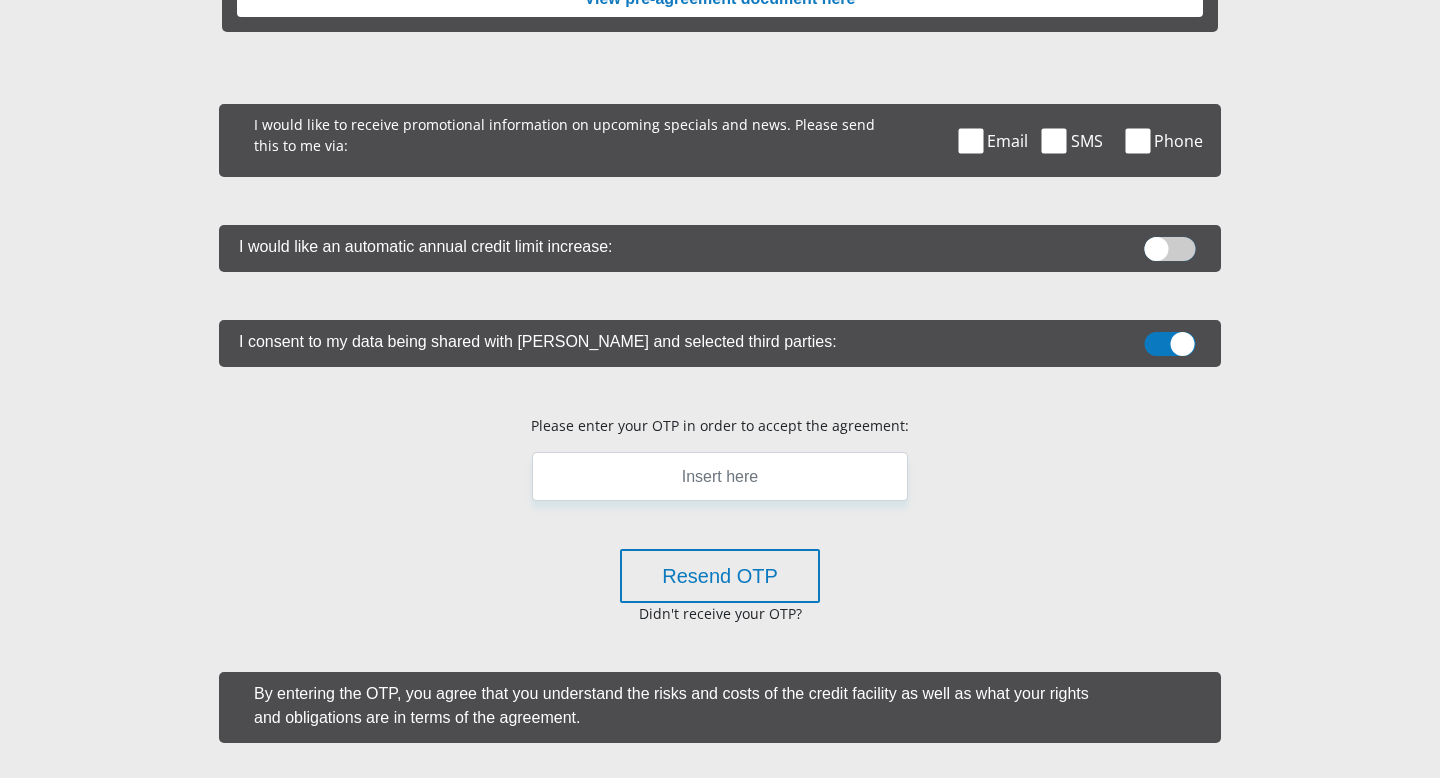scroll, scrollTop: 413, scrollLeft: 0, axis: vertical 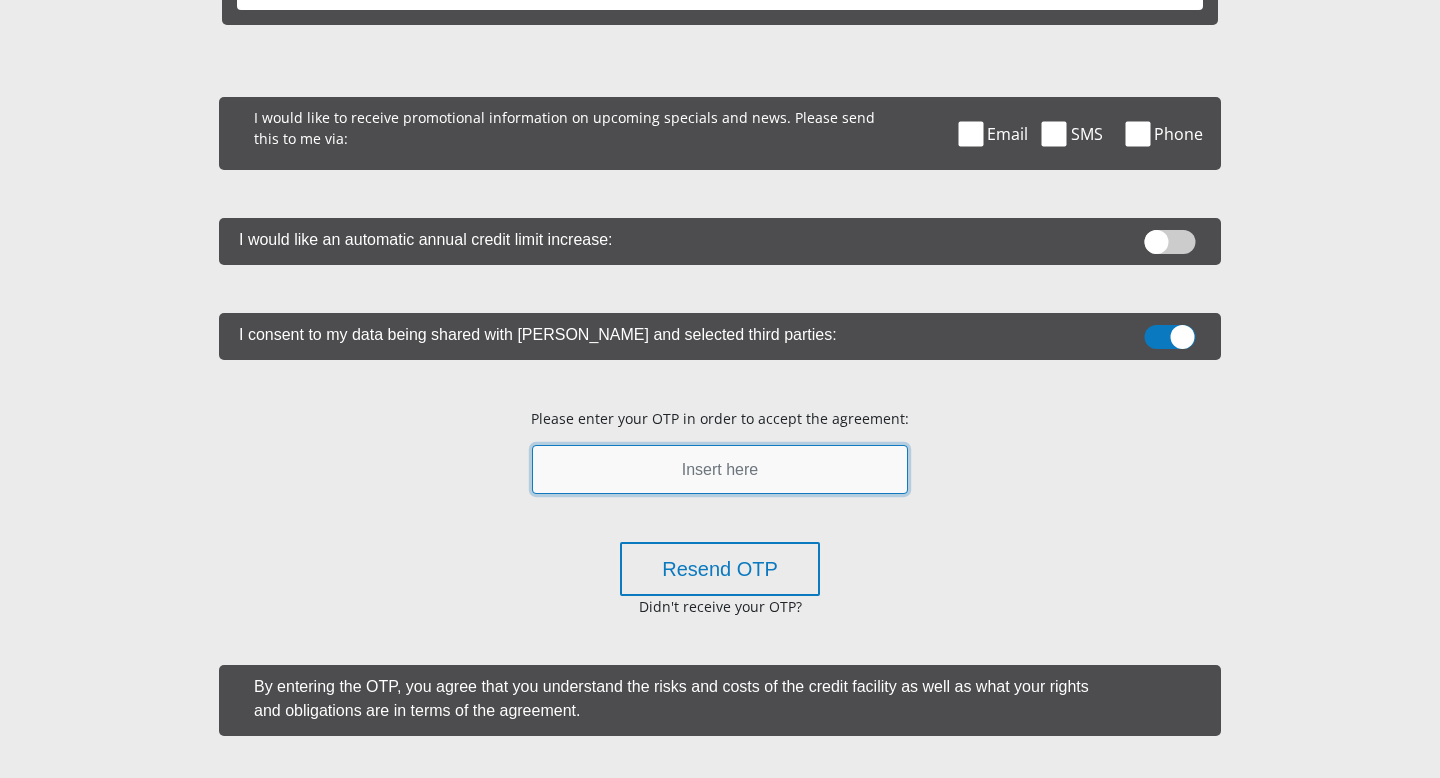 click at bounding box center [720, 469] 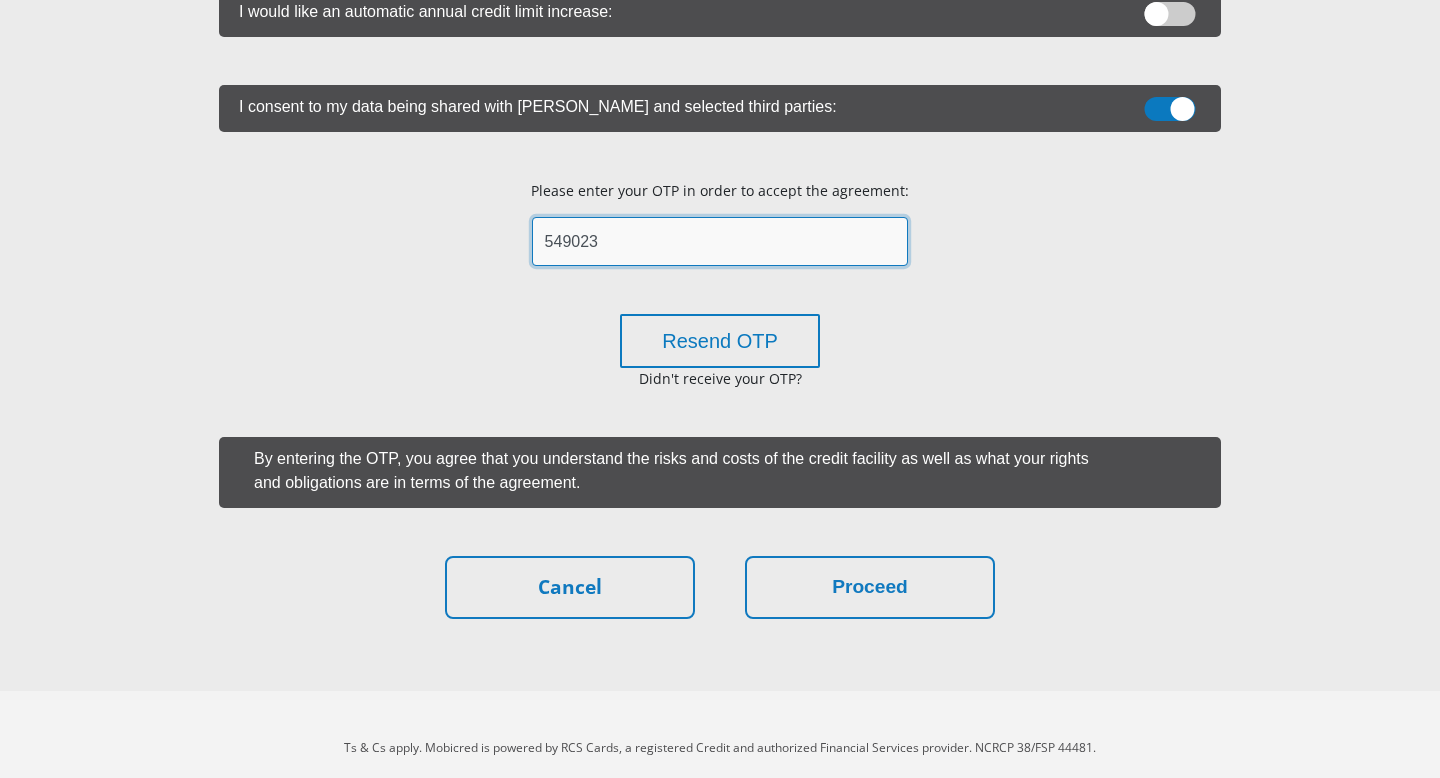 scroll, scrollTop: 668, scrollLeft: 0, axis: vertical 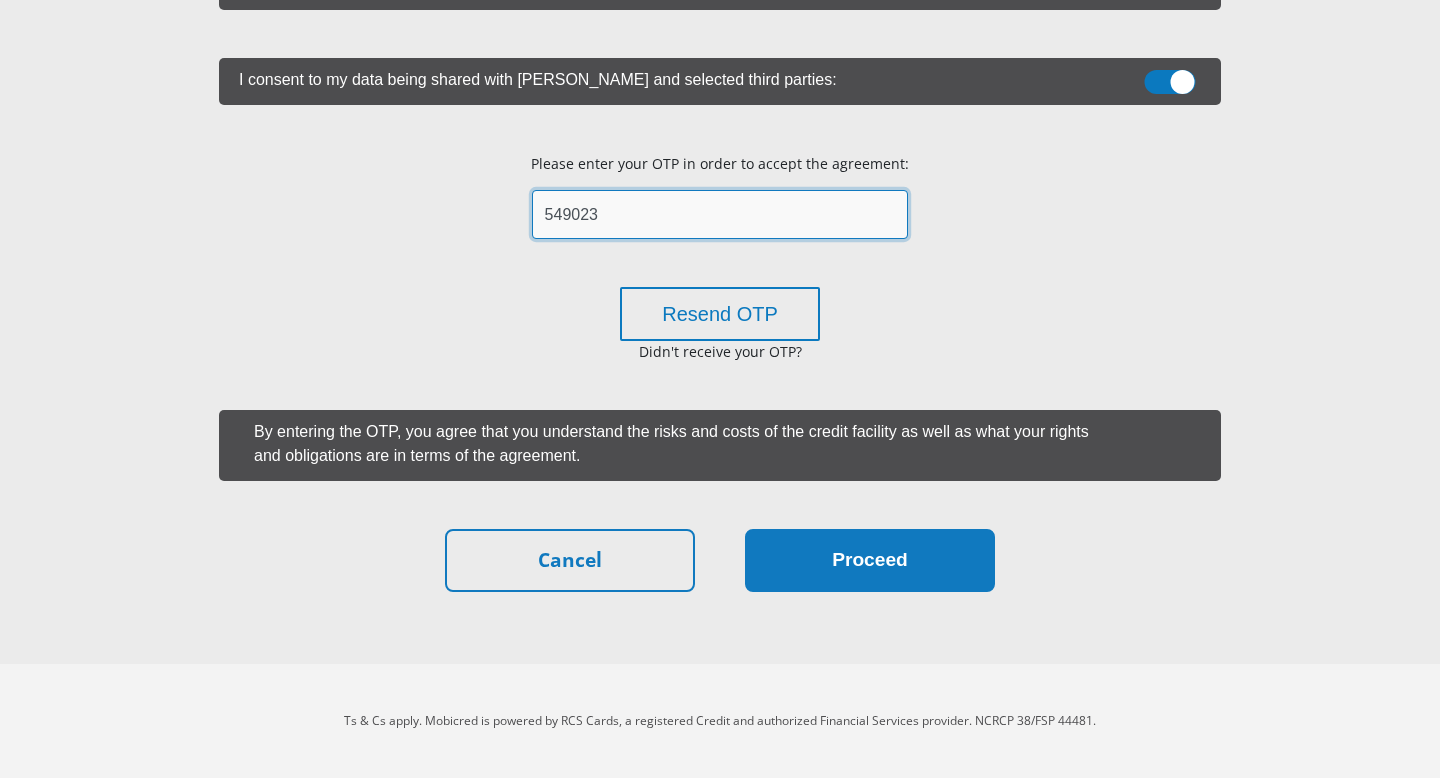 type on "549023" 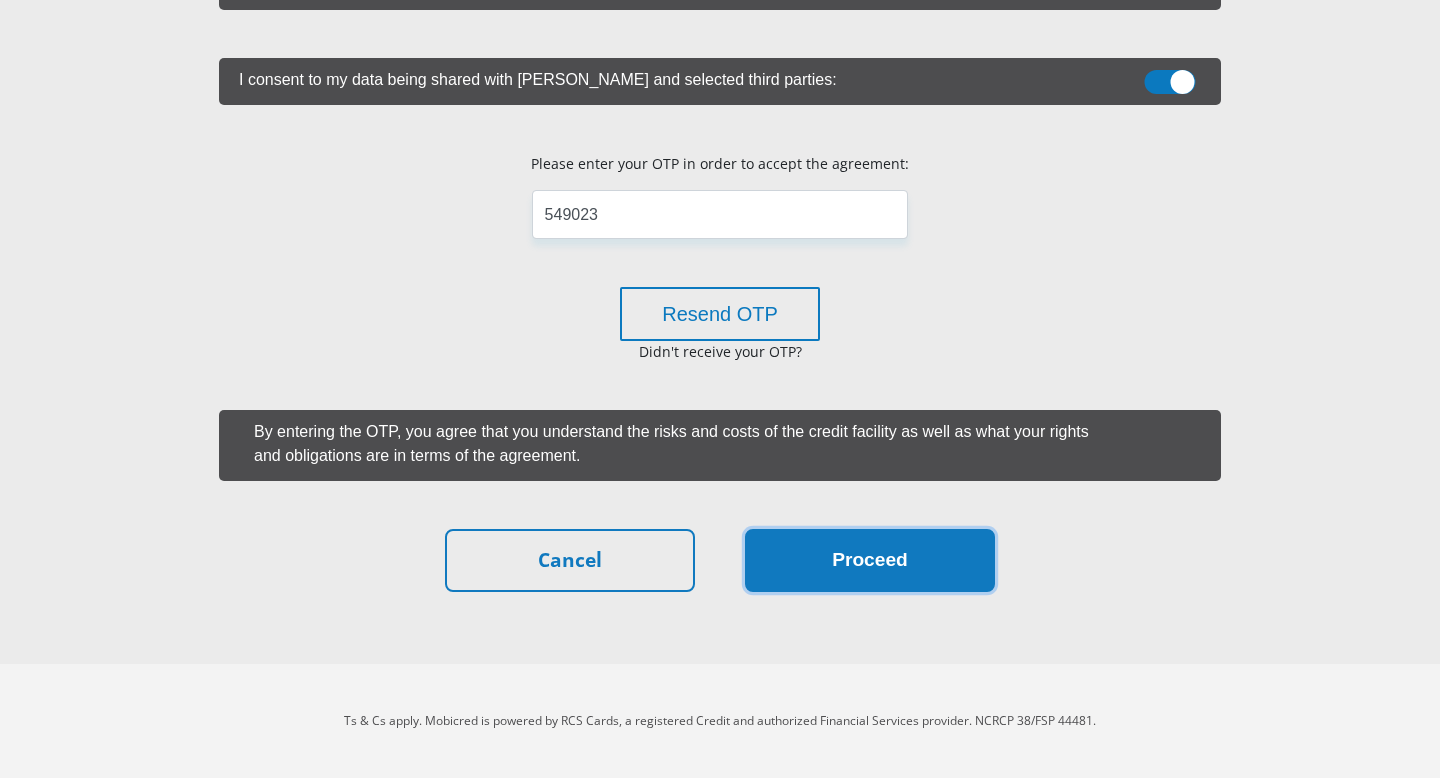 click on "Proceed" at bounding box center [870, 560] 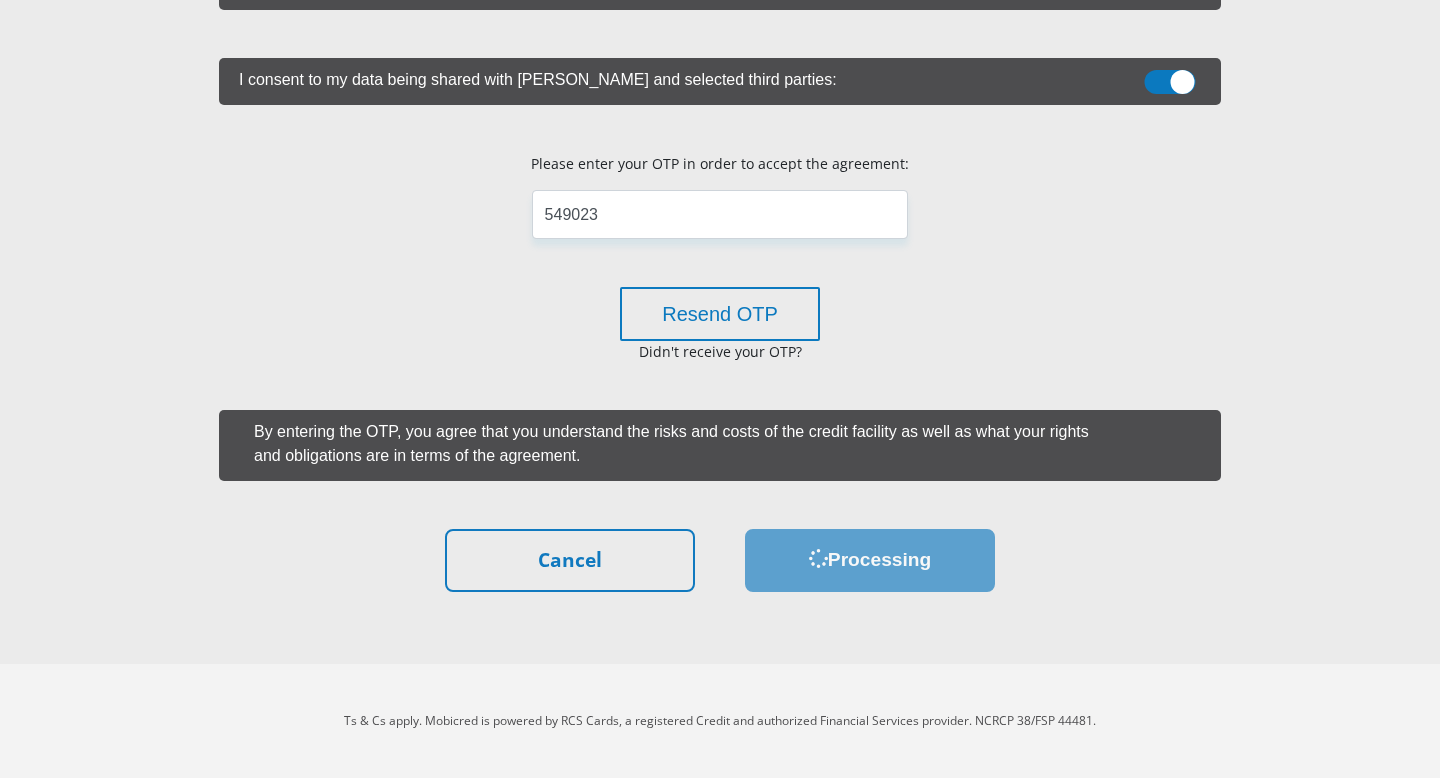 scroll, scrollTop: 0, scrollLeft: 0, axis: both 